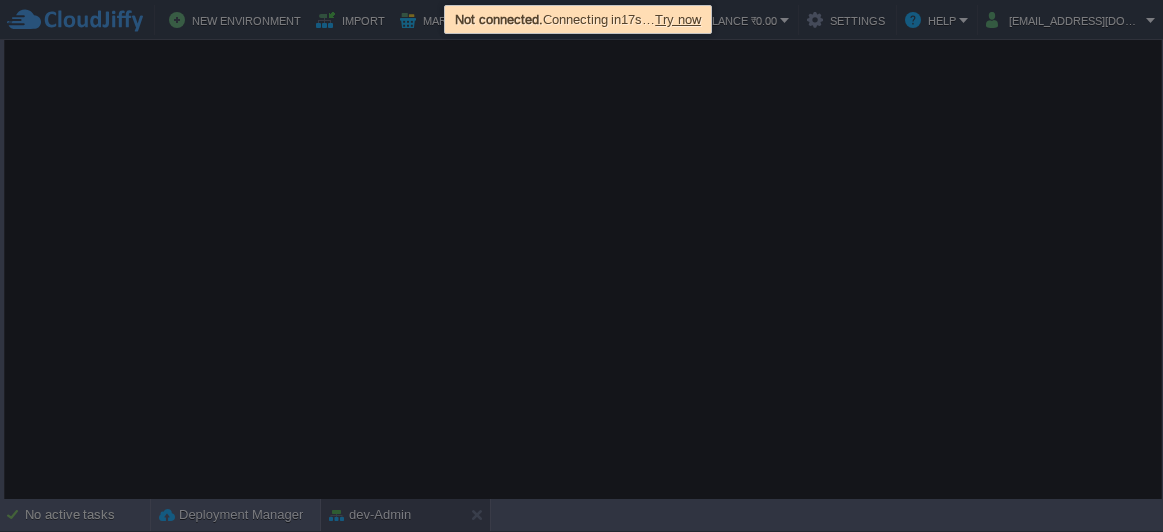 scroll, scrollTop: 0, scrollLeft: 0, axis: both 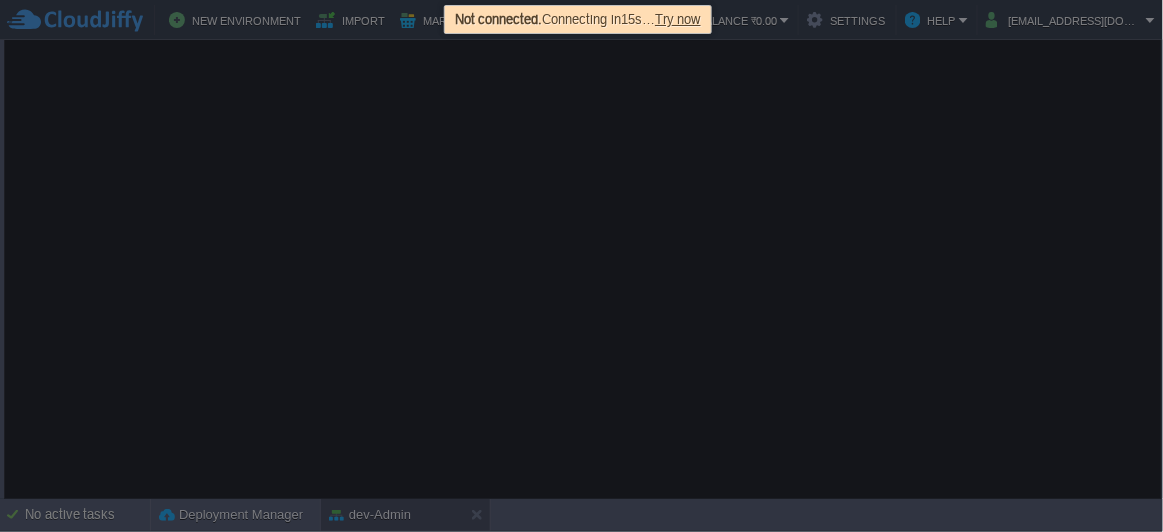 click on "Try now" at bounding box center [678, 19] 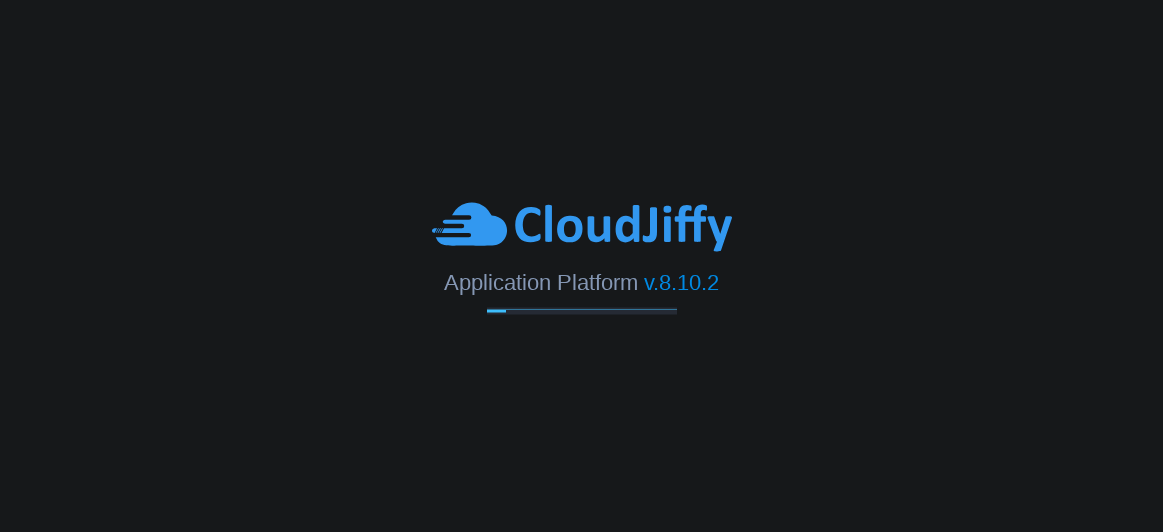 scroll, scrollTop: 0, scrollLeft: 0, axis: both 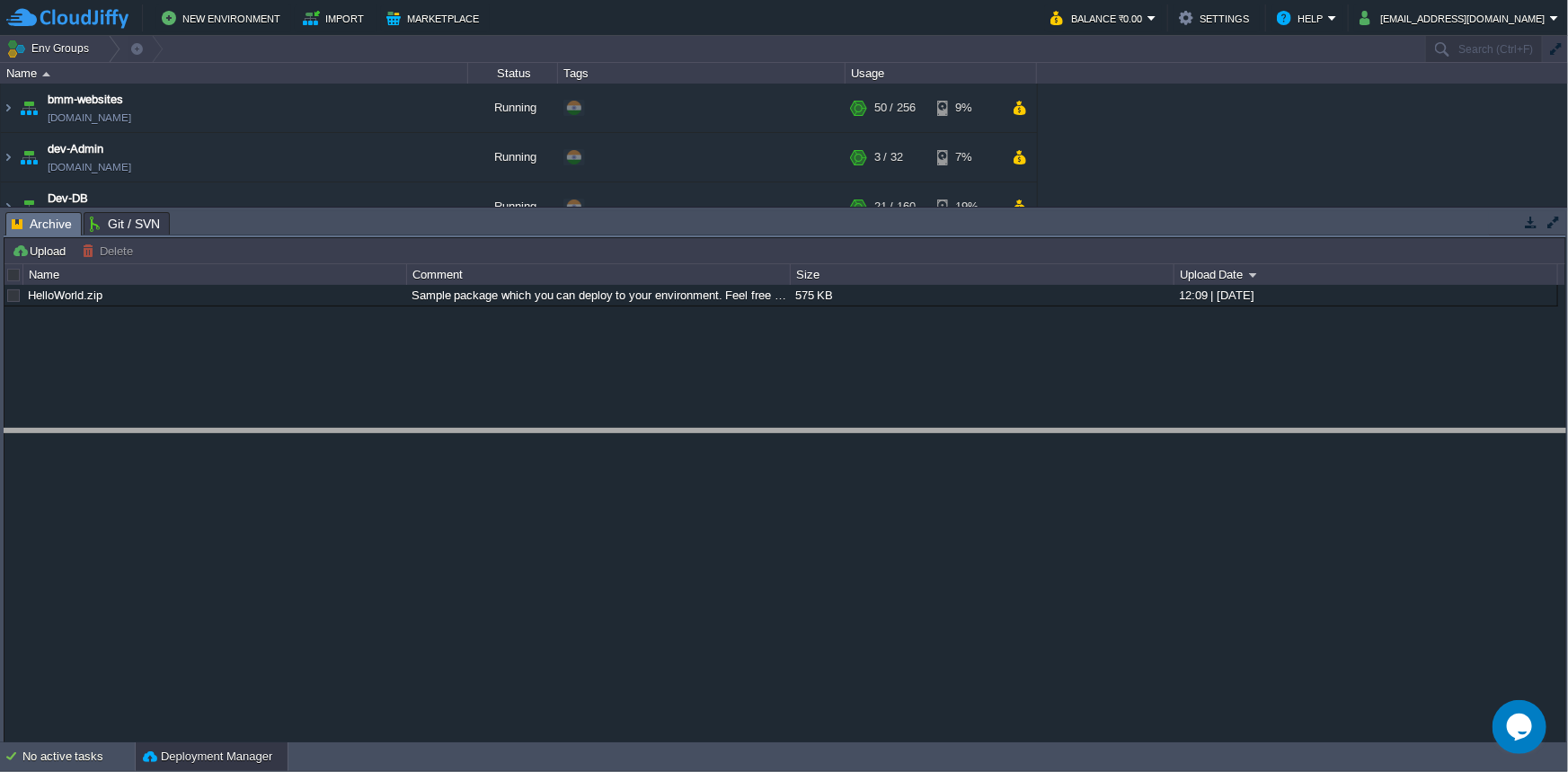 drag, startPoint x: 356, startPoint y: 228, endPoint x: 385, endPoint y: 518, distance: 291.44639 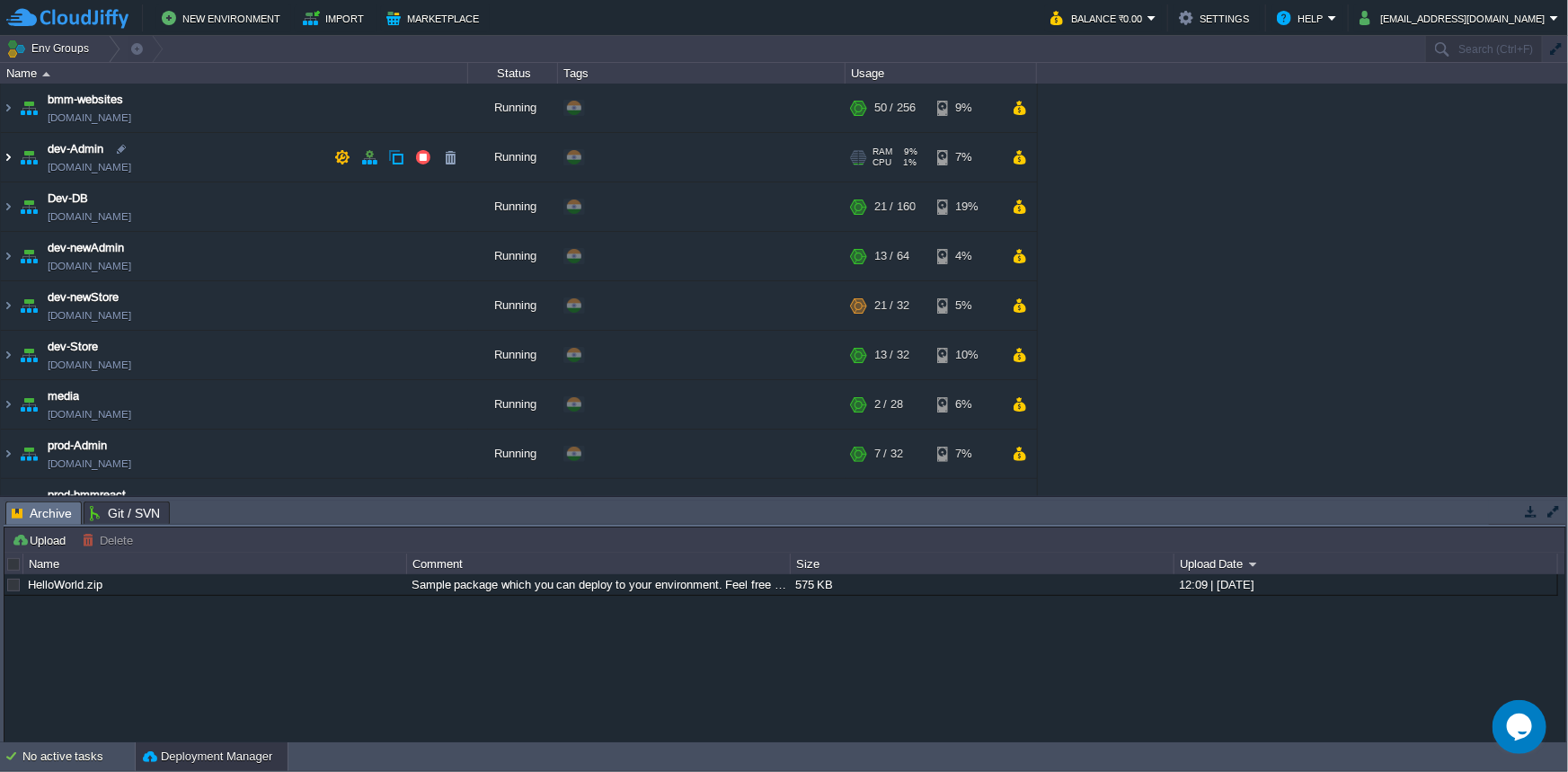 click at bounding box center (8, 157) 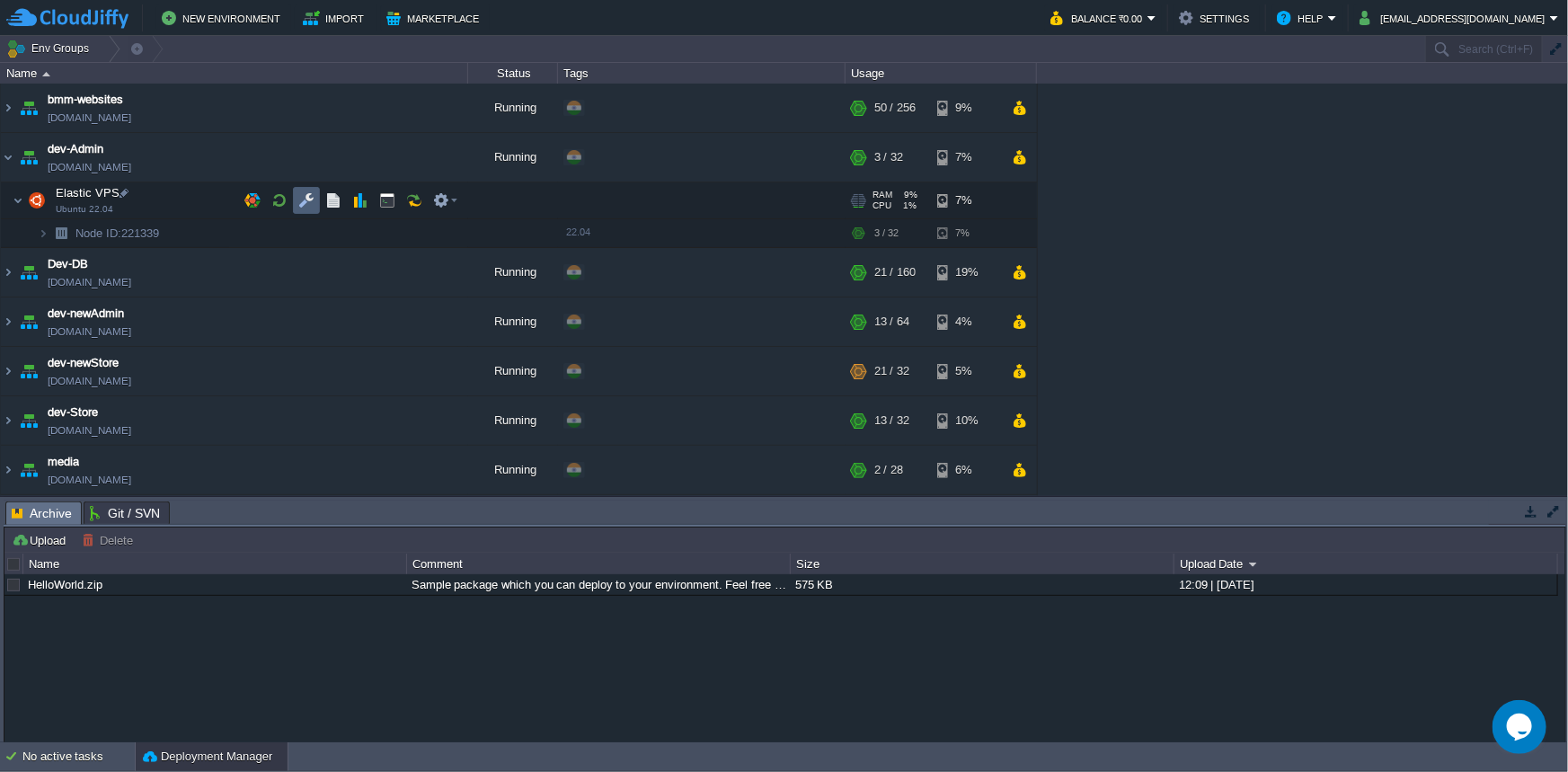click at bounding box center (306, 200) 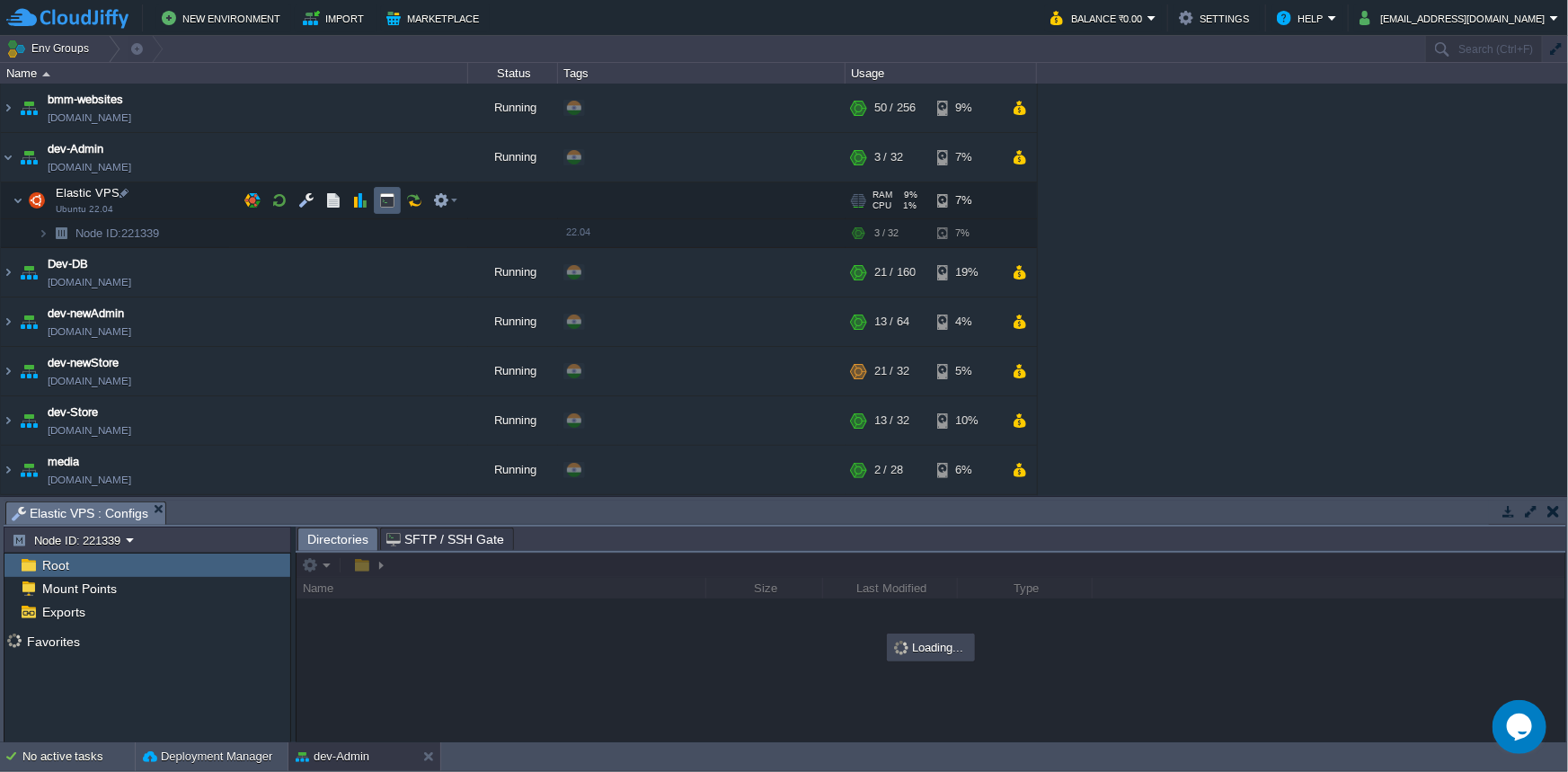 click at bounding box center [387, 200] 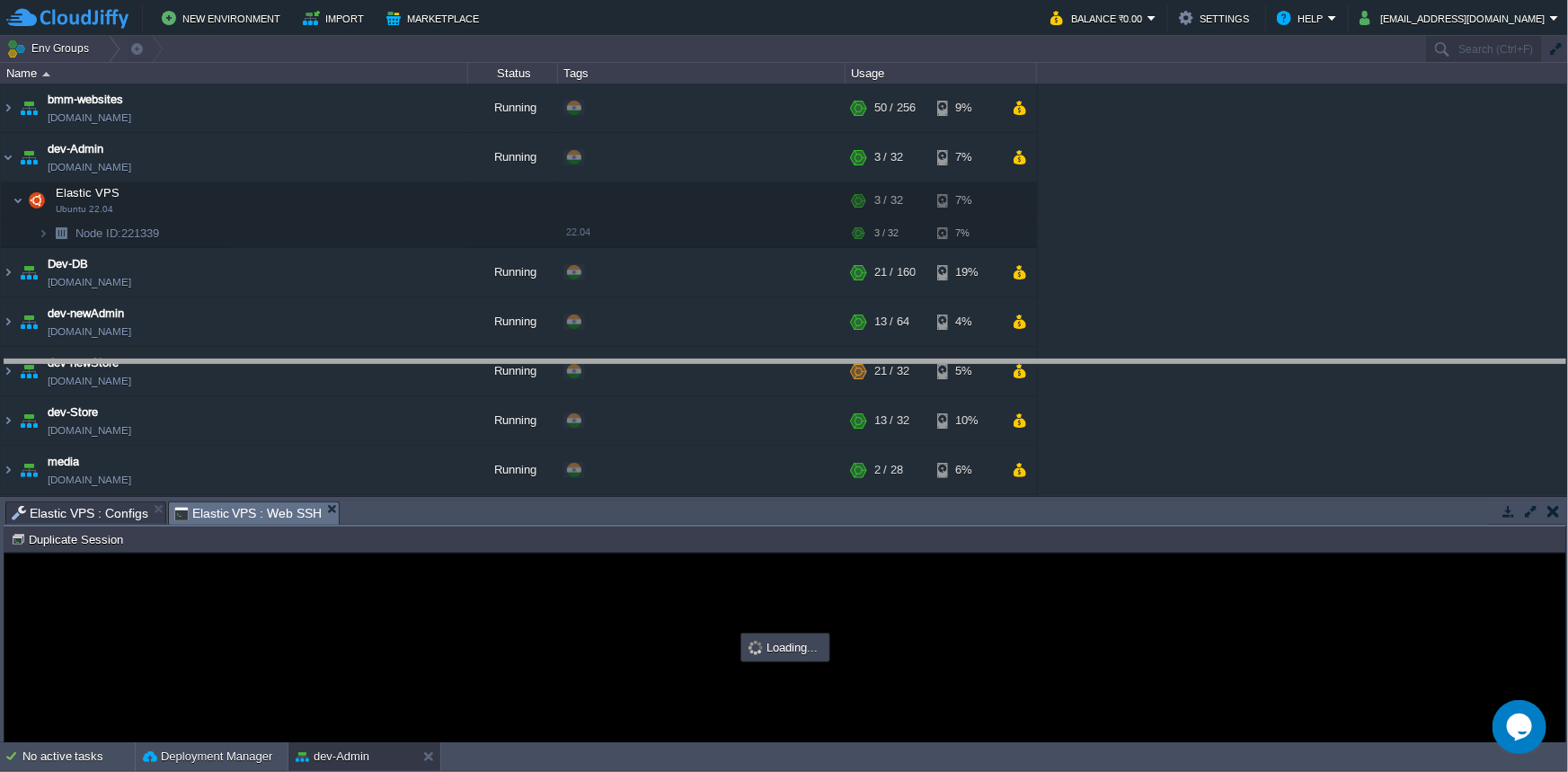 drag, startPoint x: 422, startPoint y: 517, endPoint x: 473, endPoint y: 253, distance: 268.88101 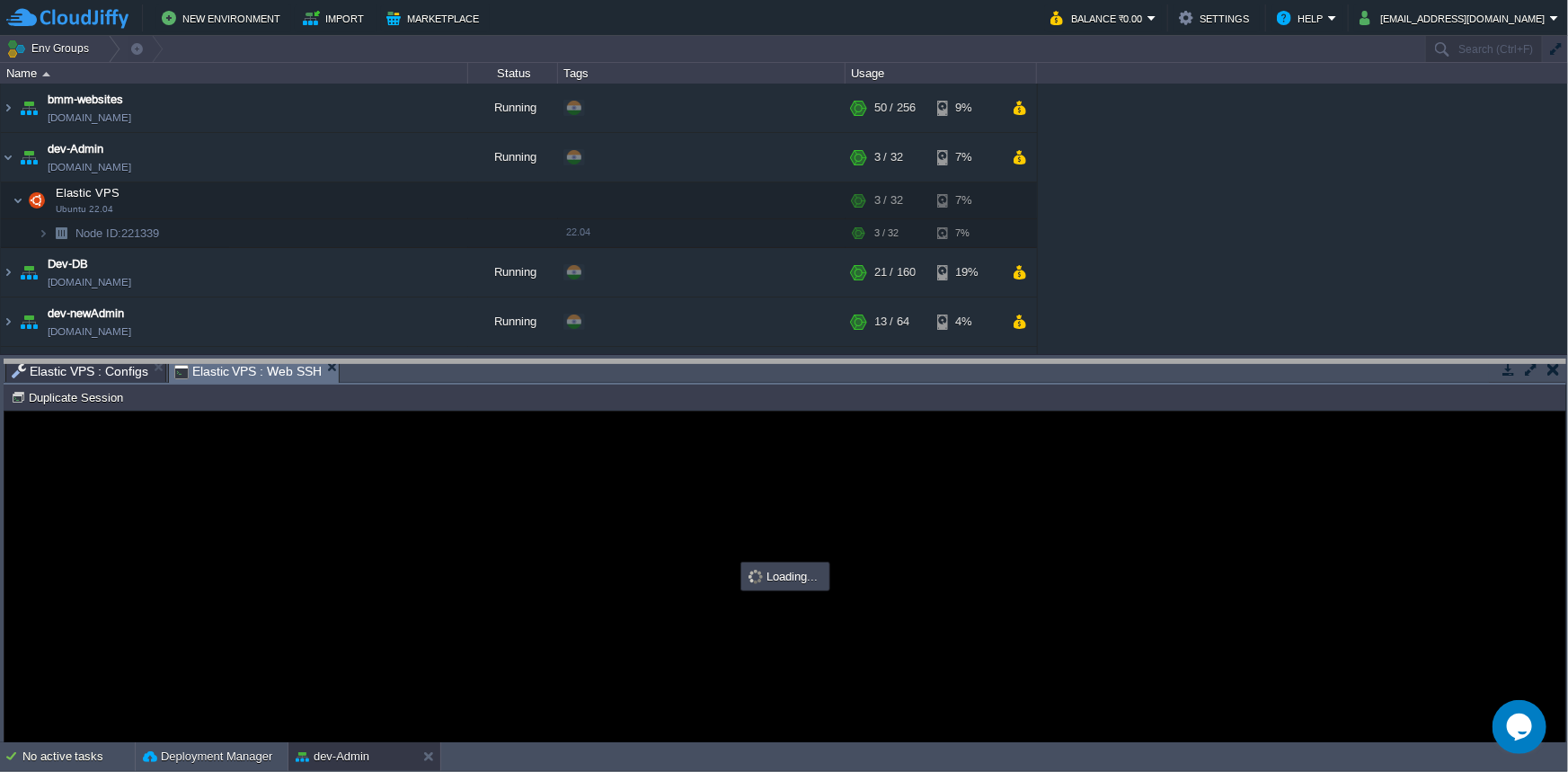 scroll, scrollTop: 0, scrollLeft: 0, axis: both 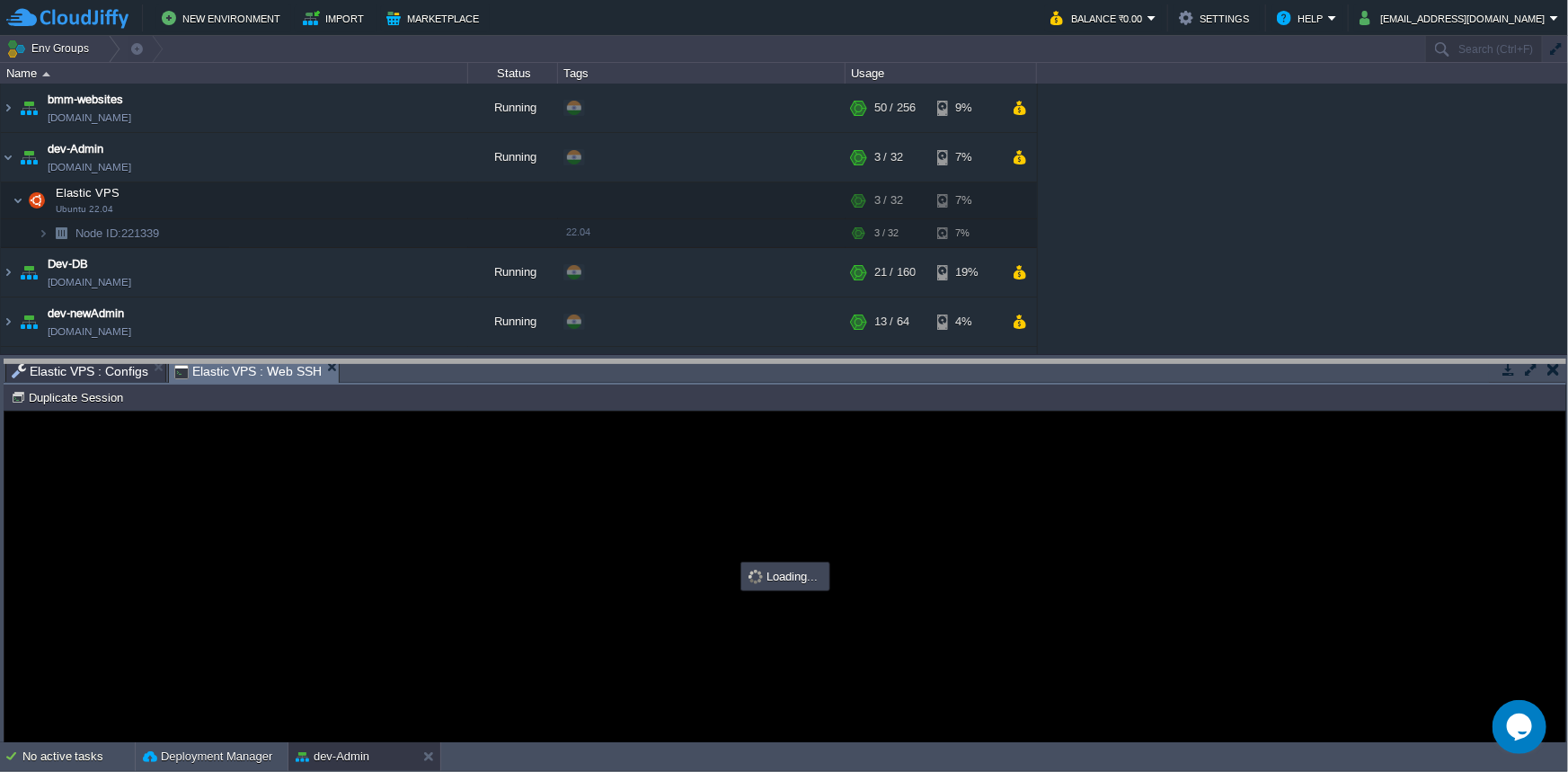 drag, startPoint x: 377, startPoint y: 378, endPoint x: 404, endPoint y: 229, distance: 151.42655 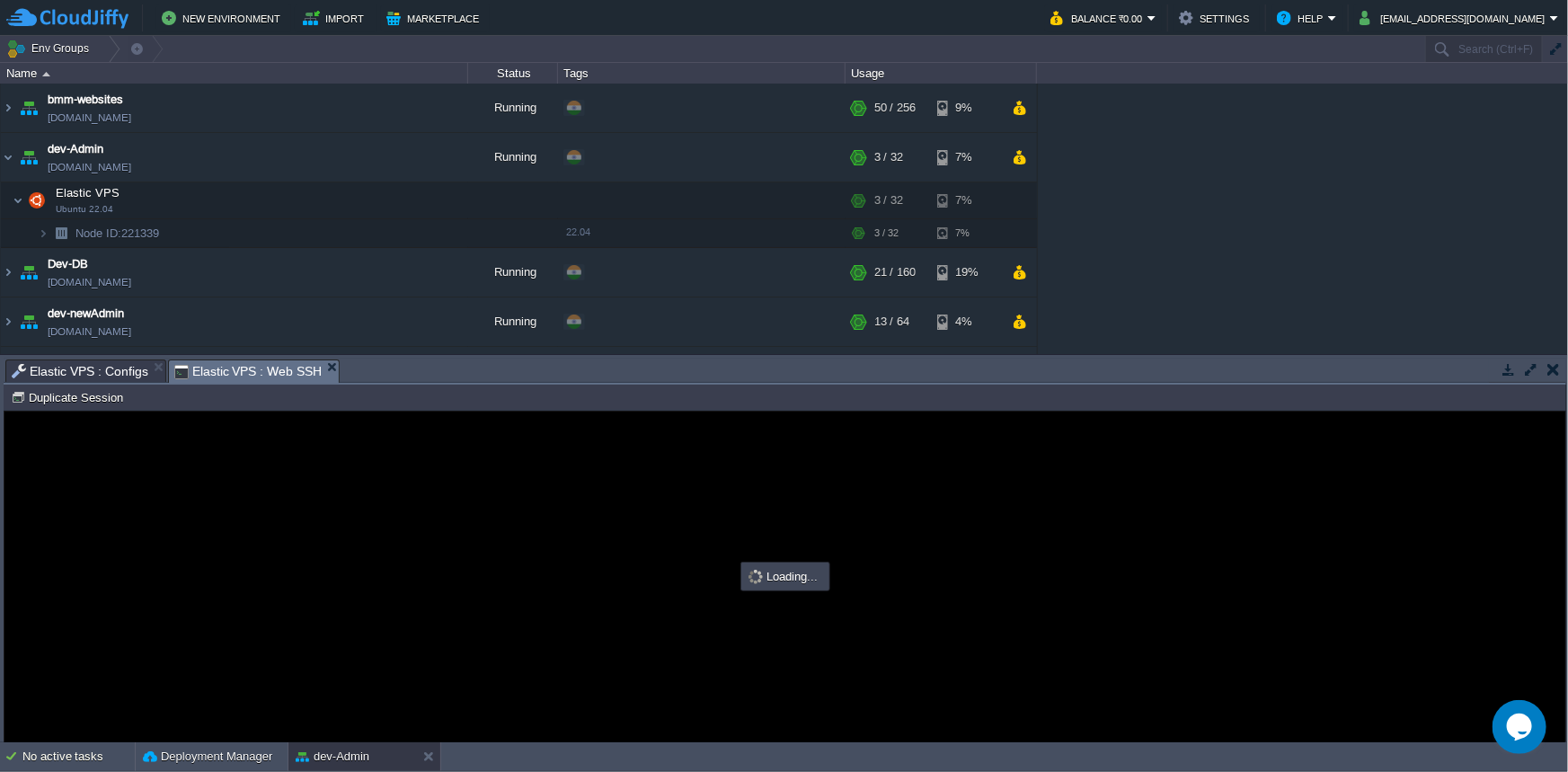 type on "#000000" 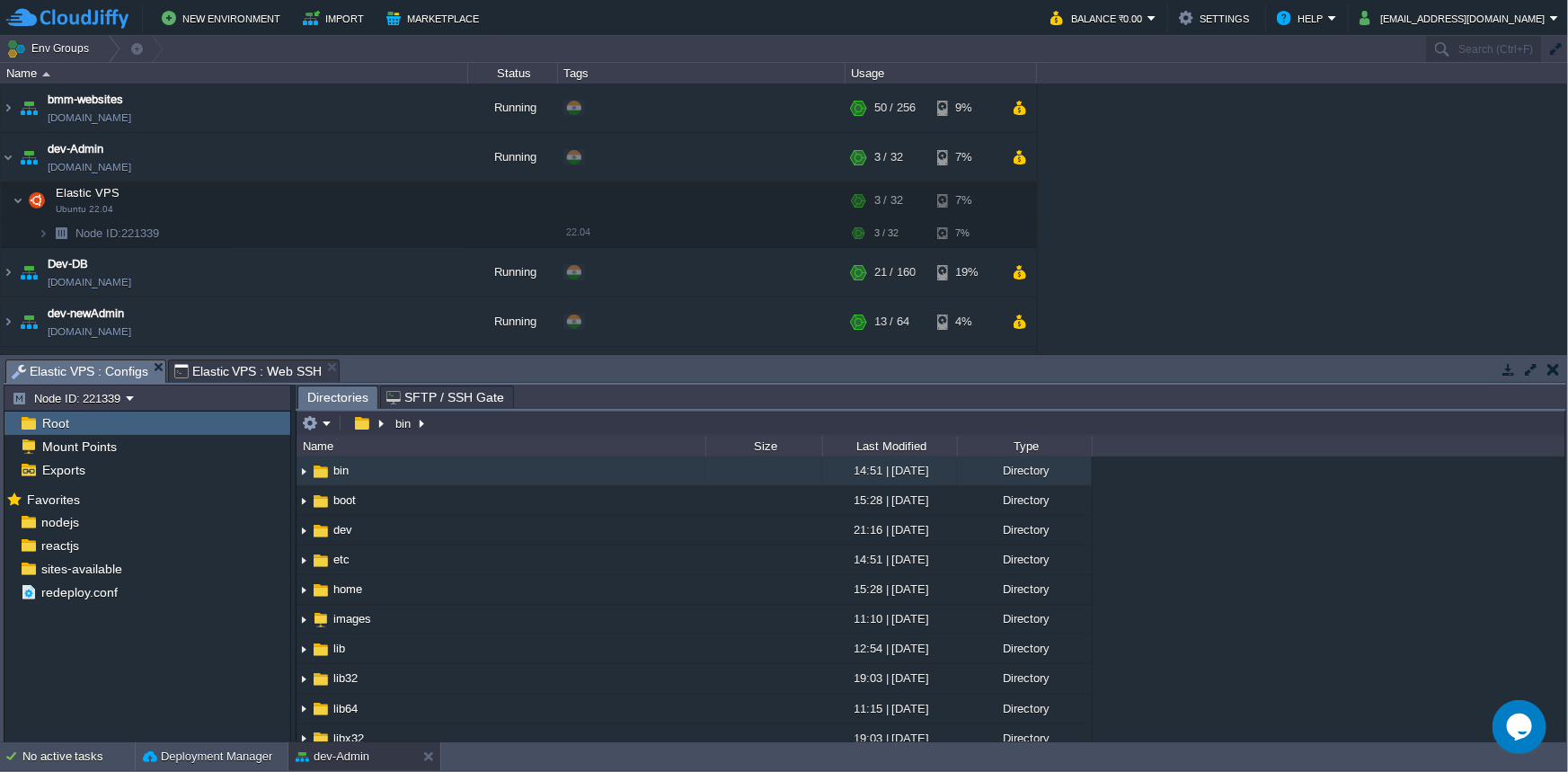 click on "Elastic VPS : Configs" at bounding box center (80, 371) 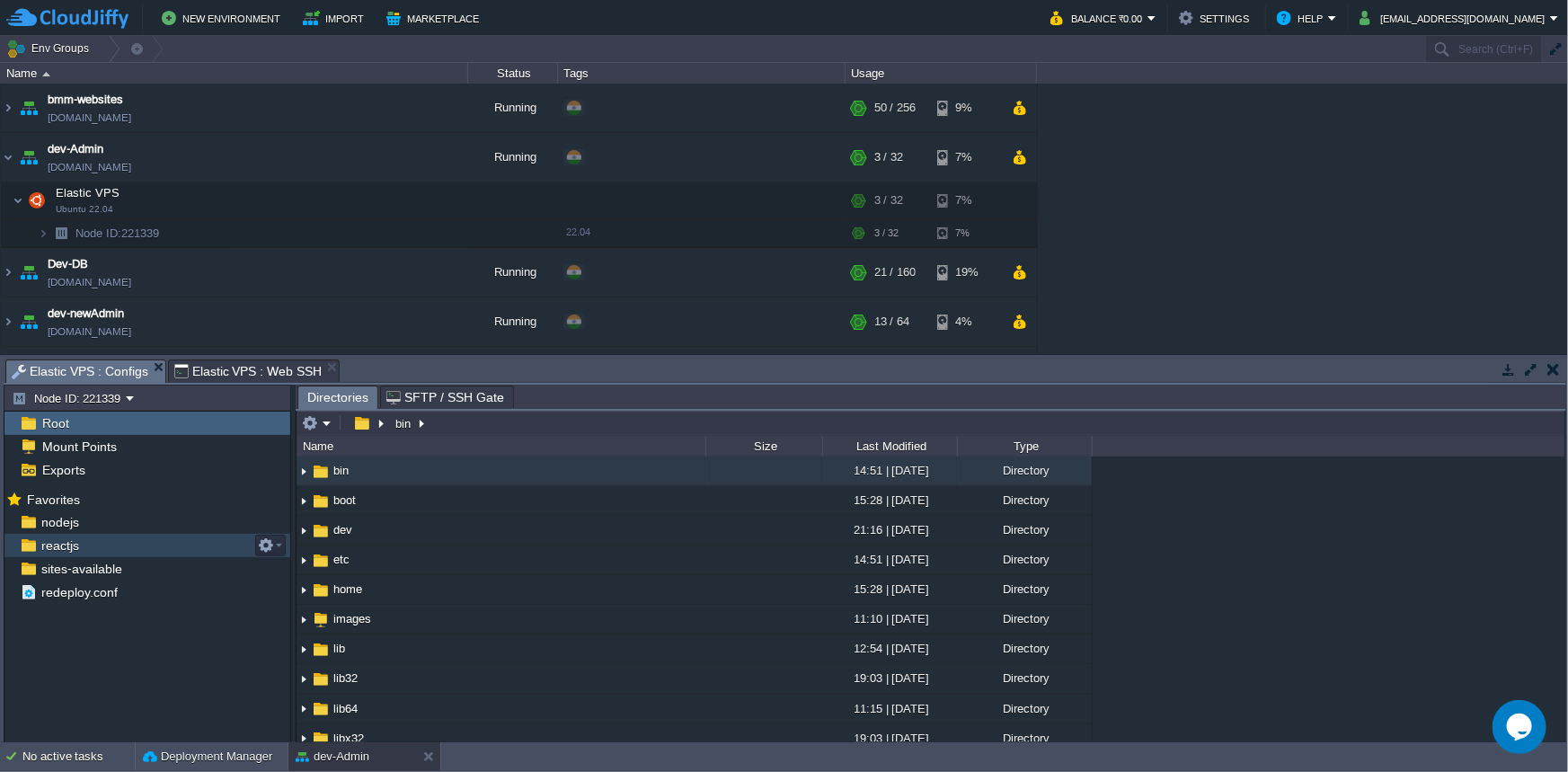 click on "reactjs" at bounding box center (147, 546) 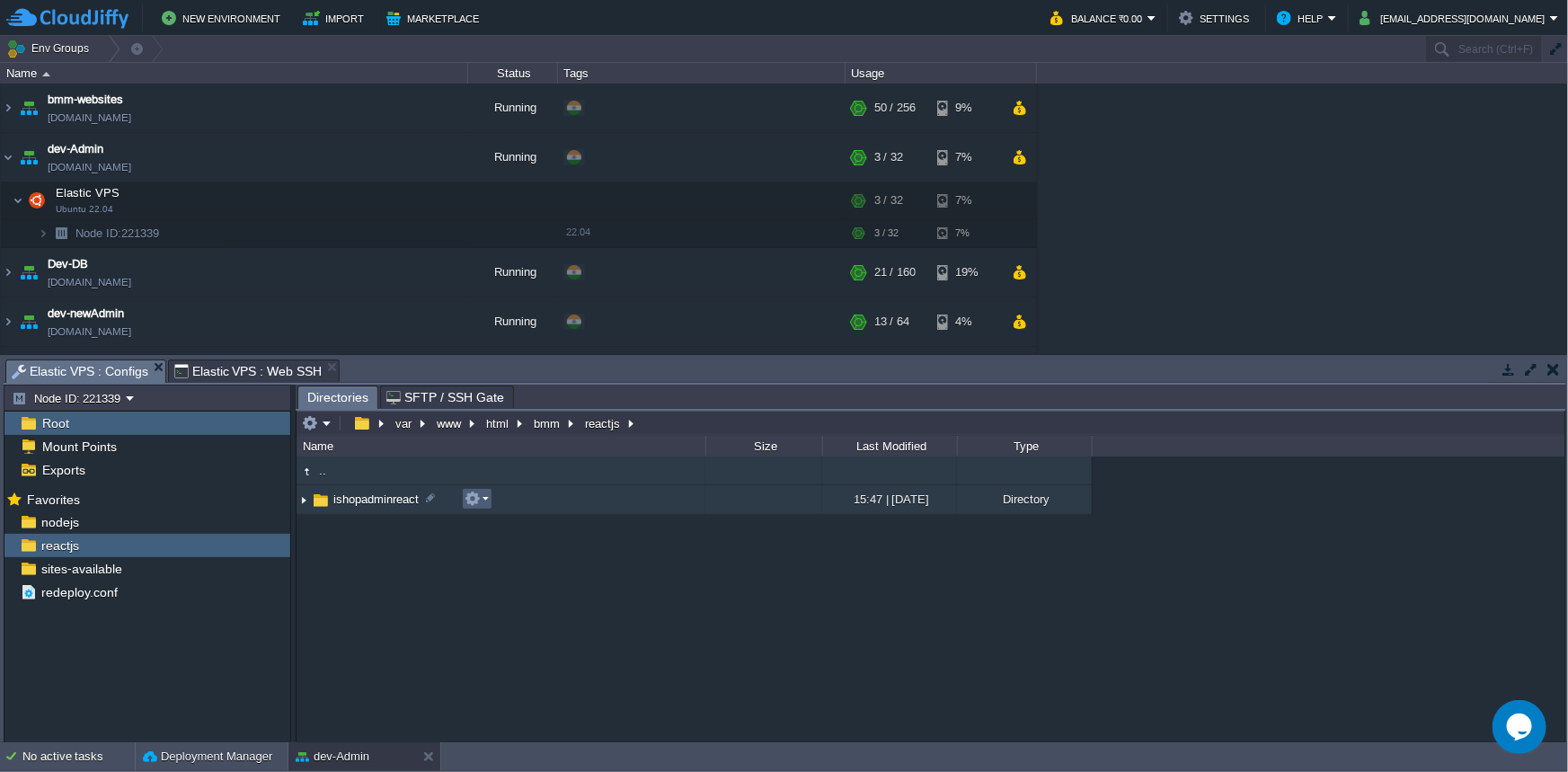 click at bounding box center (473, 499) 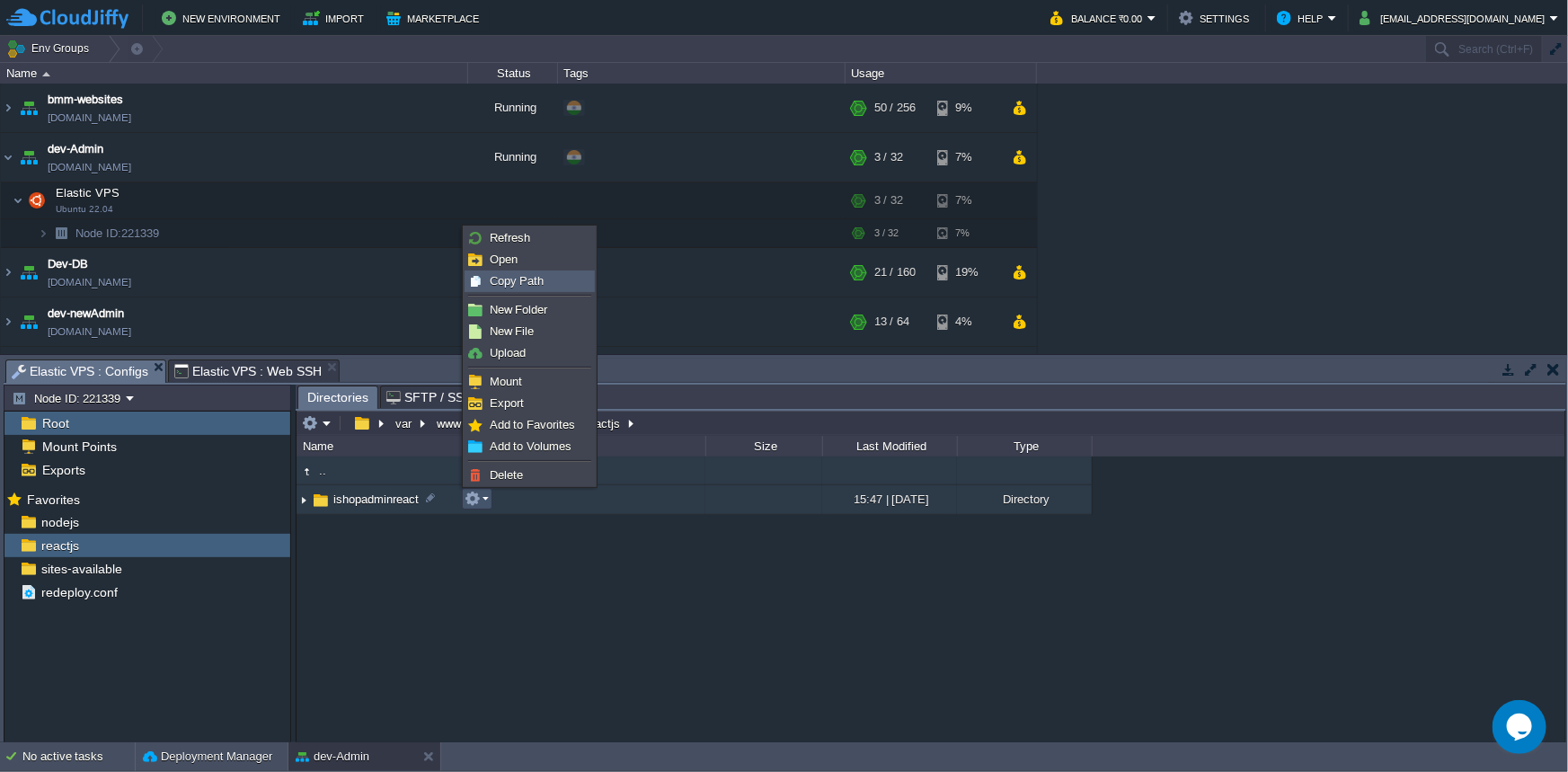click on "Copy Path" at bounding box center [529, 281] 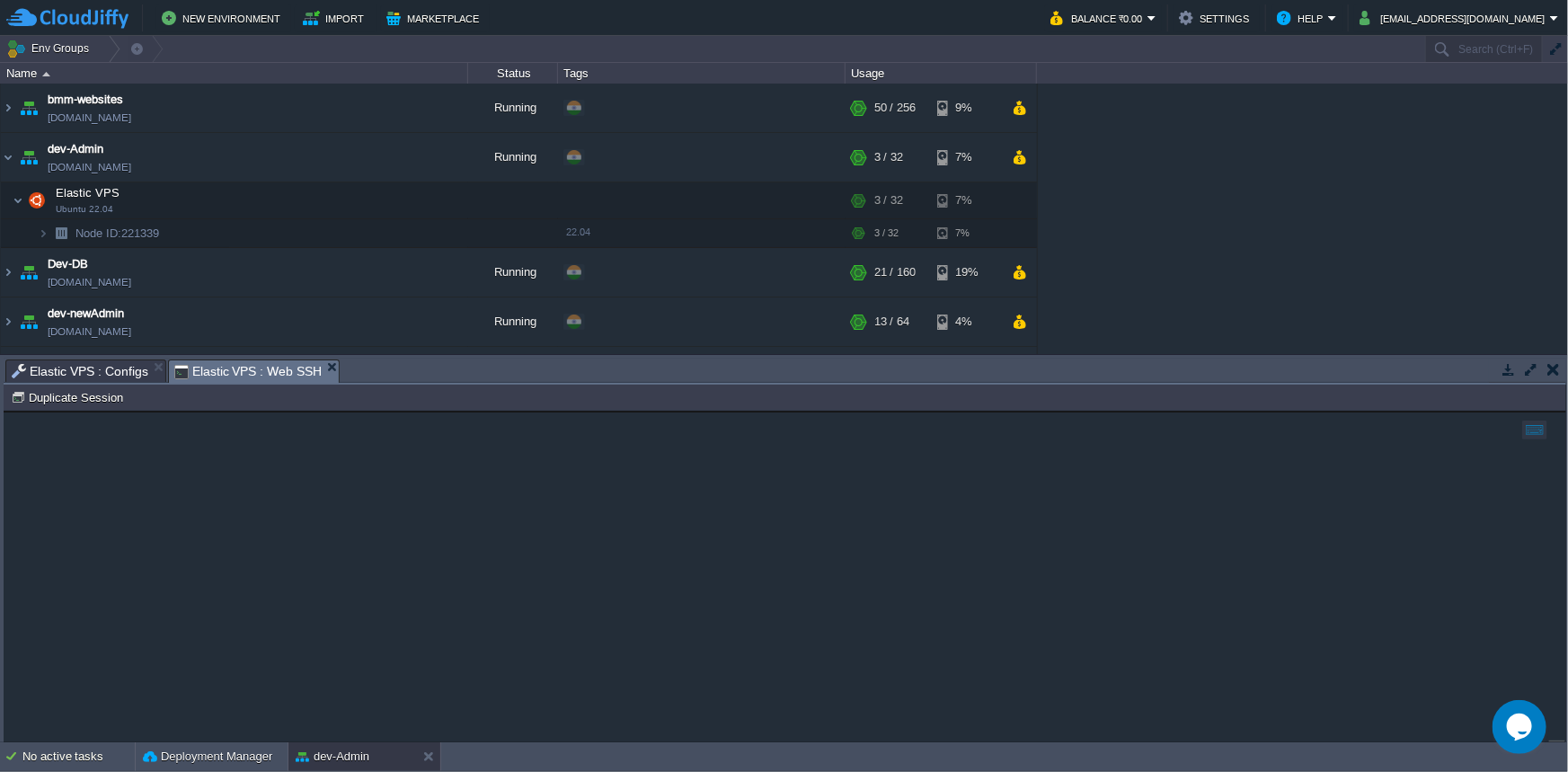 click on "Elastic VPS : Web SSH" at bounding box center (248, 371) 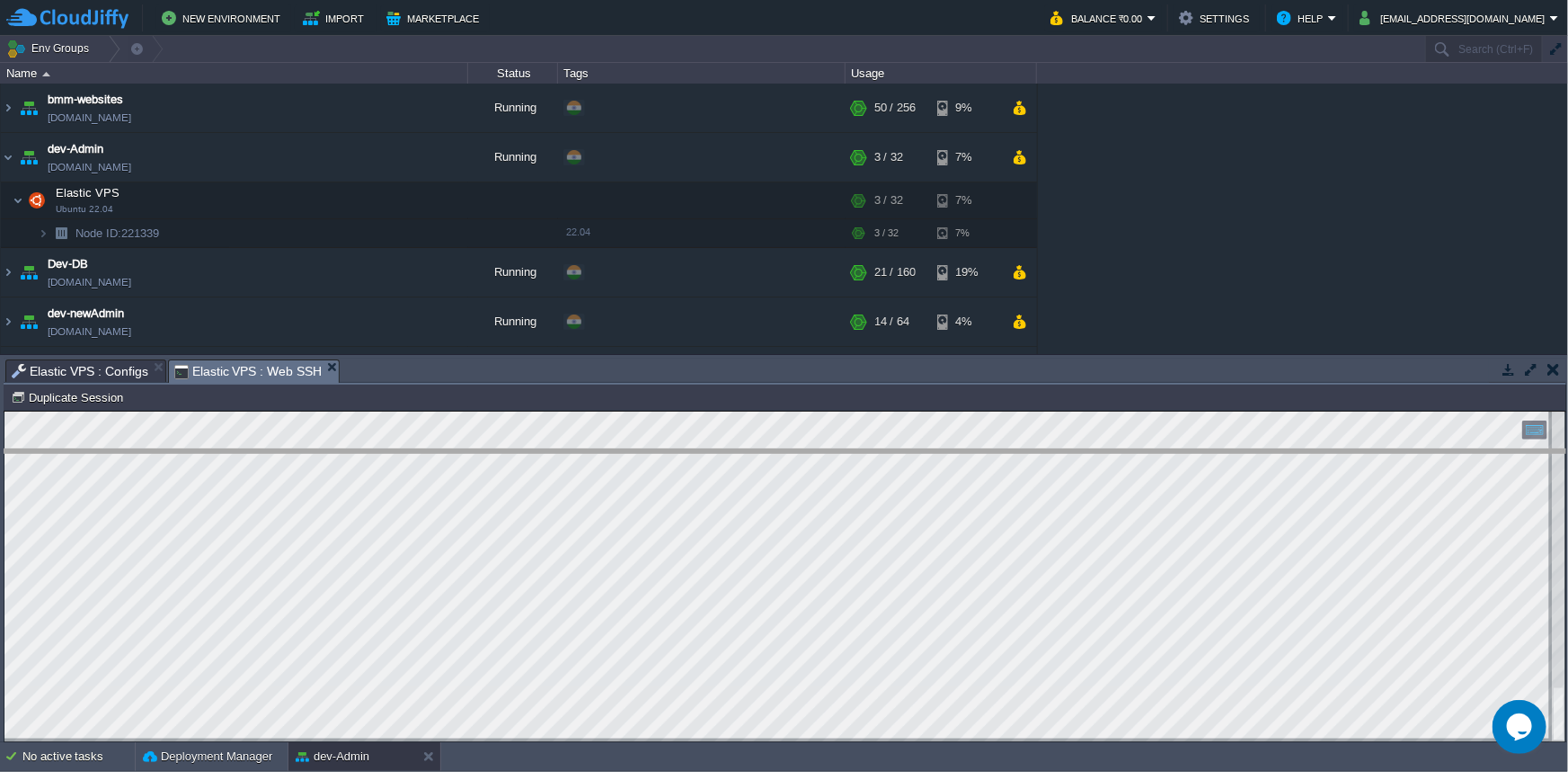 drag, startPoint x: 527, startPoint y: 378, endPoint x: 492, endPoint y: 665, distance: 289.12627 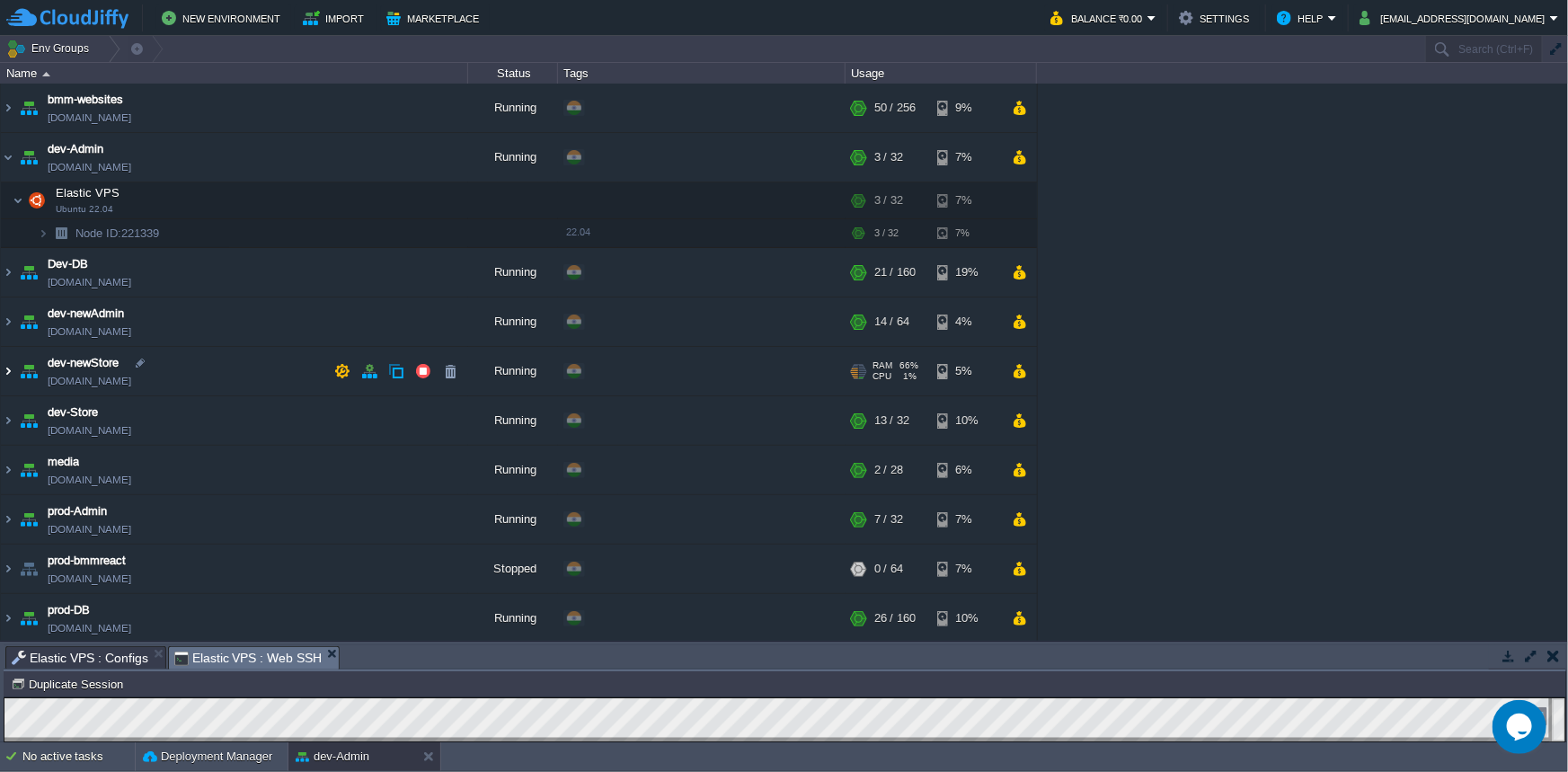 click at bounding box center (8, 371) 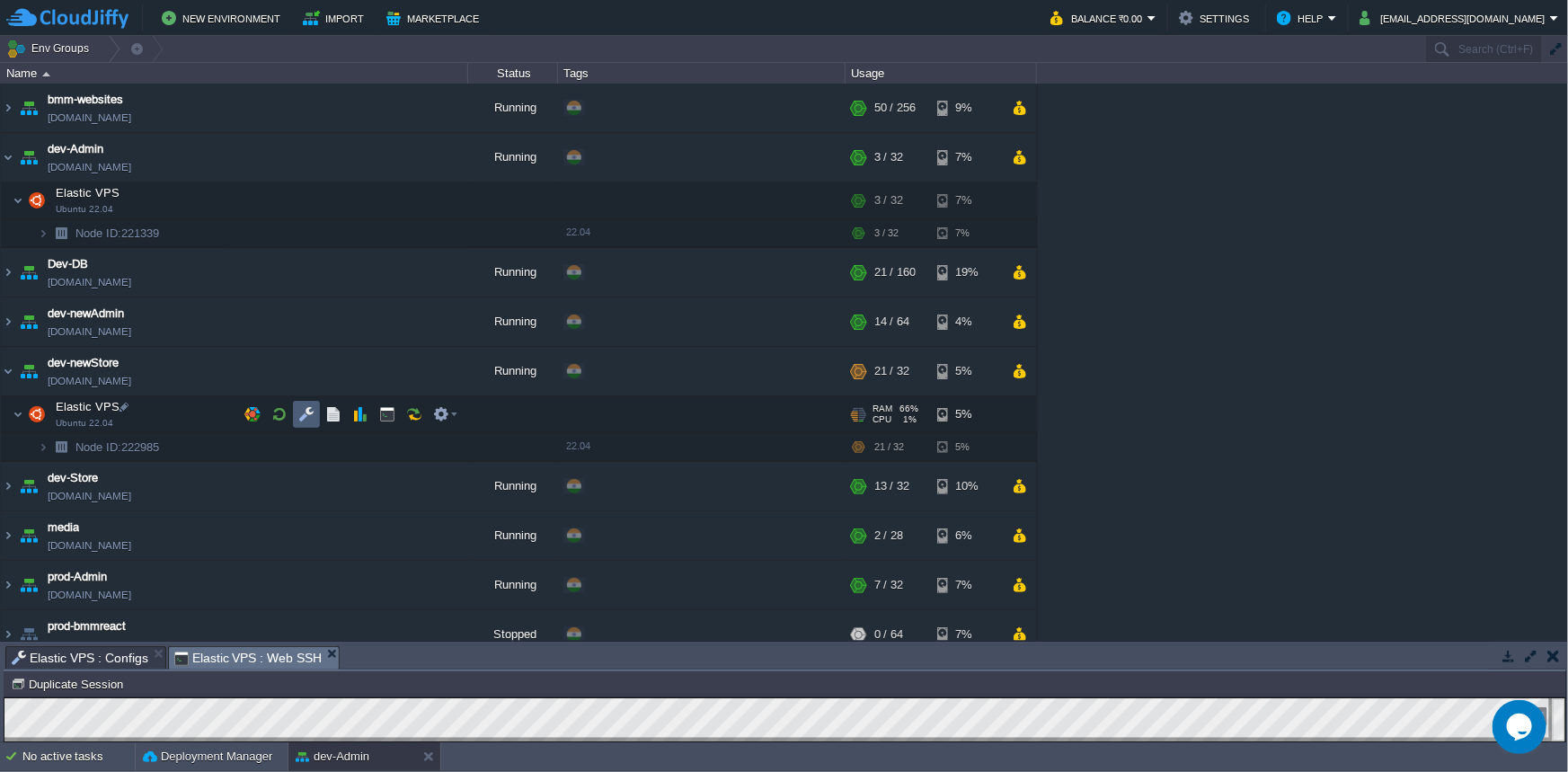 click at bounding box center [306, 414] 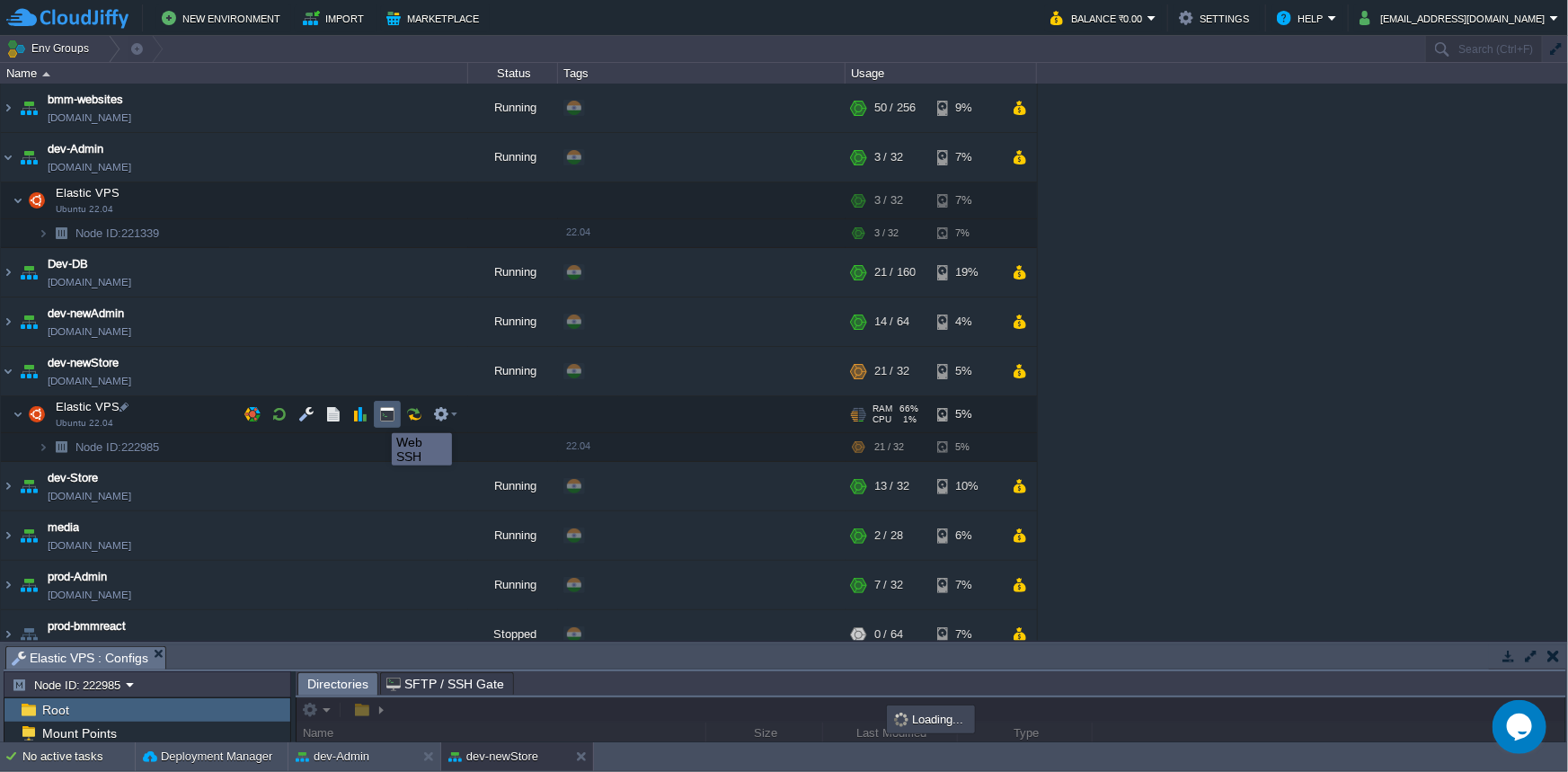 click at bounding box center [387, 414] 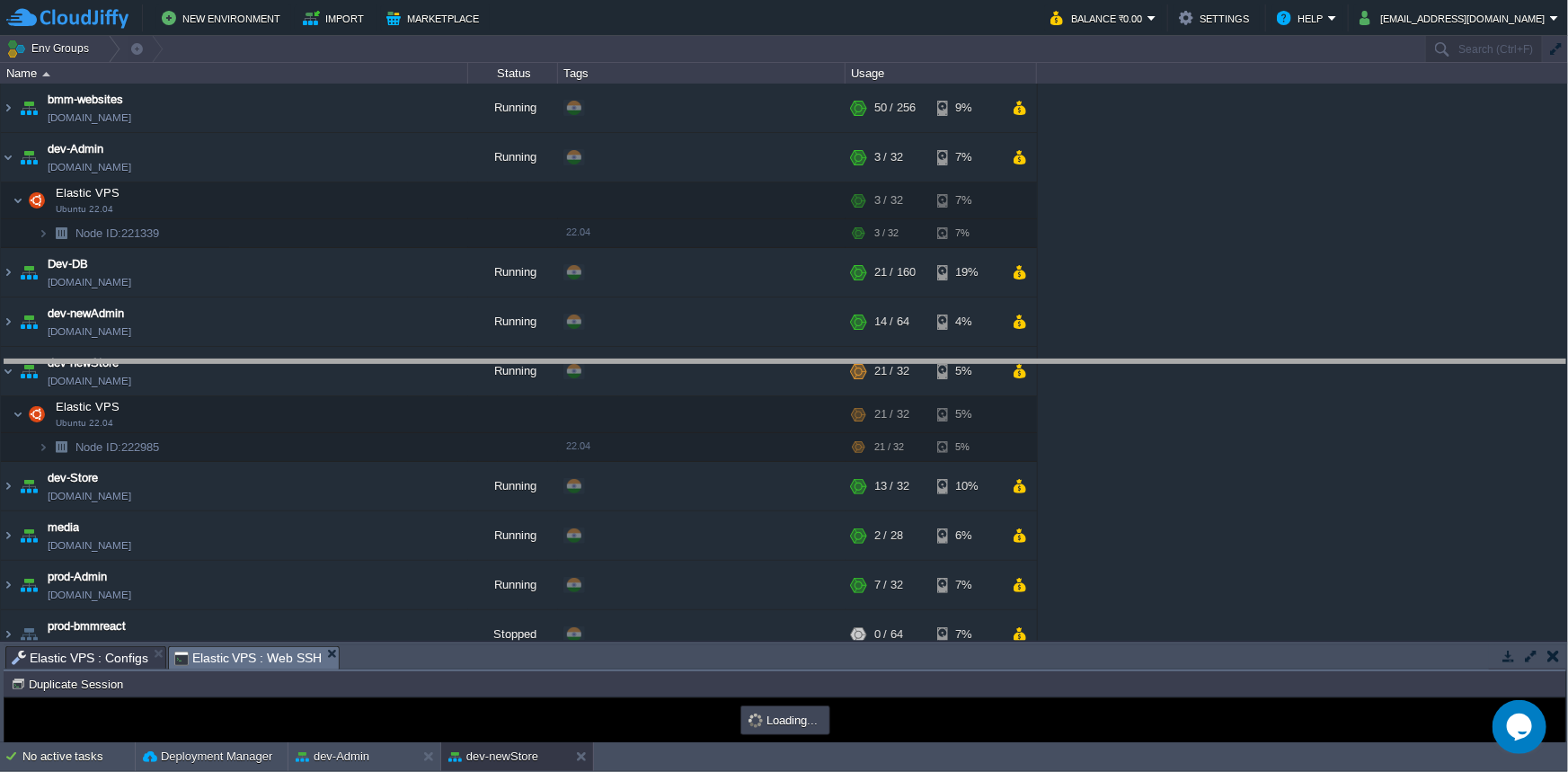 drag, startPoint x: 442, startPoint y: 658, endPoint x: 462, endPoint y: 242, distance: 416.48049 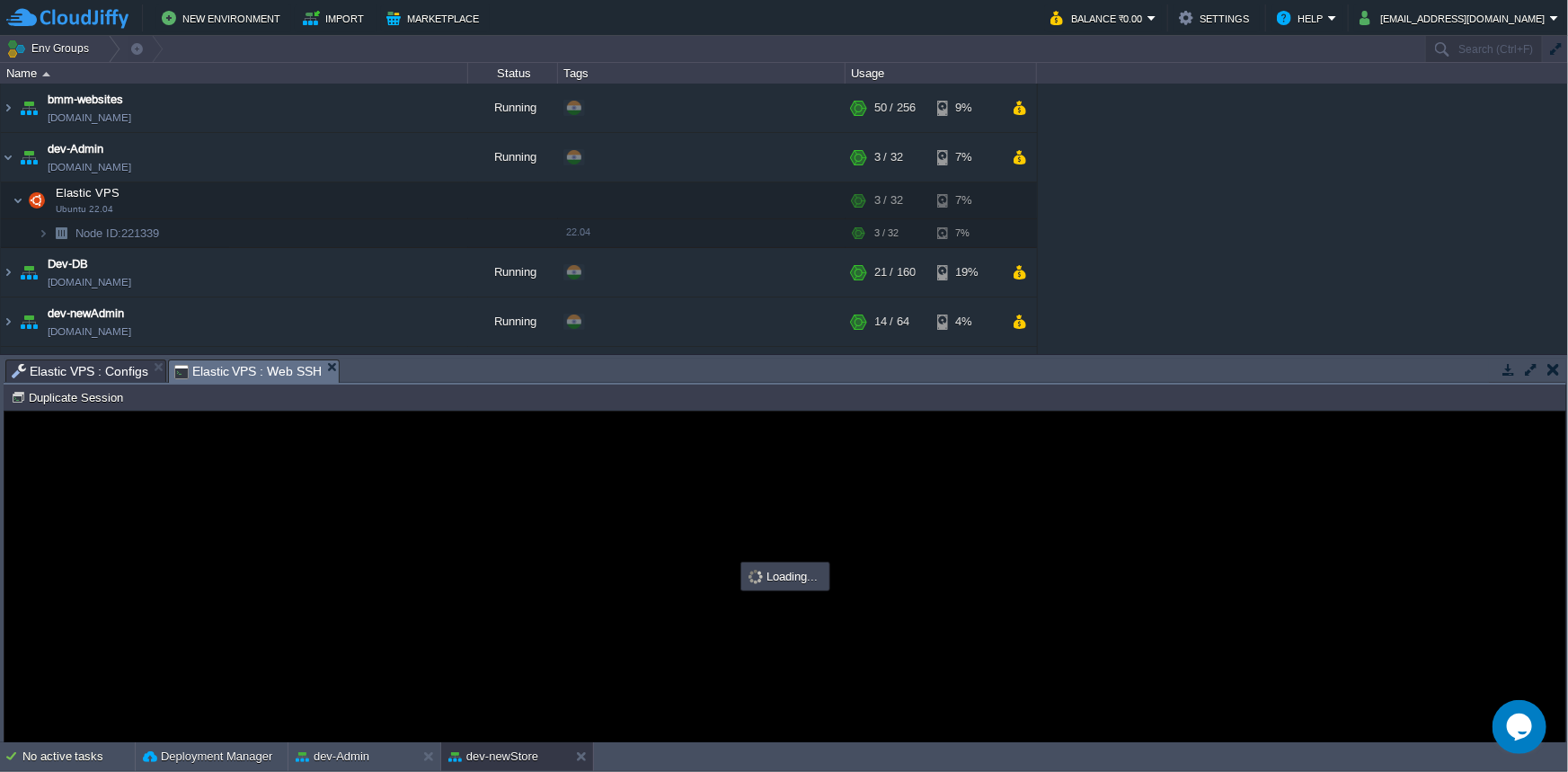 scroll, scrollTop: 0, scrollLeft: 0, axis: both 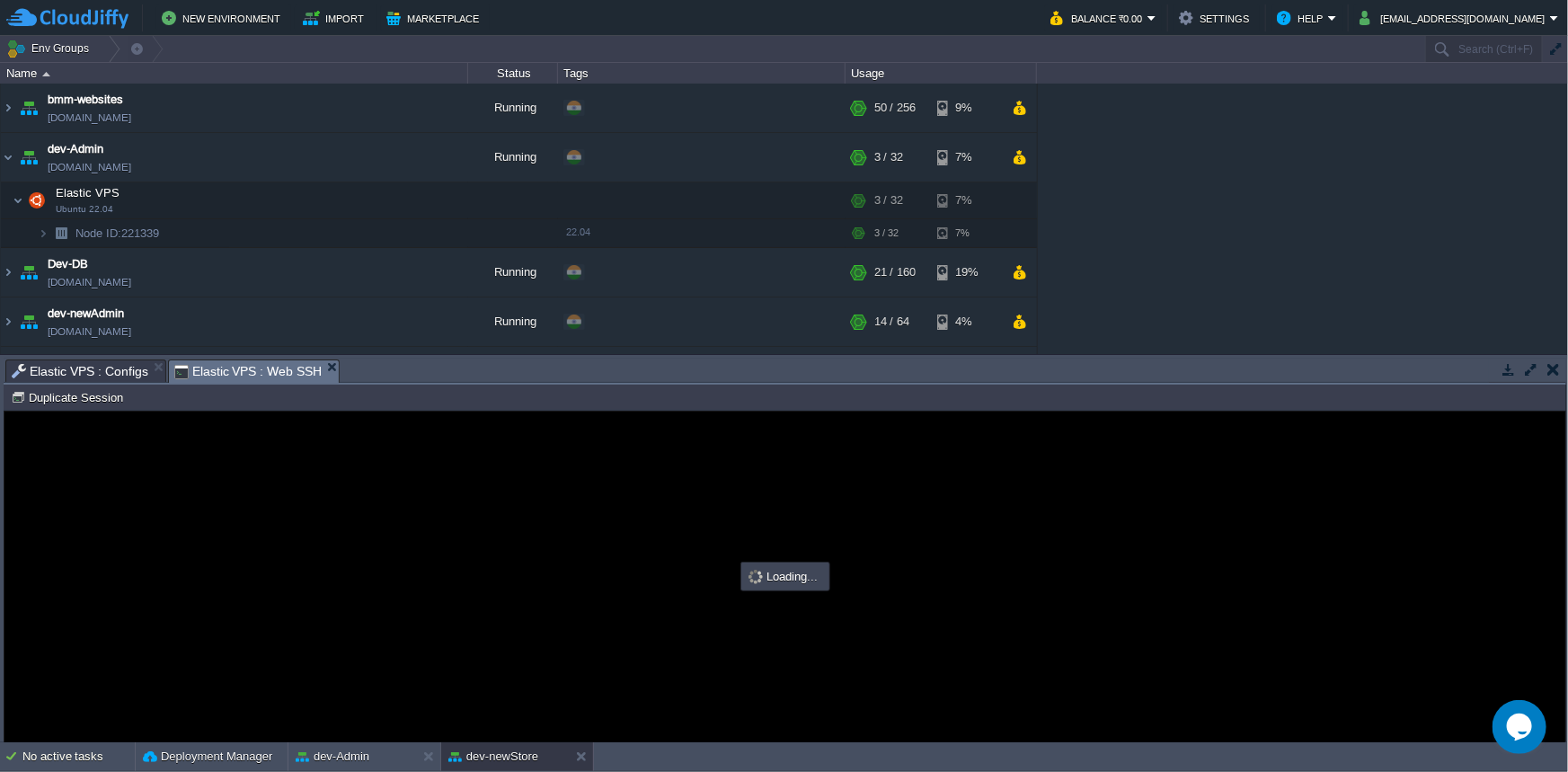 type on "#000000" 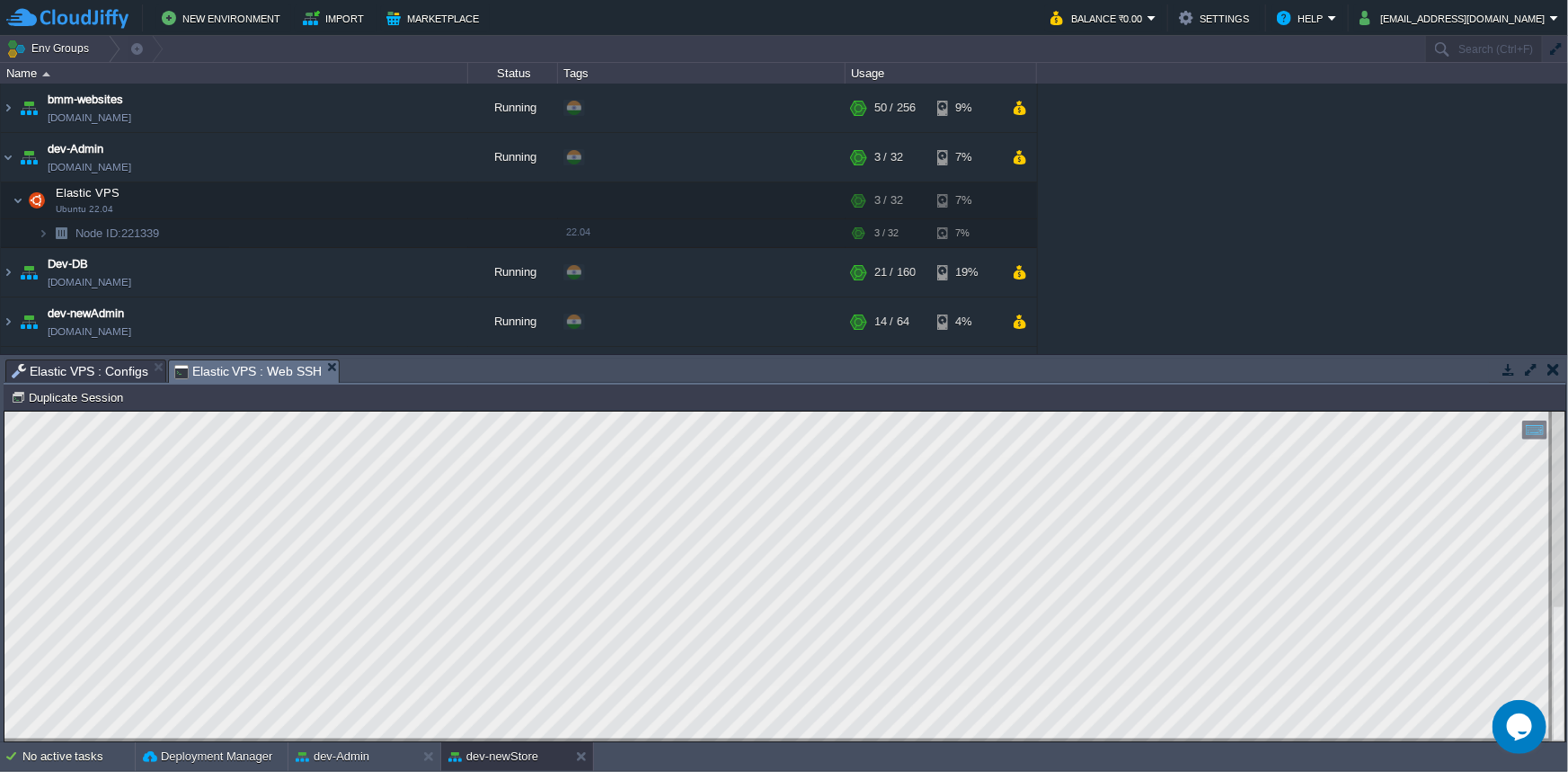 click 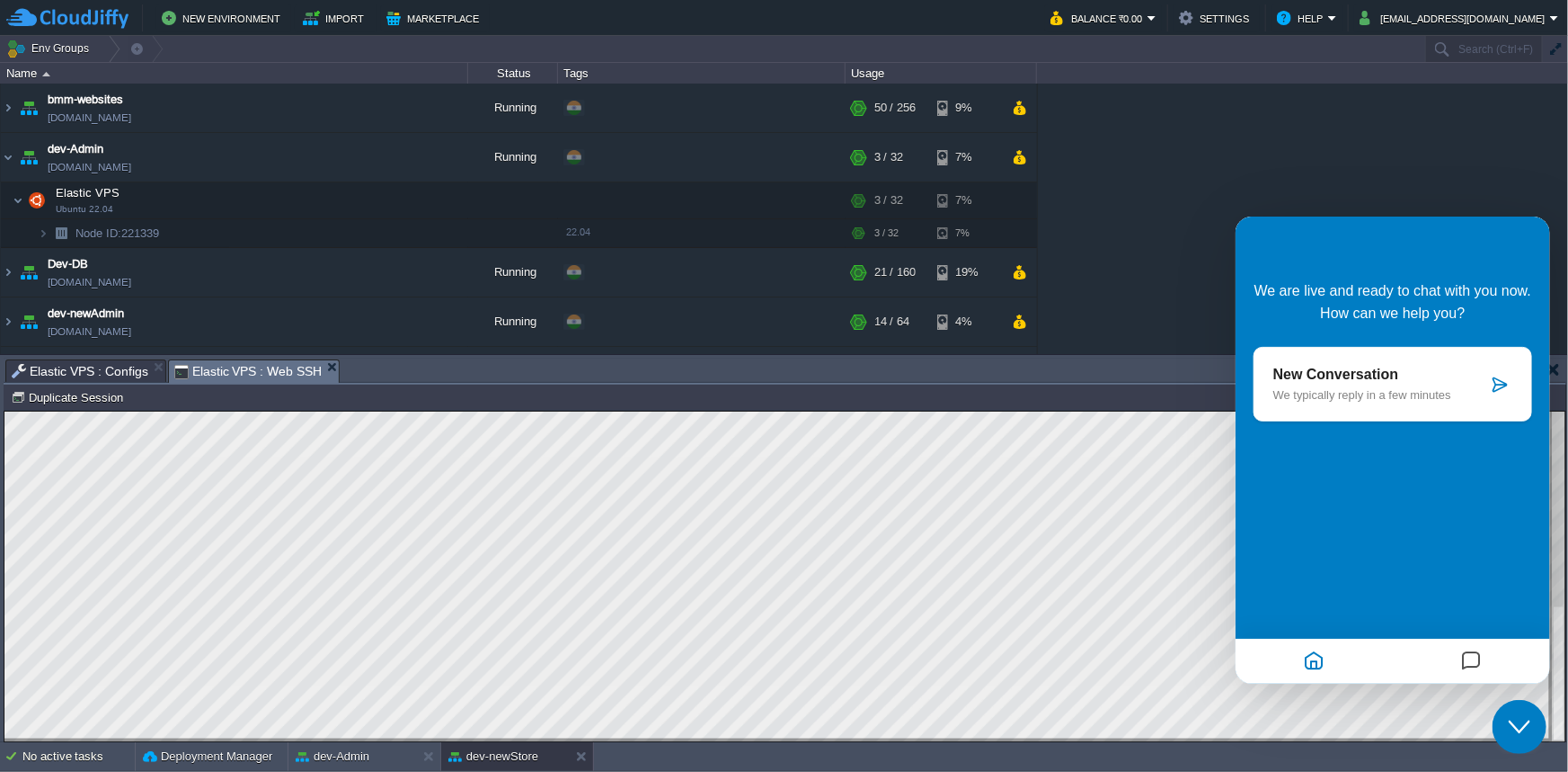 click on "We typically reply in a few minutes" at bounding box center [1379, 394] 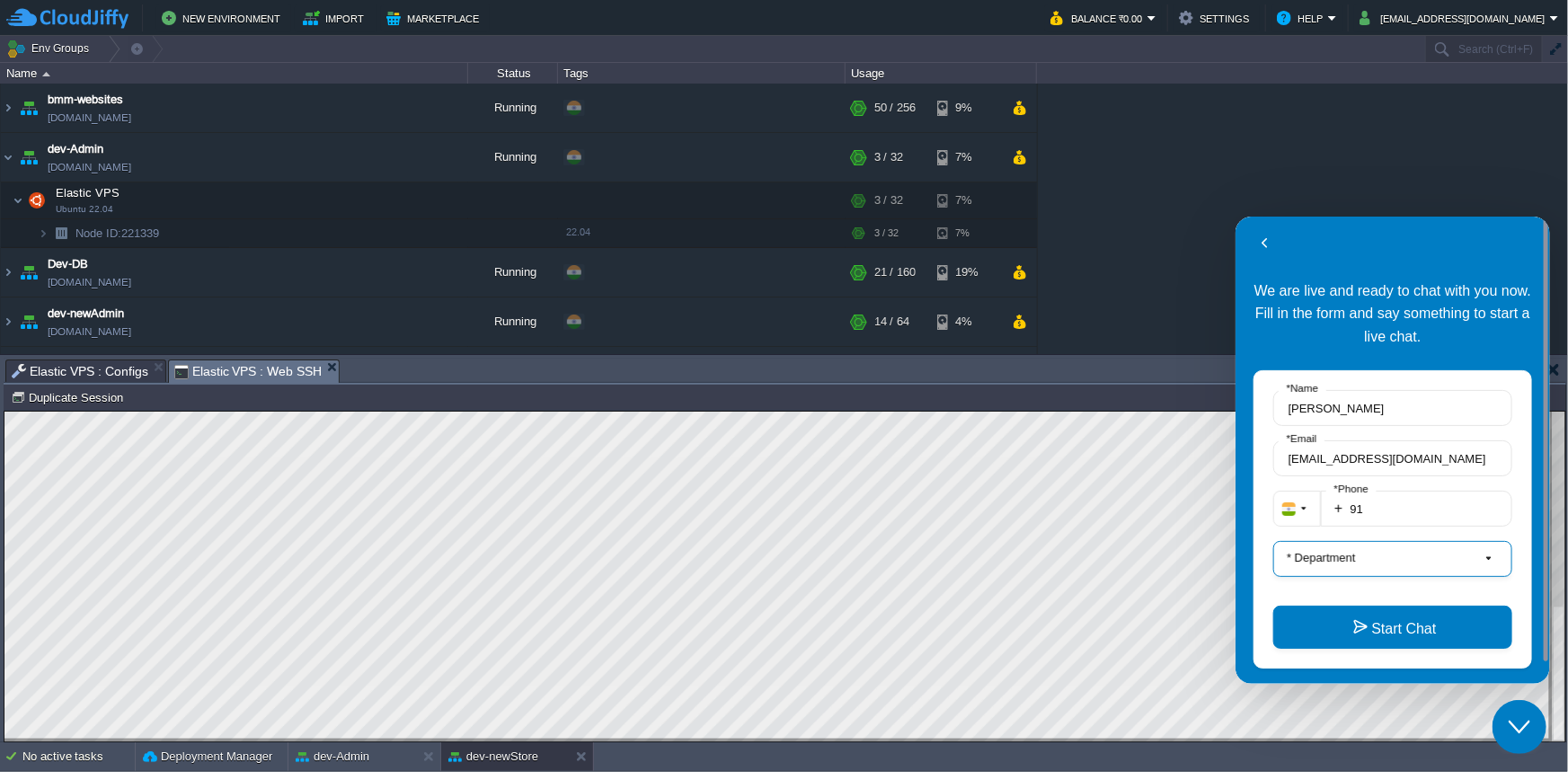 click on "* Department" at bounding box center [1392, 558] 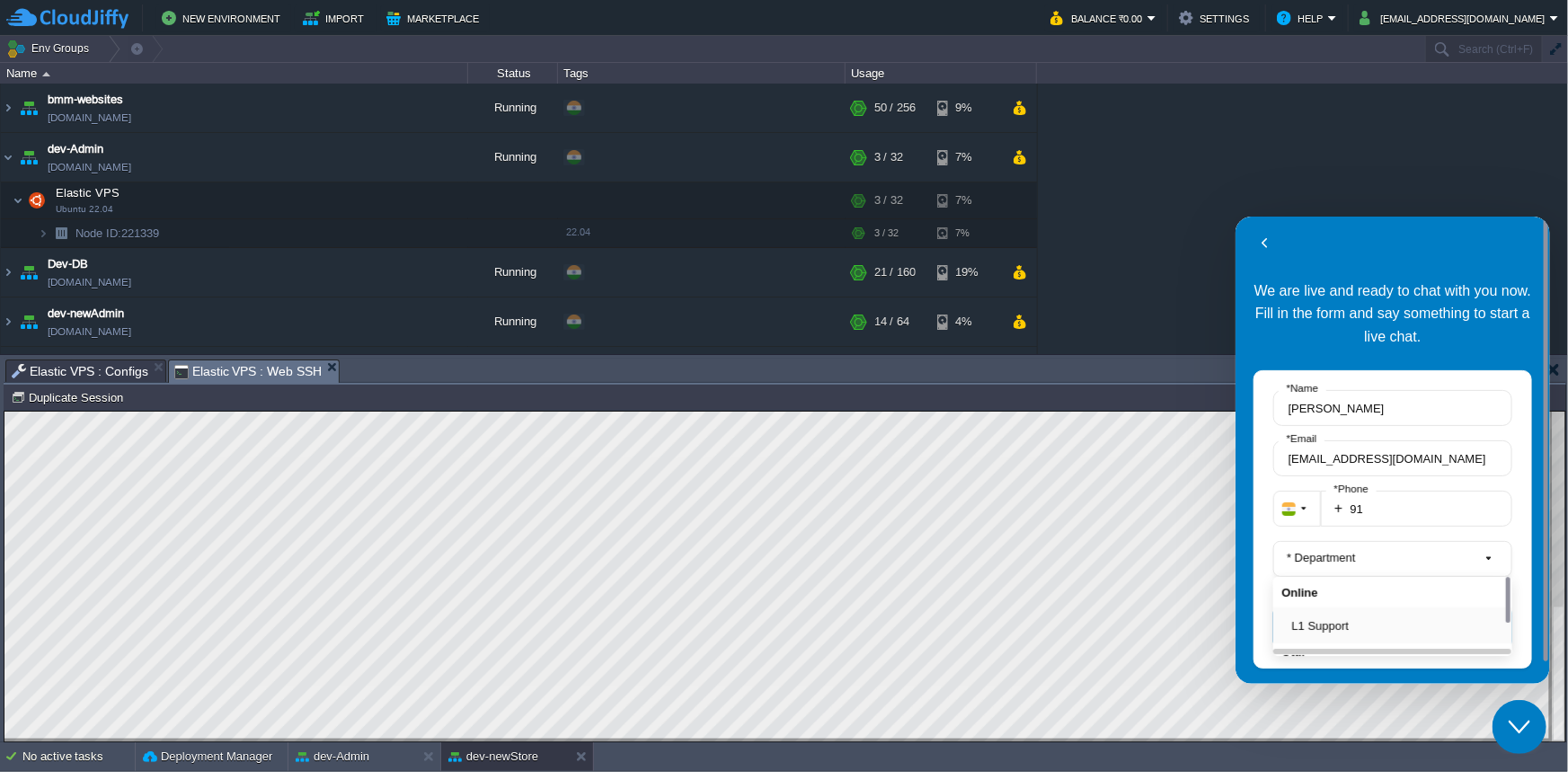 click on "L1 Support" at bounding box center (1397, 625) 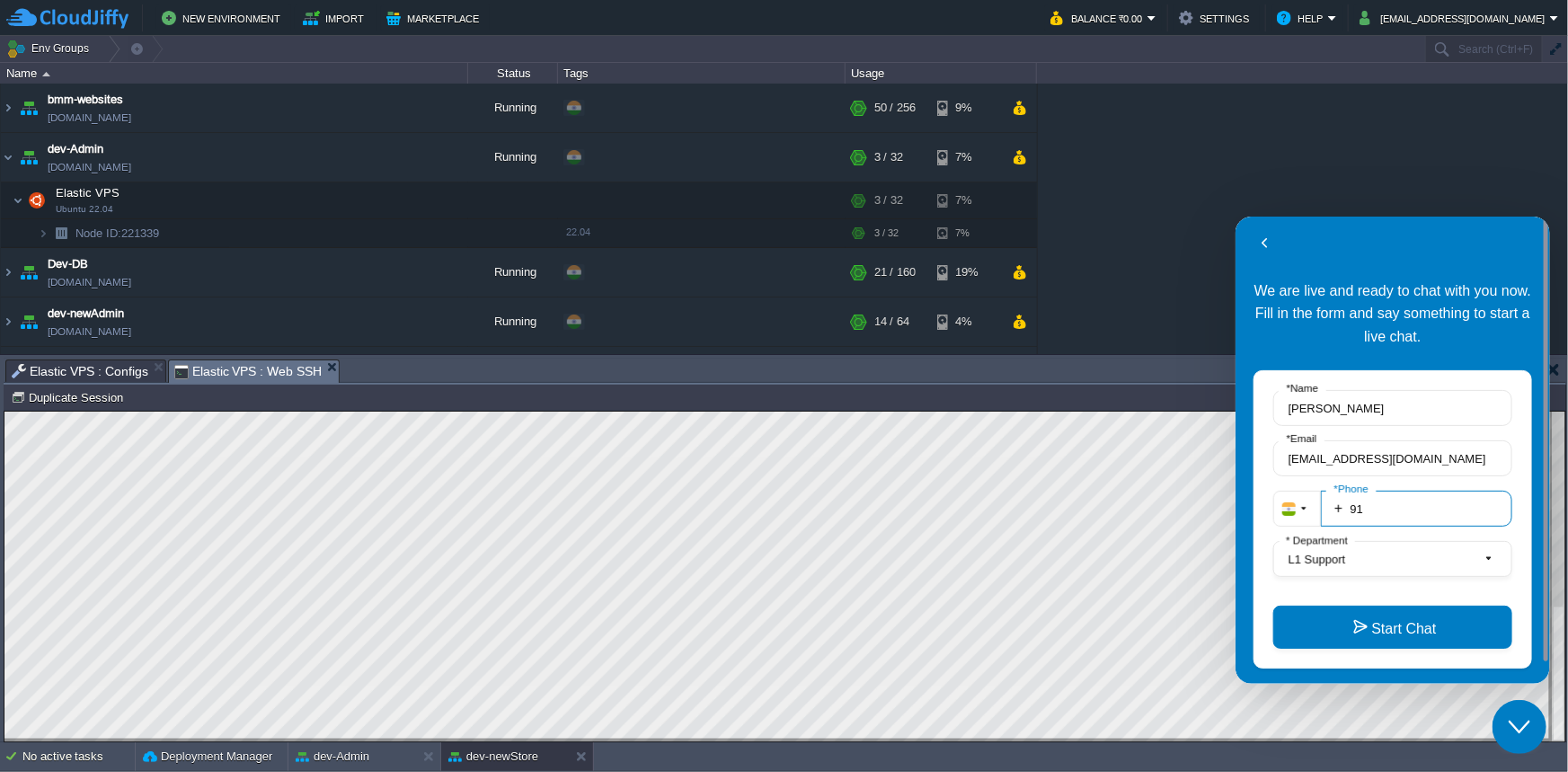 click on "91" at bounding box center [1415, 508] 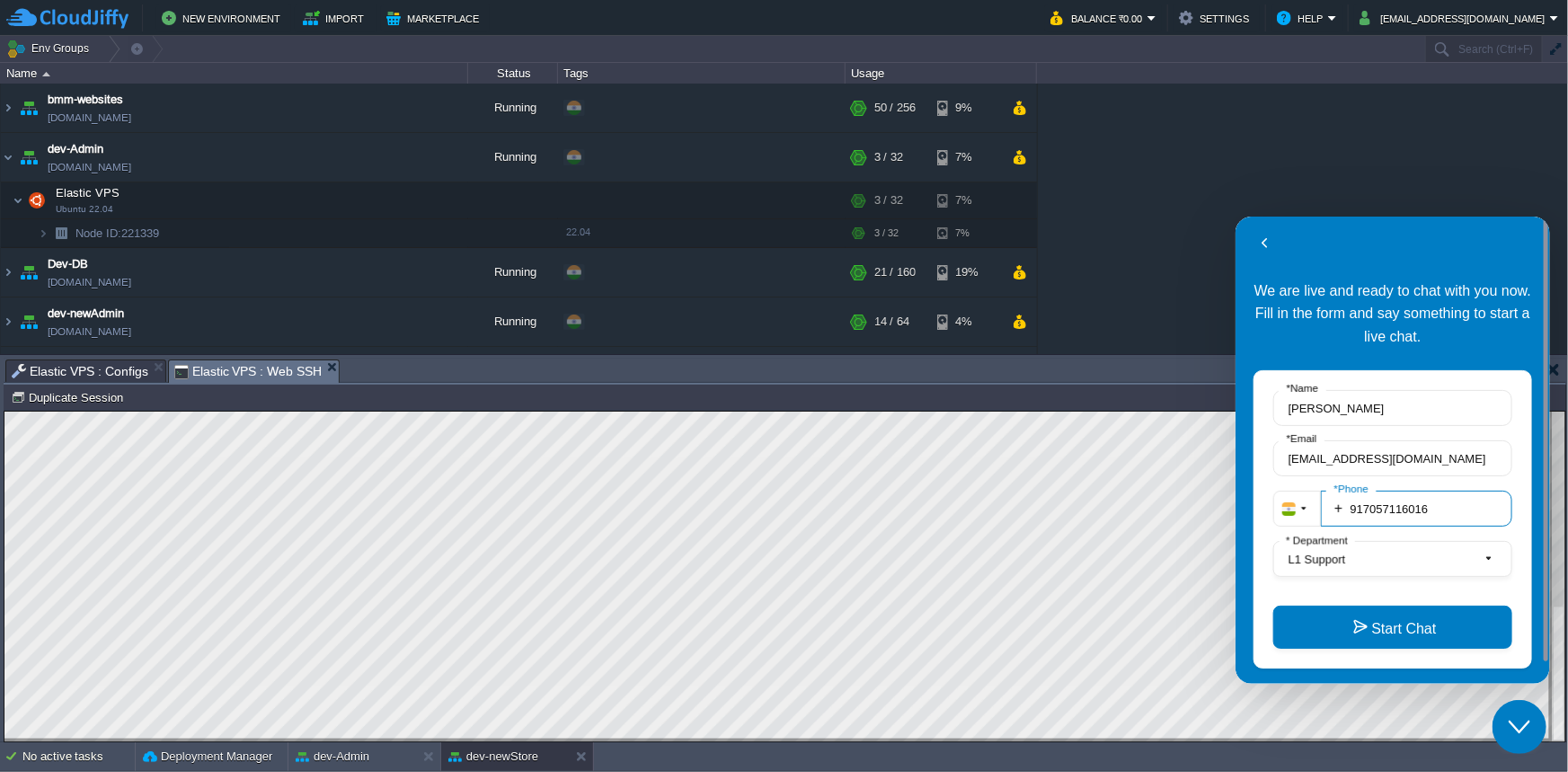 type on "917057116016" 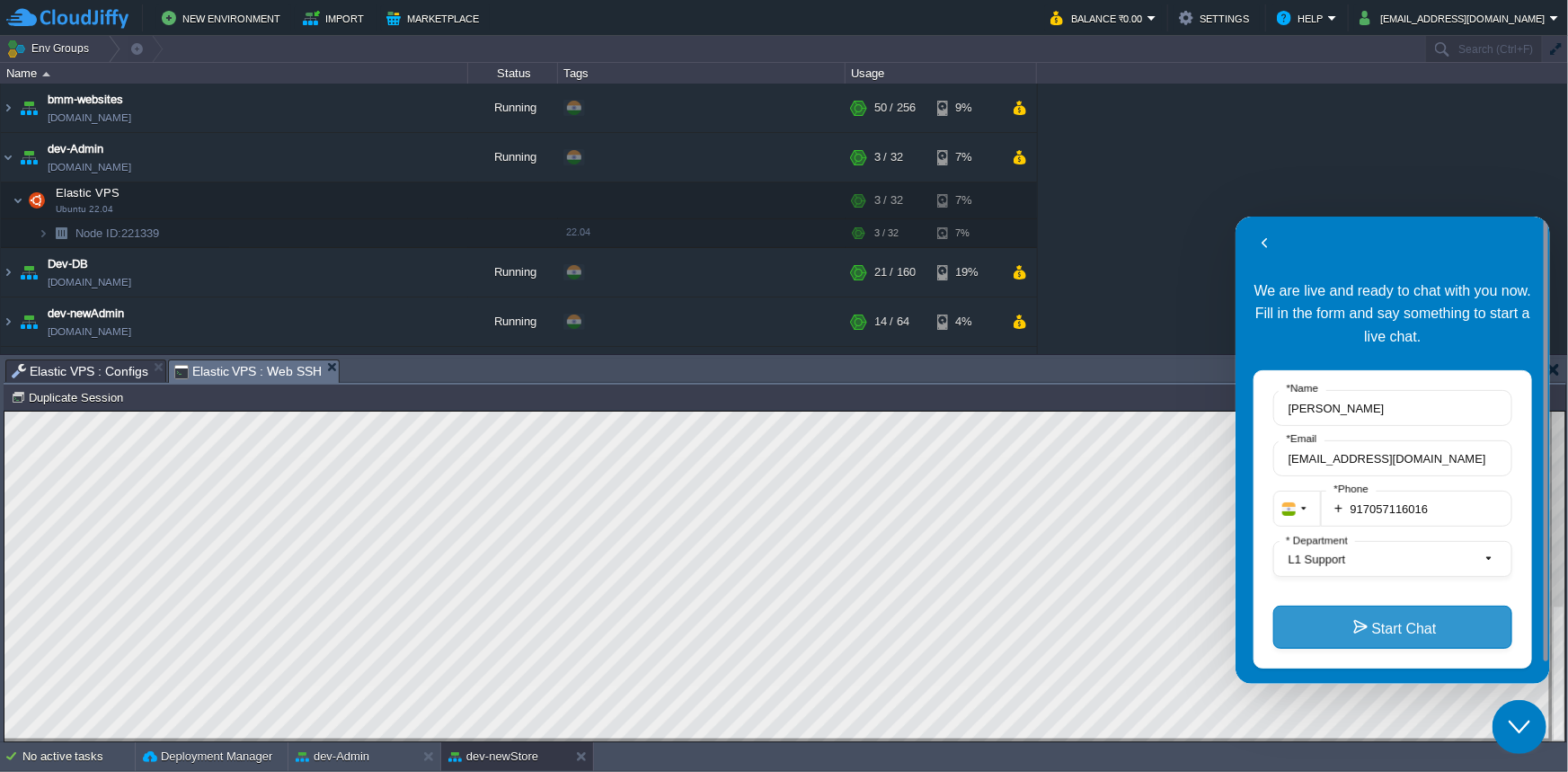 click on "Start Chat" at bounding box center (1392, 626) 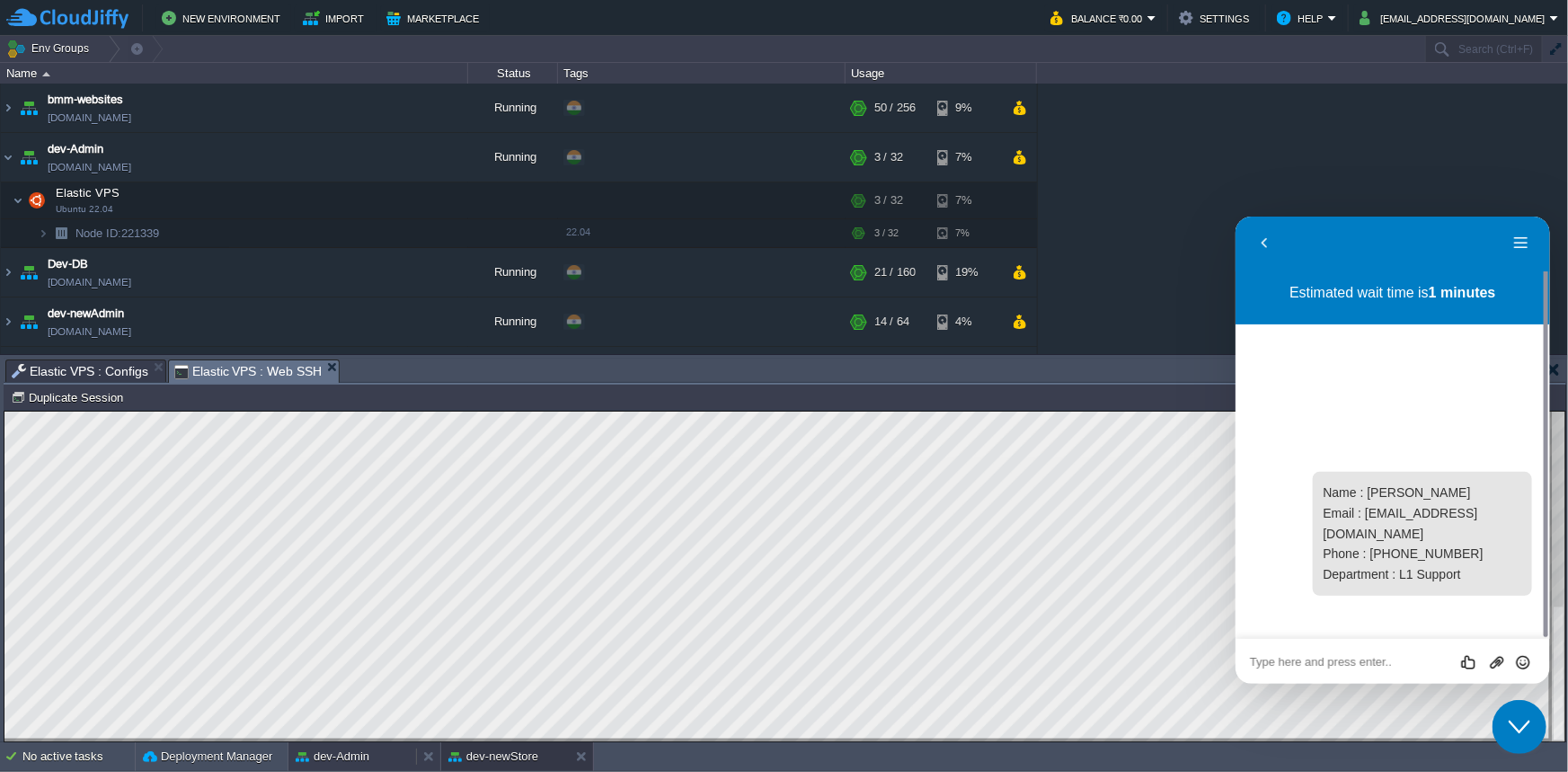 click on "dev-Admin" at bounding box center [332, 757] 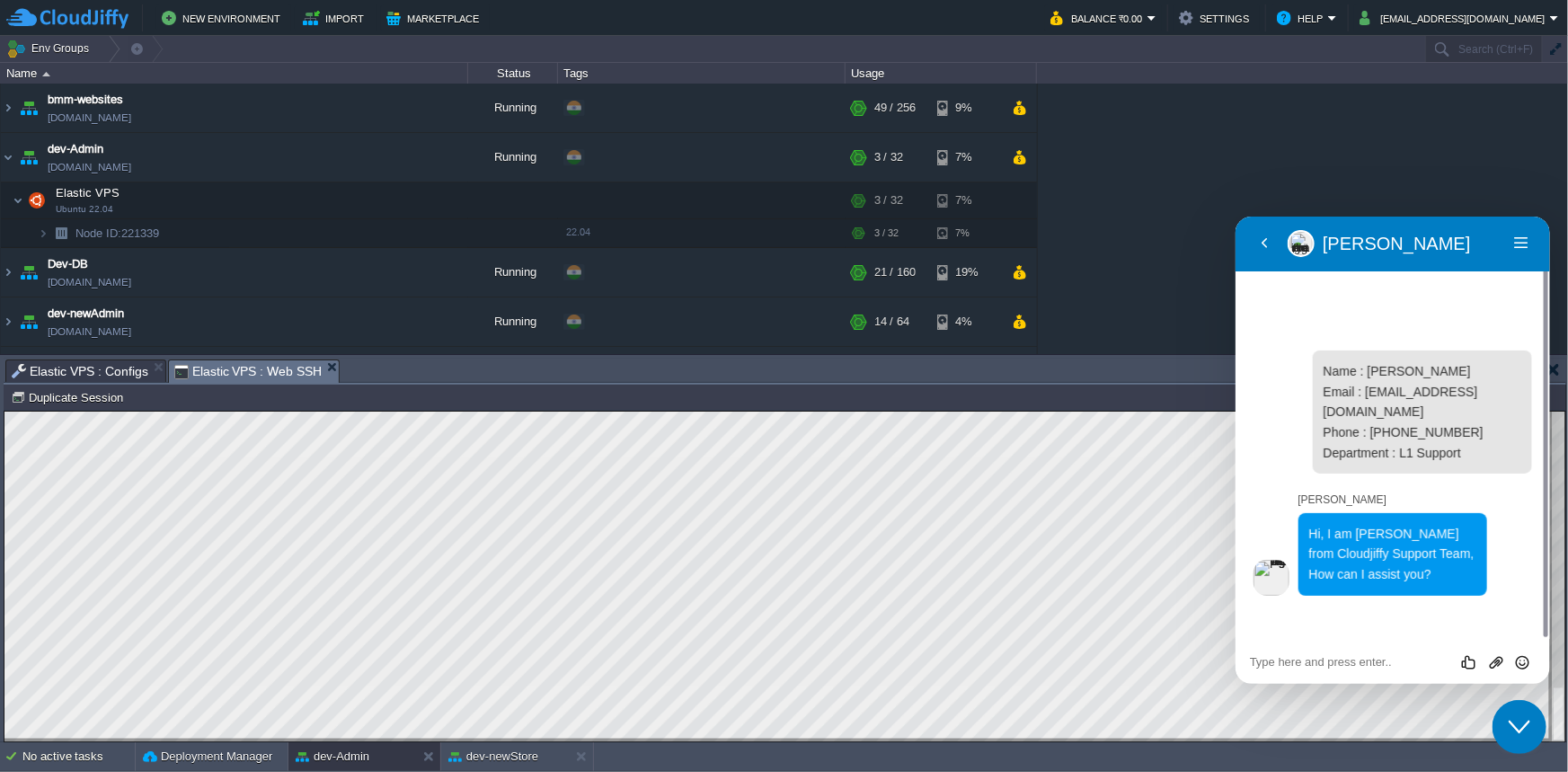 click on "Elastic VPS : Web SSH" at bounding box center [248, 371] 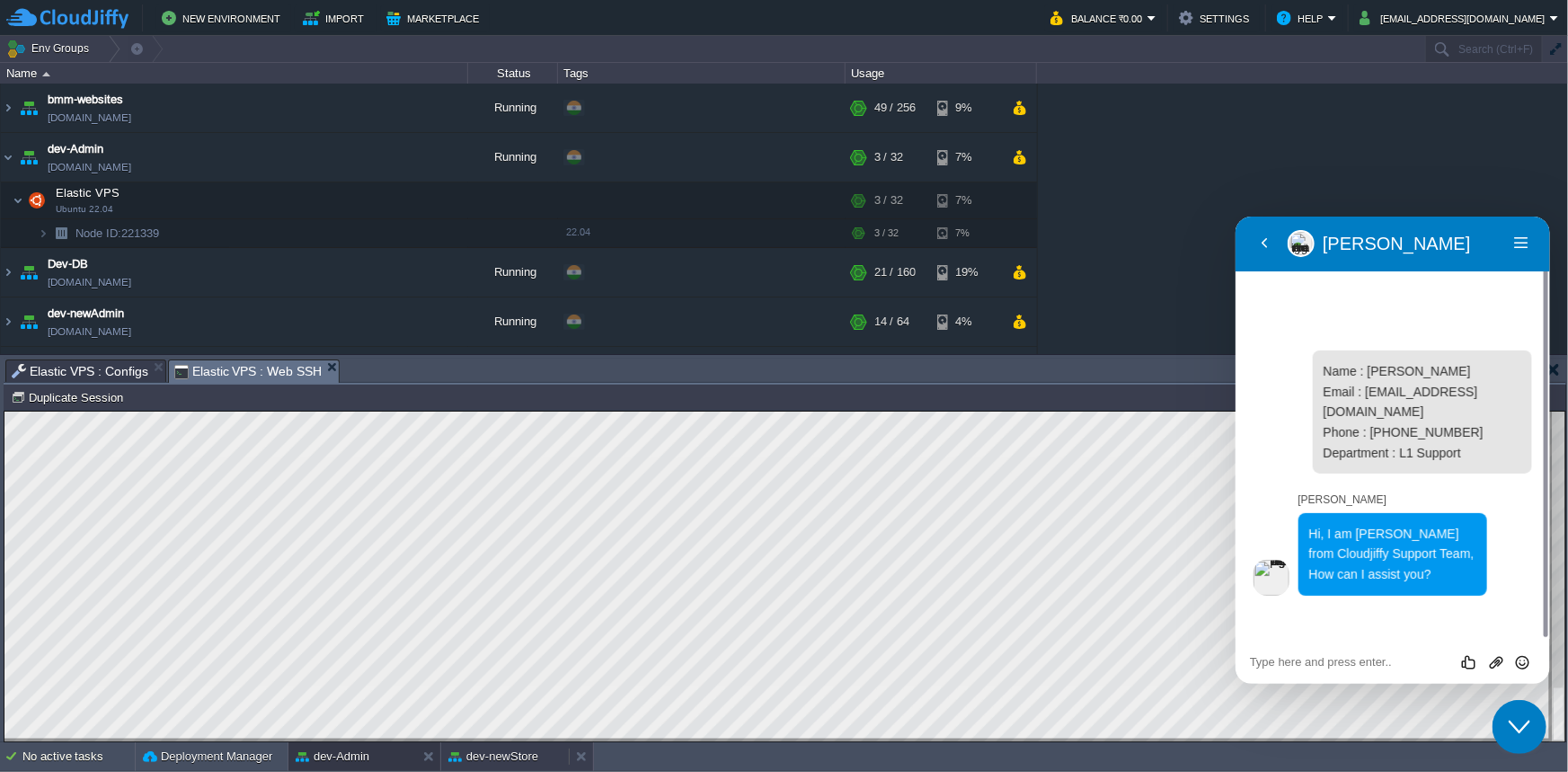 click on "dev-newStore" at bounding box center (493, 757) 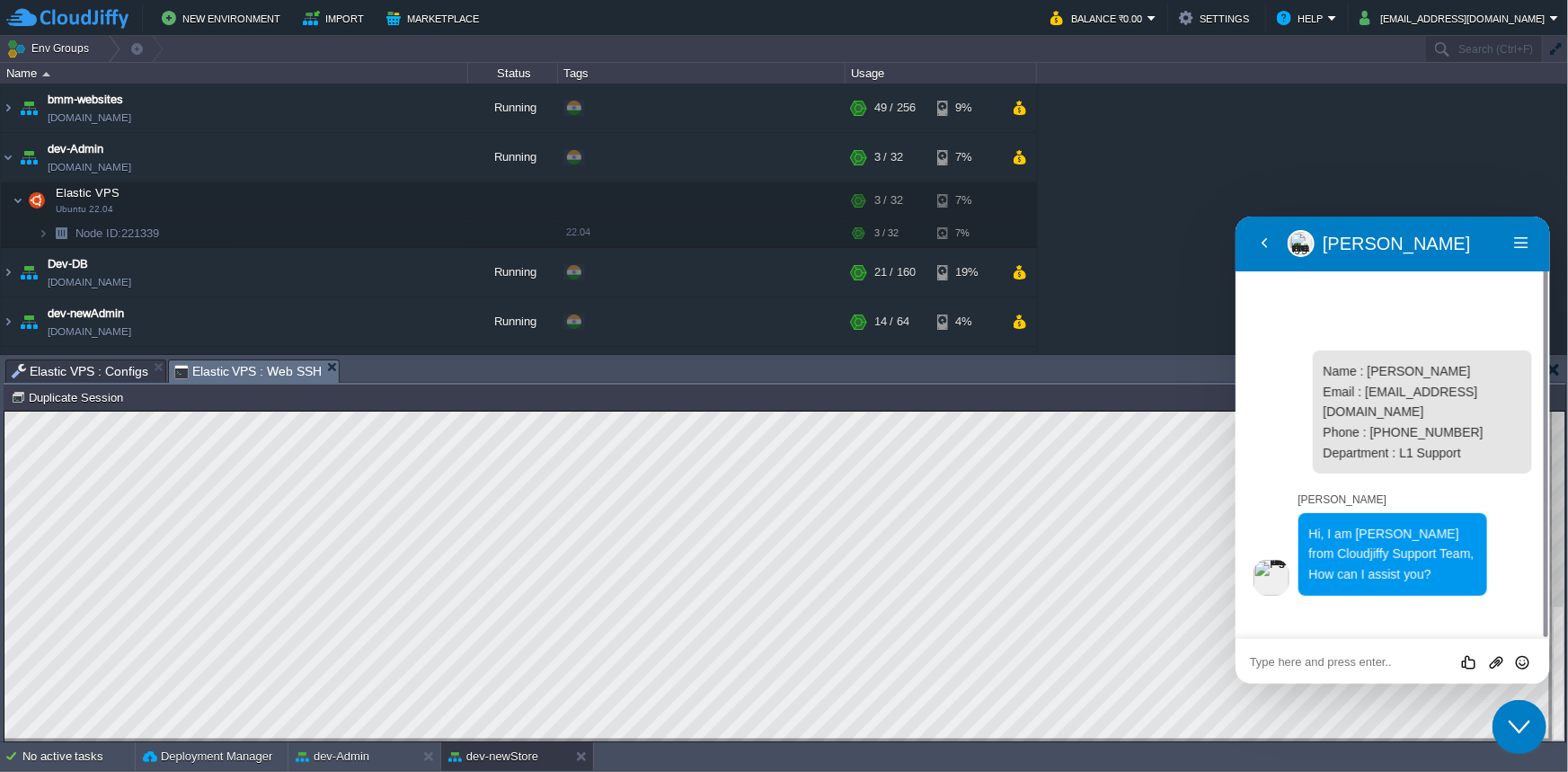 click at bounding box center [1235, 216] 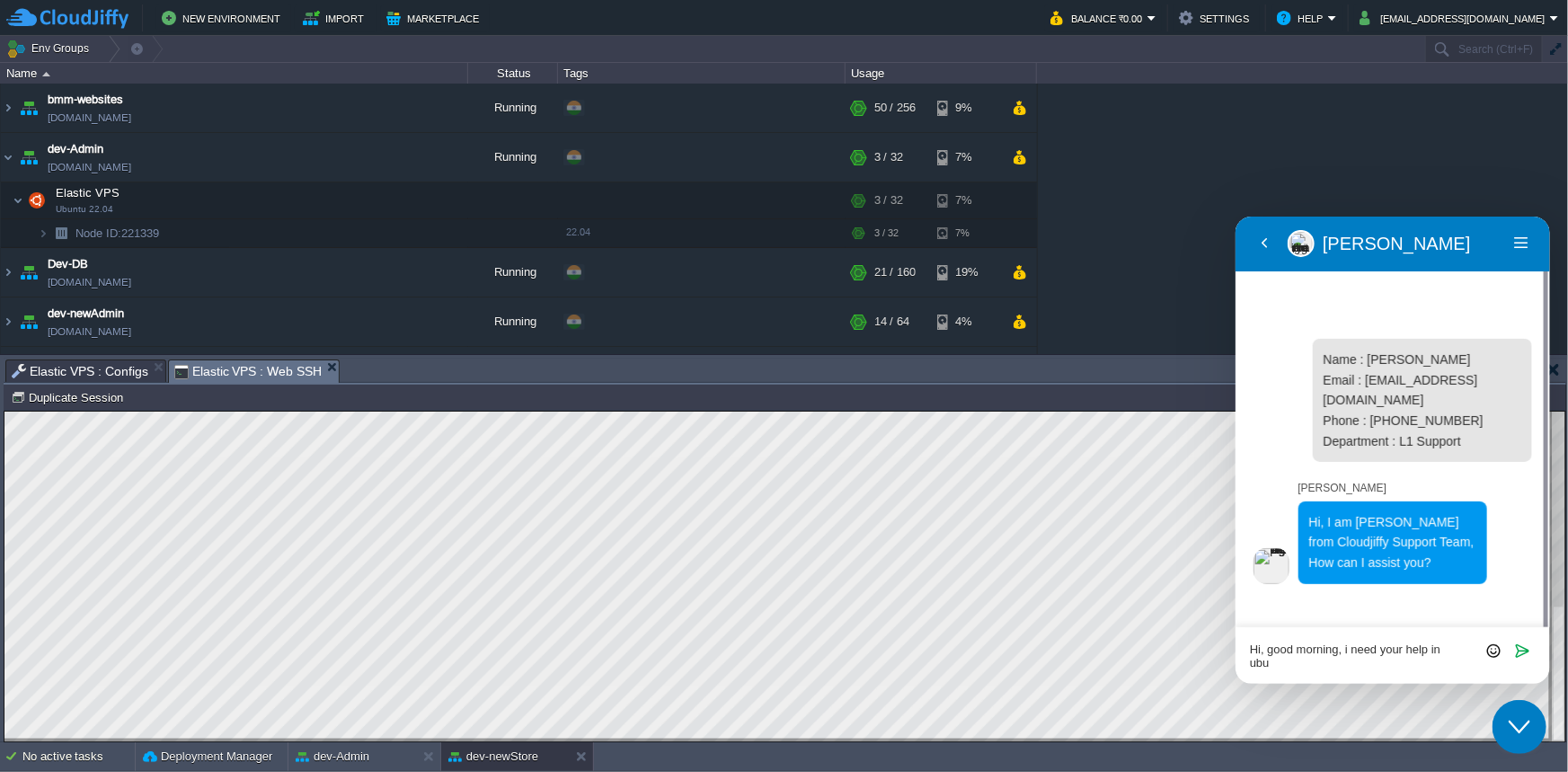 scroll, scrollTop: 0, scrollLeft: 0, axis: both 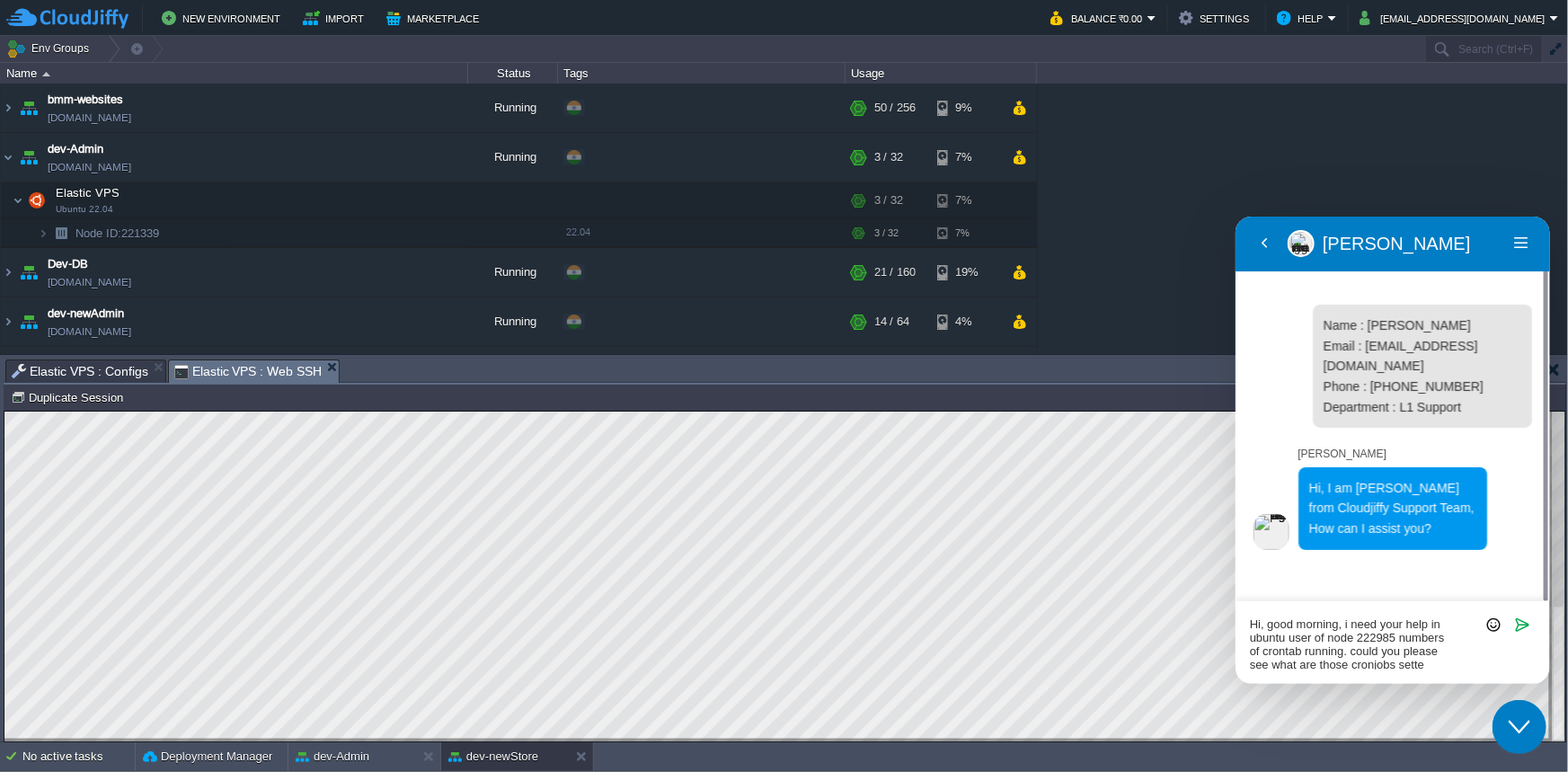 type on "Hi, good morning, i need your help in ubuntu user of node 222985 numbers of crontab running. could you please see what are those cronjobs setted" 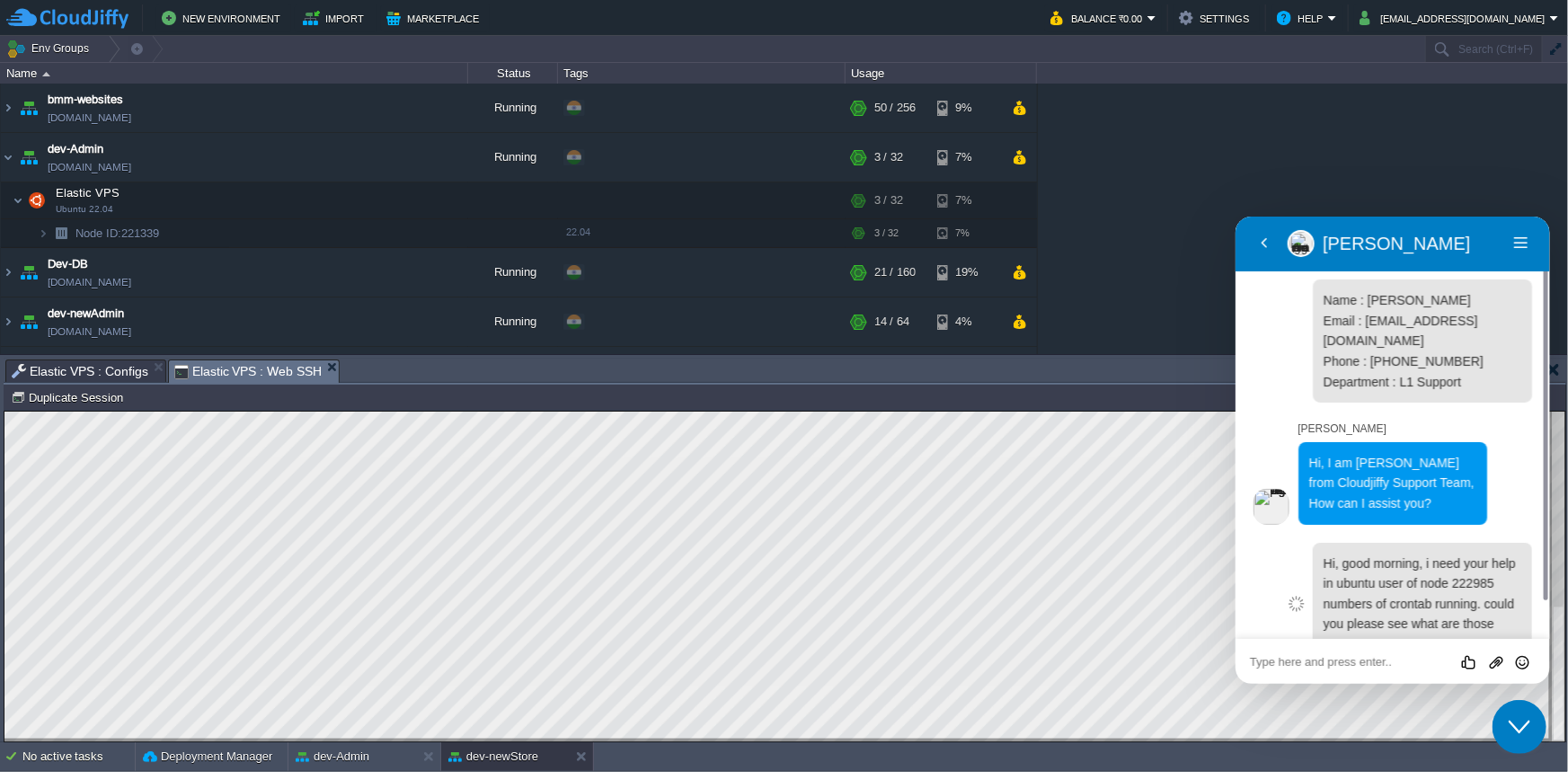 scroll, scrollTop: 29, scrollLeft: 0, axis: vertical 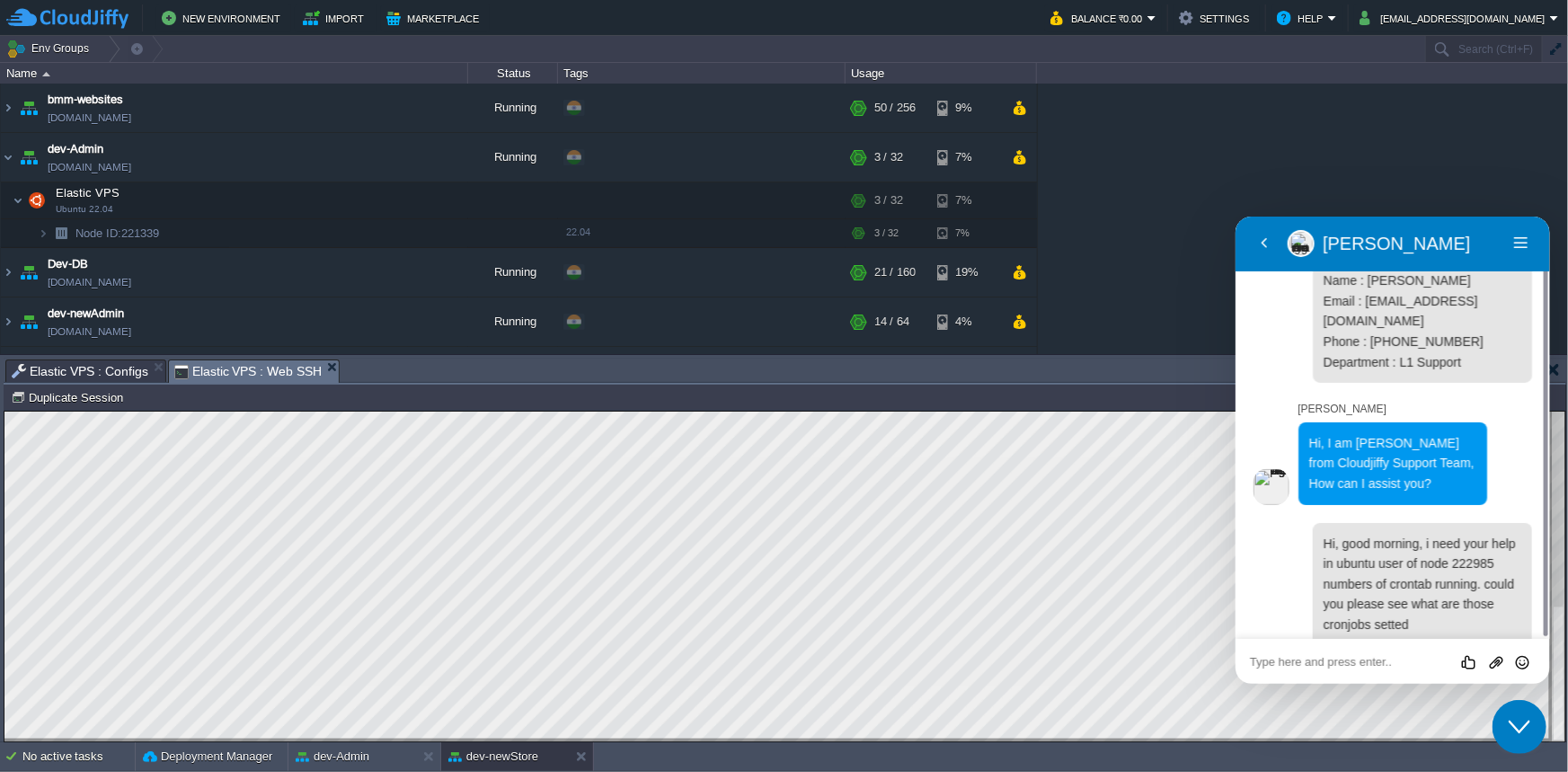 click on "Copy:                  Ctrl + Shift + C                                          Paste:                  Ctrl + V                                         Settings:                  Ctrl + Shift + Alt
0" at bounding box center [784, 411] 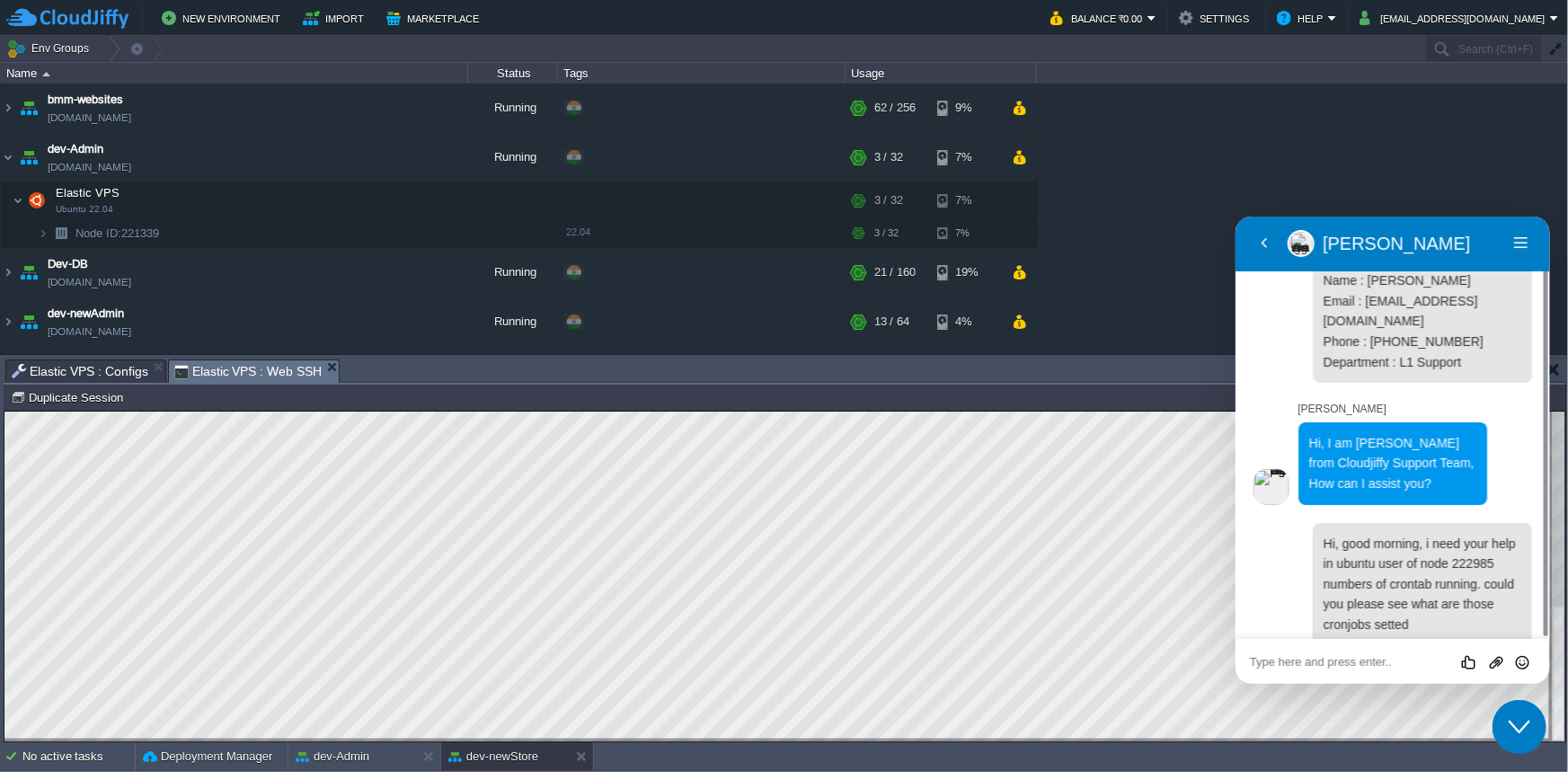 click on "Copy:                  Ctrl + Shift + C                                          Paste:                  Ctrl + V                                         Settings:                  Ctrl + Shift + Alt
0" at bounding box center [784, 411] 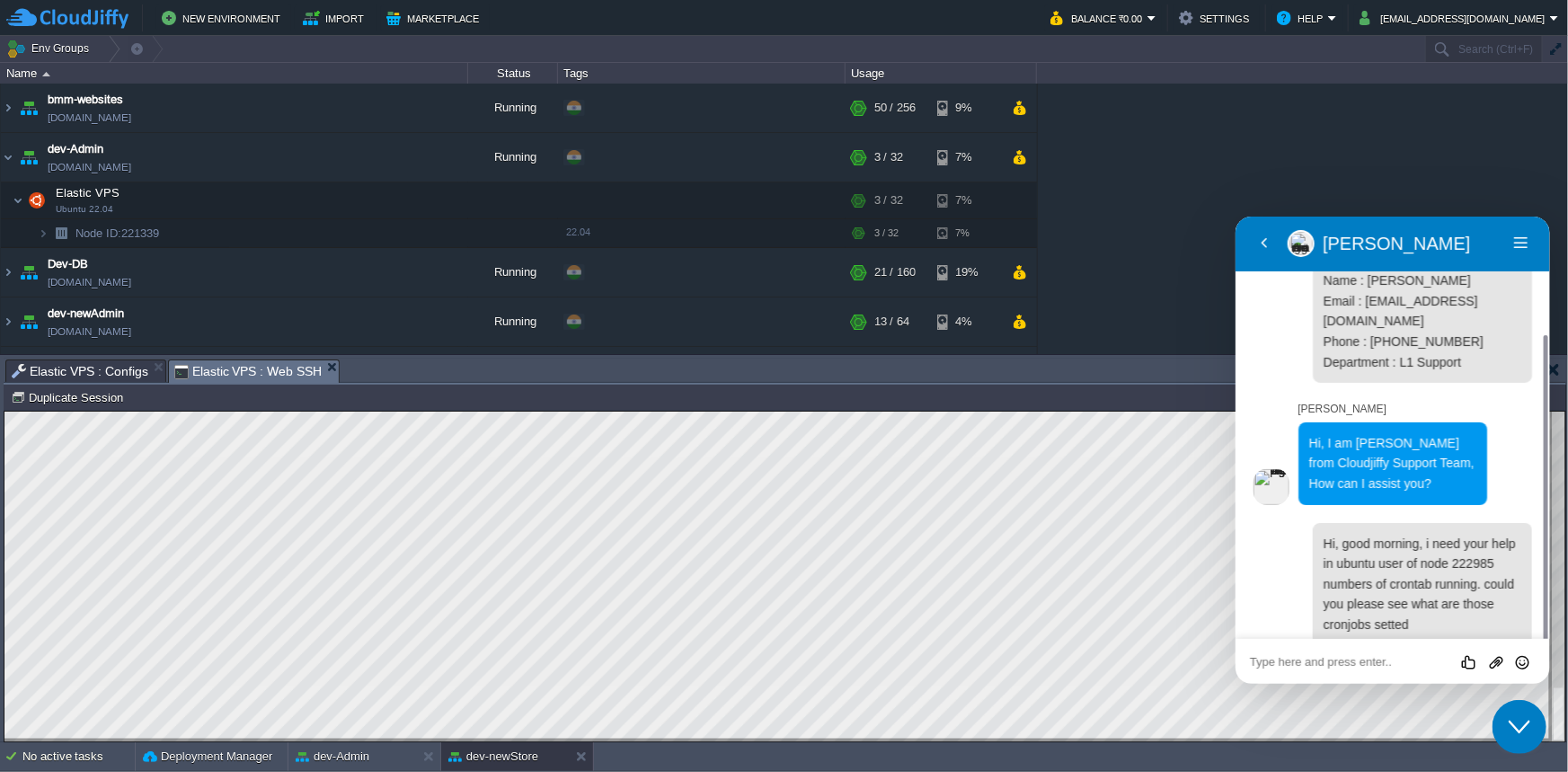 scroll, scrollTop: 80, scrollLeft: 0, axis: vertical 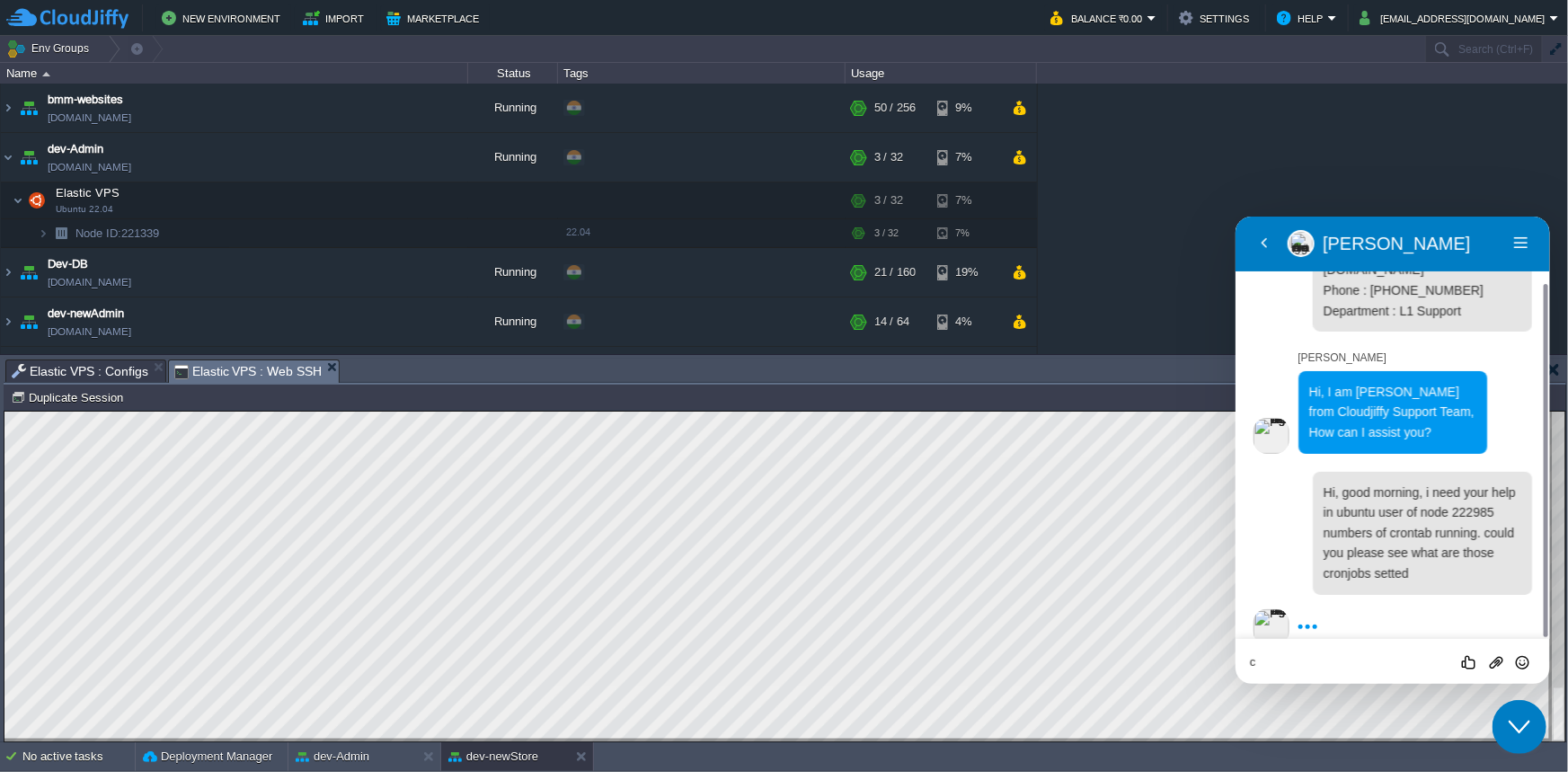 type on "co" 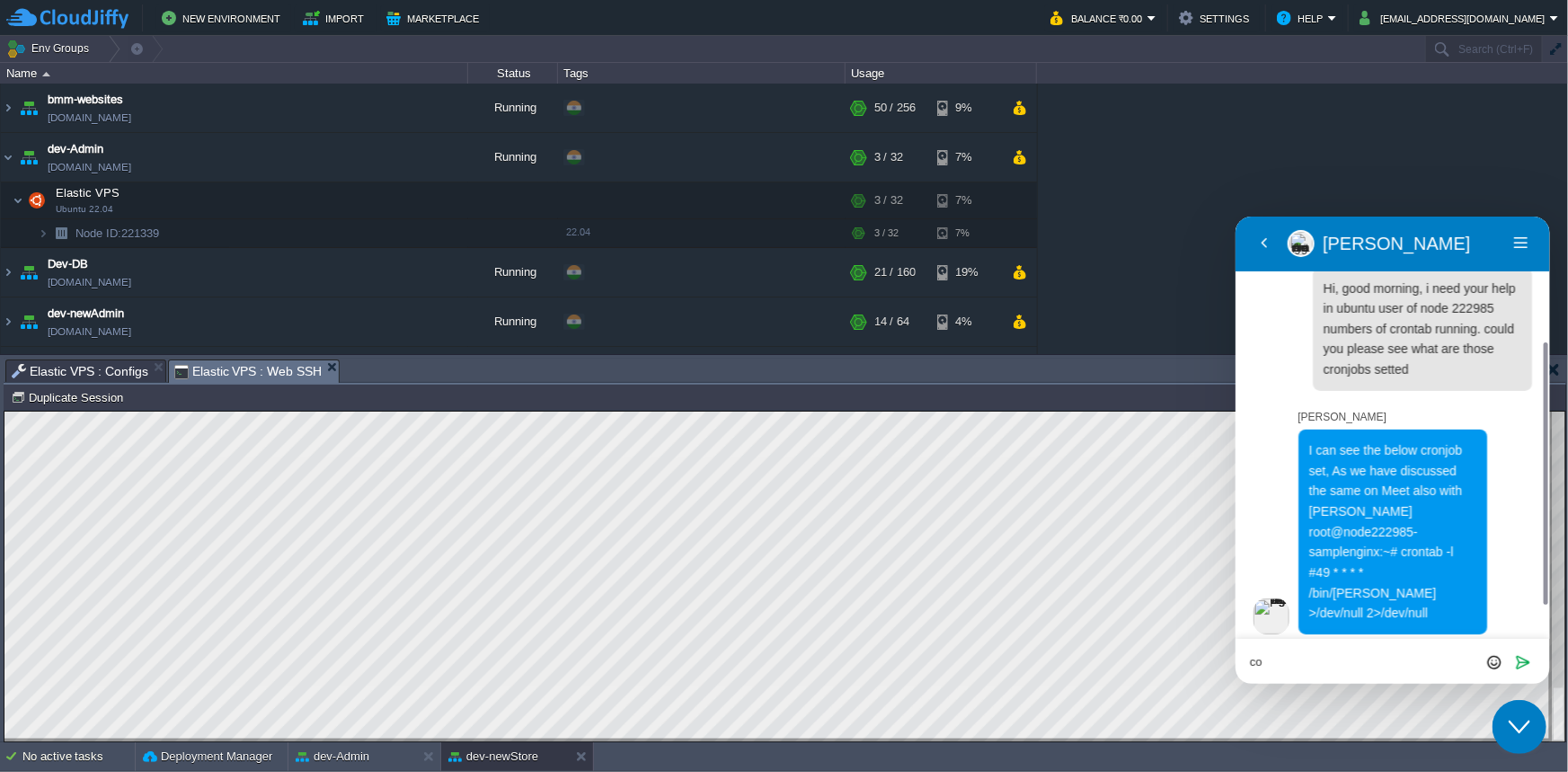 scroll, scrollTop: 253, scrollLeft: 0, axis: vertical 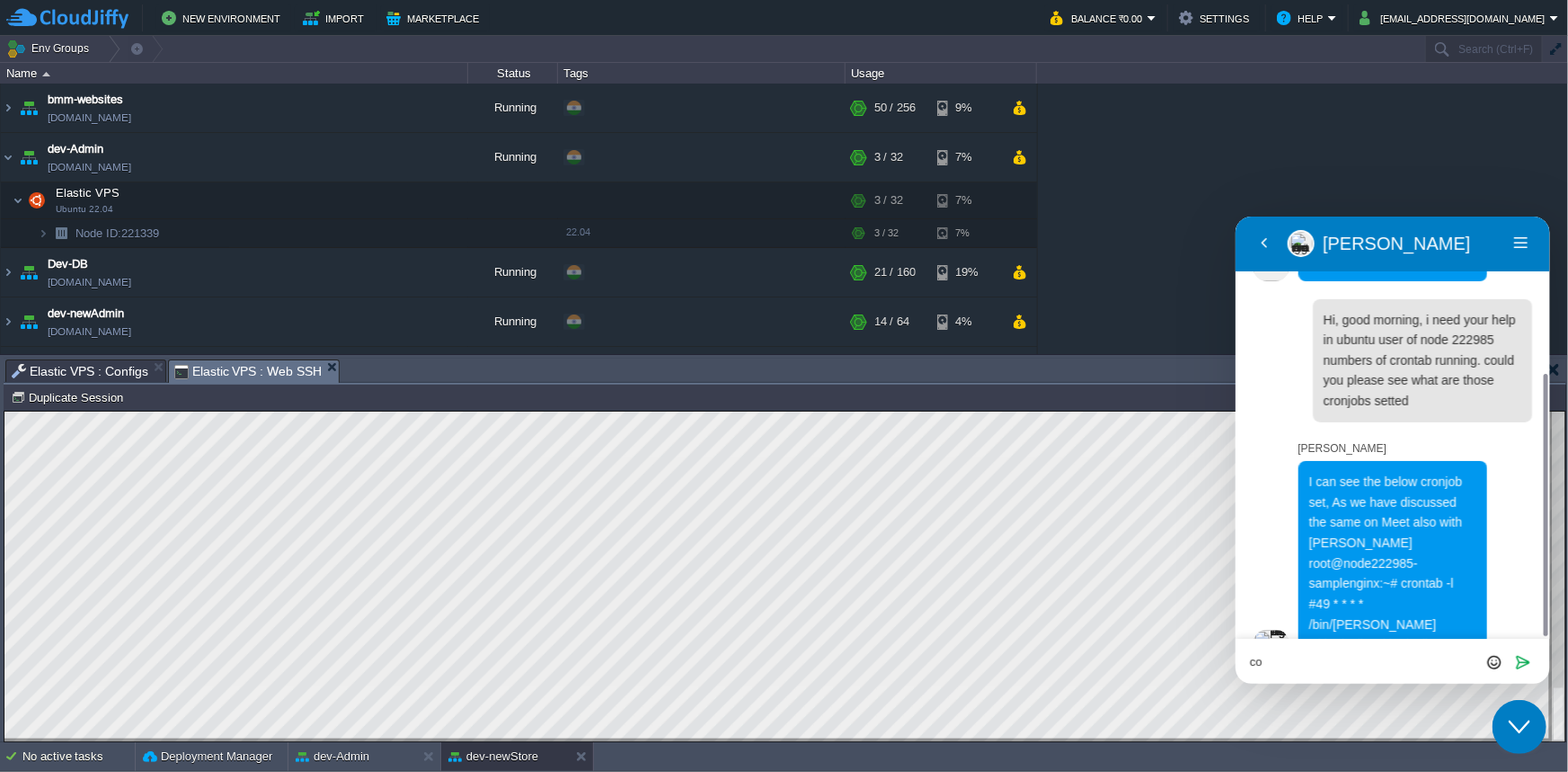 click on "co" at bounding box center [1235, 216] 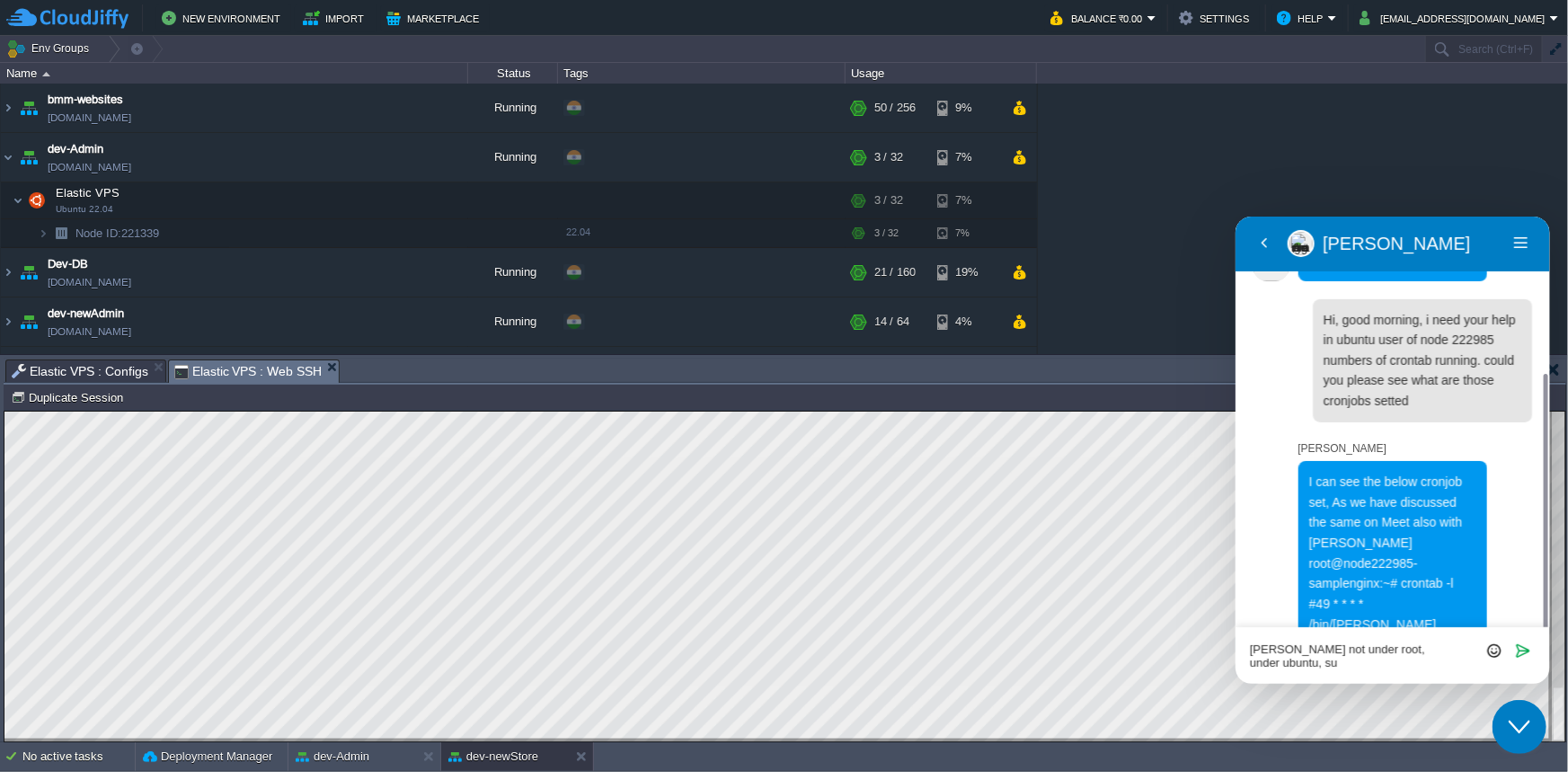 scroll, scrollTop: 0, scrollLeft: 0, axis: both 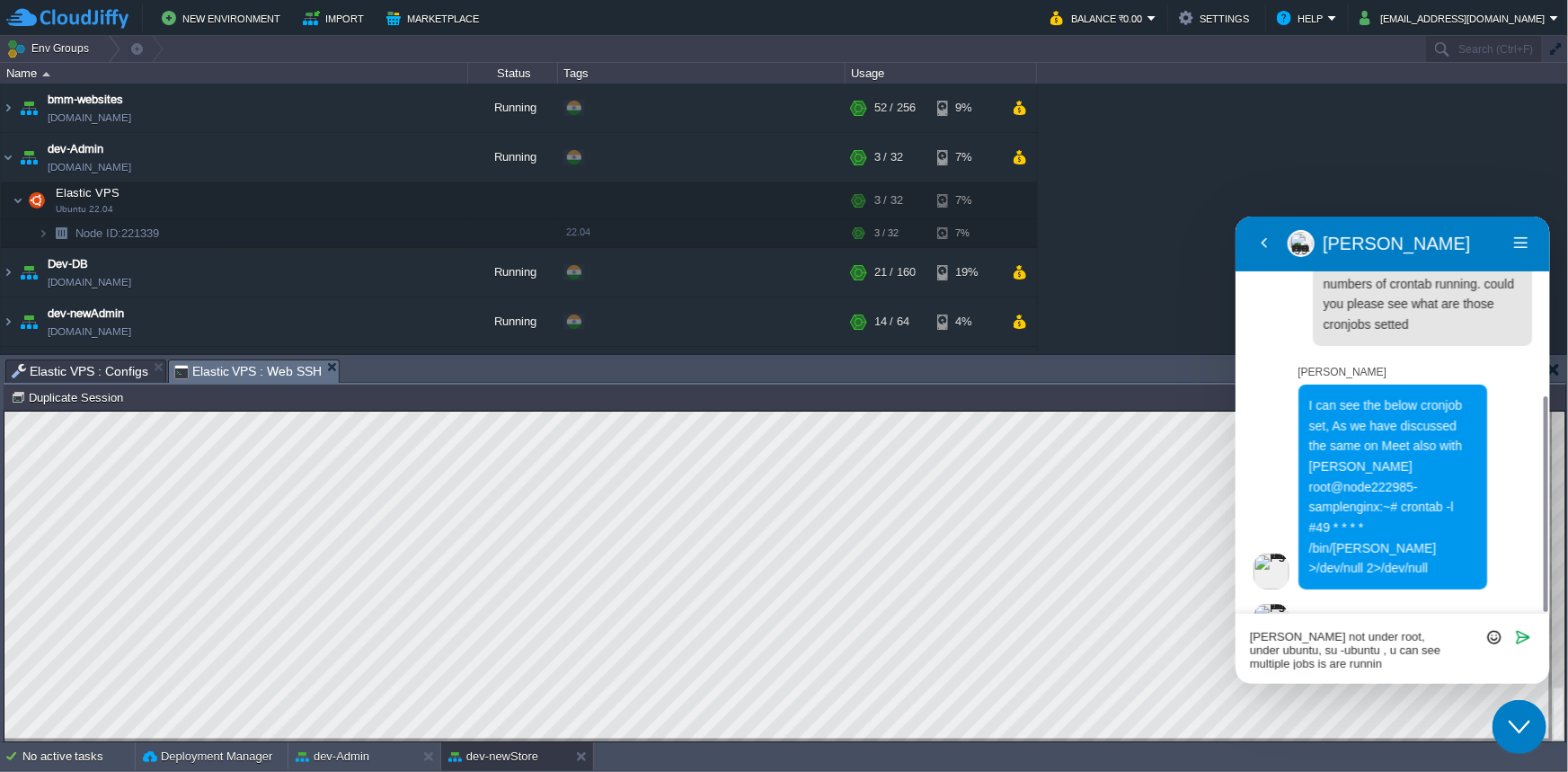 type on "pratiksha not under root, under ubuntu, su -ubuntu , u can see multiple jobs is are running" 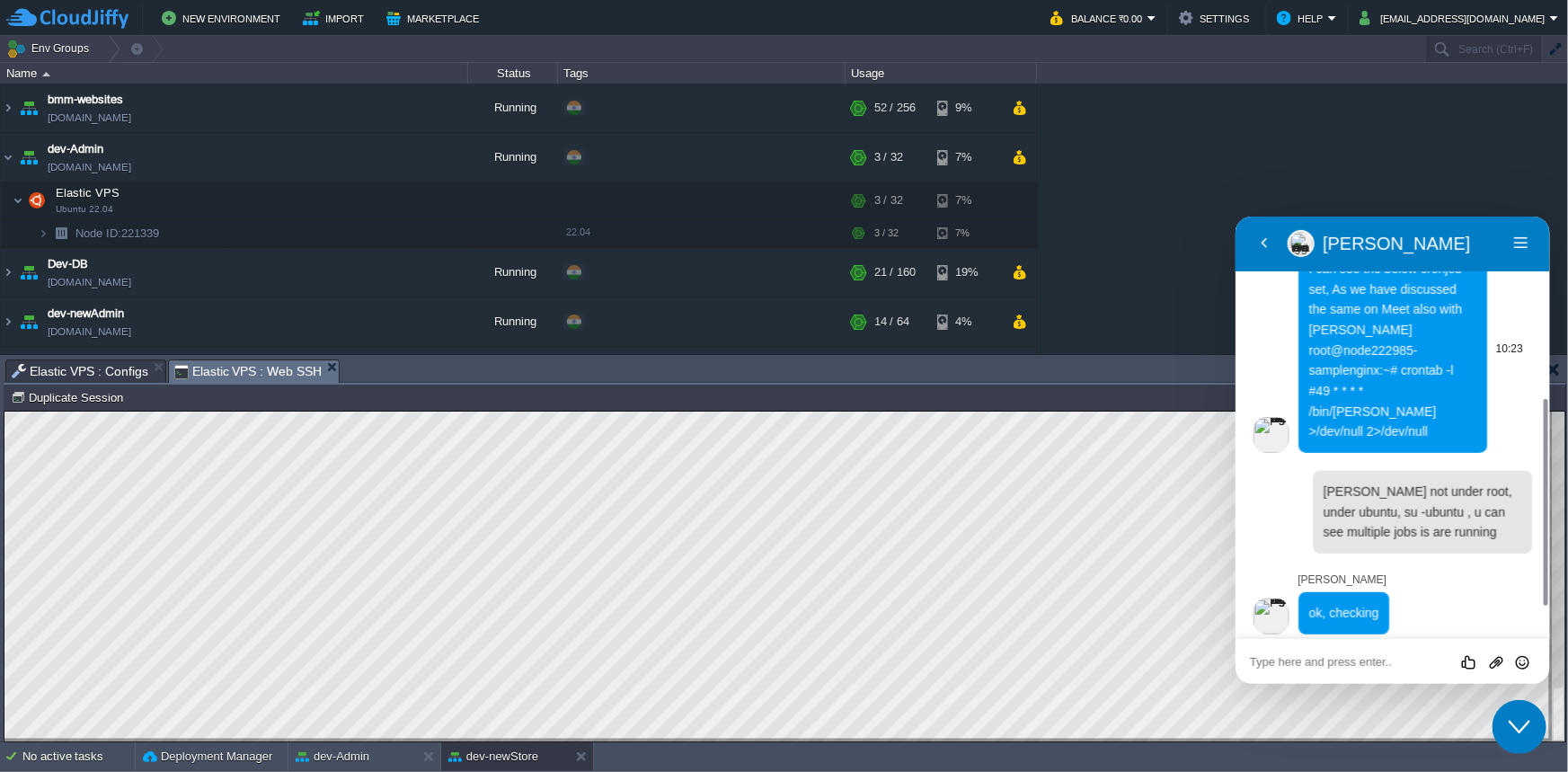 scroll, scrollTop: 434, scrollLeft: 0, axis: vertical 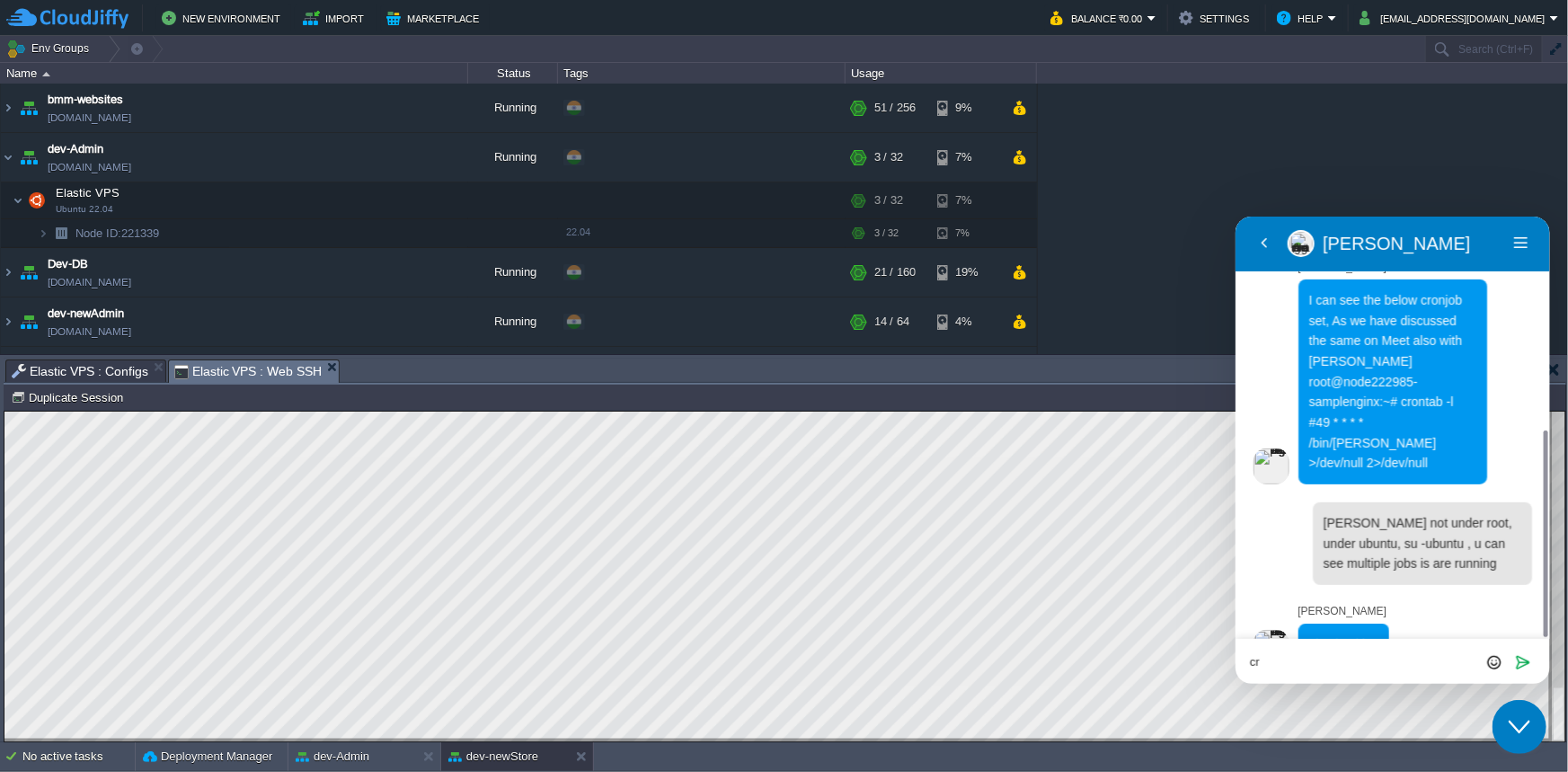 type on "c" 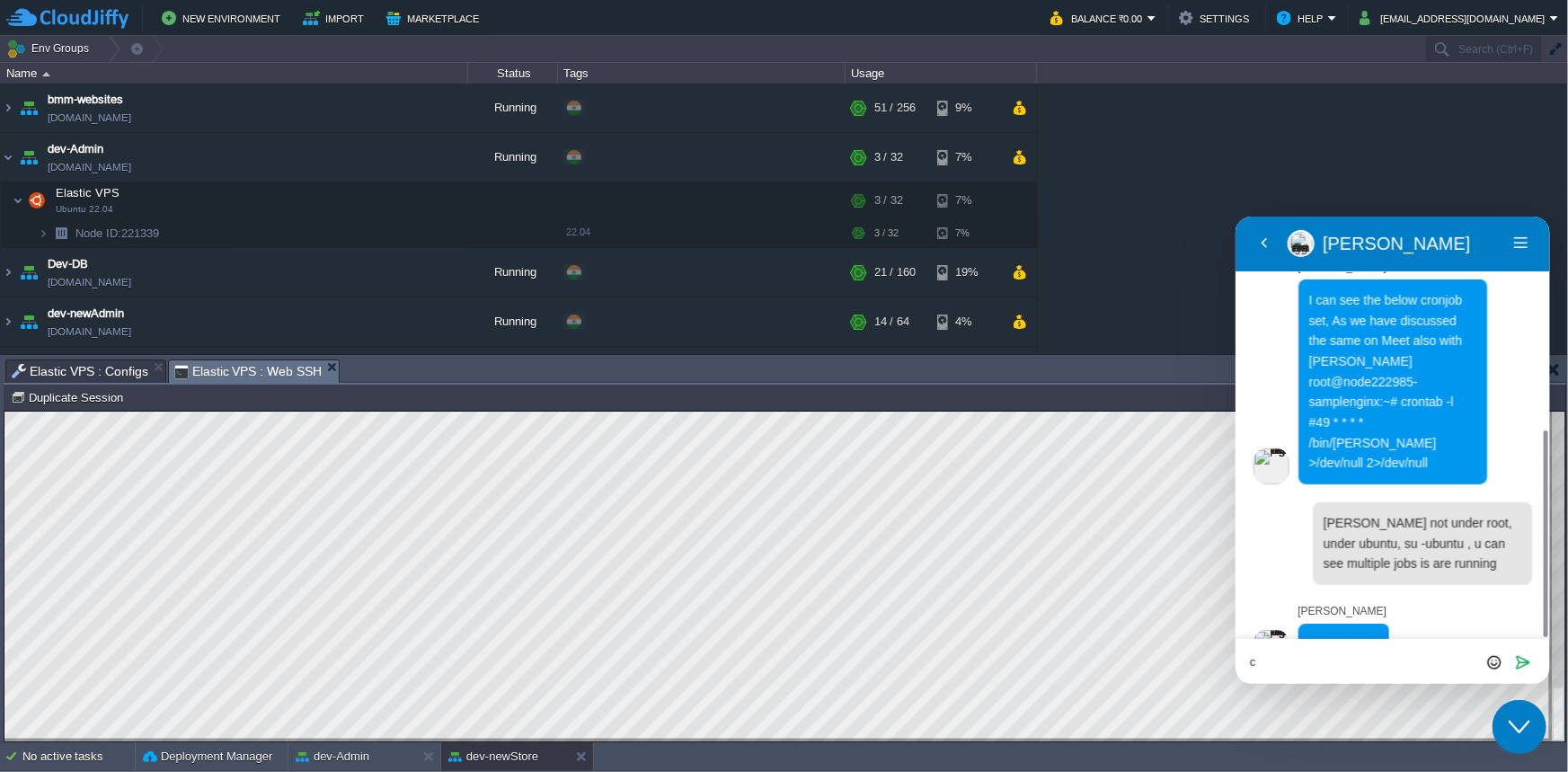 type 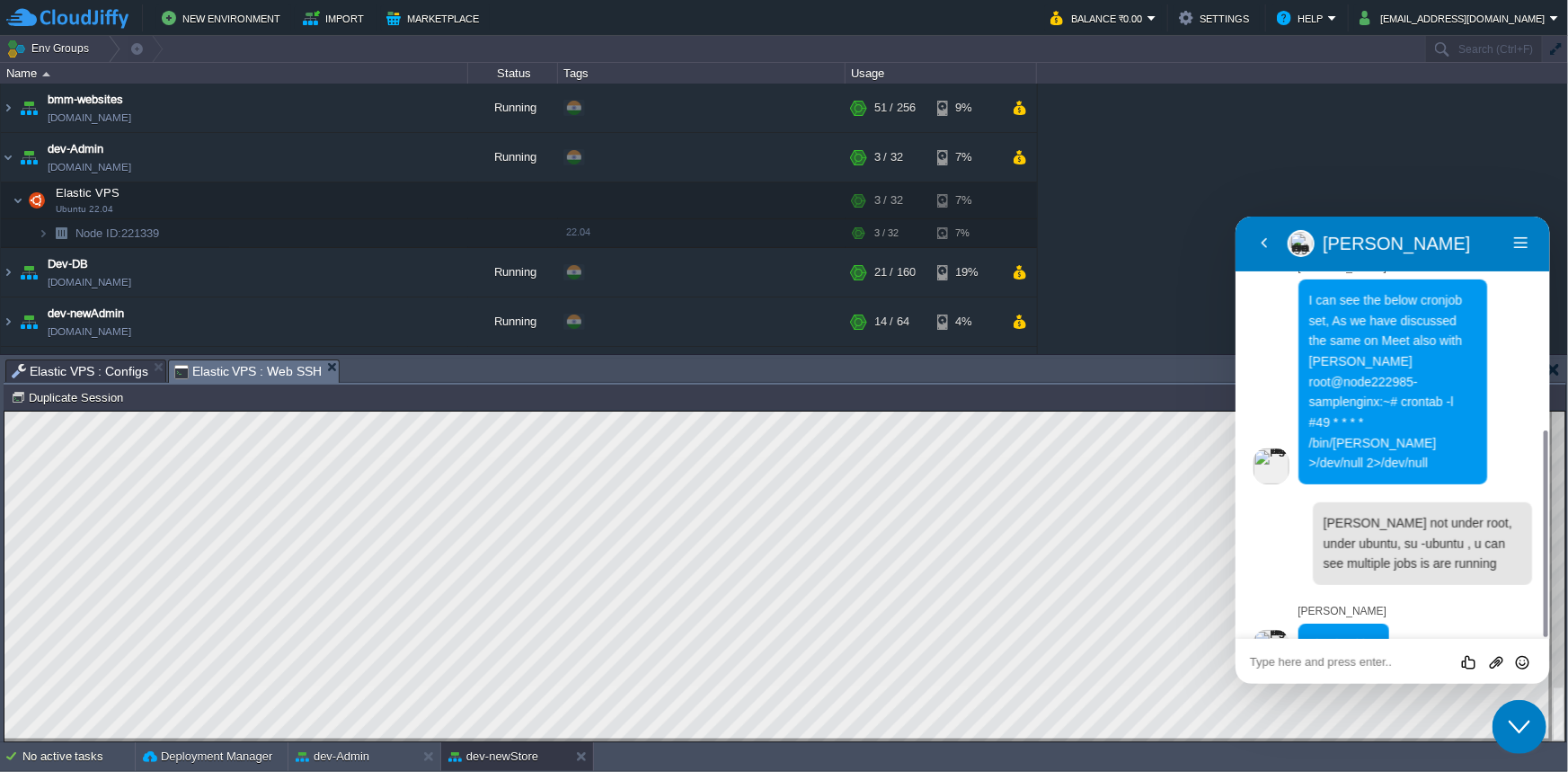 click on "Close Chat This icon closes the chat window." 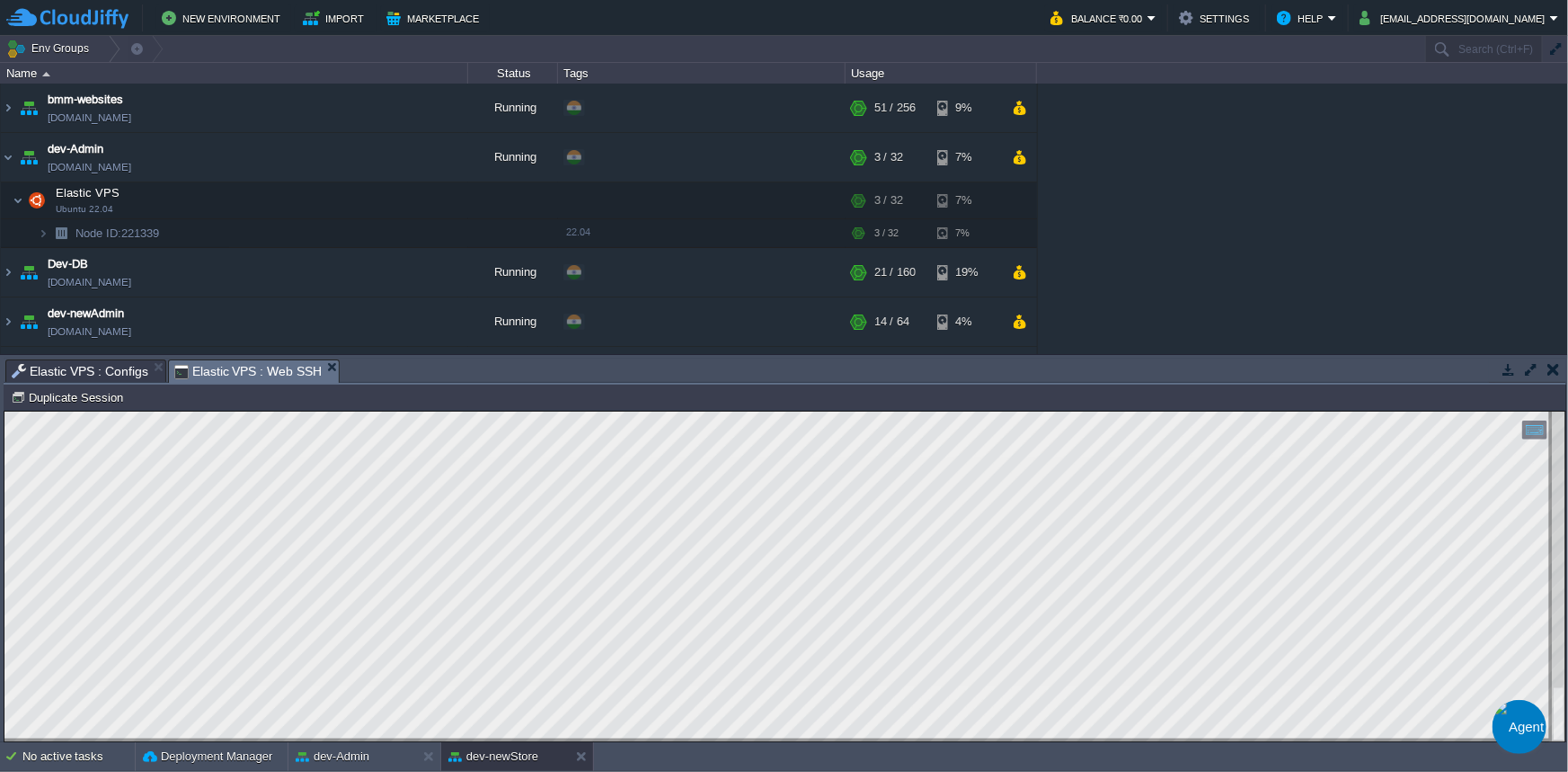 type 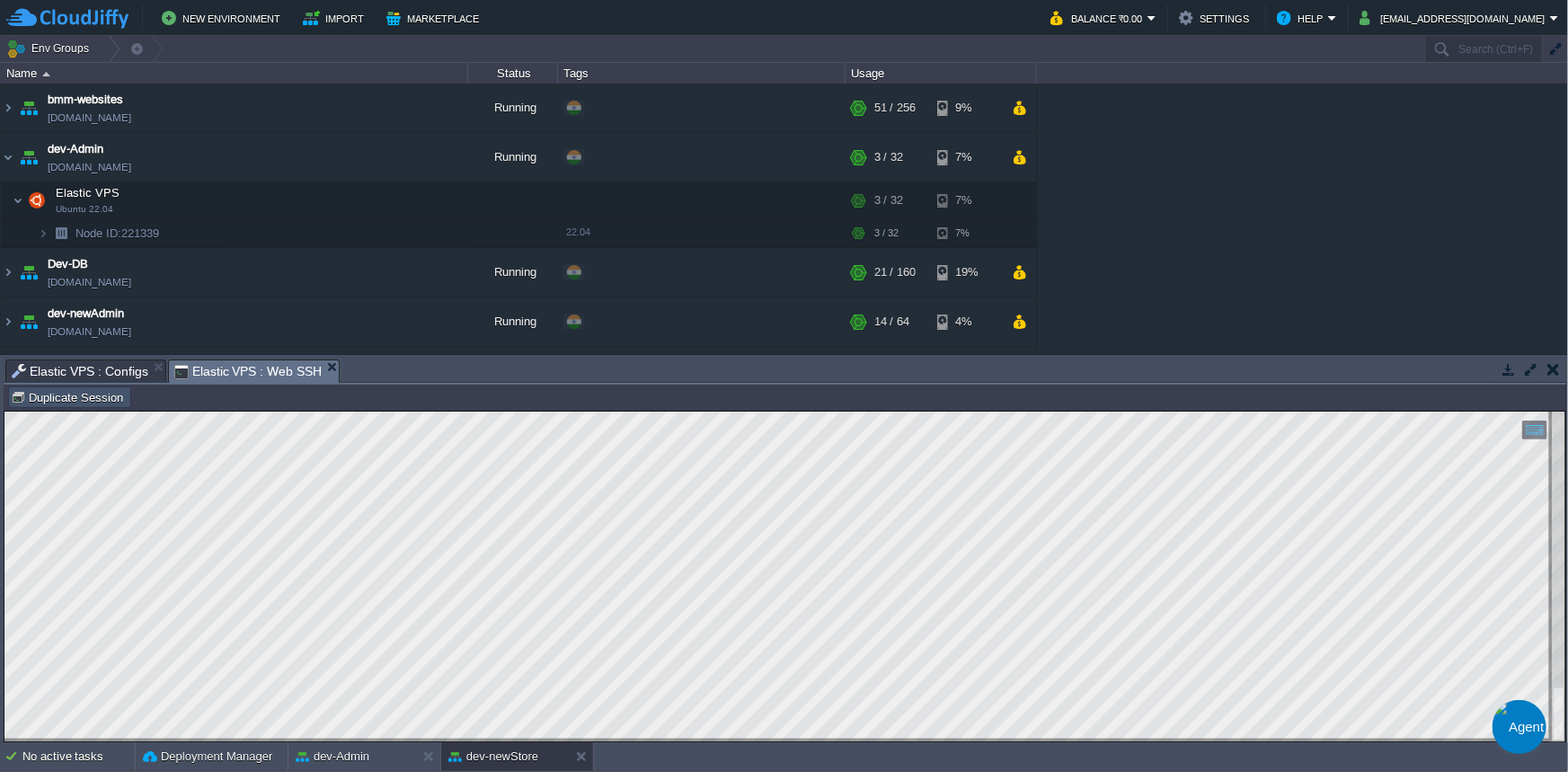 click on "Duplicate Session" at bounding box center [69, 397] 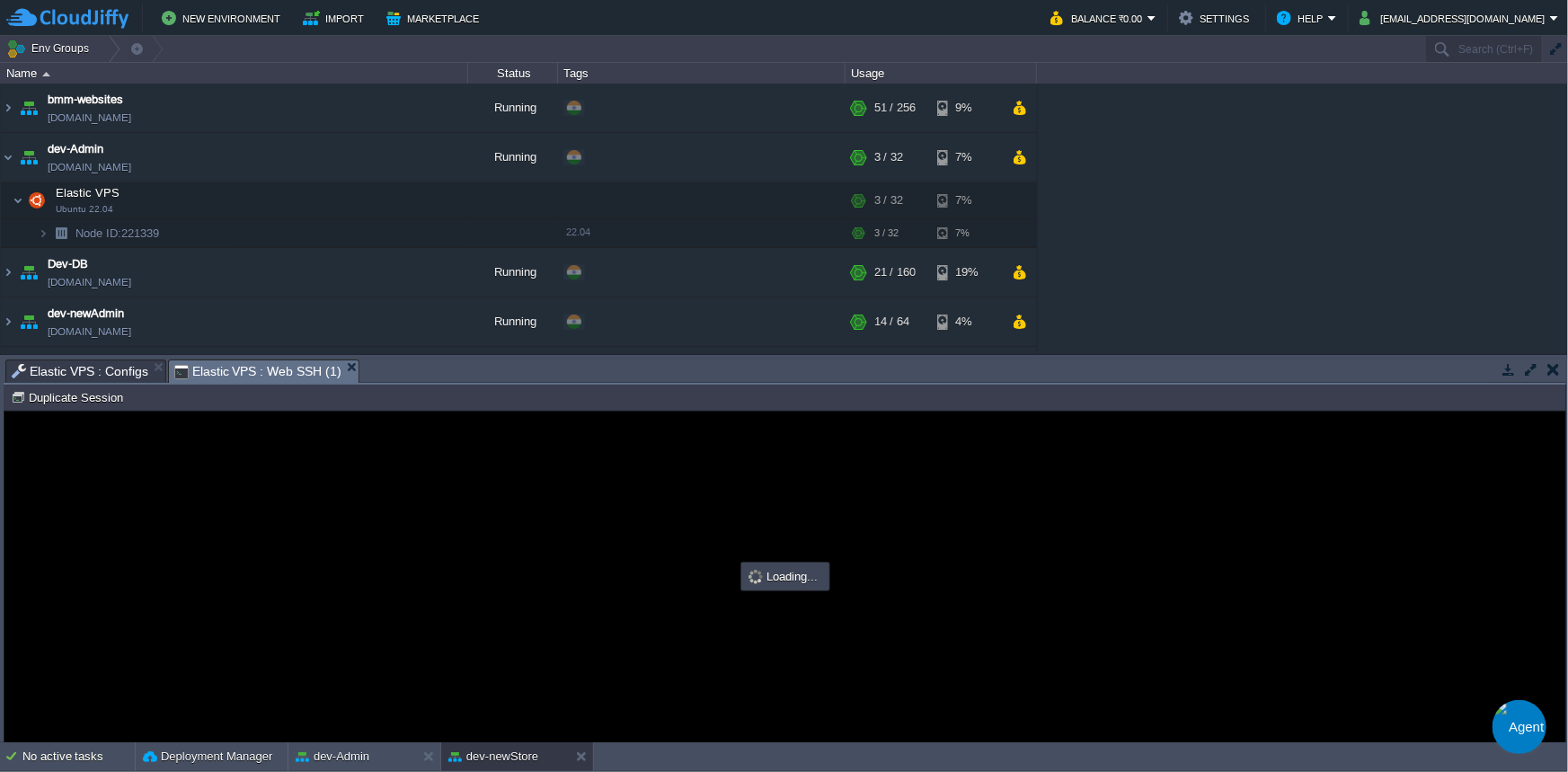 scroll, scrollTop: 0, scrollLeft: 0, axis: both 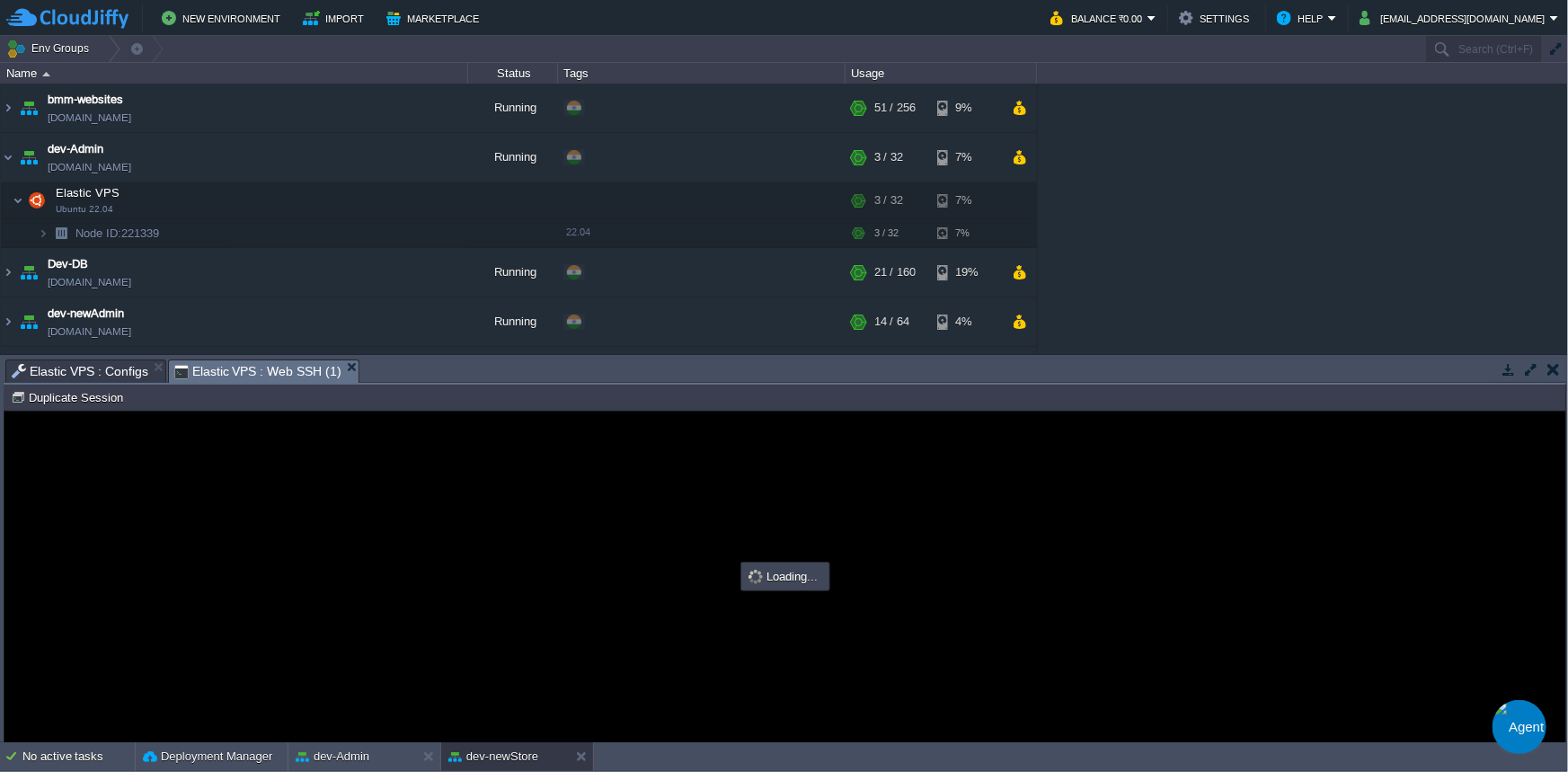 type on "#000000" 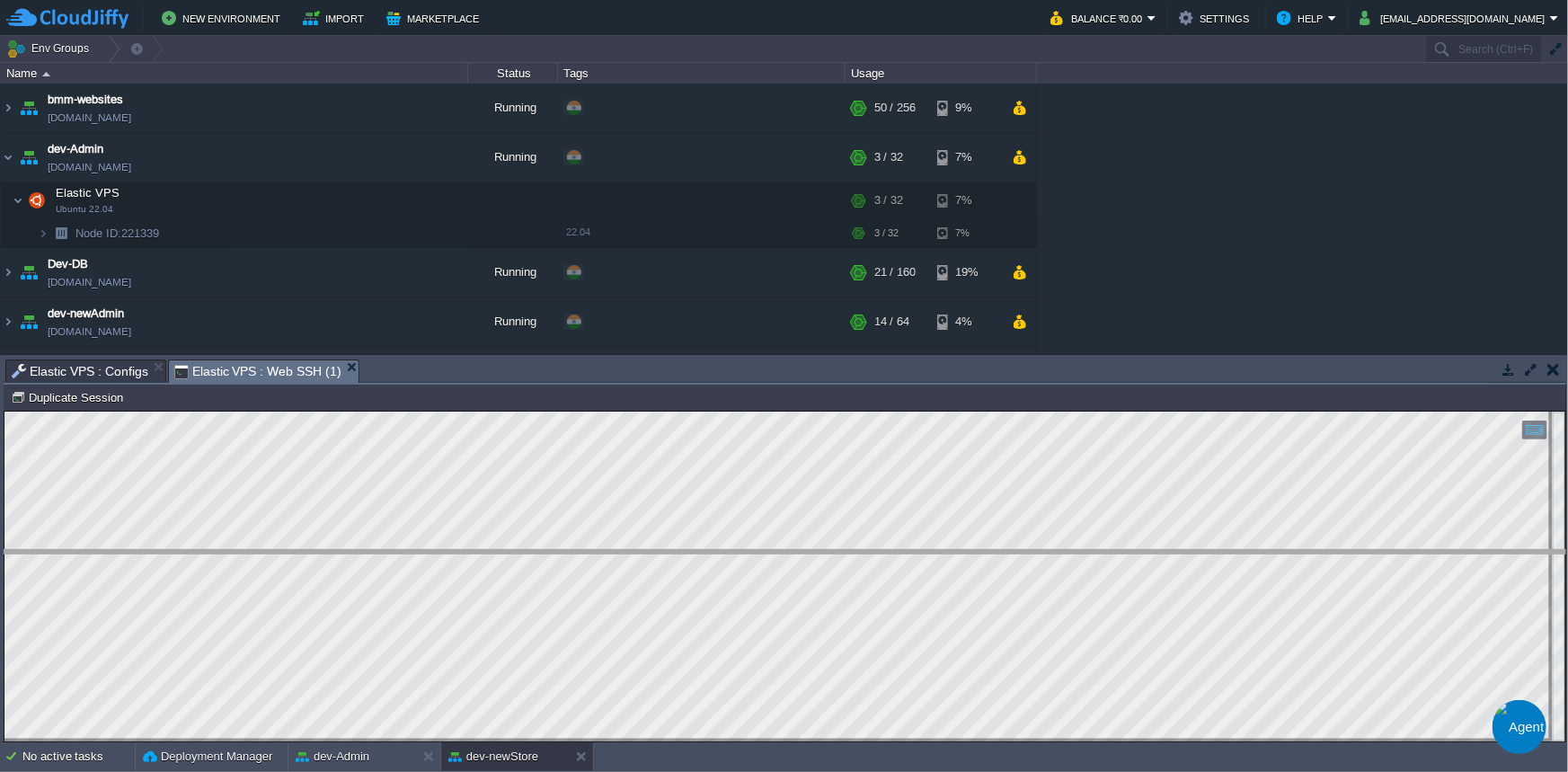 drag, startPoint x: 435, startPoint y: 379, endPoint x: 447, endPoint y: 602, distance: 223.32264 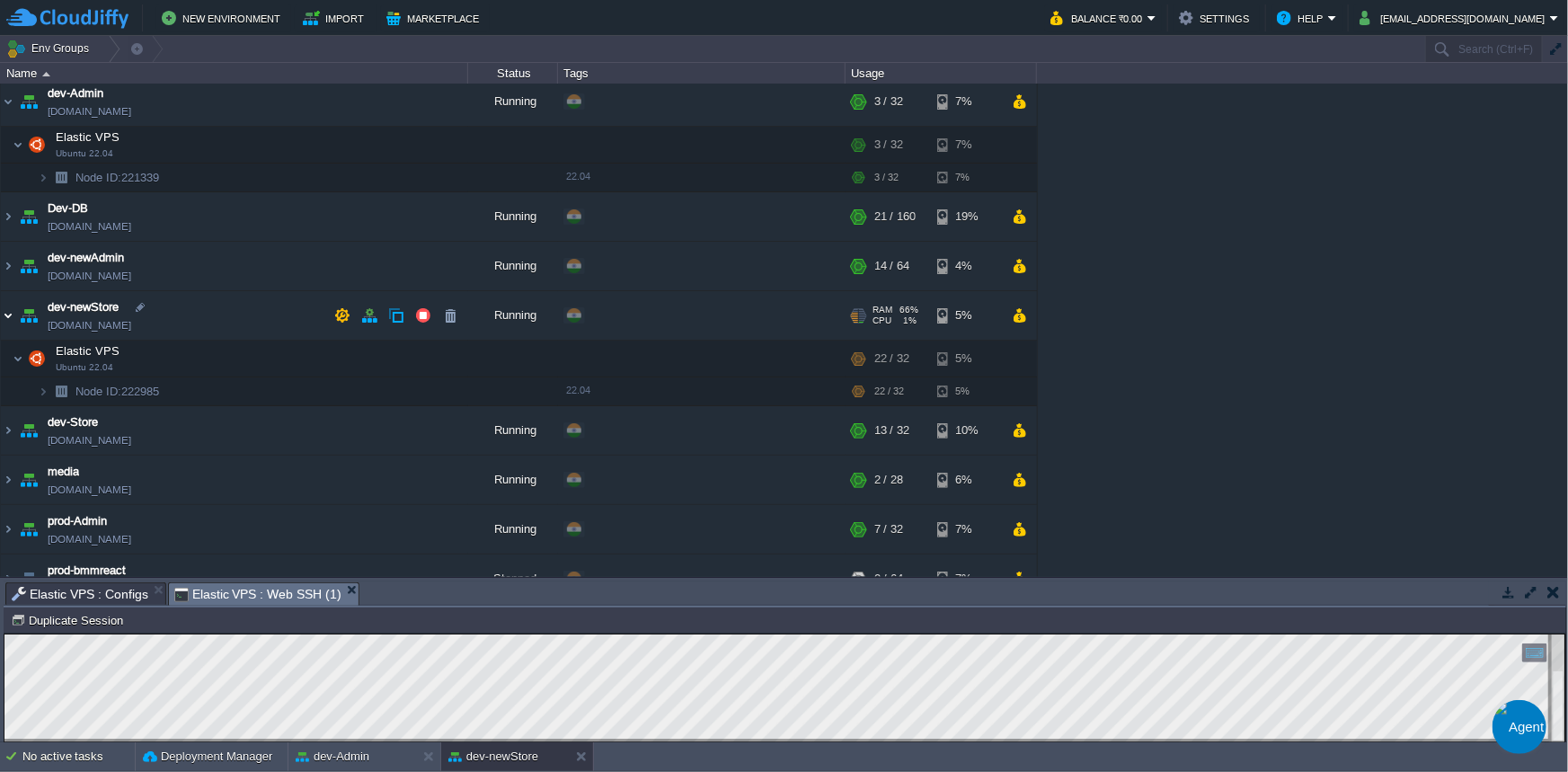 scroll, scrollTop: 81, scrollLeft: 0, axis: vertical 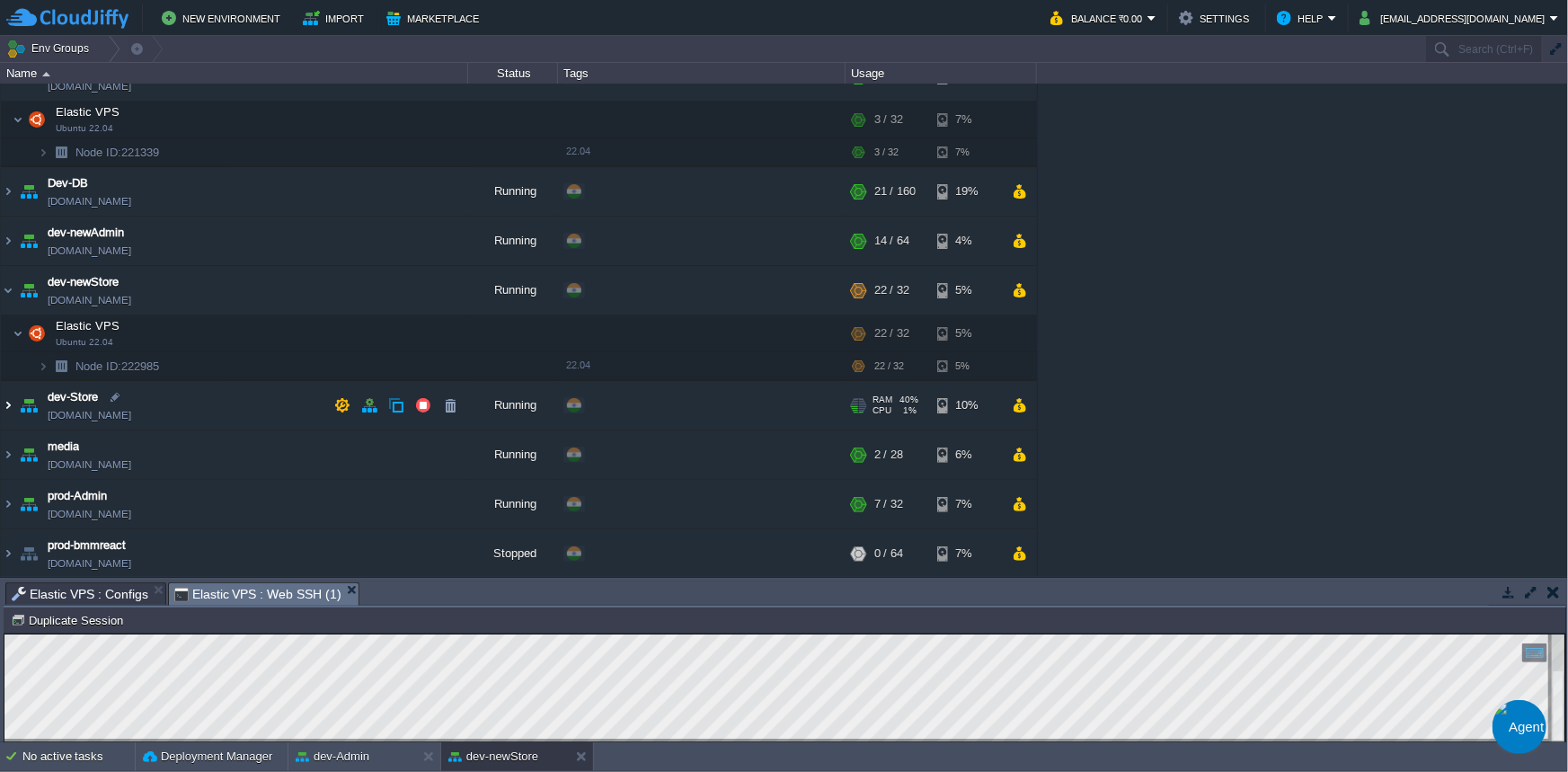 click at bounding box center (8, 405) 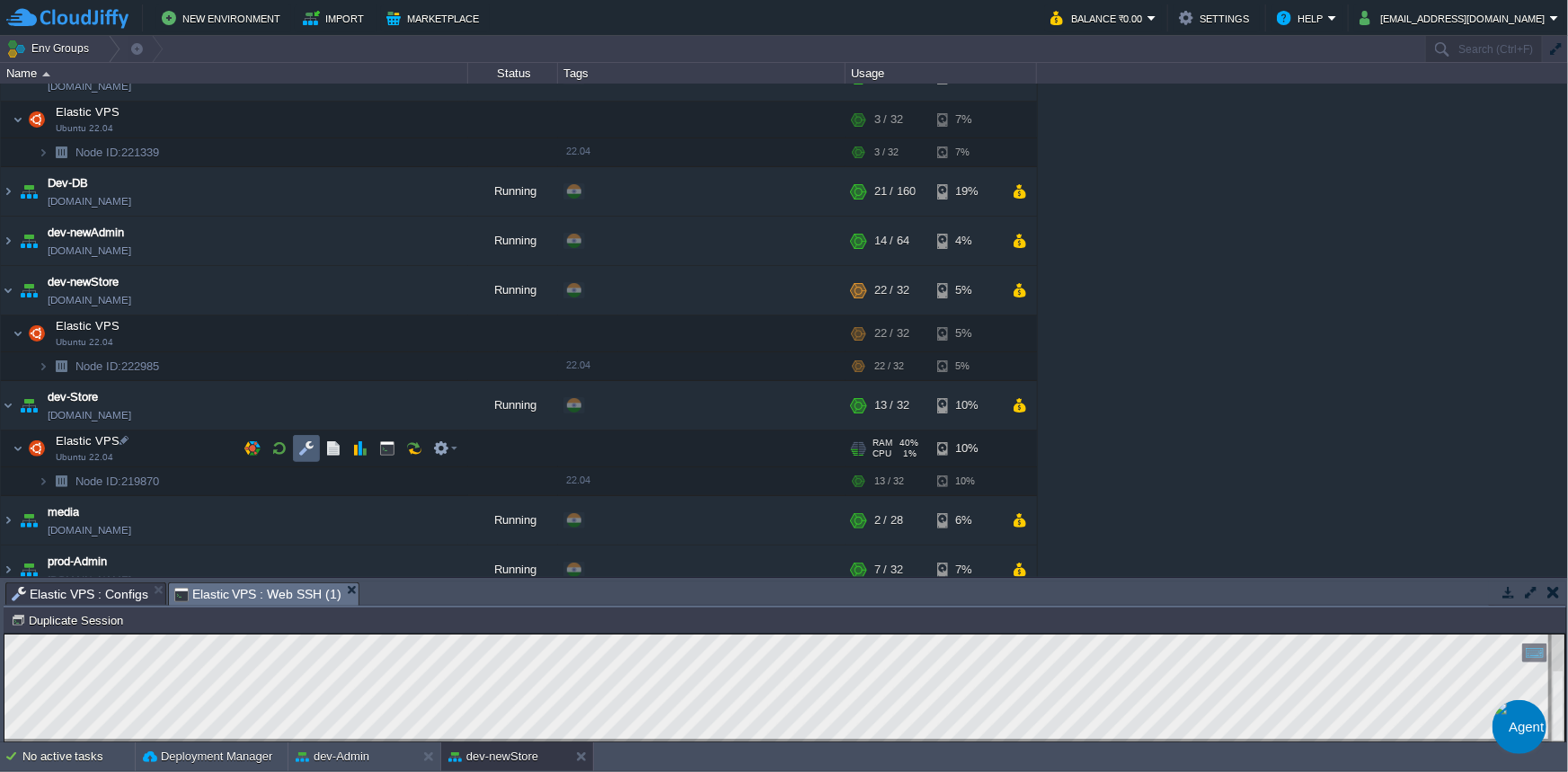 click at bounding box center (306, 448) 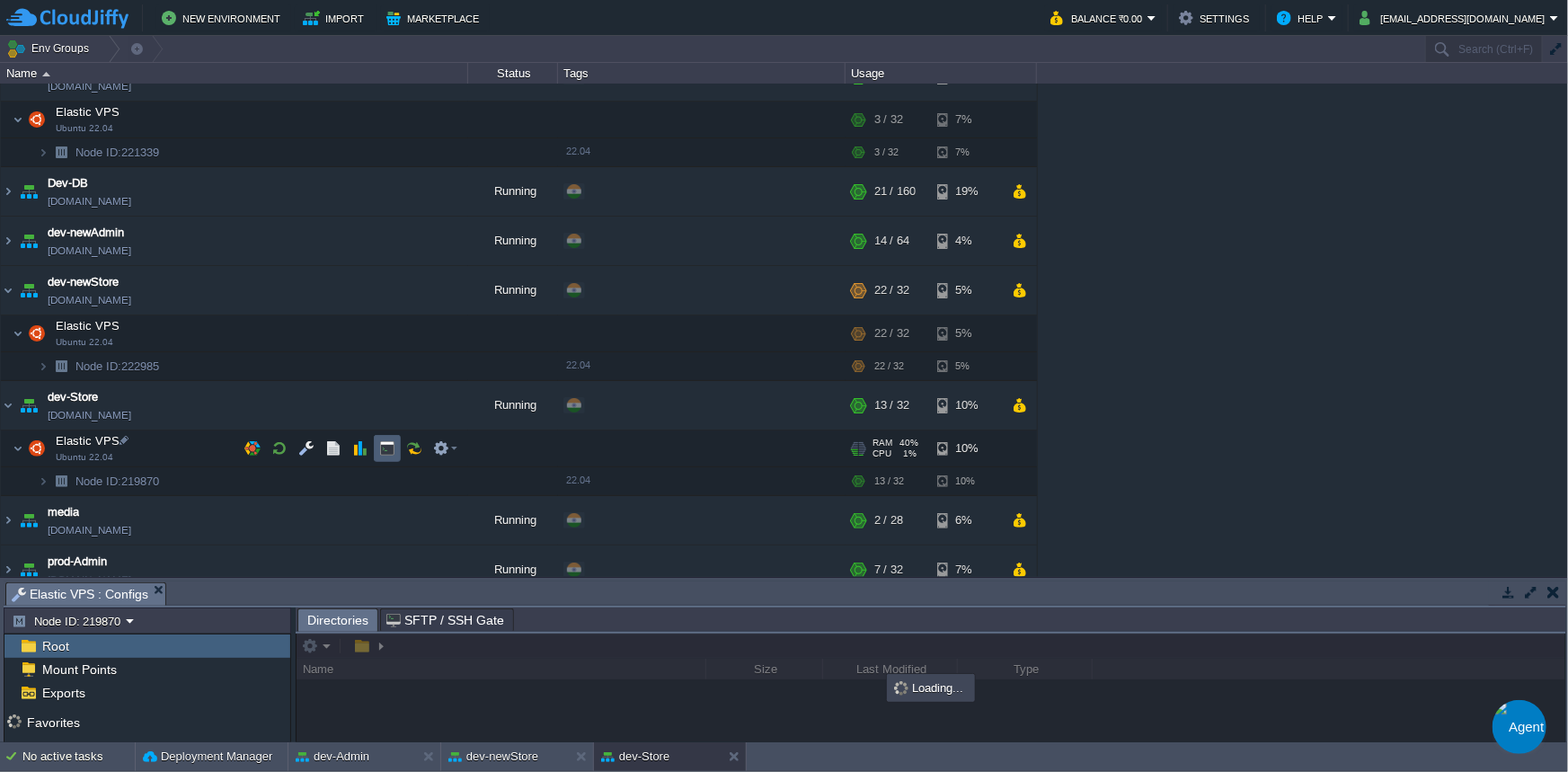 click at bounding box center (387, 448) 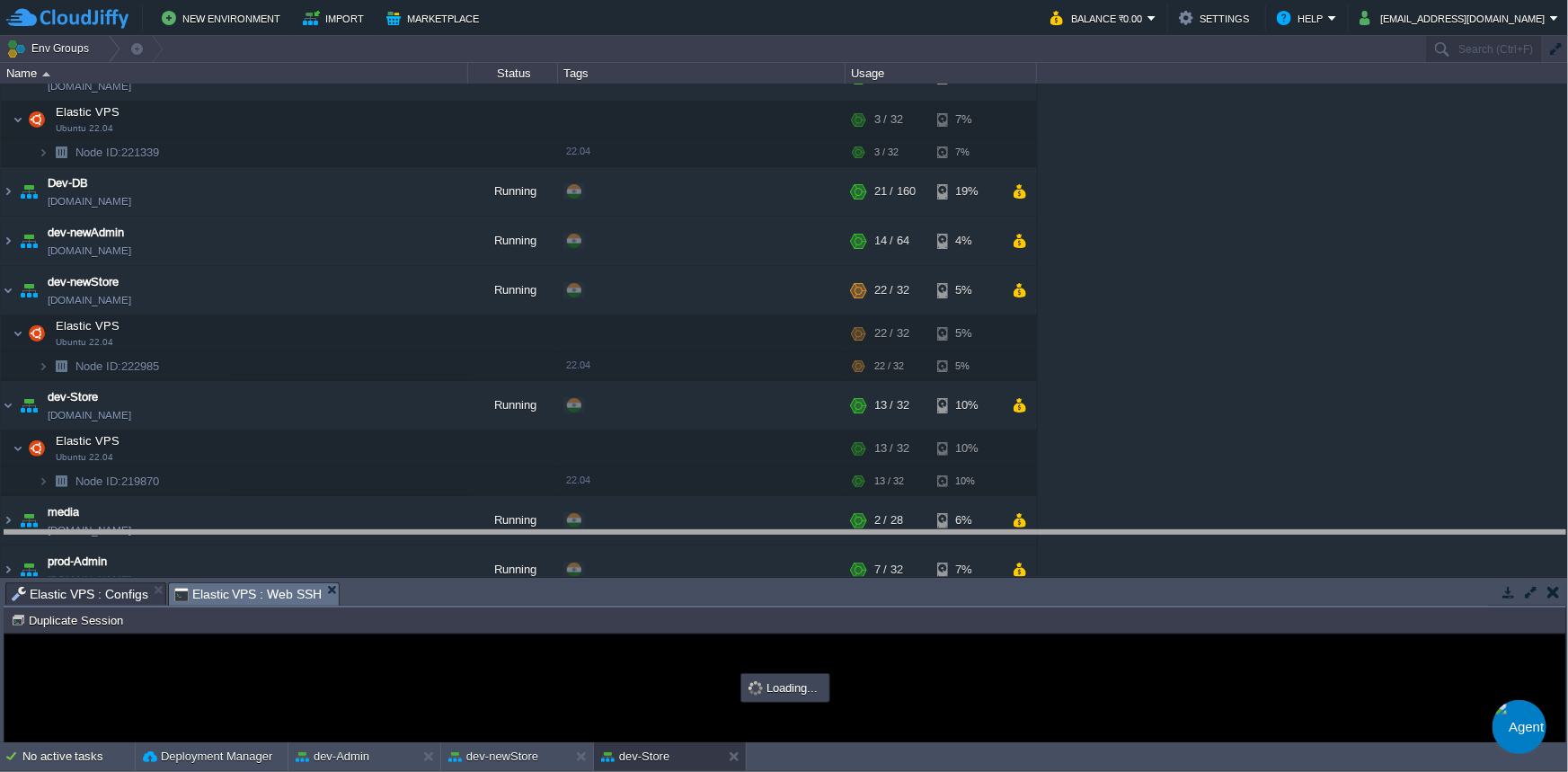 drag, startPoint x: 420, startPoint y: 586, endPoint x: 412, endPoint y: 327, distance: 259.1235 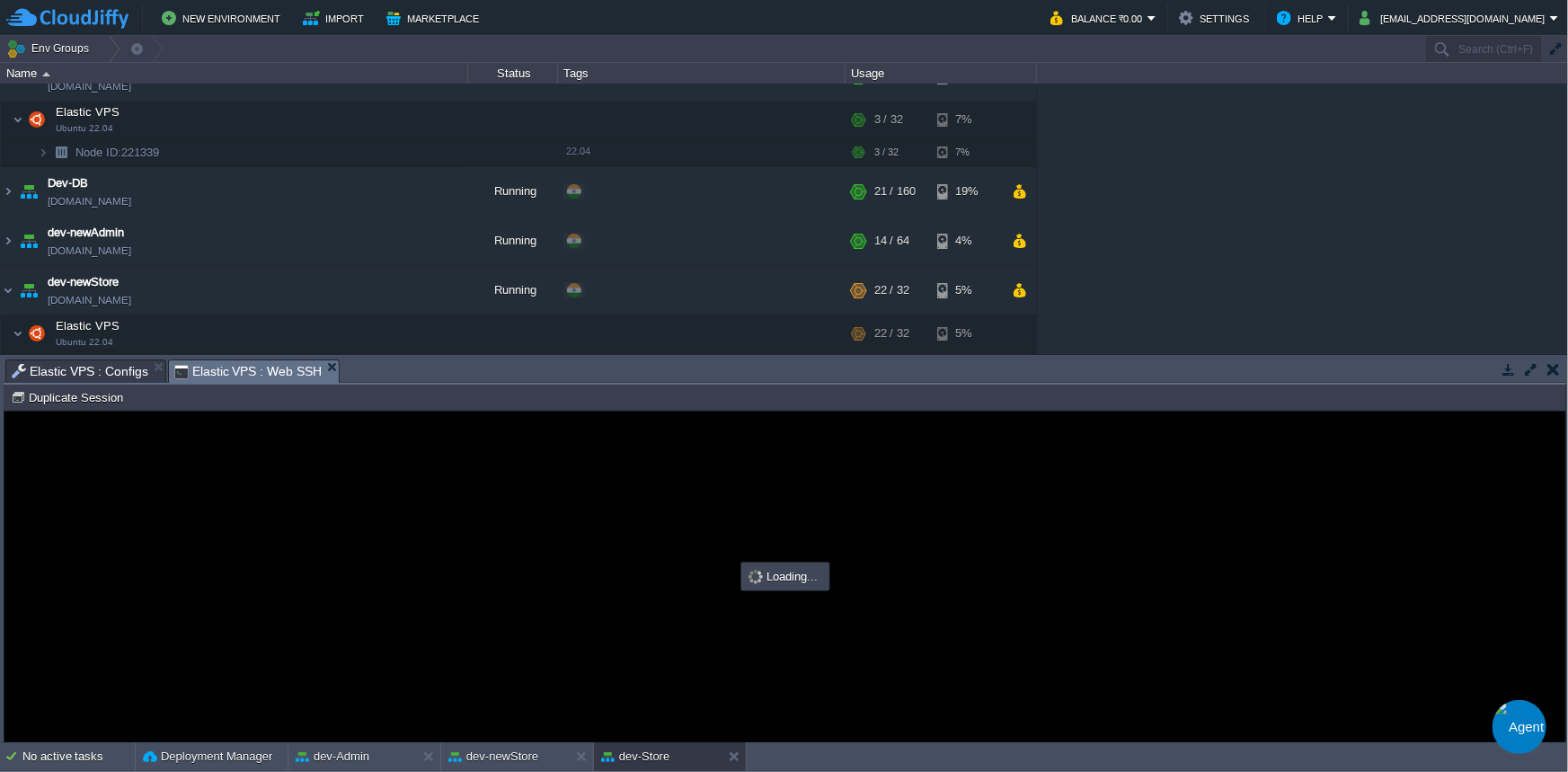scroll, scrollTop: 0, scrollLeft: 0, axis: both 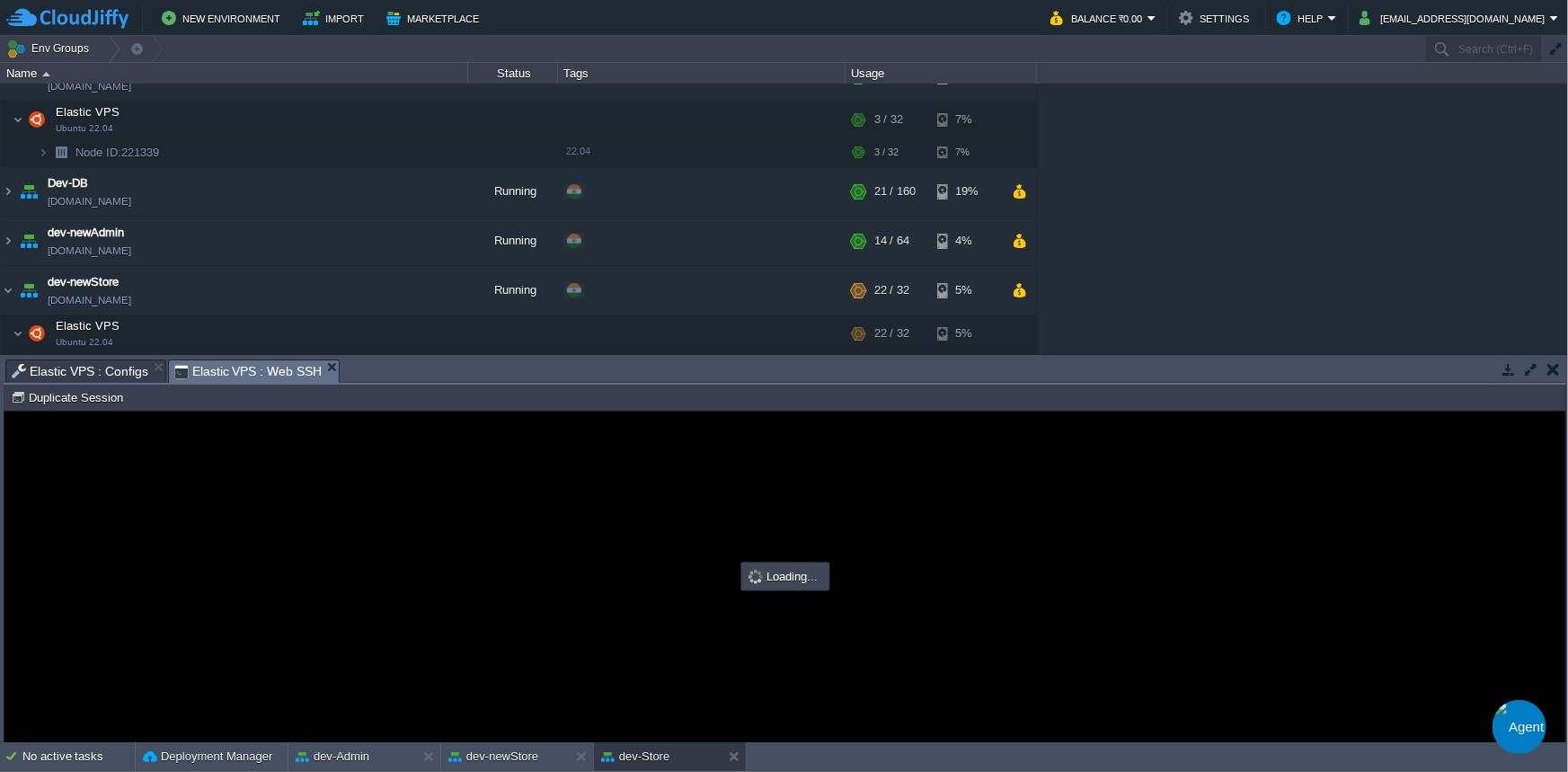 type on "#000000" 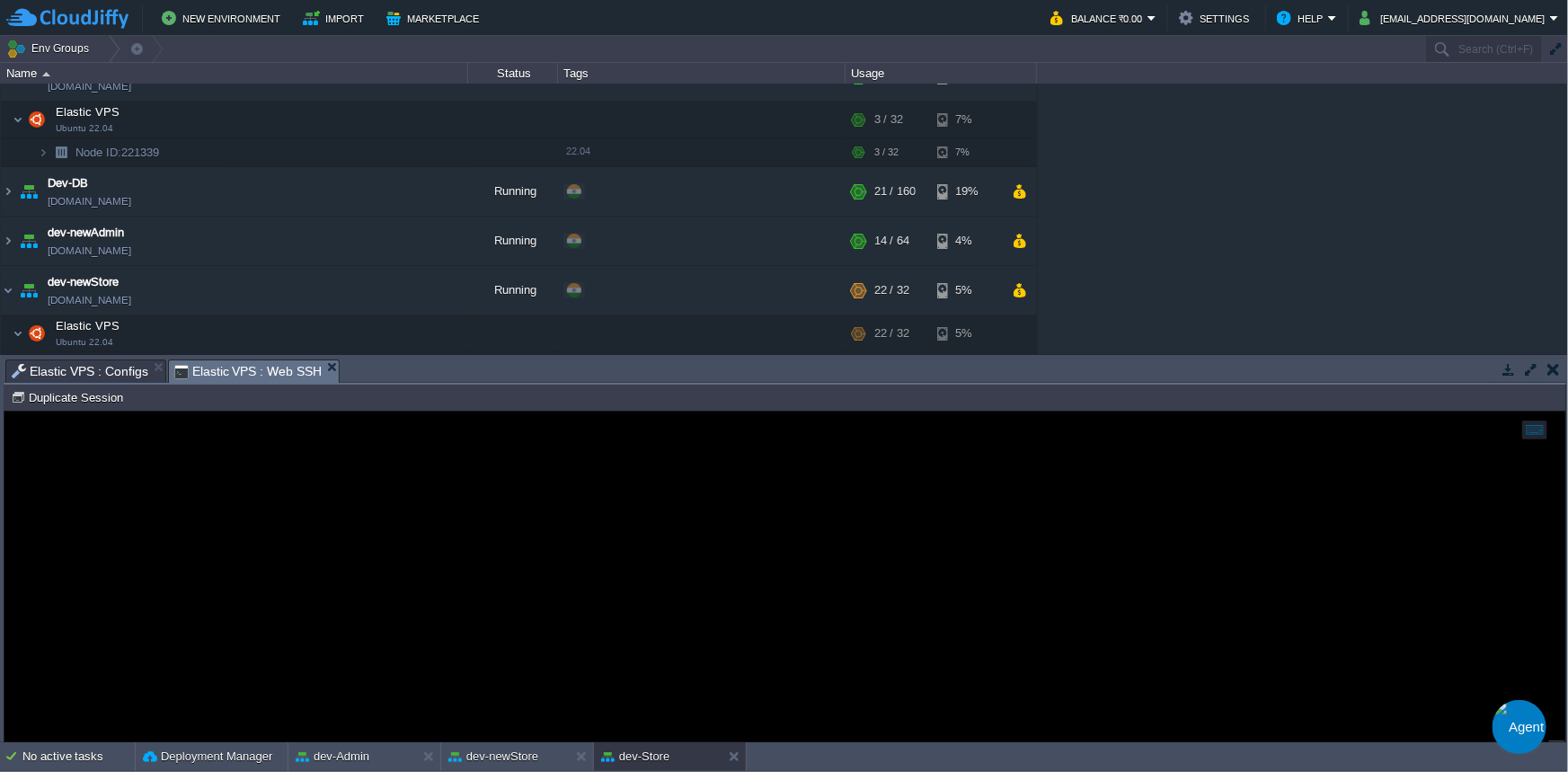 click on "Elastic VPS : Configs" at bounding box center (80, 371) 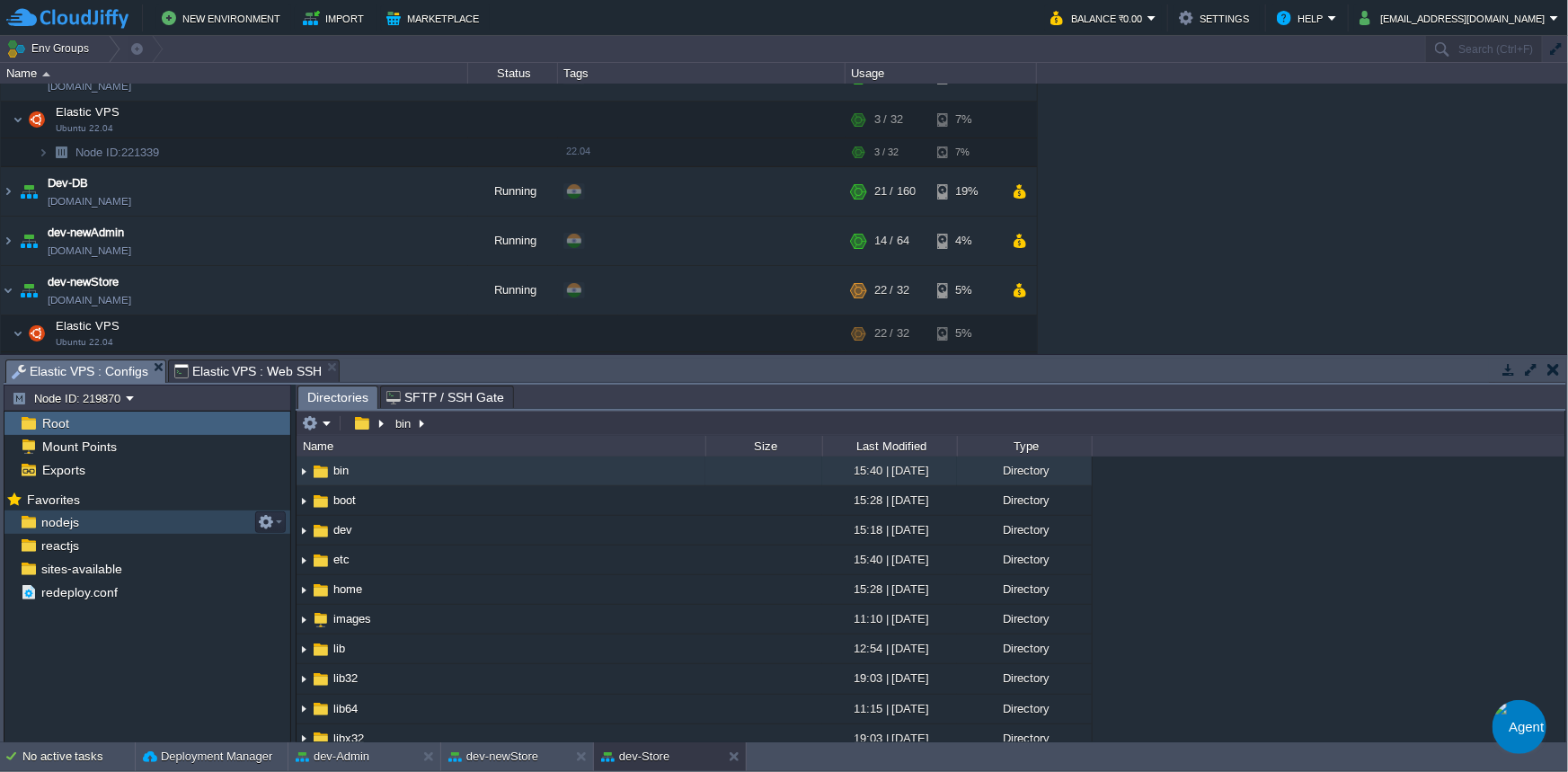 click on "nodejs" at bounding box center (59, 522) 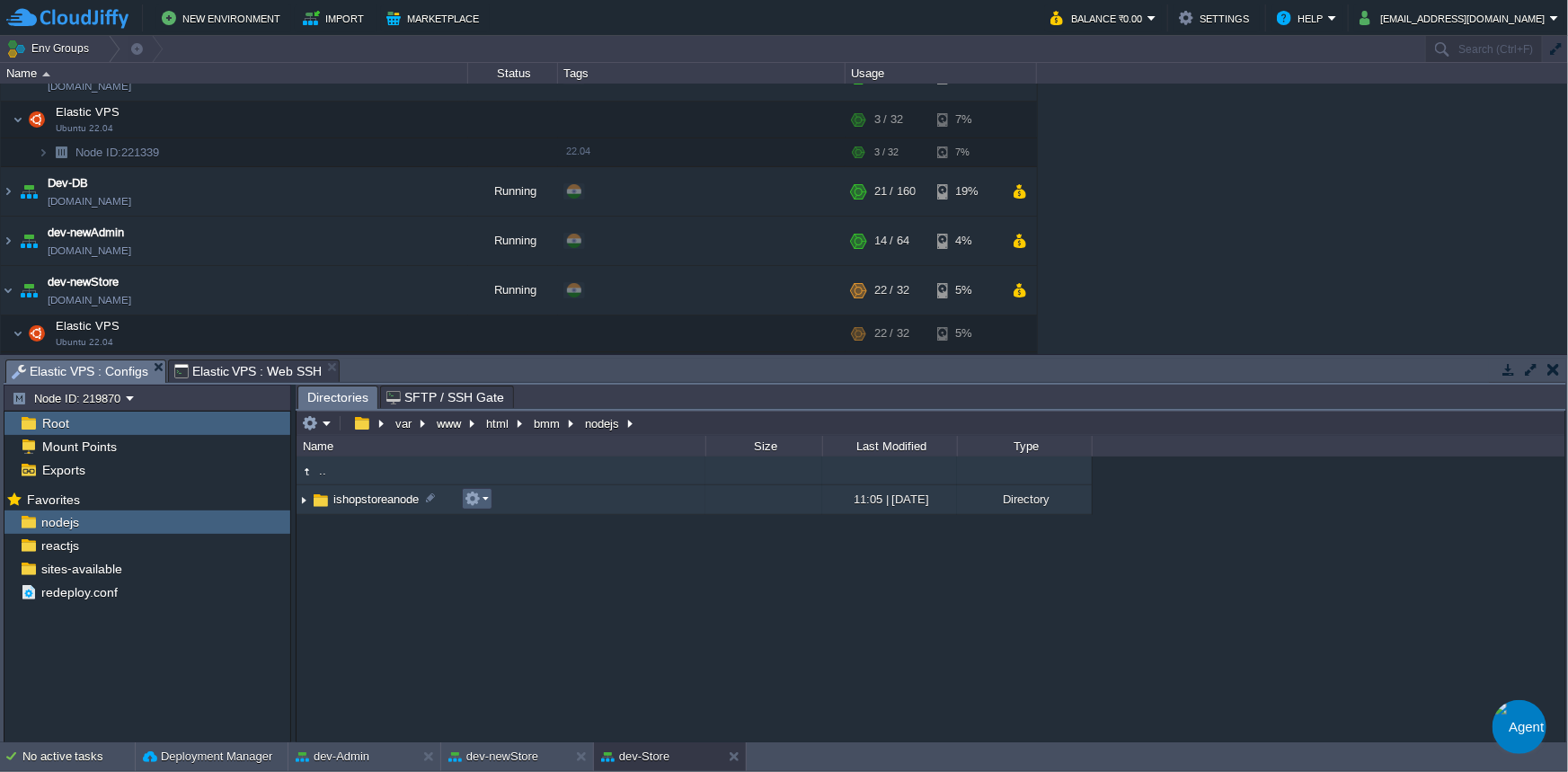click at bounding box center (473, 499) 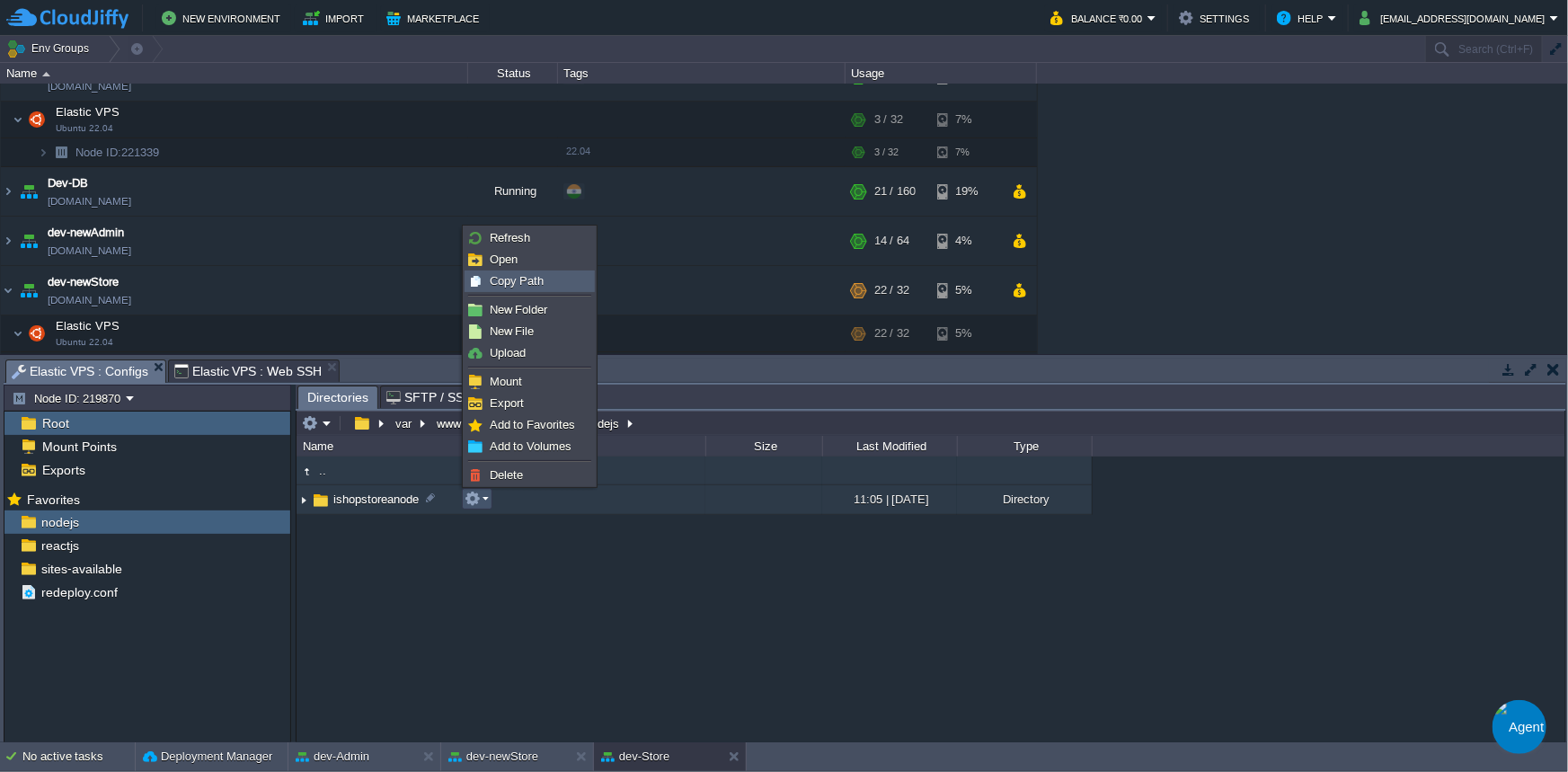 click on "Copy Path" at bounding box center (529, 281) 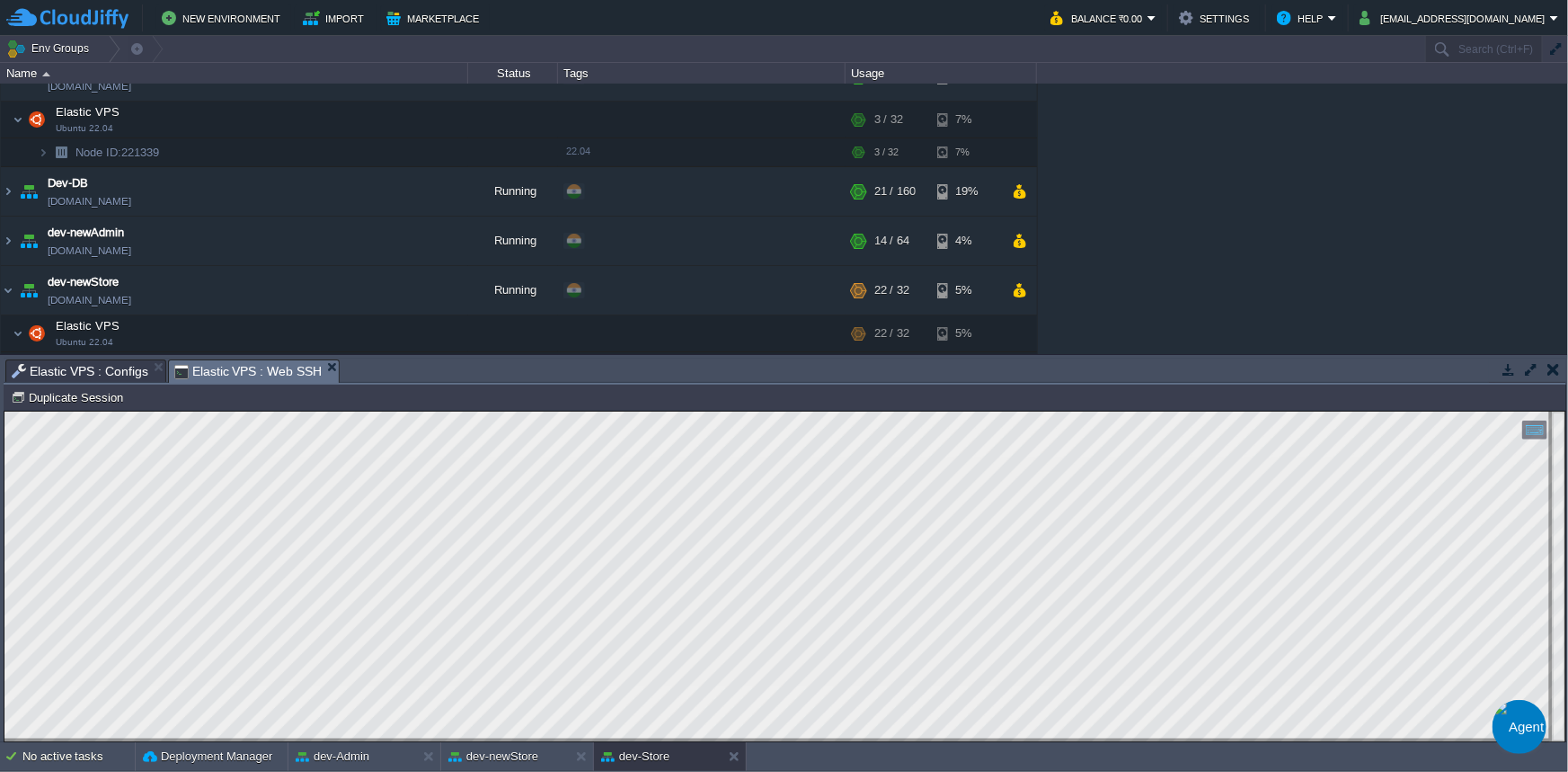 click on "Elastic VPS : Web SSH" at bounding box center (248, 371) 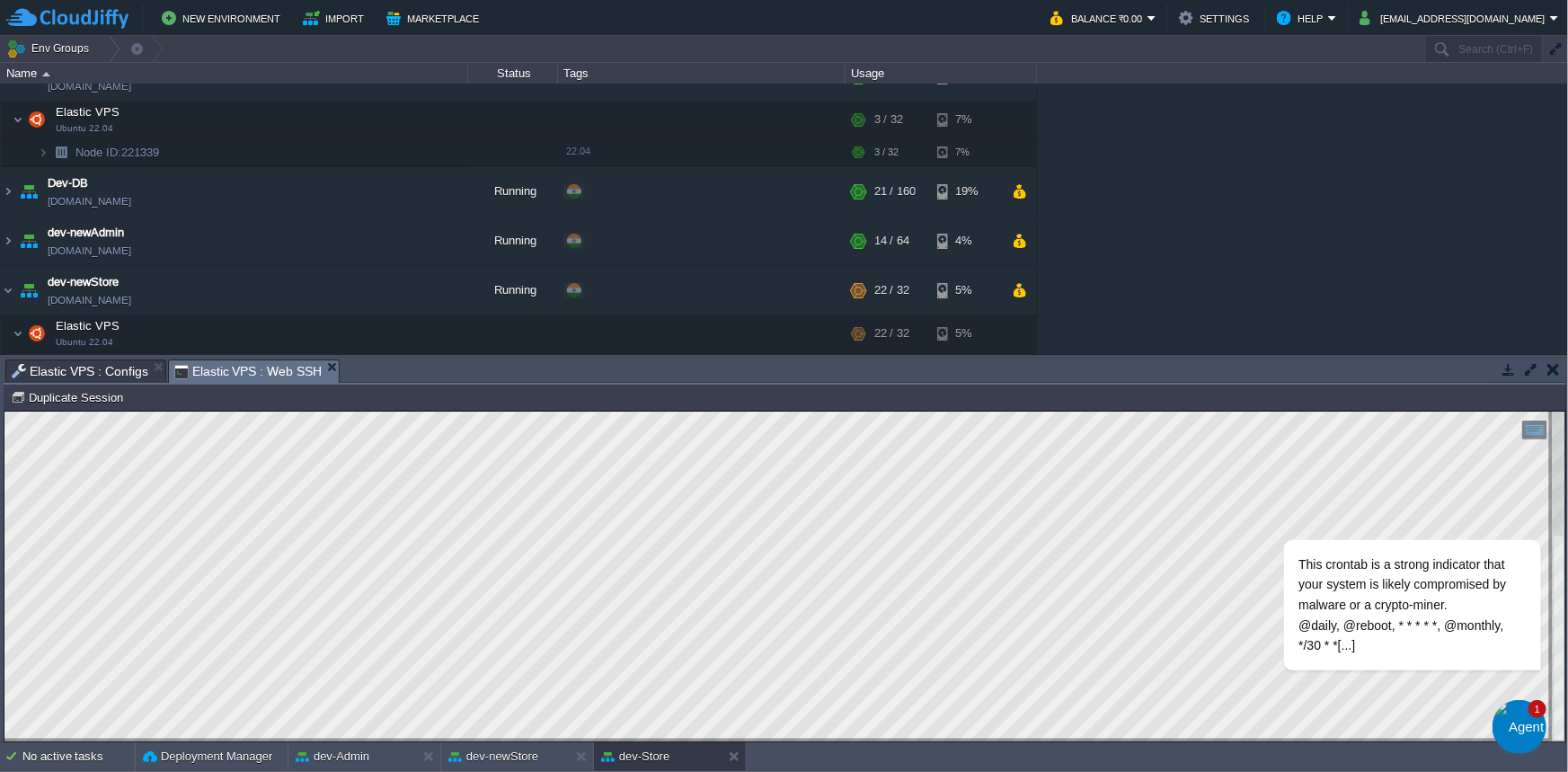 click at bounding box center (1519, 780) 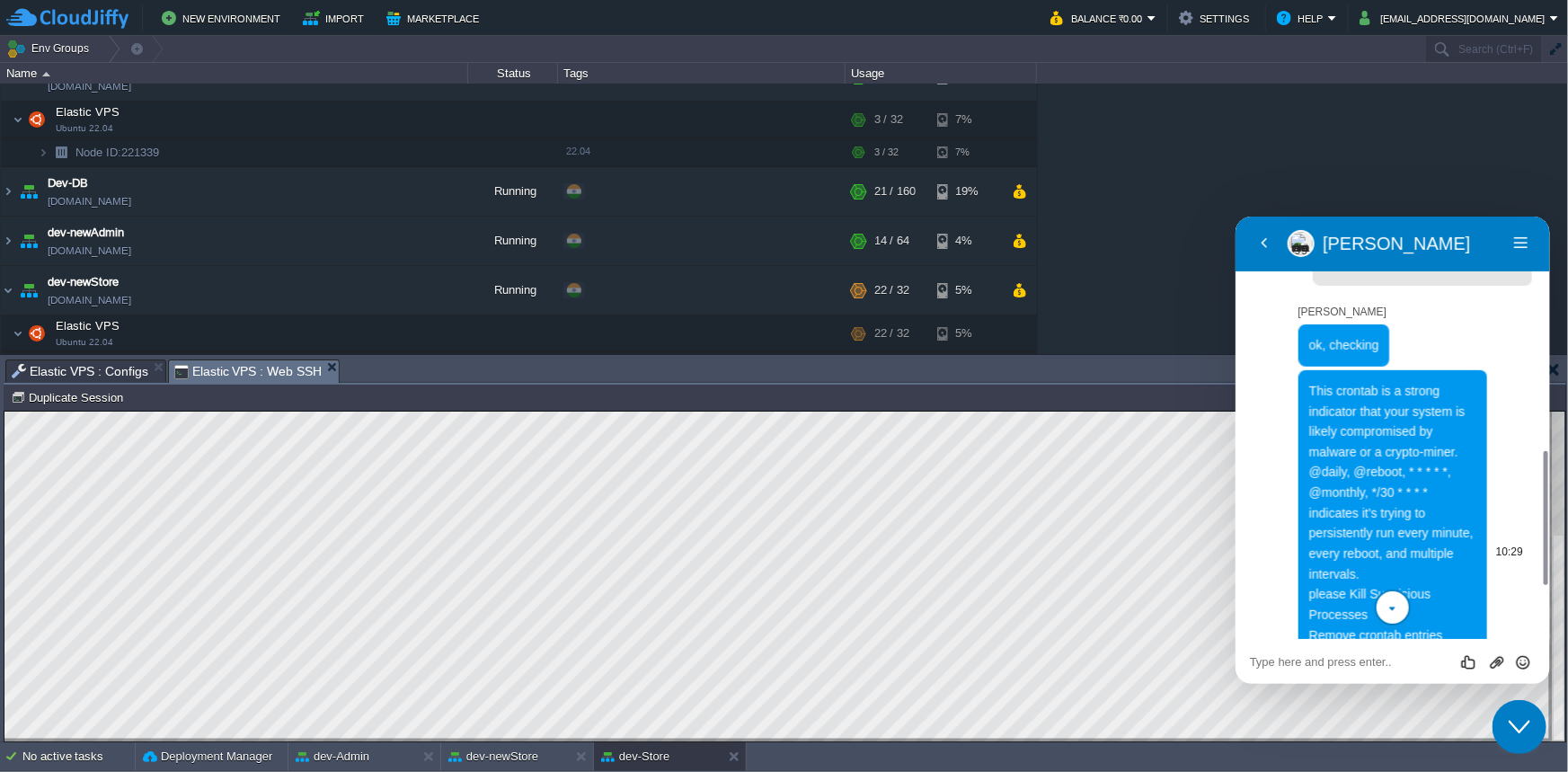 scroll, scrollTop: 897, scrollLeft: 0, axis: vertical 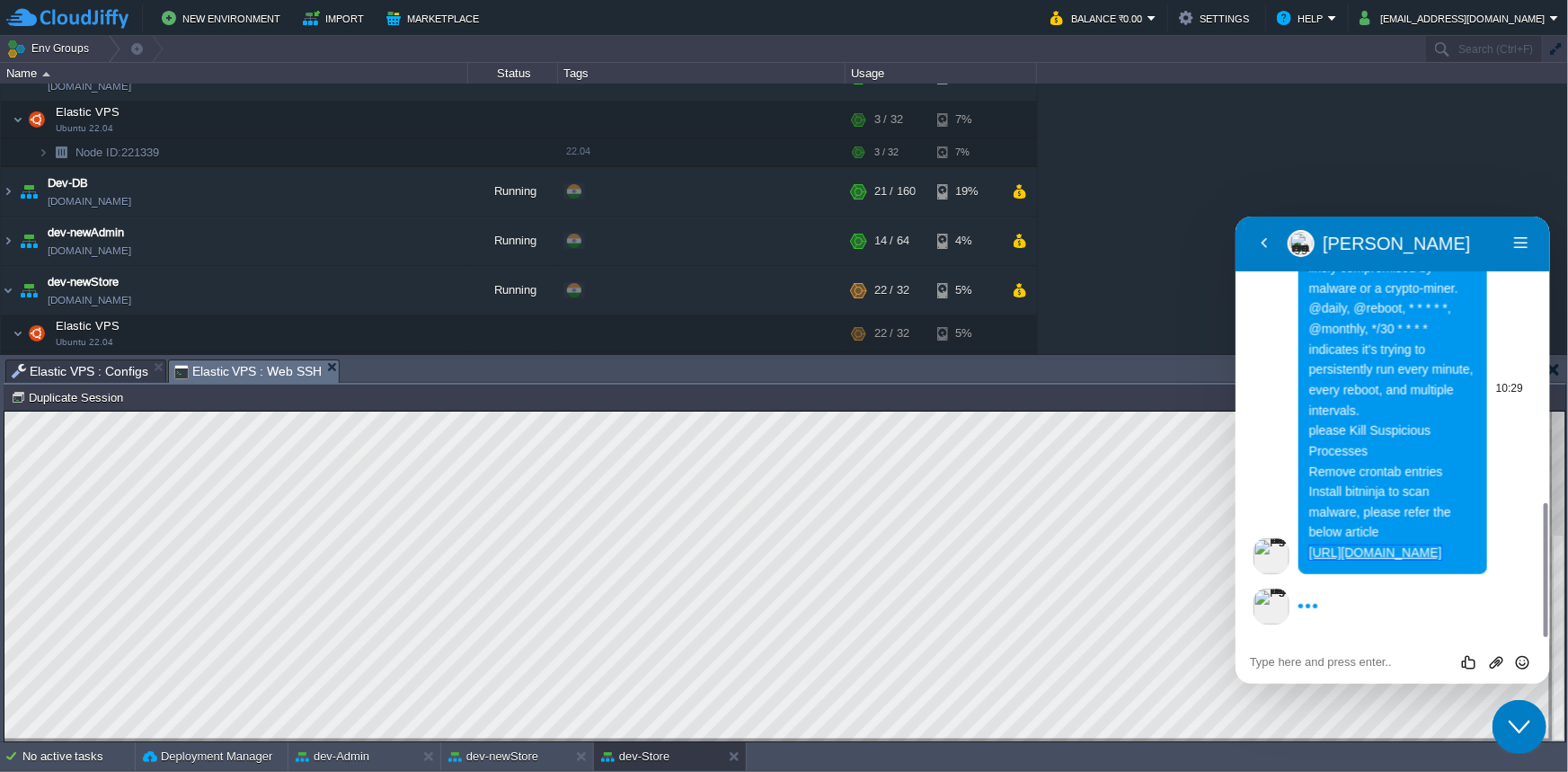 click on "https://cloudjiffy.com/blog/one-click-solutions/install-bitninja-in-cloudjiffy-with-one-click/" at bounding box center [1375, 552] 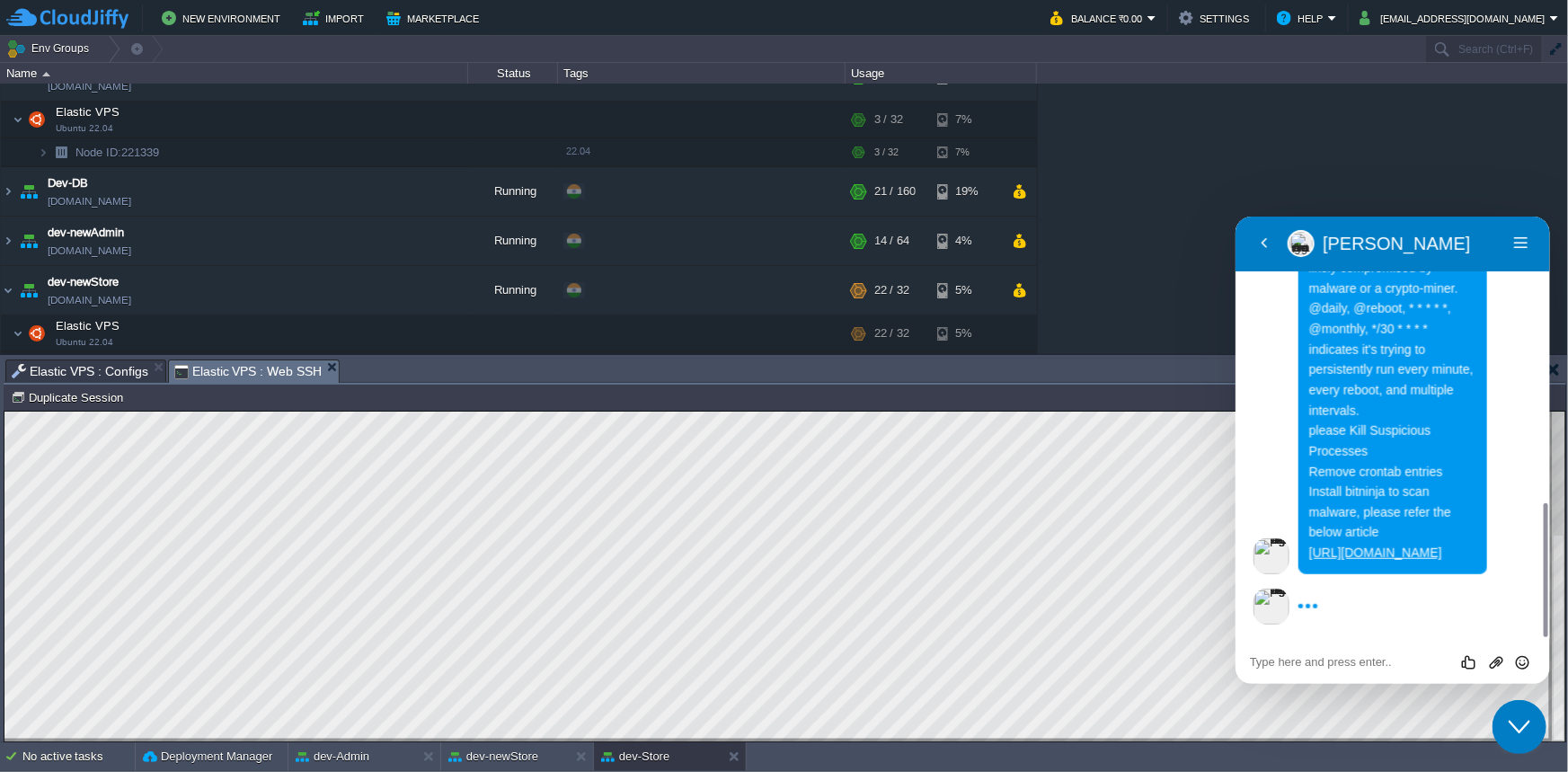 click at bounding box center (1235, 216) 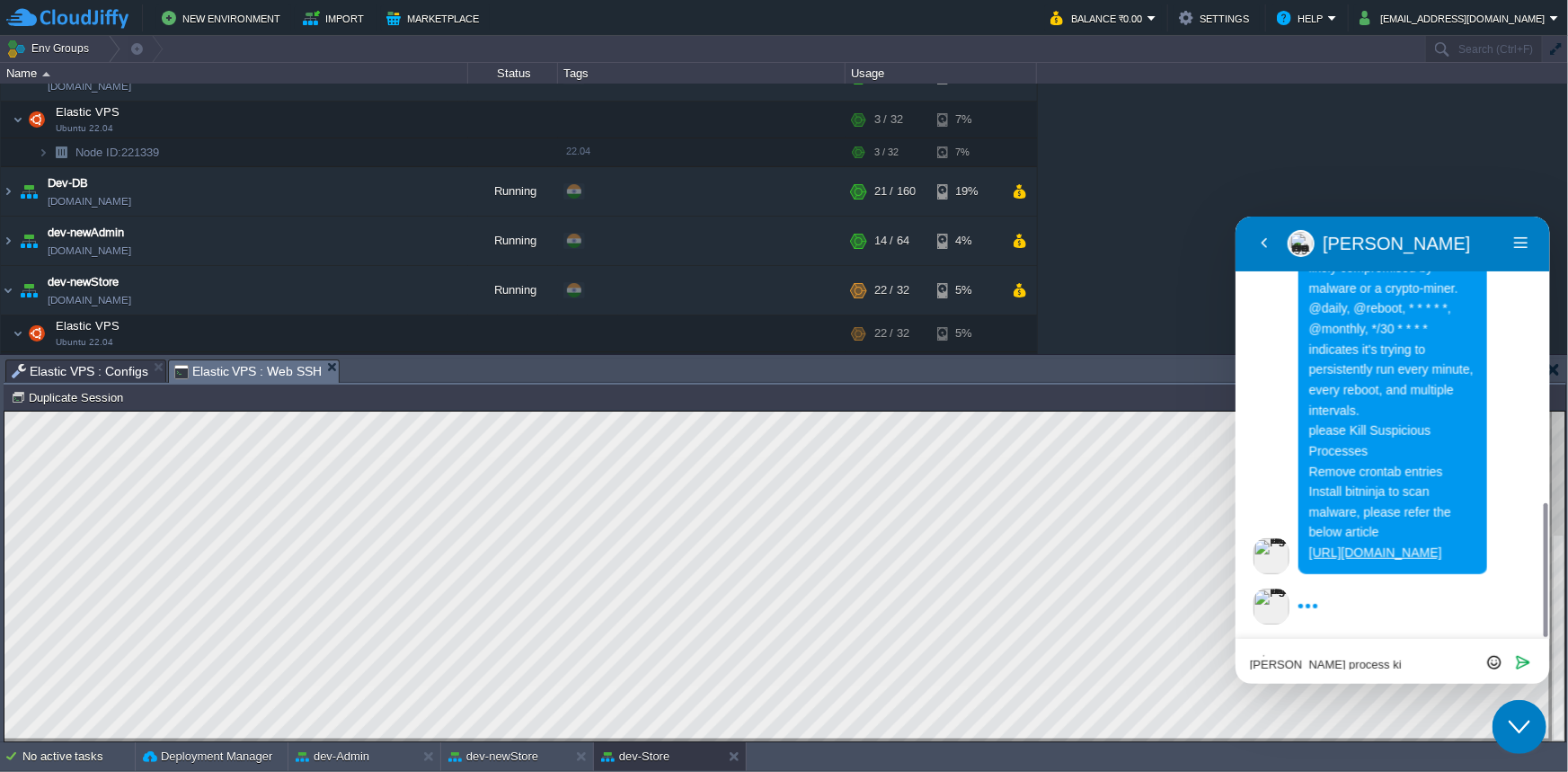scroll, scrollTop: 0, scrollLeft: 0, axis: both 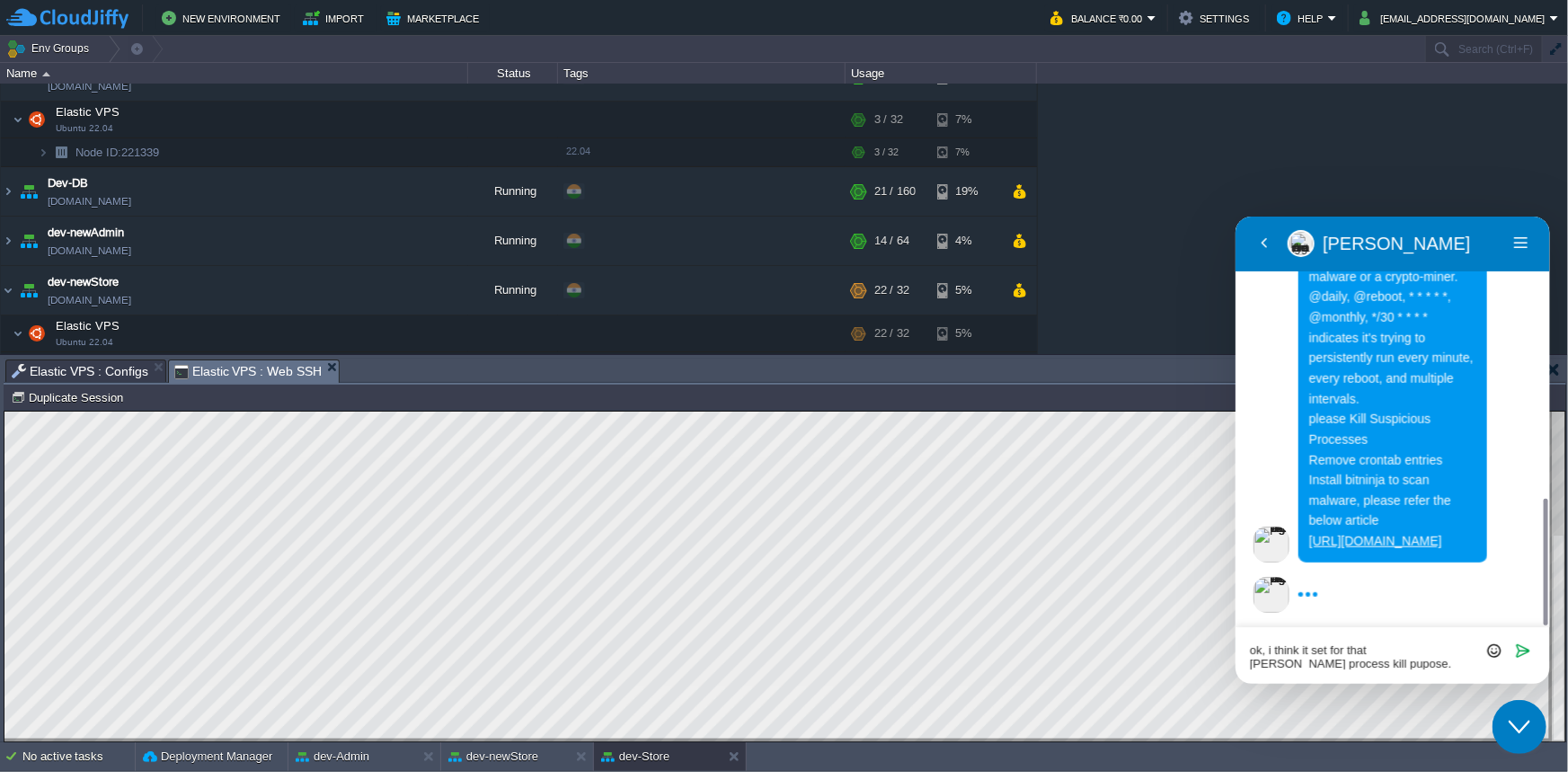 type on "ok, i think it set for that dhpcd process kill pupose. ok thanks." 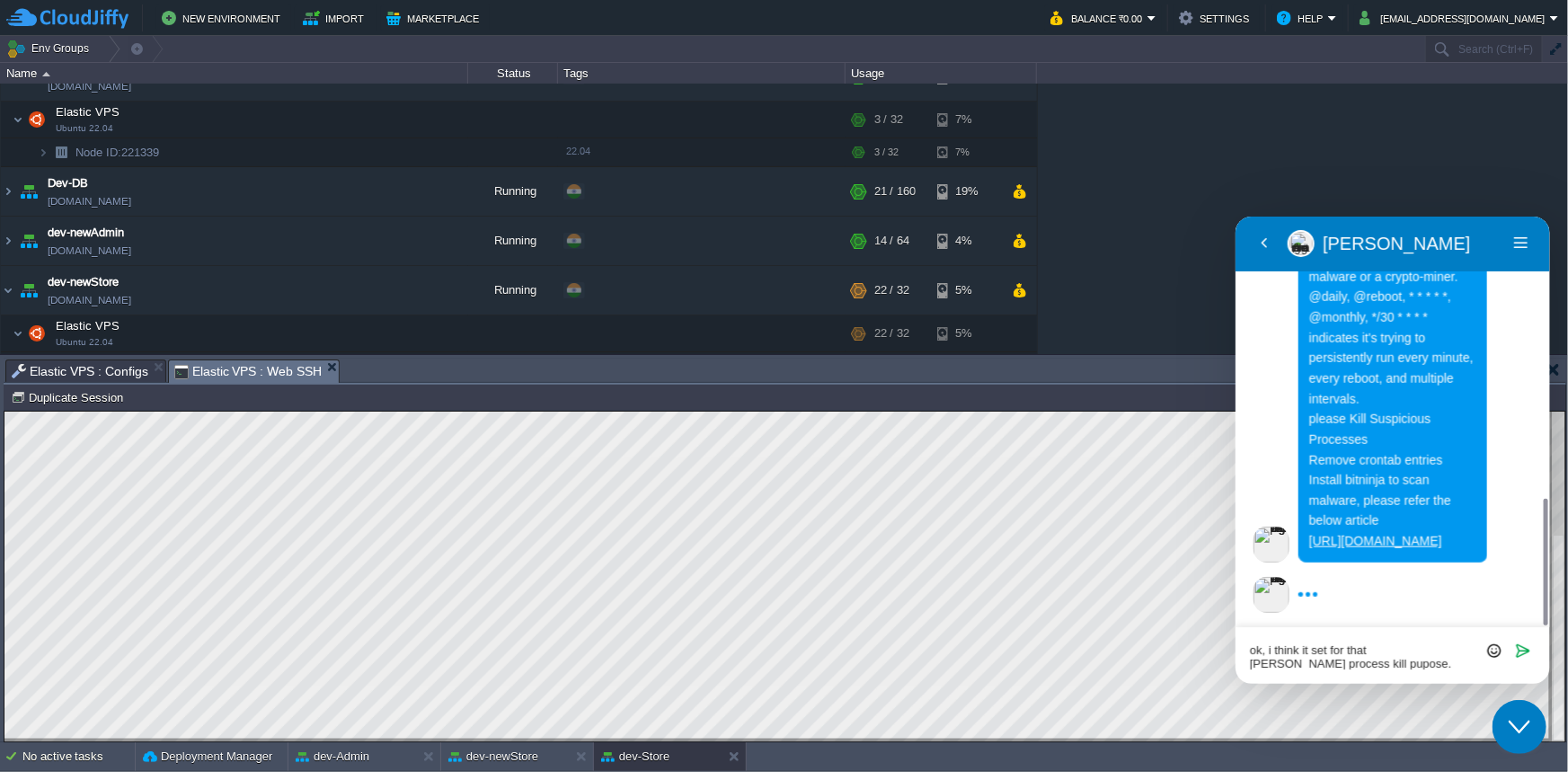 click on "ok, i think it set for that dhpcd process kill pupose. ok thanks." at bounding box center (1235, 216) 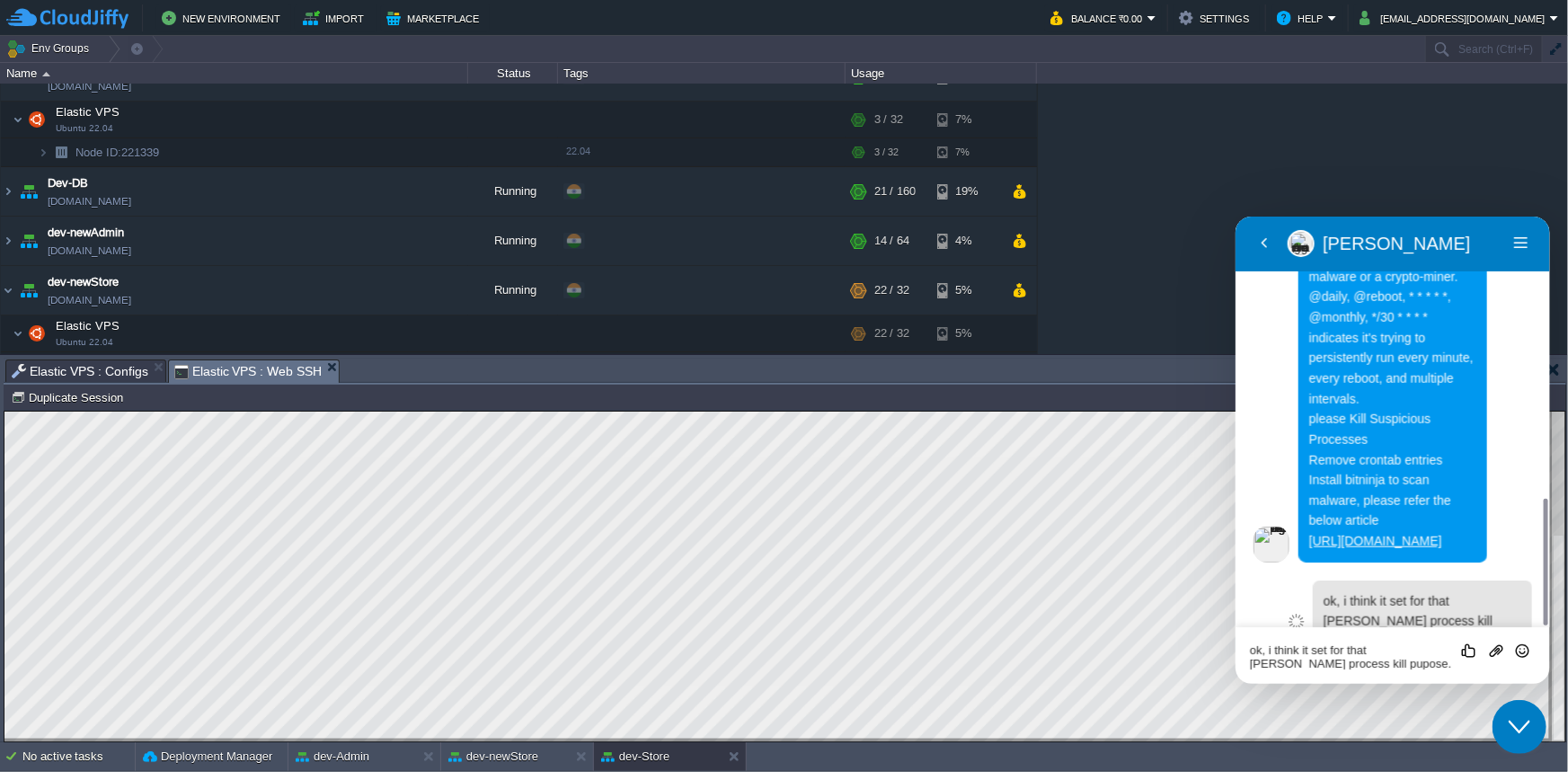 type 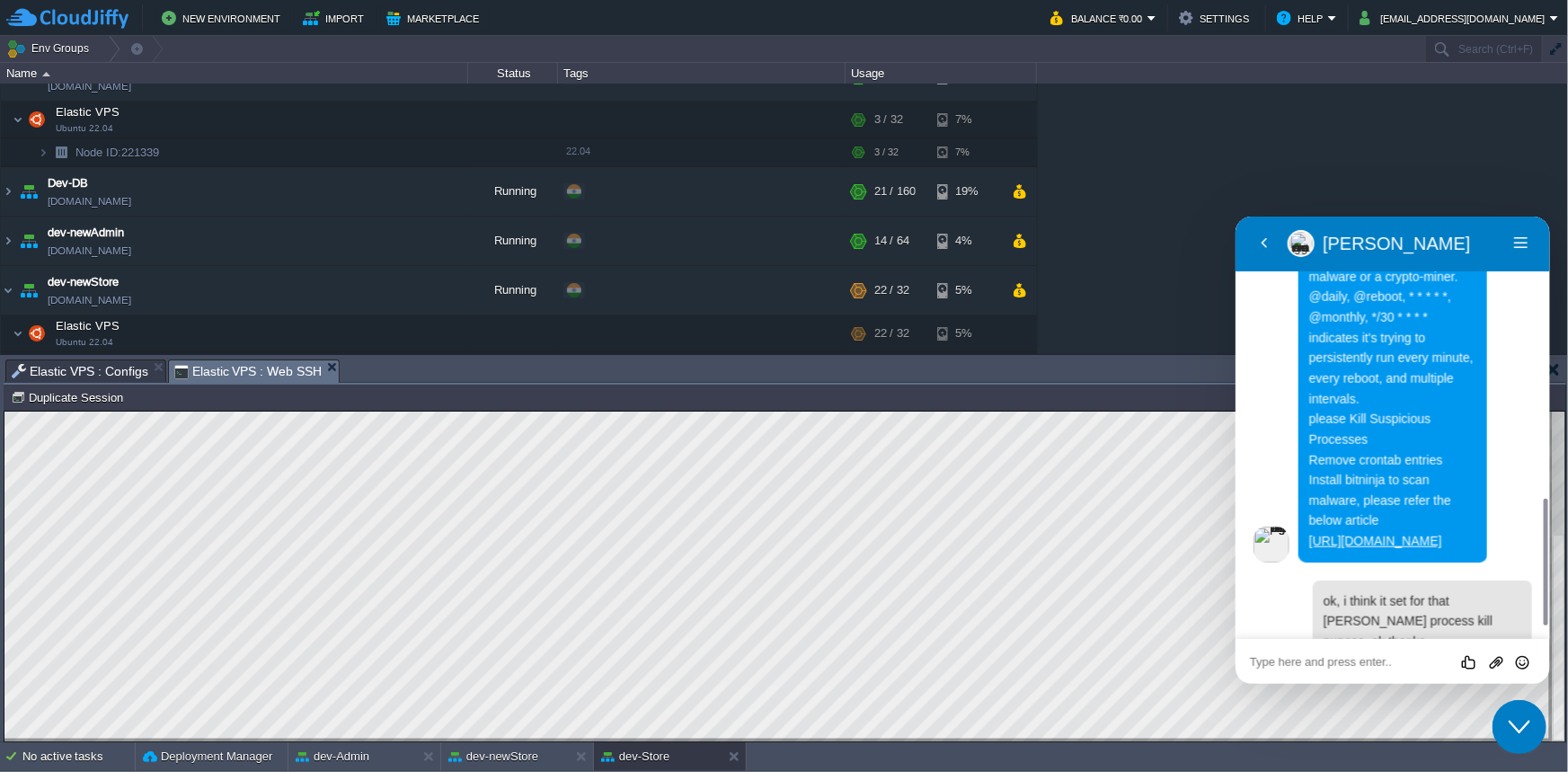 scroll, scrollTop: 977, scrollLeft: 0, axis: vertical 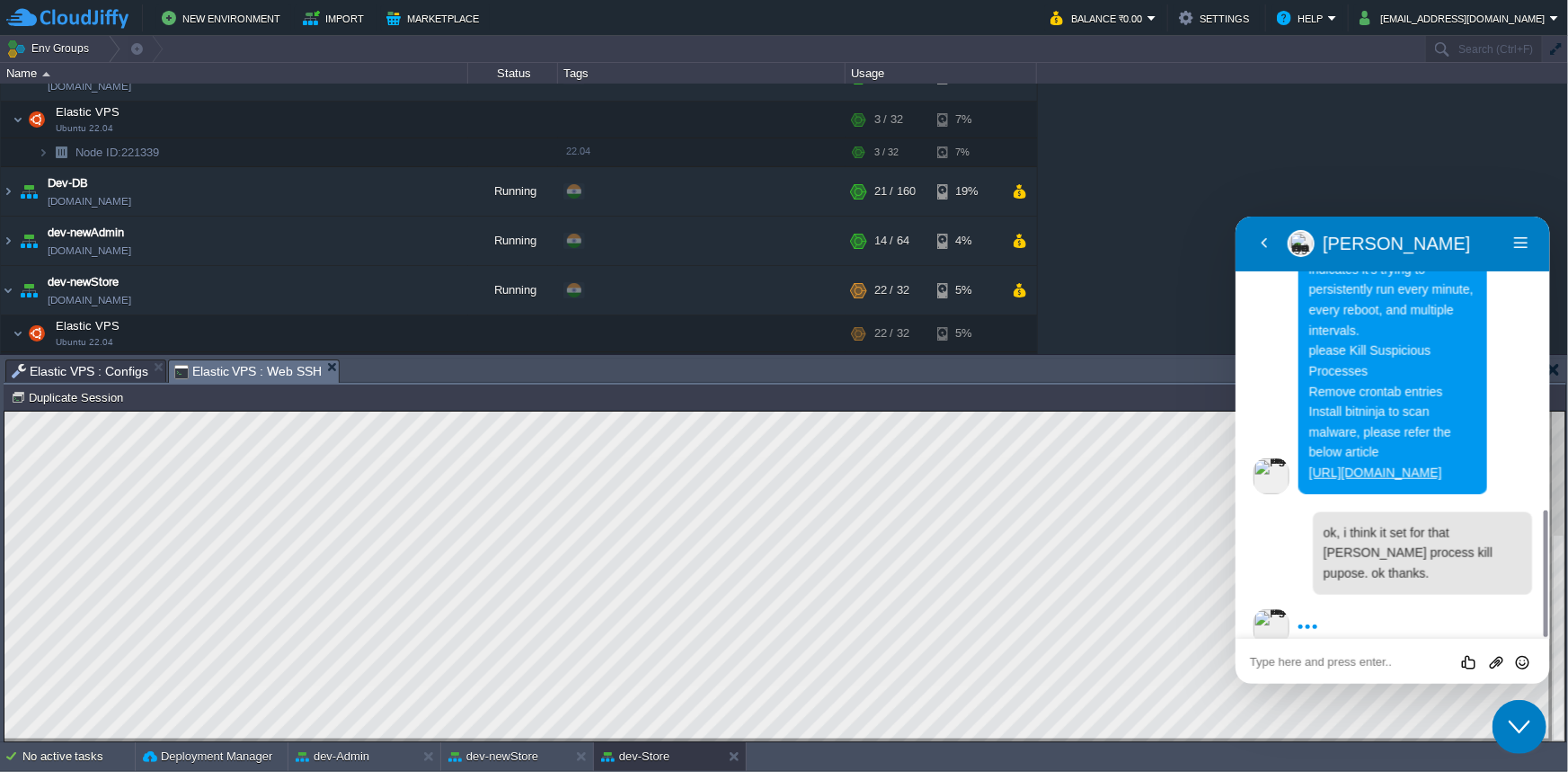 click on "Close Chat This icon closes the chat window." 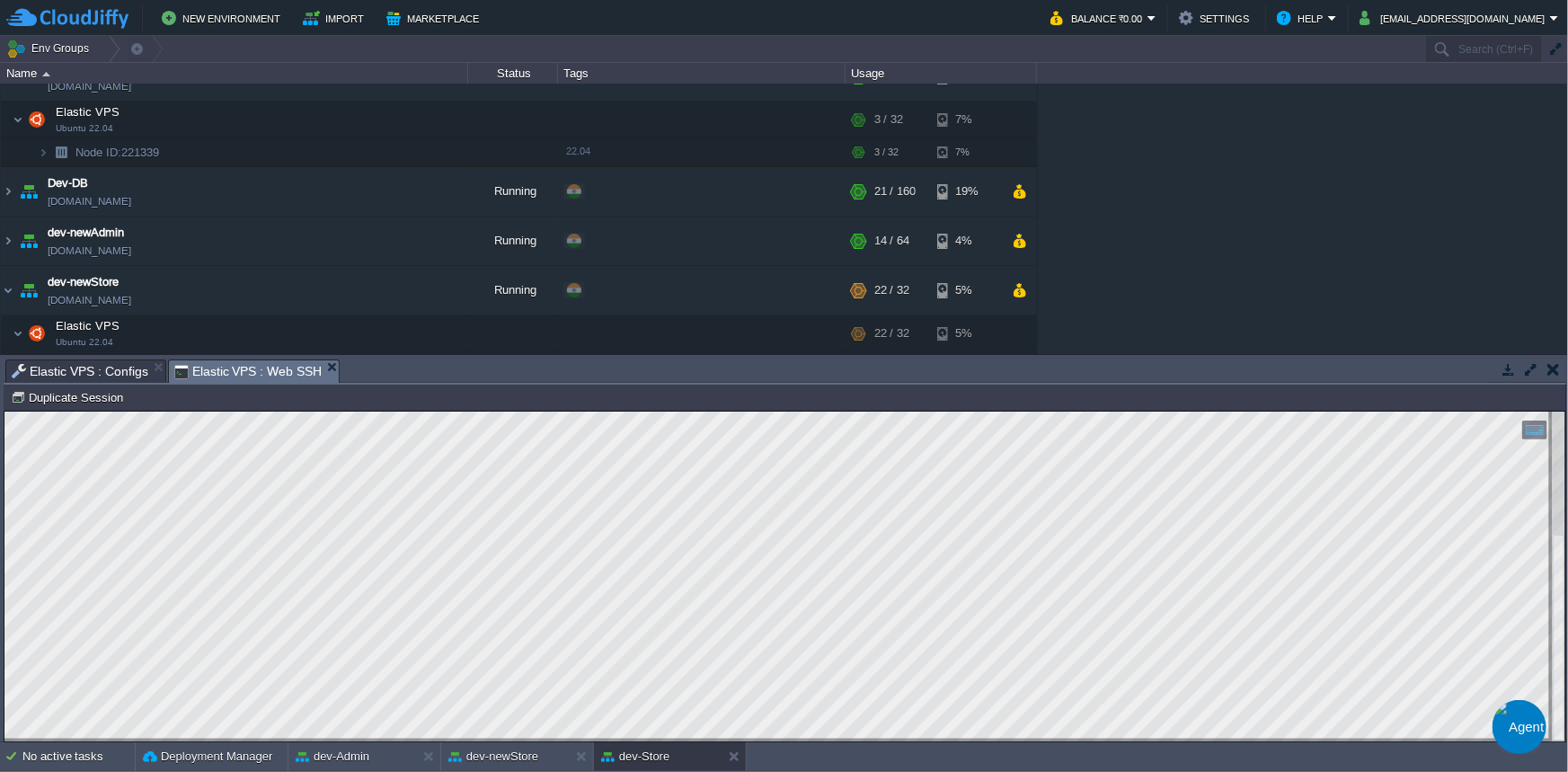 click at bounding box center (1519, 780) 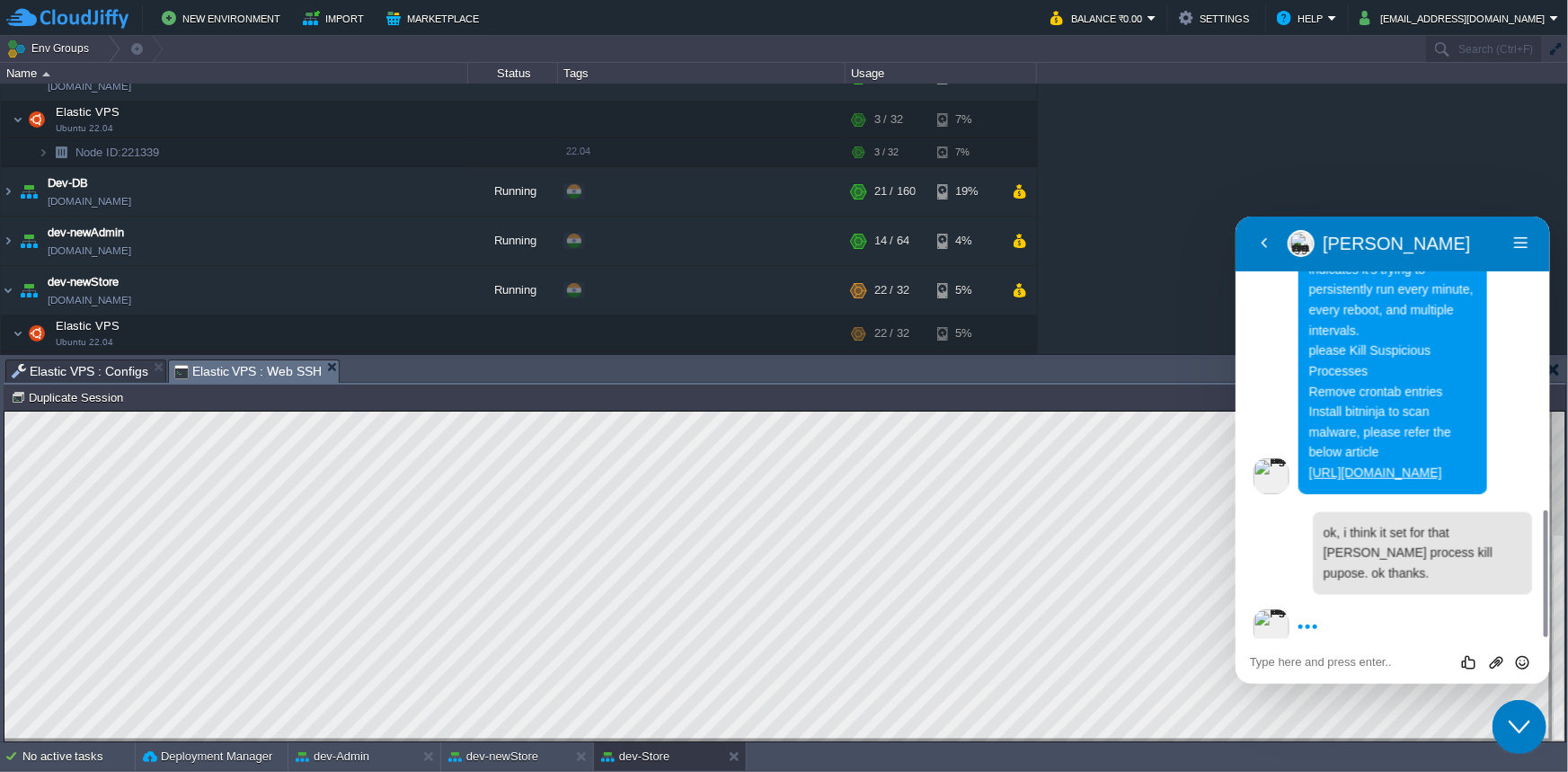 click on "Close Chat This icon closes the chat window." 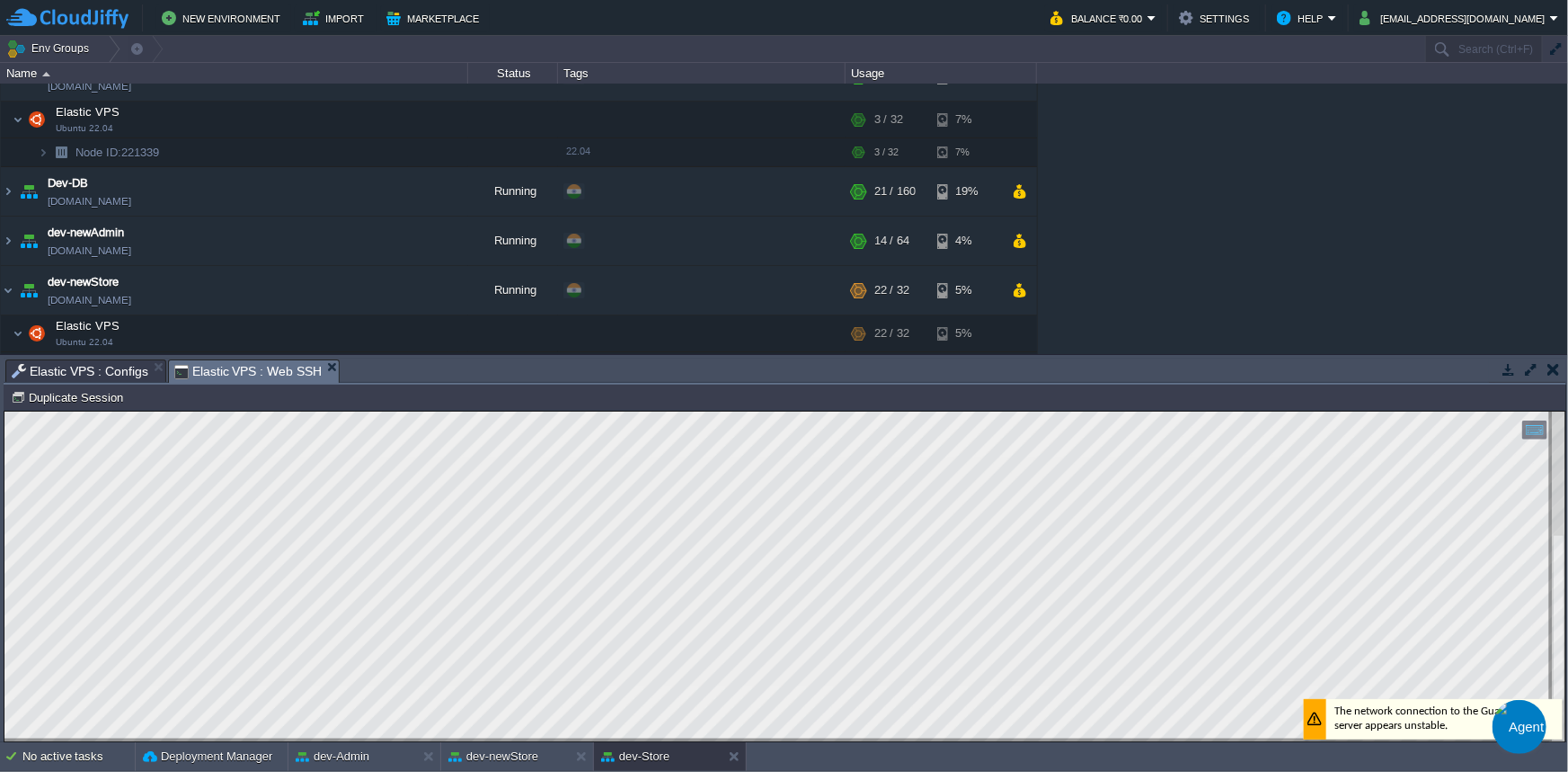 click at bounding box center [1519, 726] 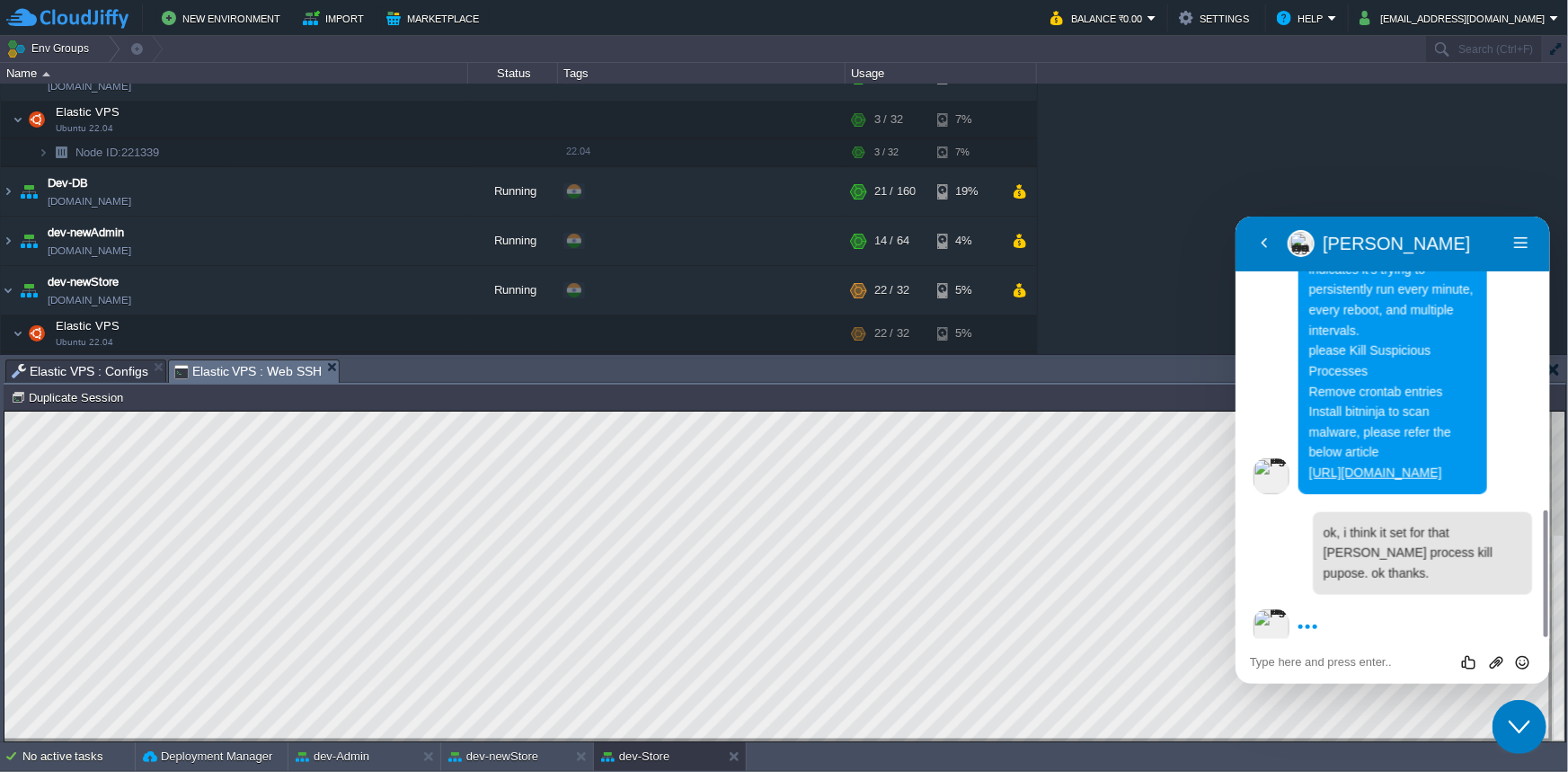 click on "Close Chat This icon closes the chat window." 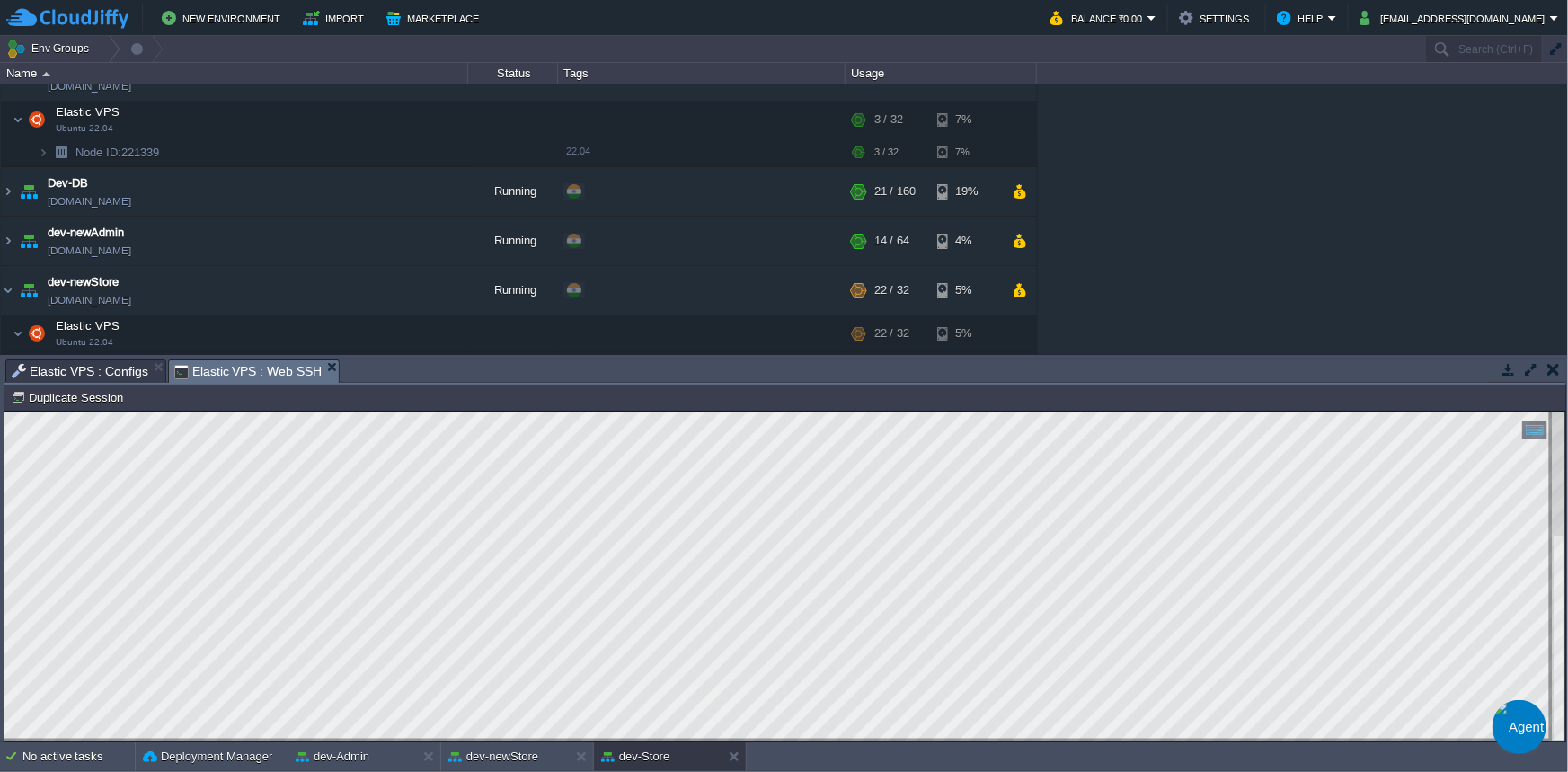 click at bounding box center [1519, 726] 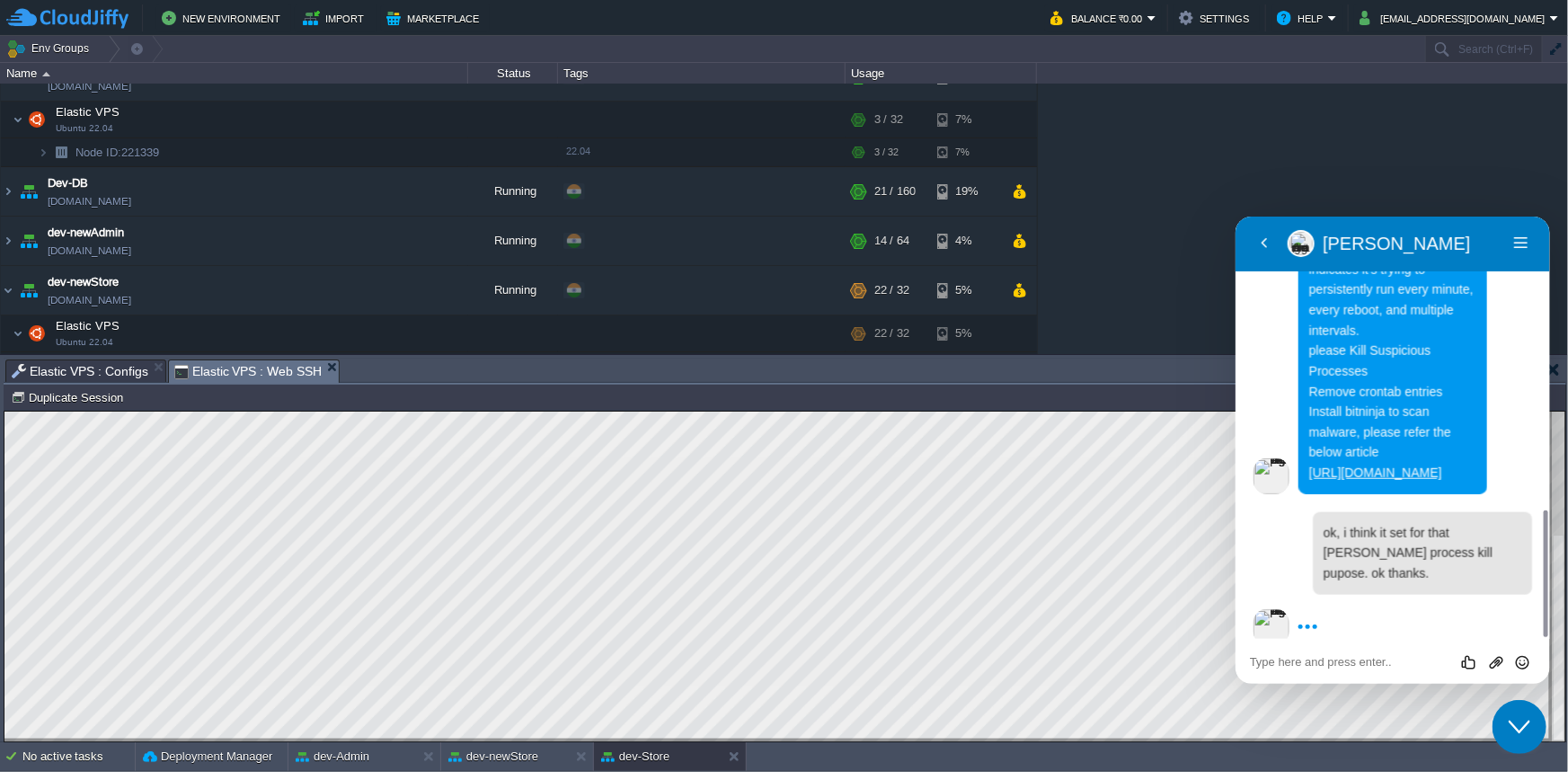 click on "Close Chat This icon closes the chat window." 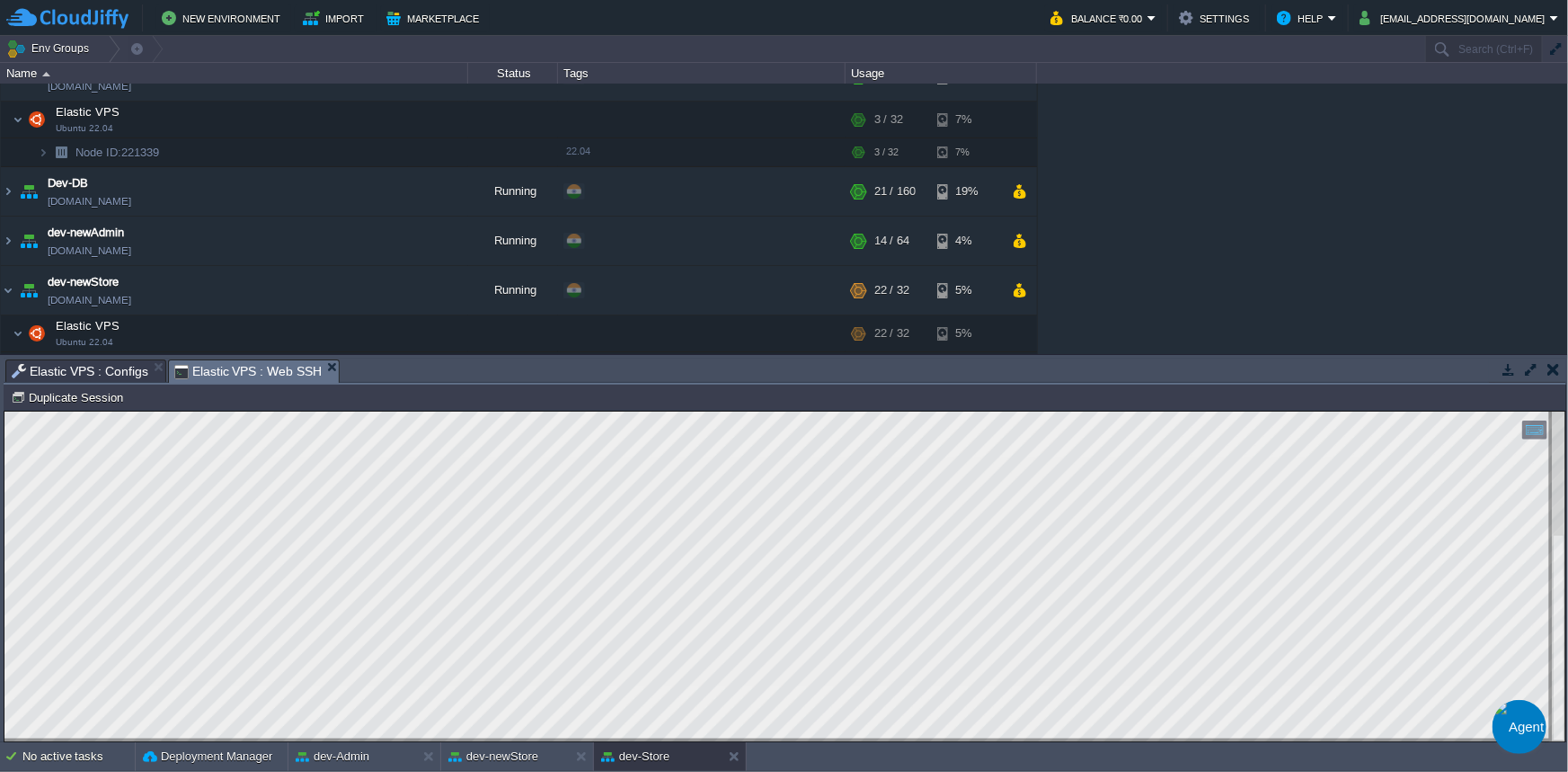 click on "Elastic VPS : Configs" at bounding box center [80, 371] 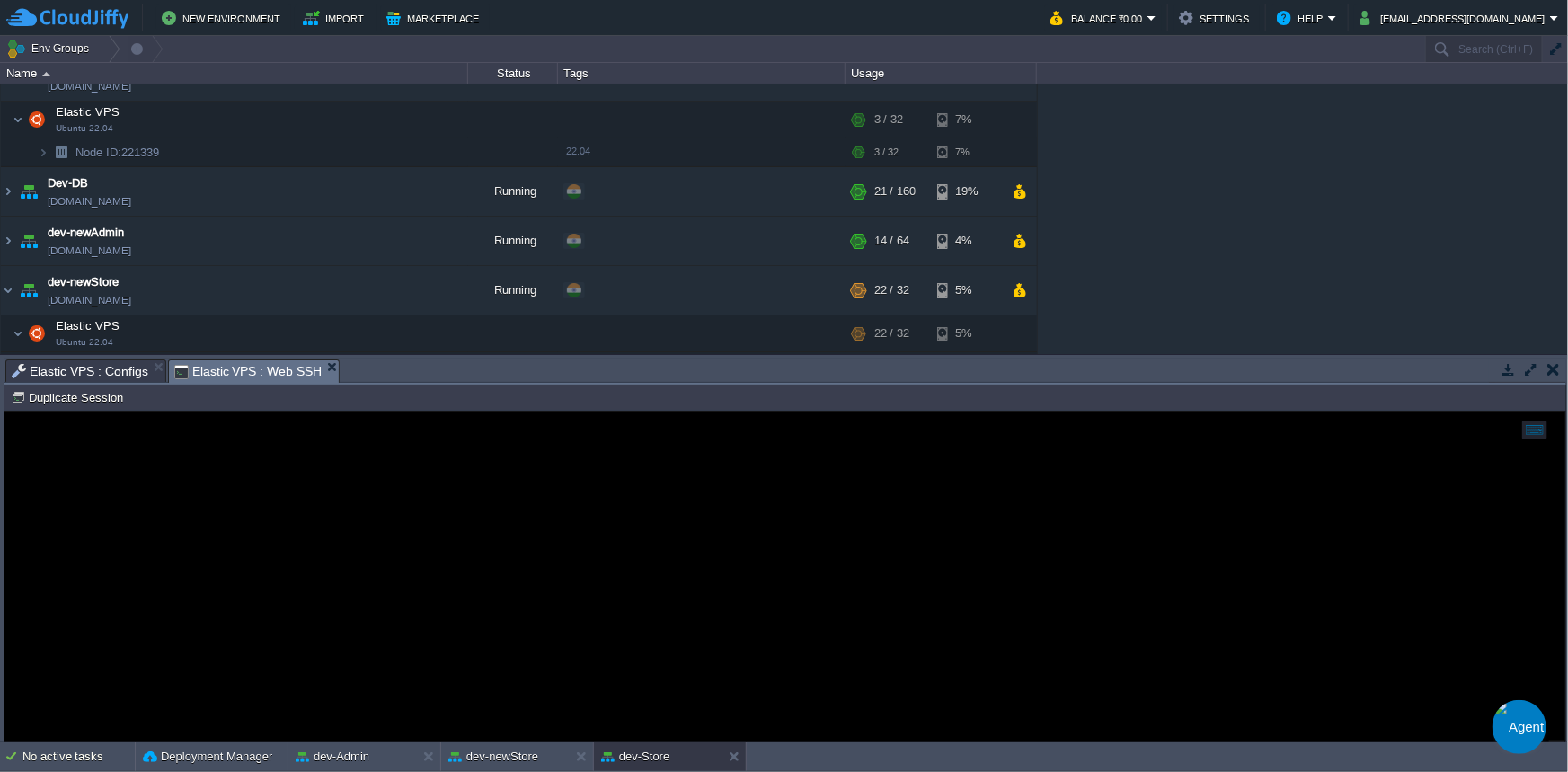 click on "Elastic VPS : Web SSH" at bounding box center [248, 371] 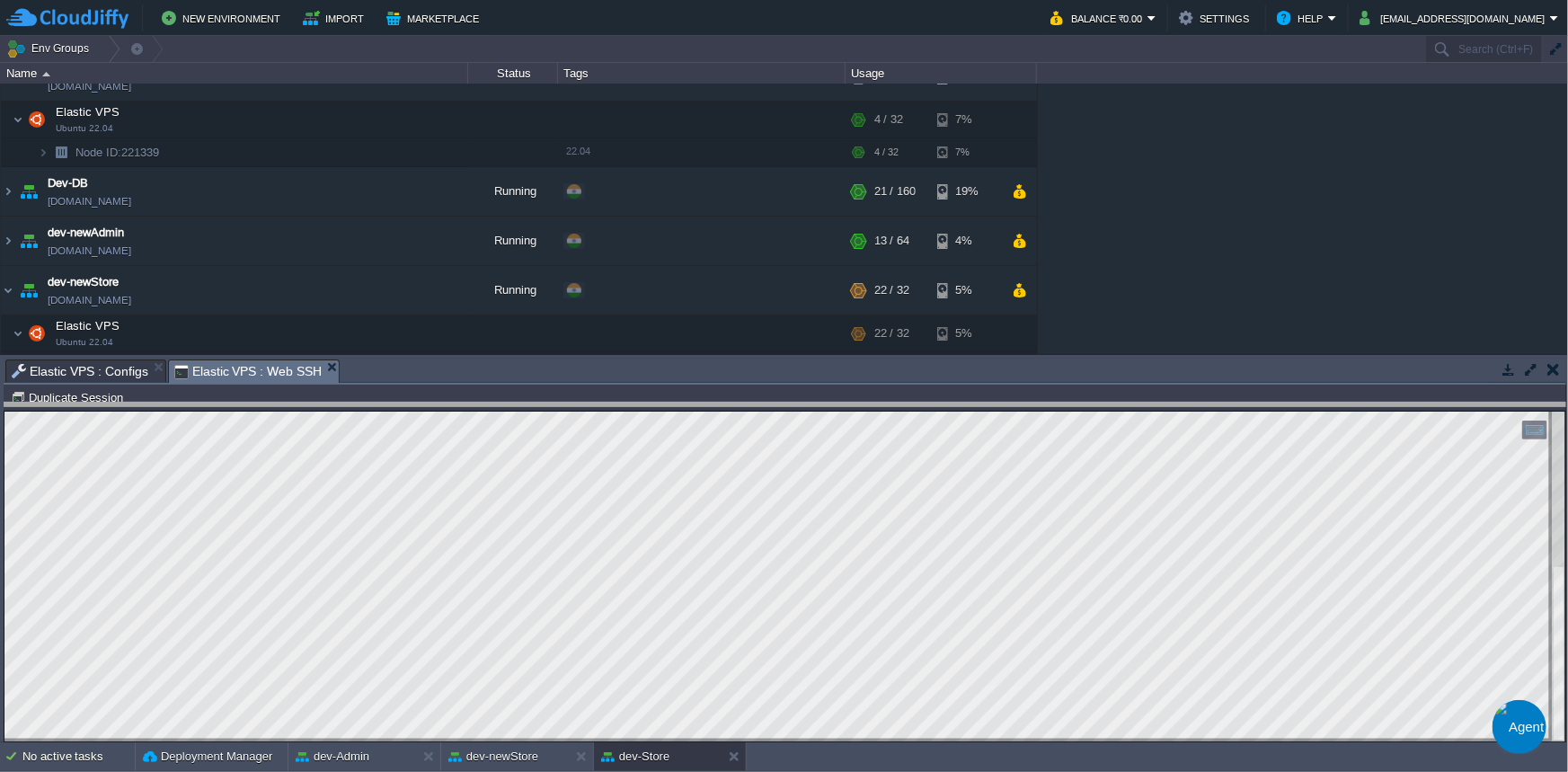 drag, startPoint x: 488, startPoint y: 377, endPoint x: 535, endPoint y: 638, distance: 265.19804 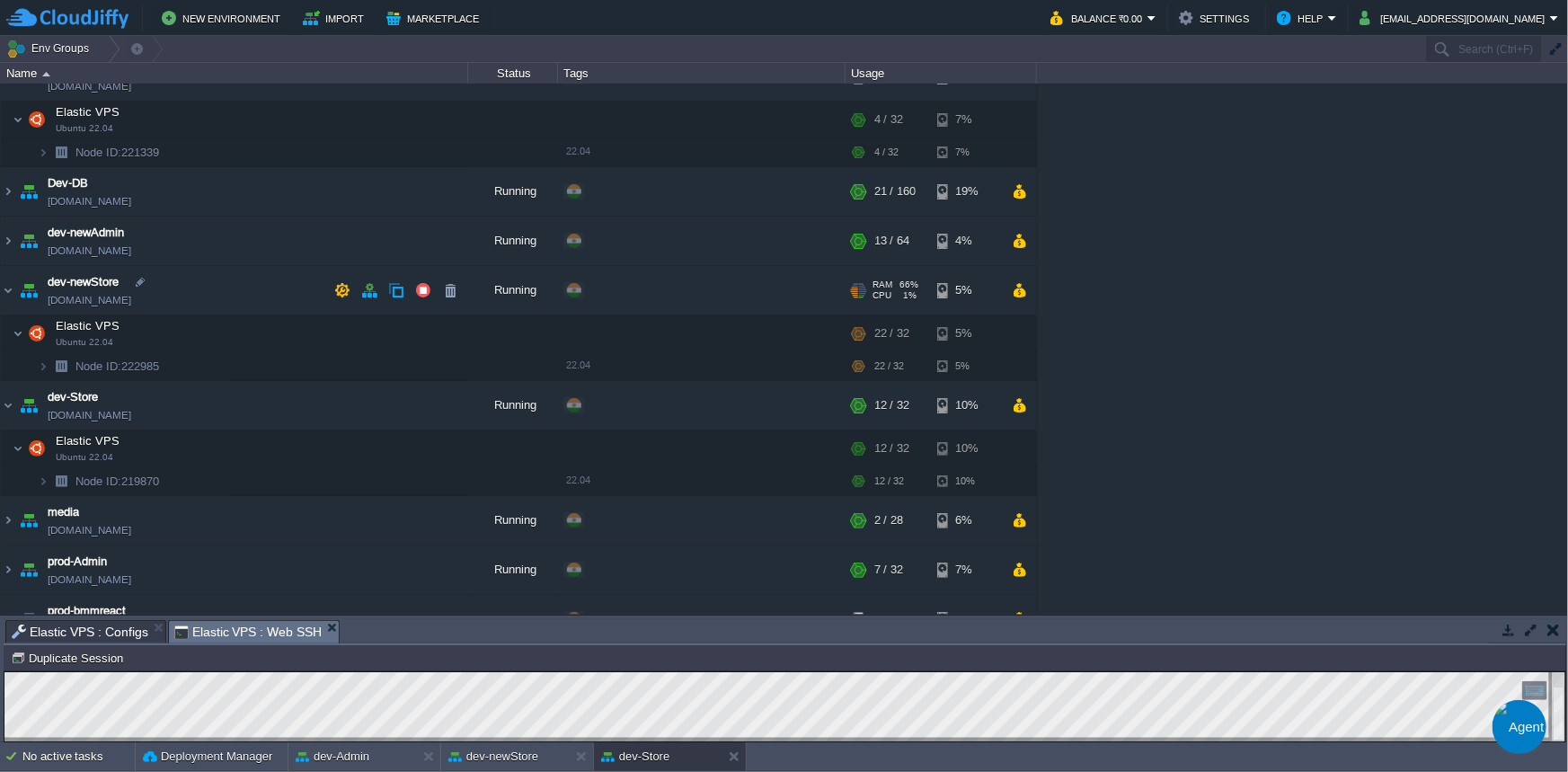 scroll, scrollTop: 0, scrollLeft: 0, axis: both 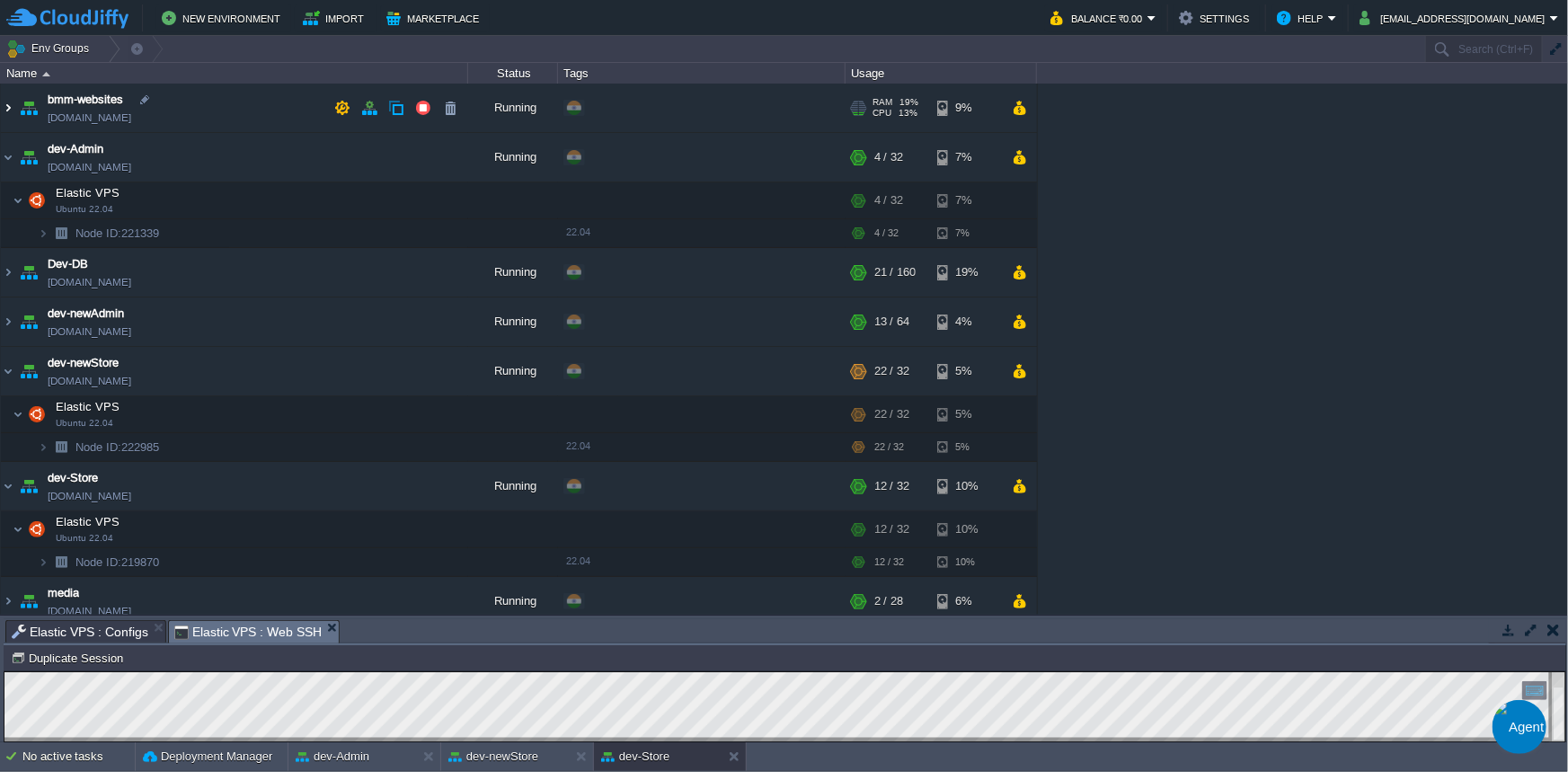 click at bounding box center [8, 108] 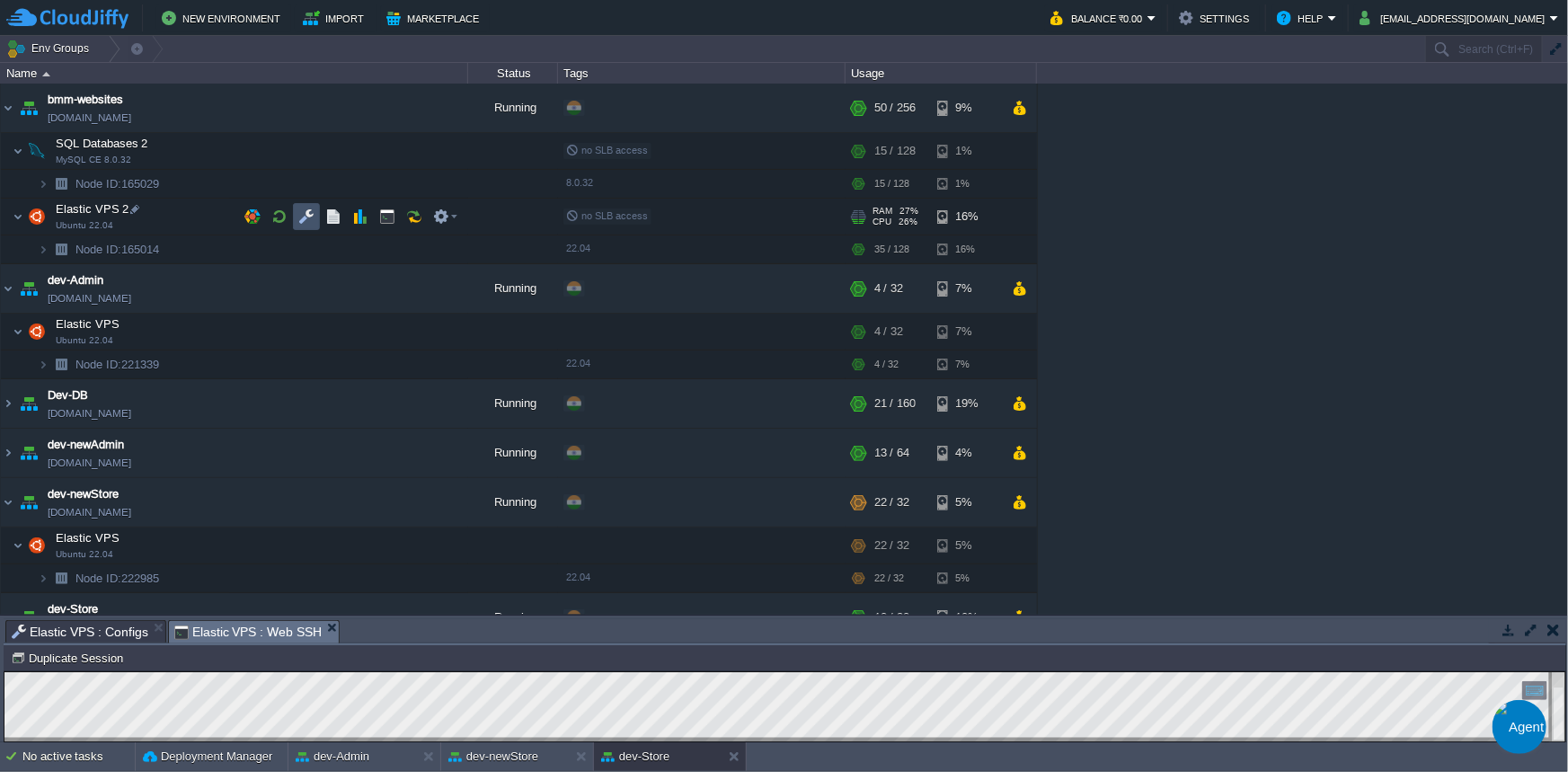 click at bounding box center [306, 217] 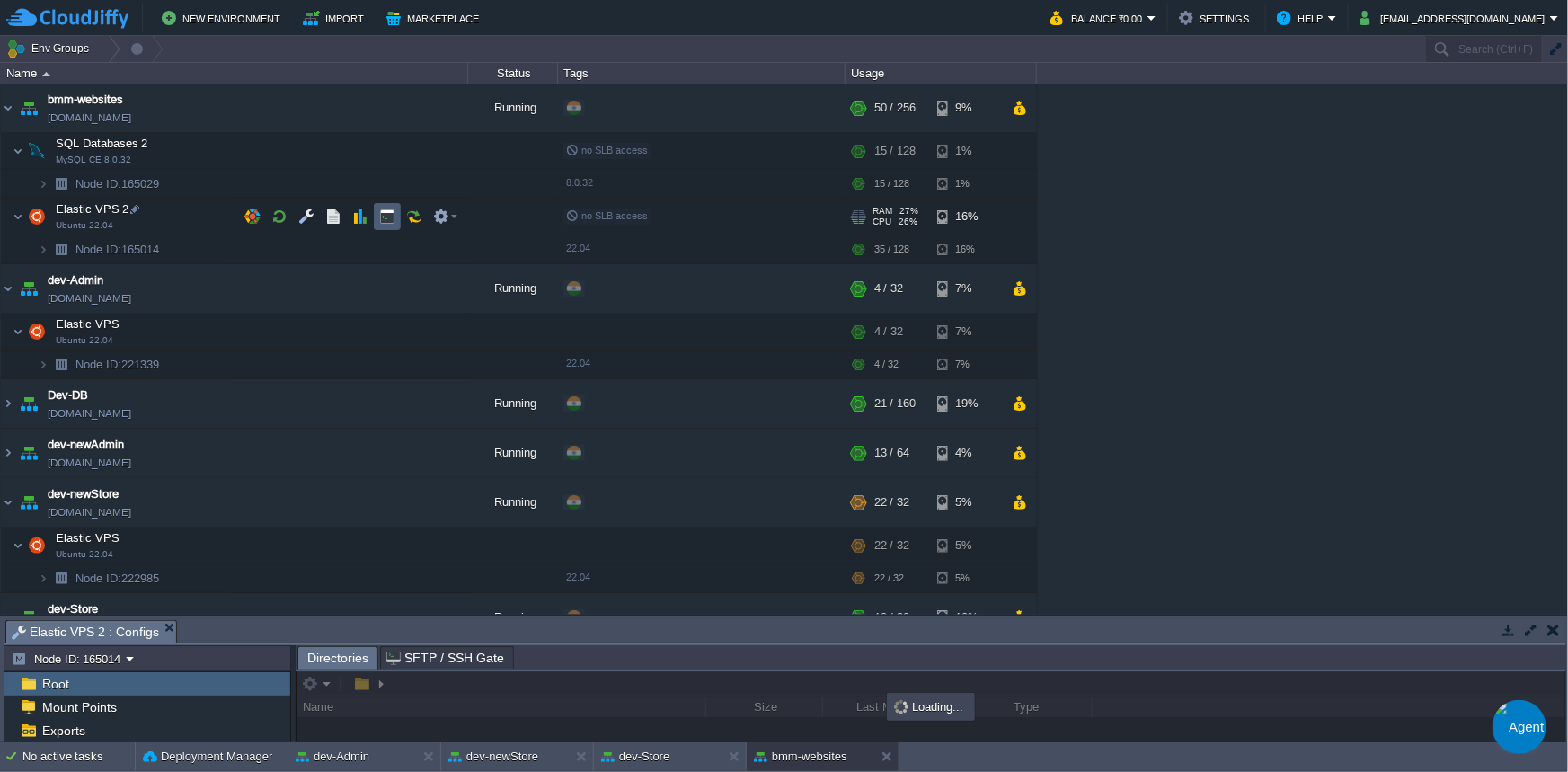 click at bounding box center [387, 217] 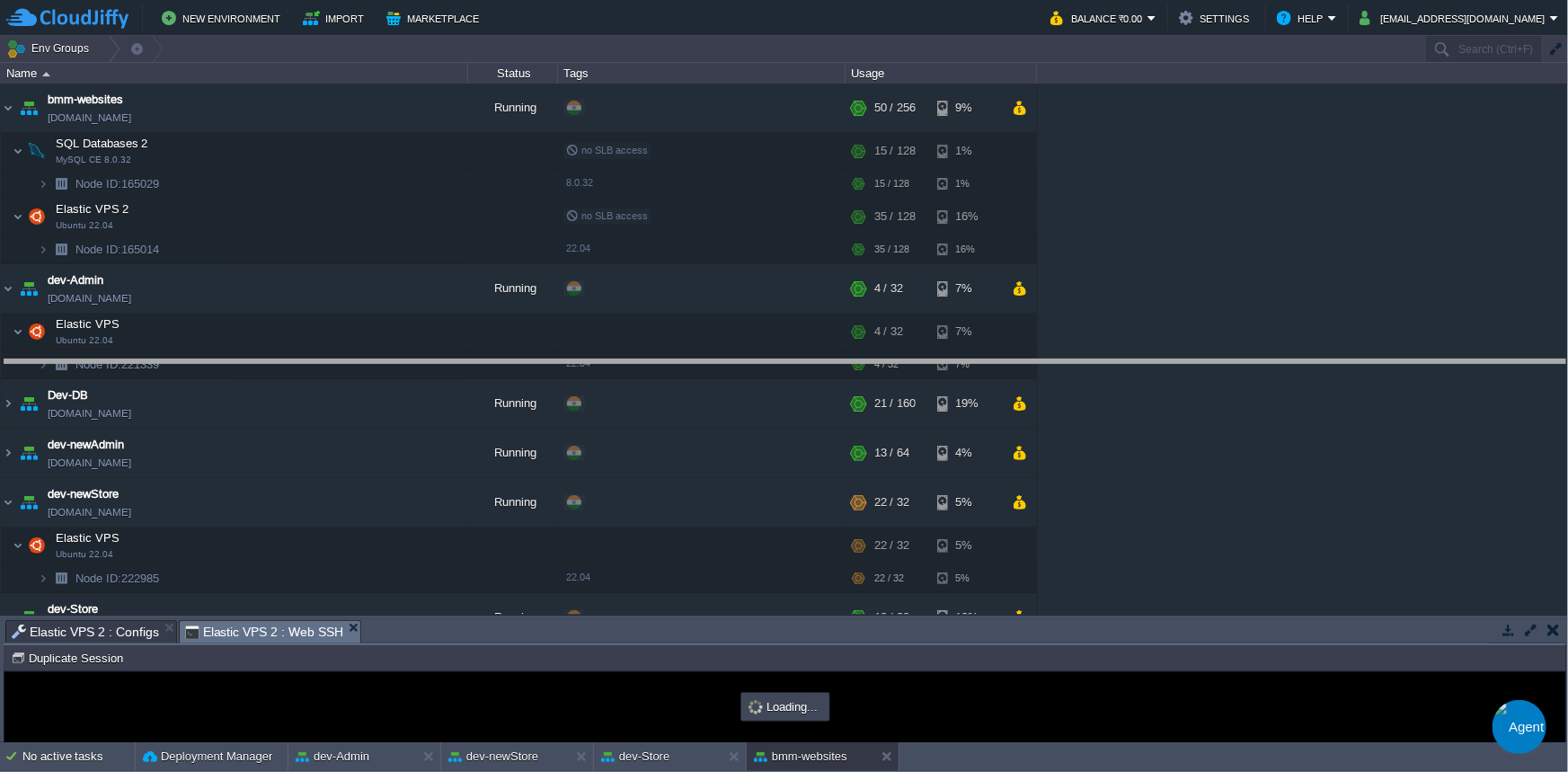 drag, startPoint x: 466, startPoint y: 630, endPoint x: 485, endPoint y: 293, distance: 337.53518 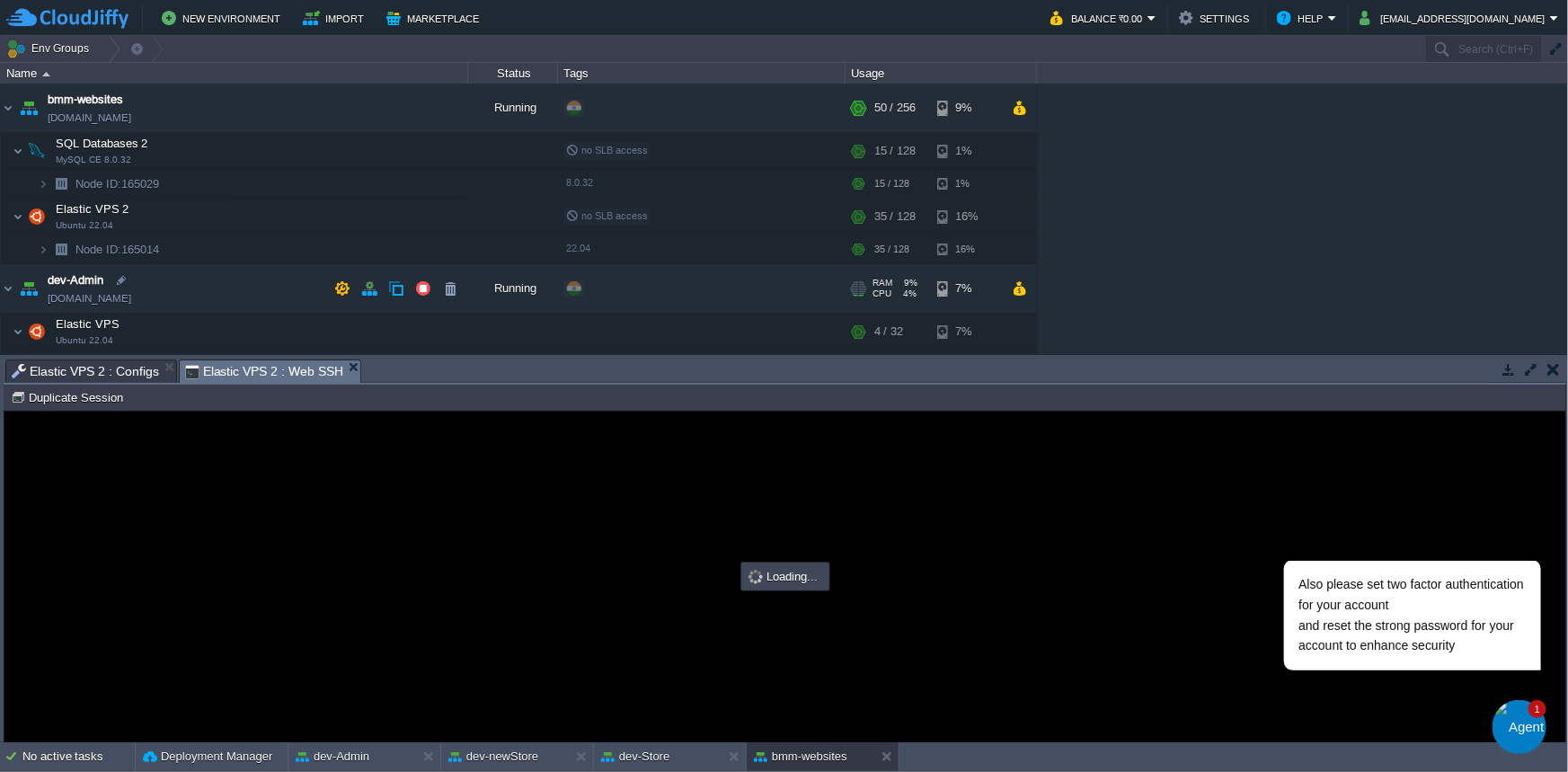 scroll, scrollTop: 0, scrollLeft: 0, axis: both 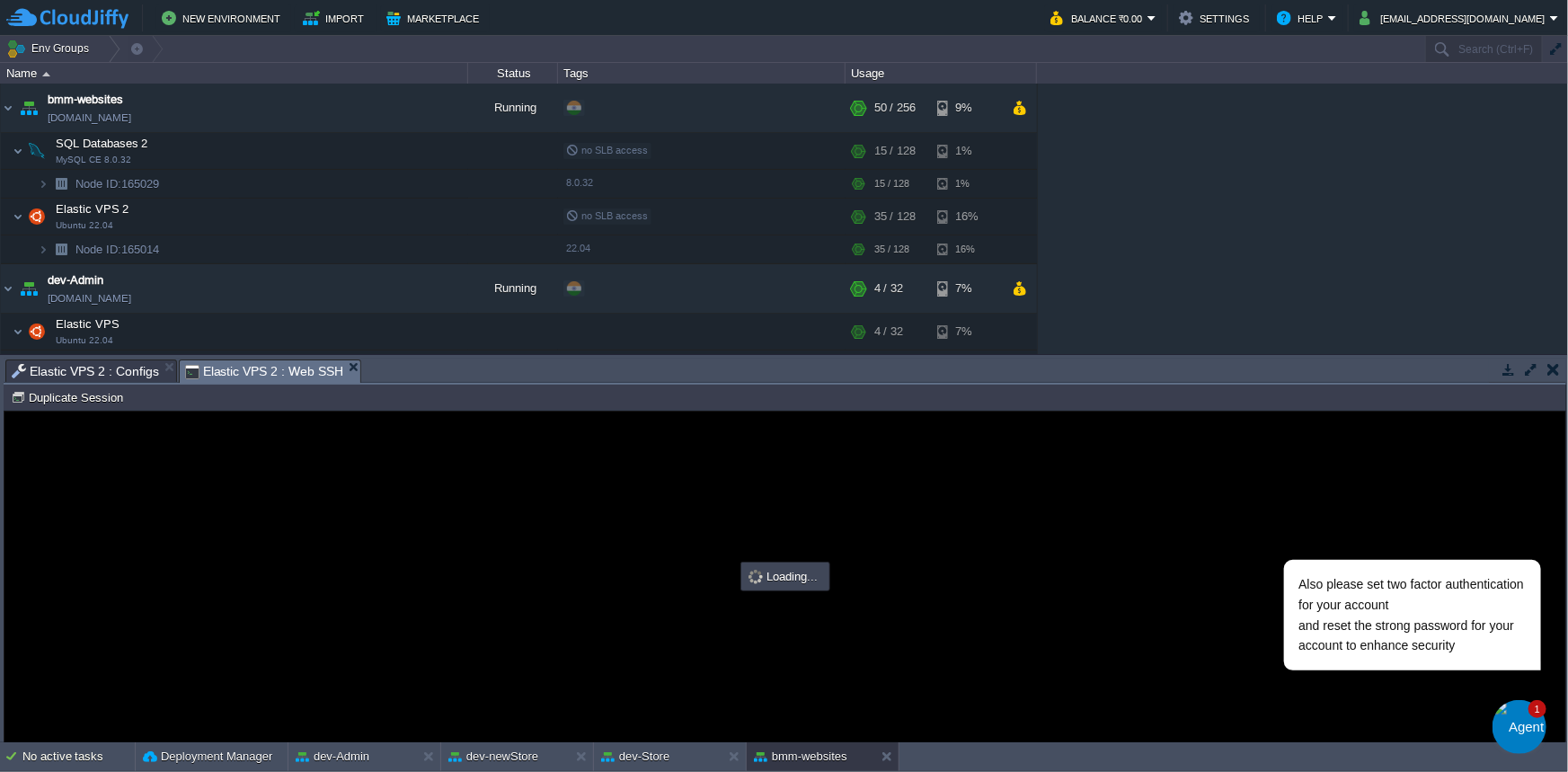 type on "#000000" 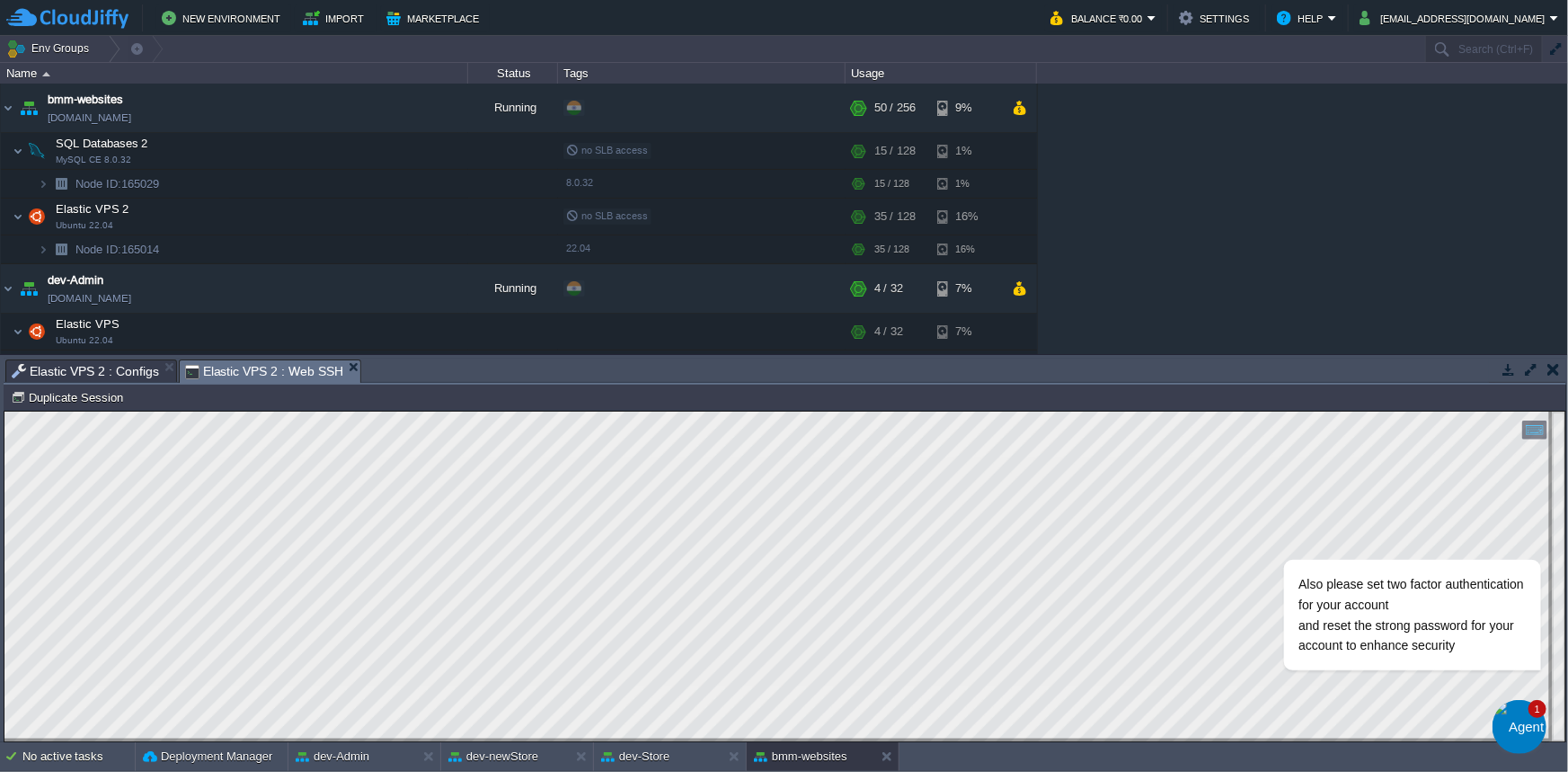 click at bounding box center [1519, 780] 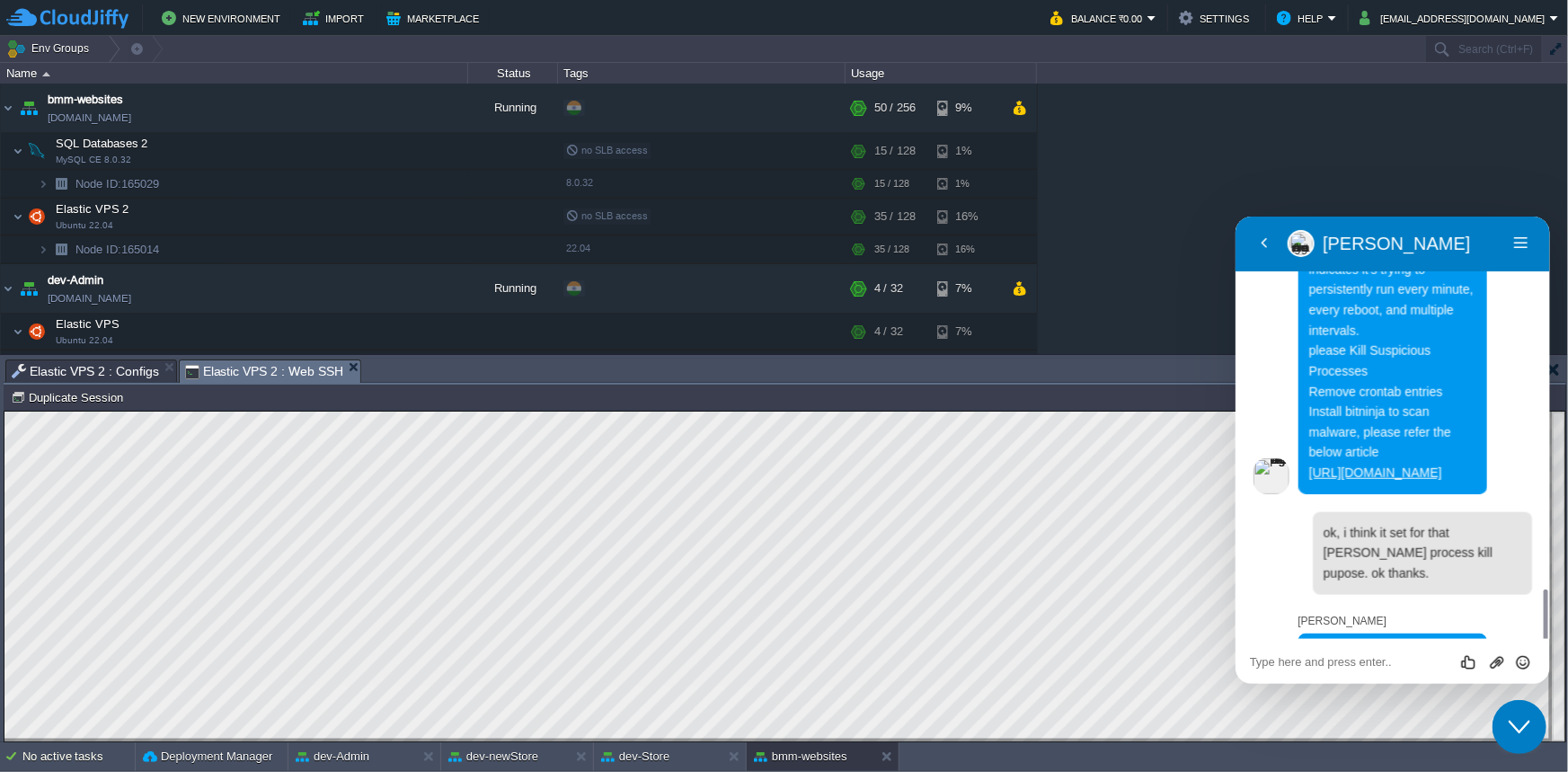 scroll, scrollTop: 1109, scrollLeft: 0, axis: vertical 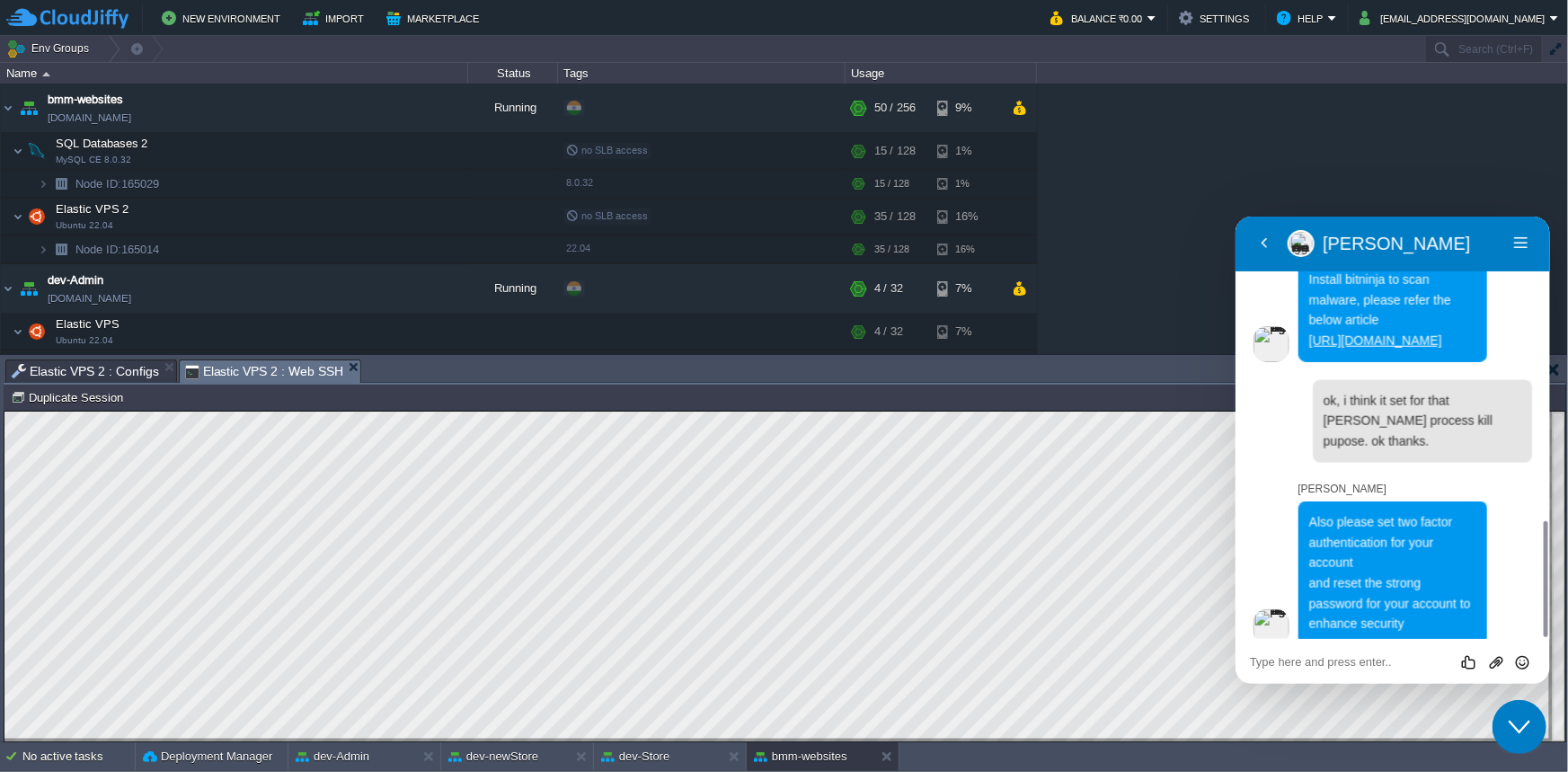 click at bounding box center (1235, 216) 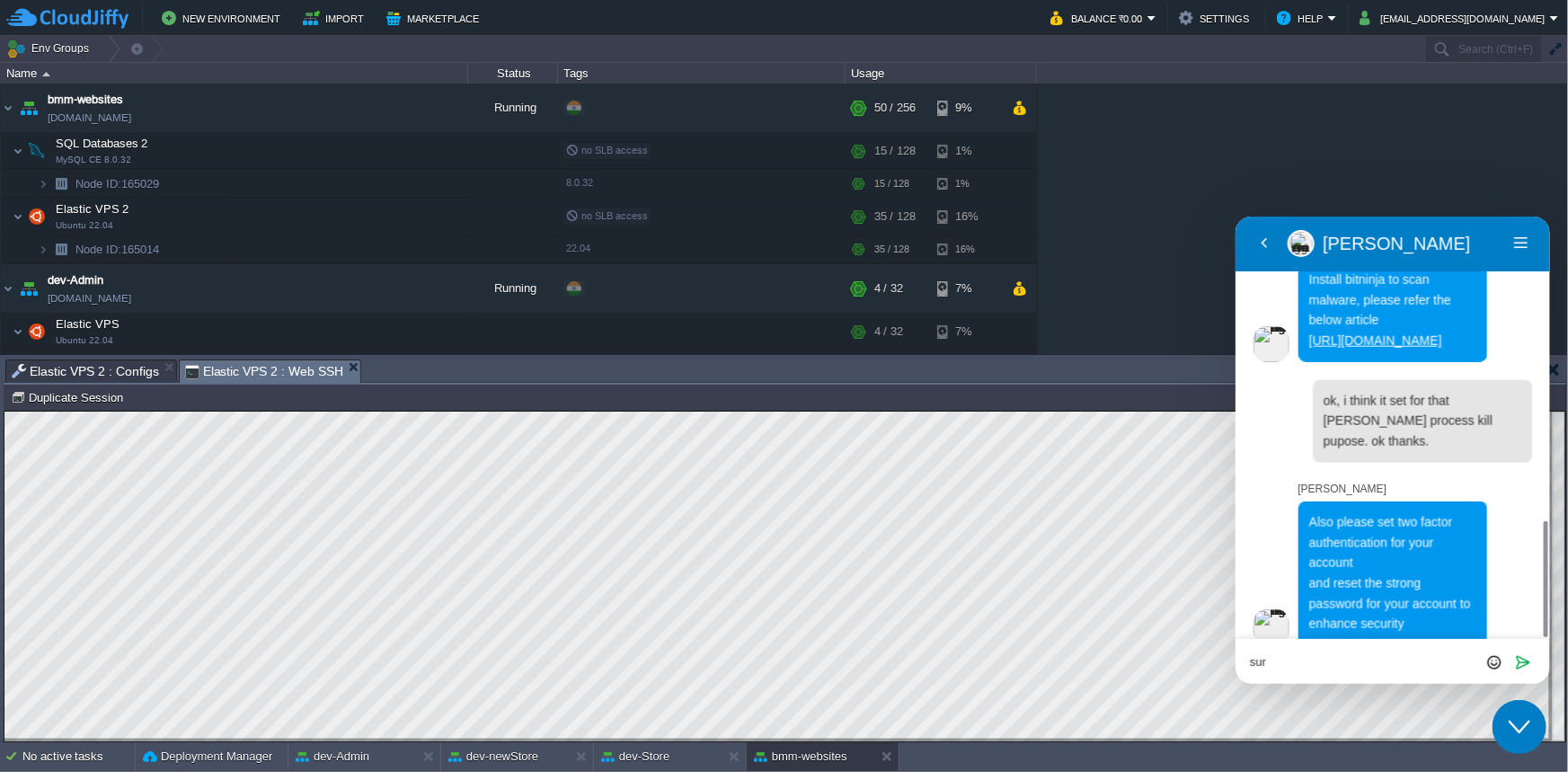 type on "sure" 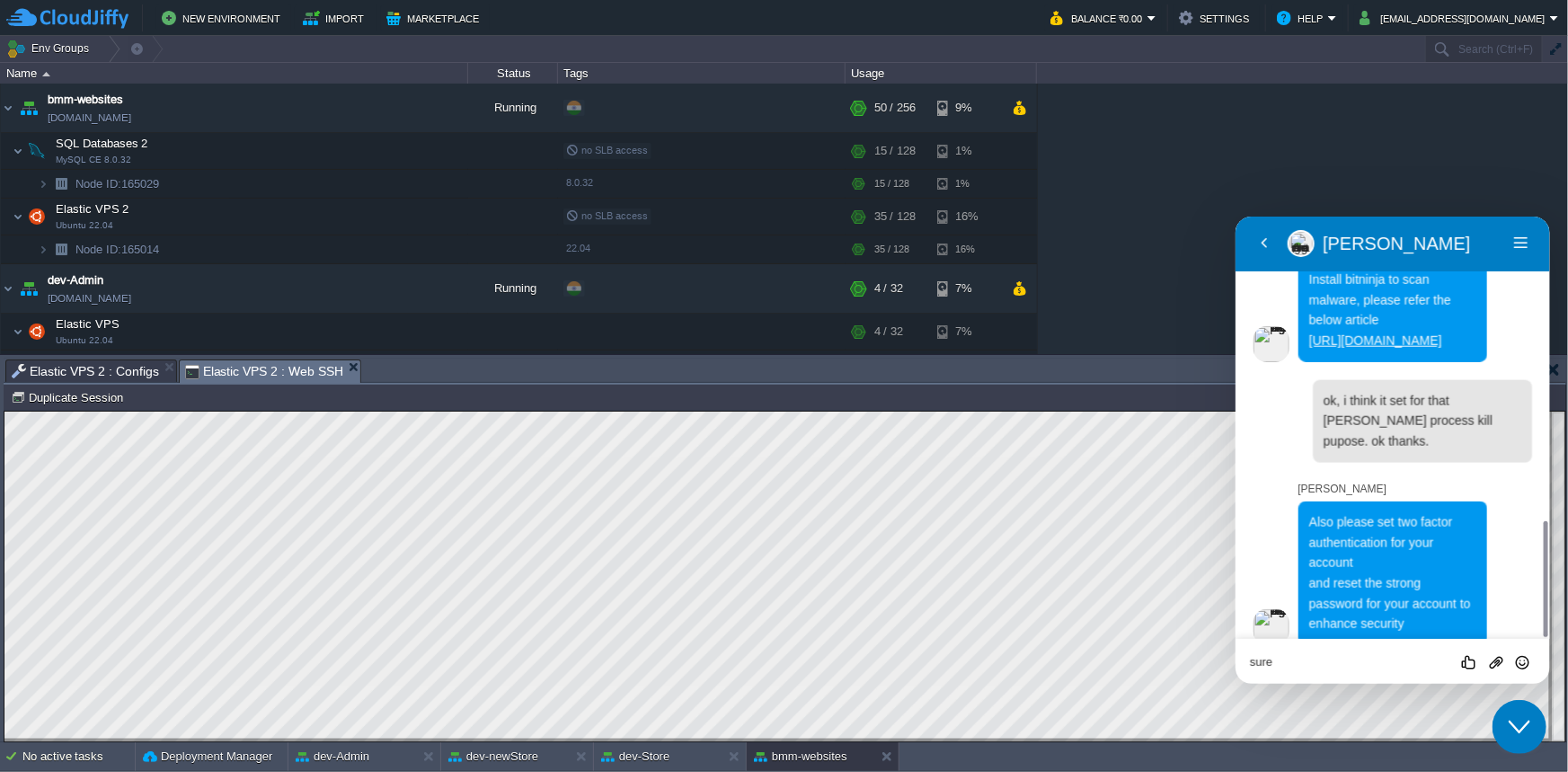 type 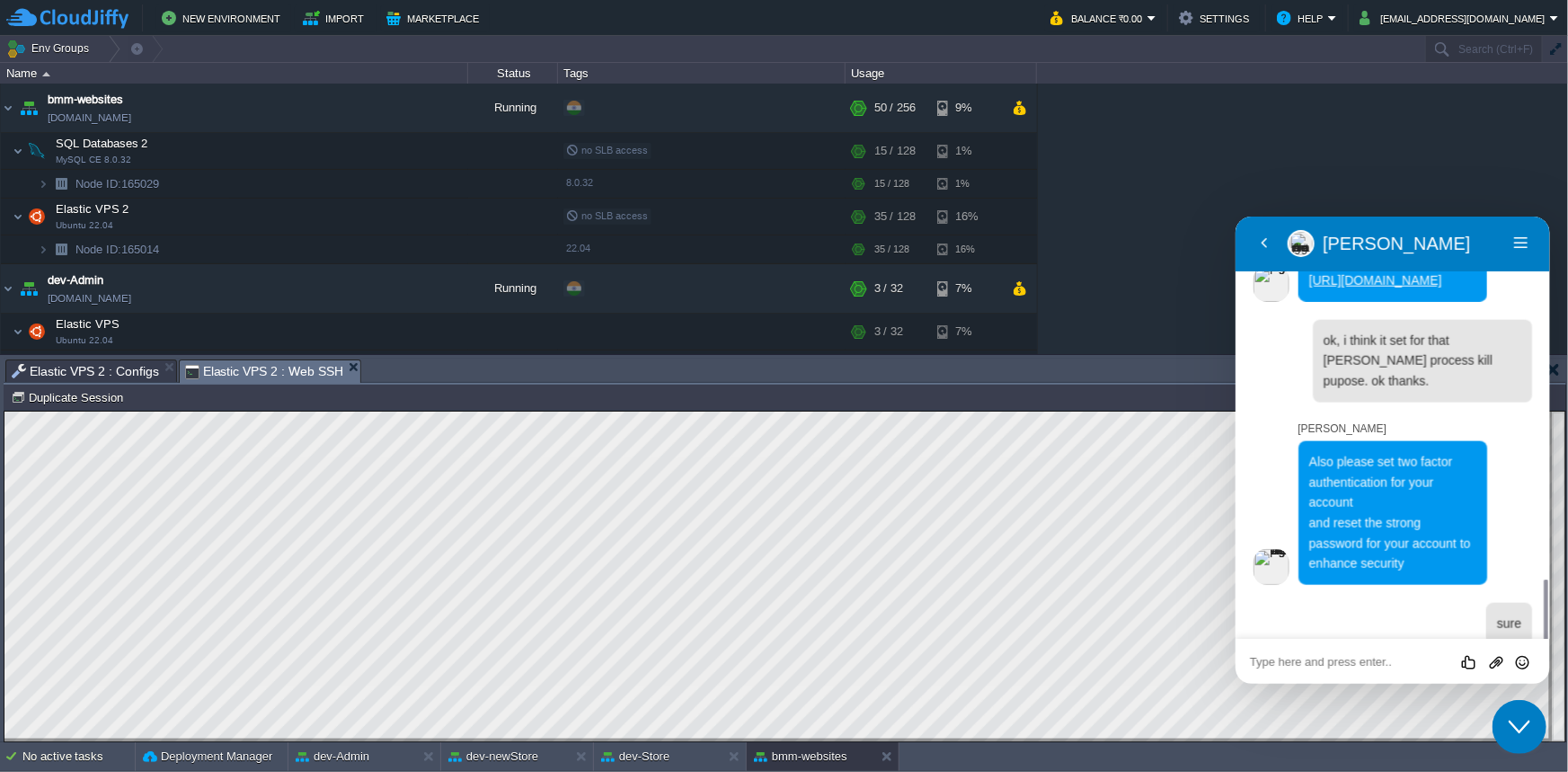 scroll, scrollTop: 1220, scrollLeft: 0, axis: vertical 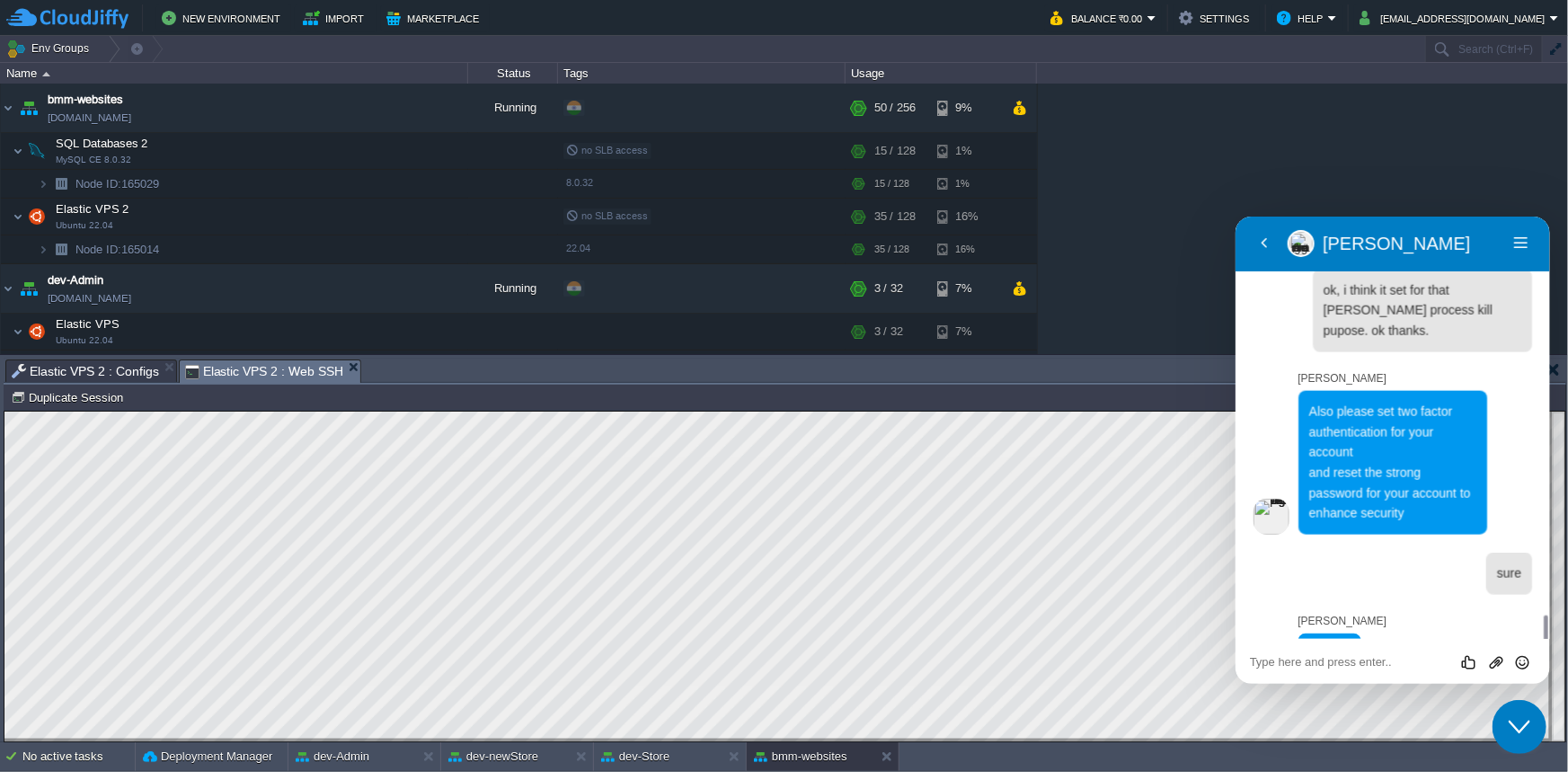 click 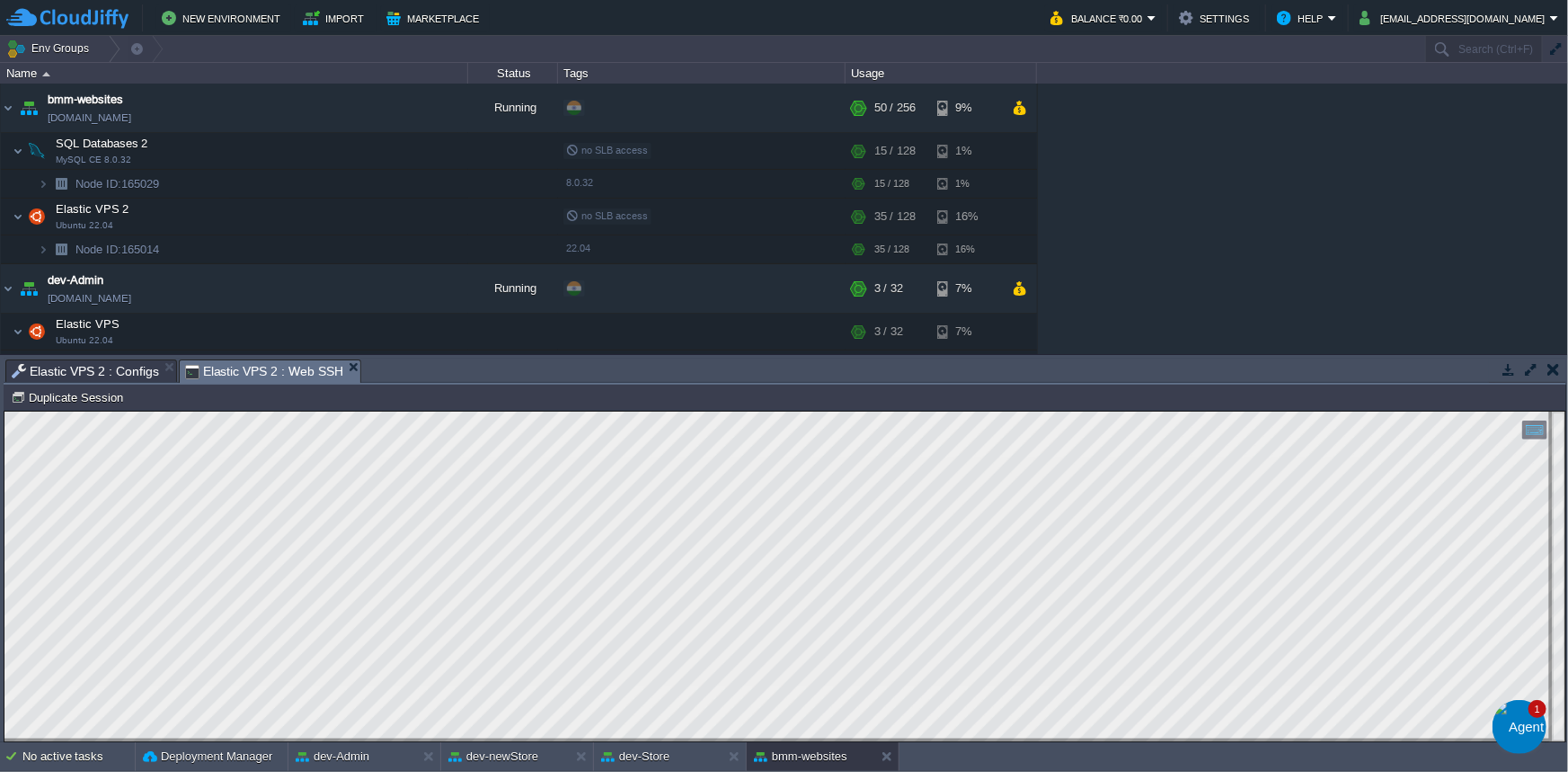 click at bounding box center [1519, 780] 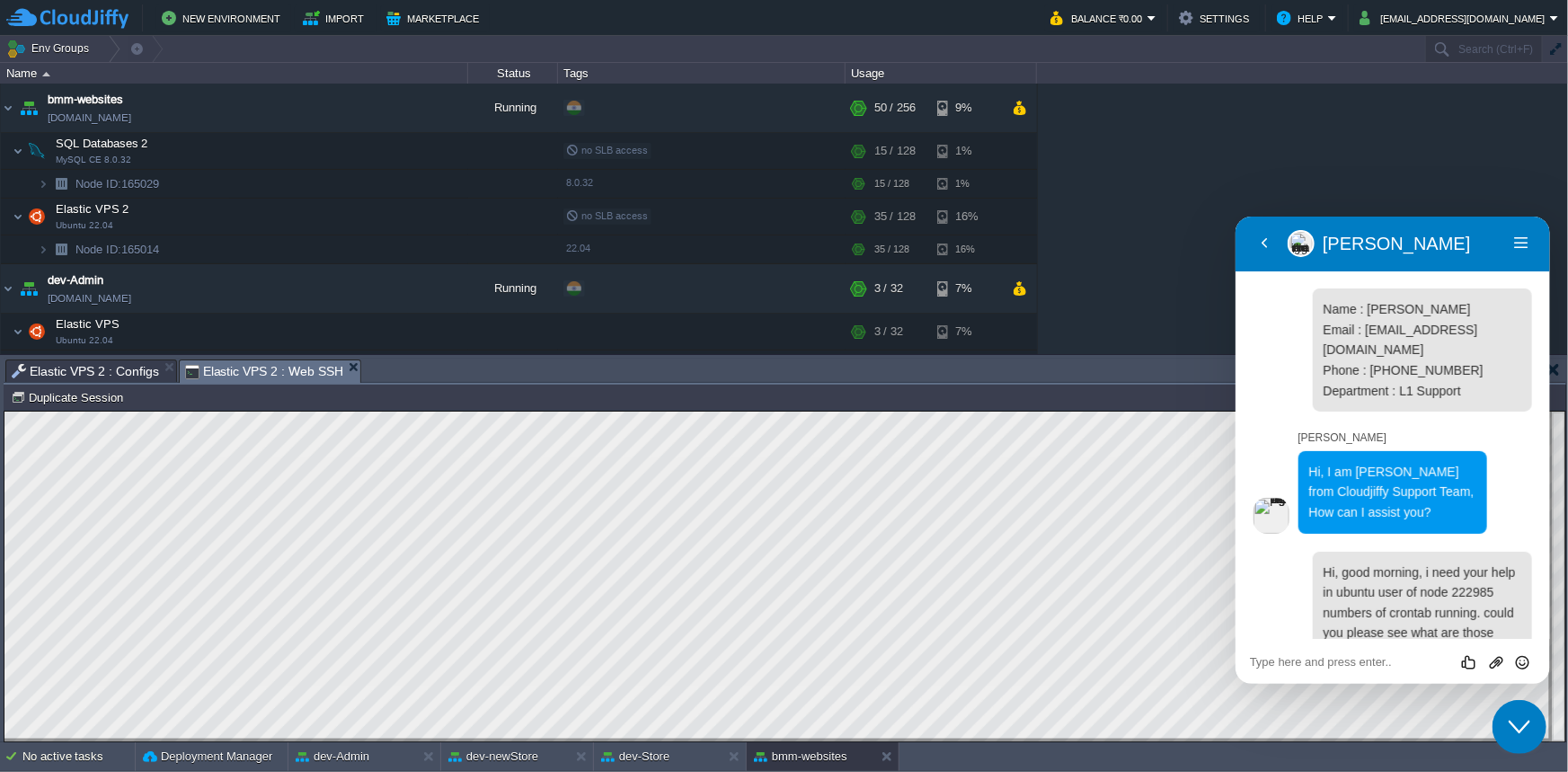 scroll, scrollTop: 1250, scrollLeft: 0, axis: vertical 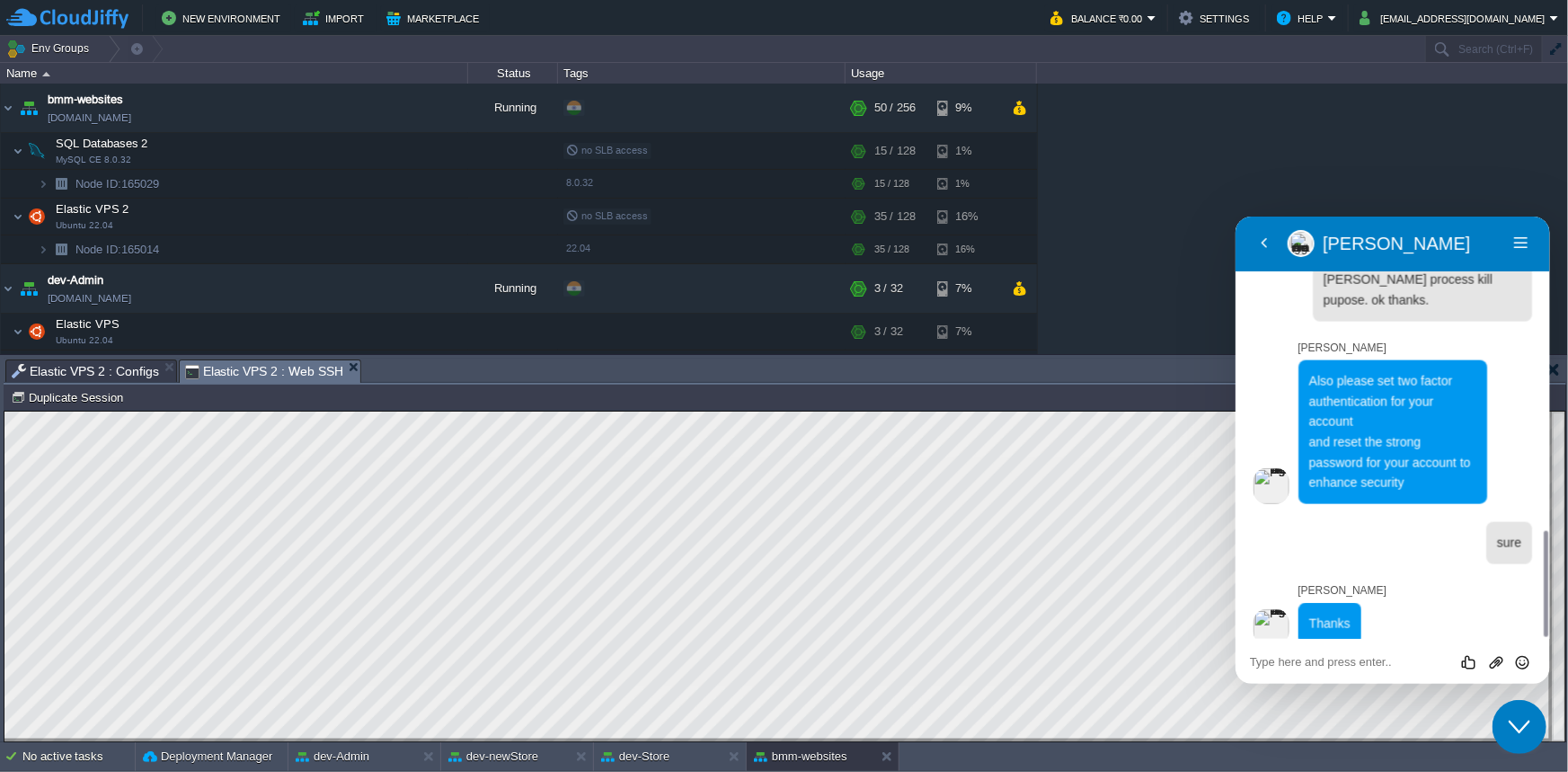click on "Close Chat This icon closes the chat window." at bounding box center (1519, 726) 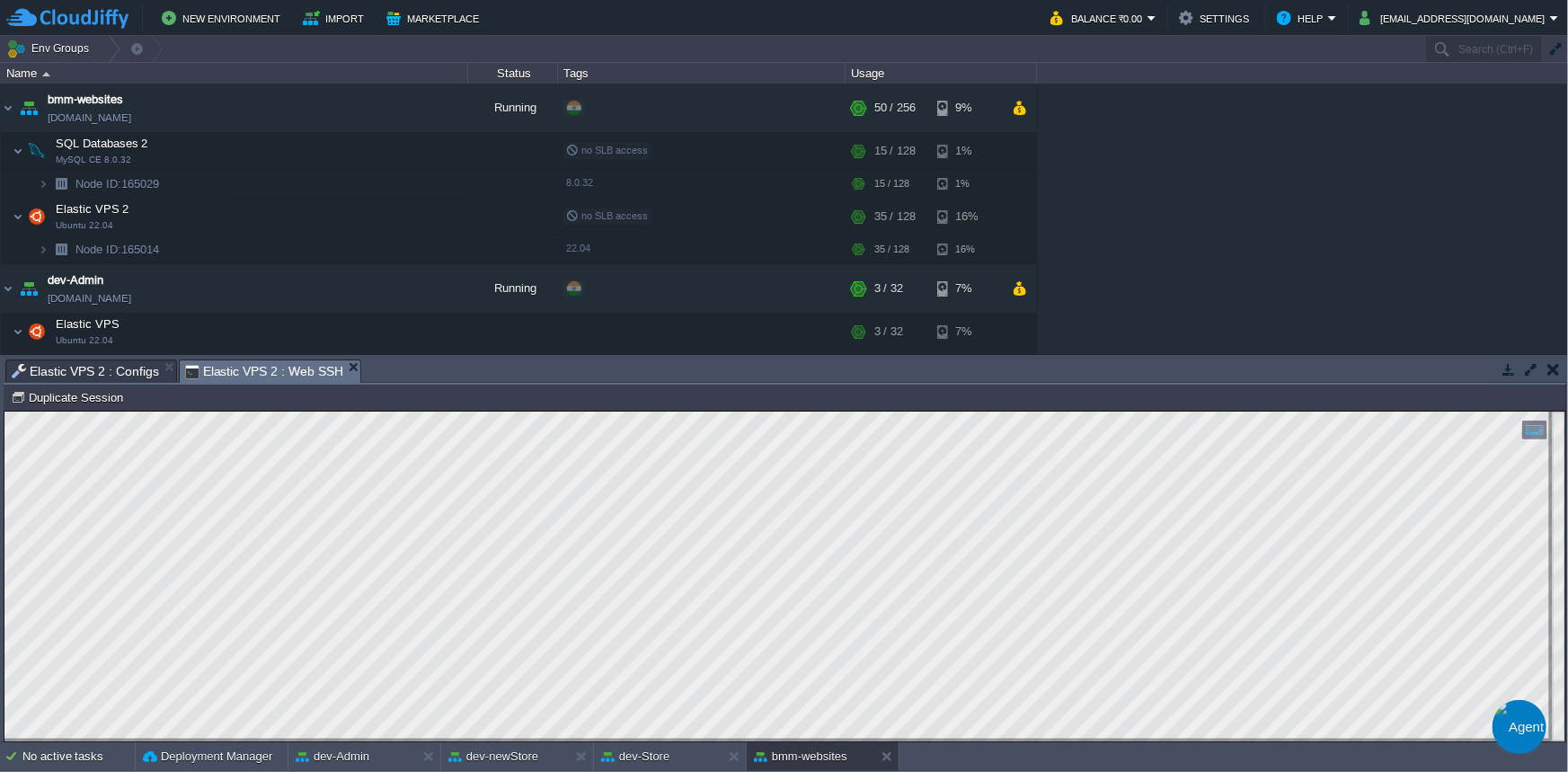 click at bounding box center [1519, 780] 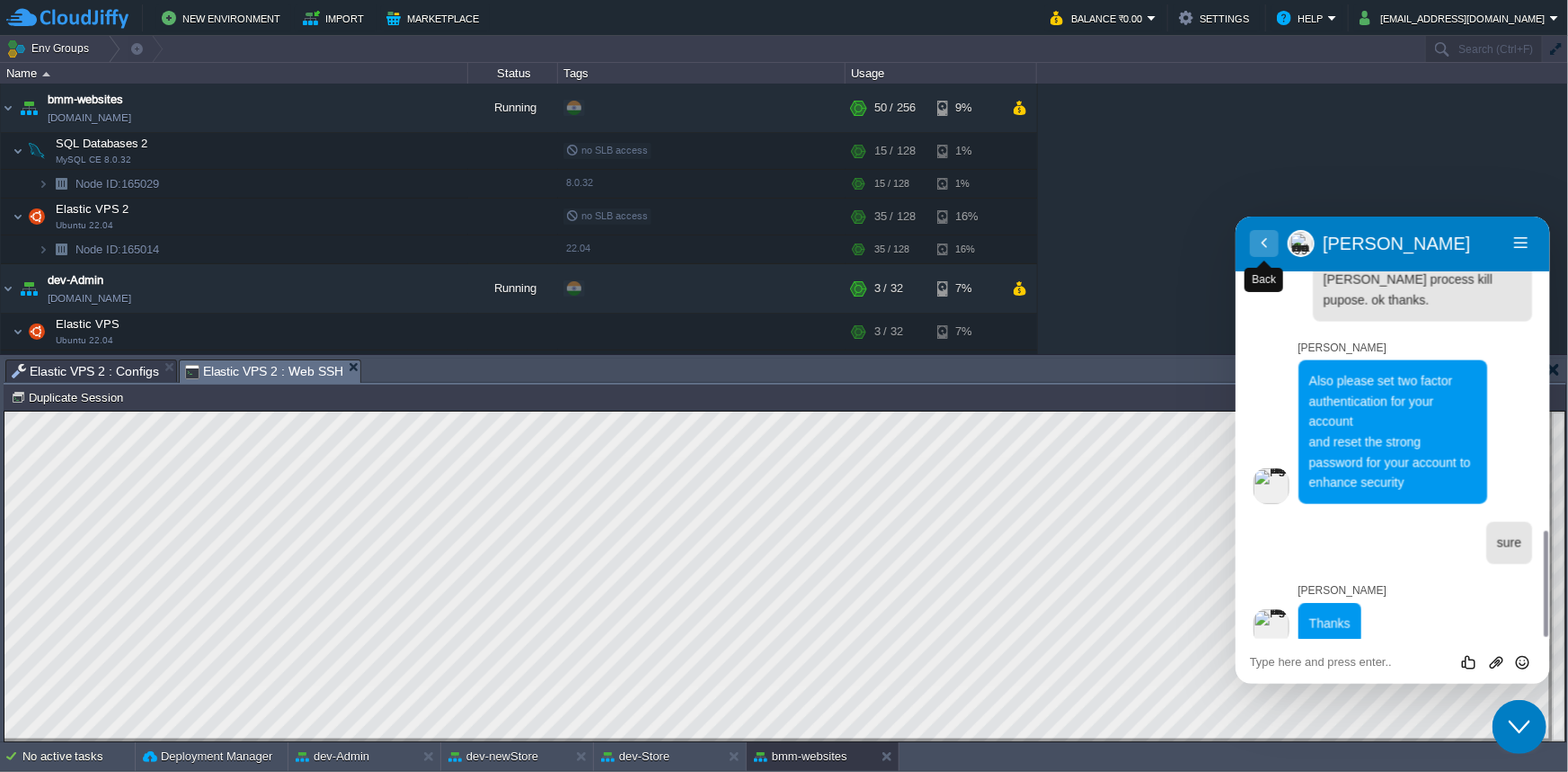 click on "Back" at bounding box center [1263, 243] 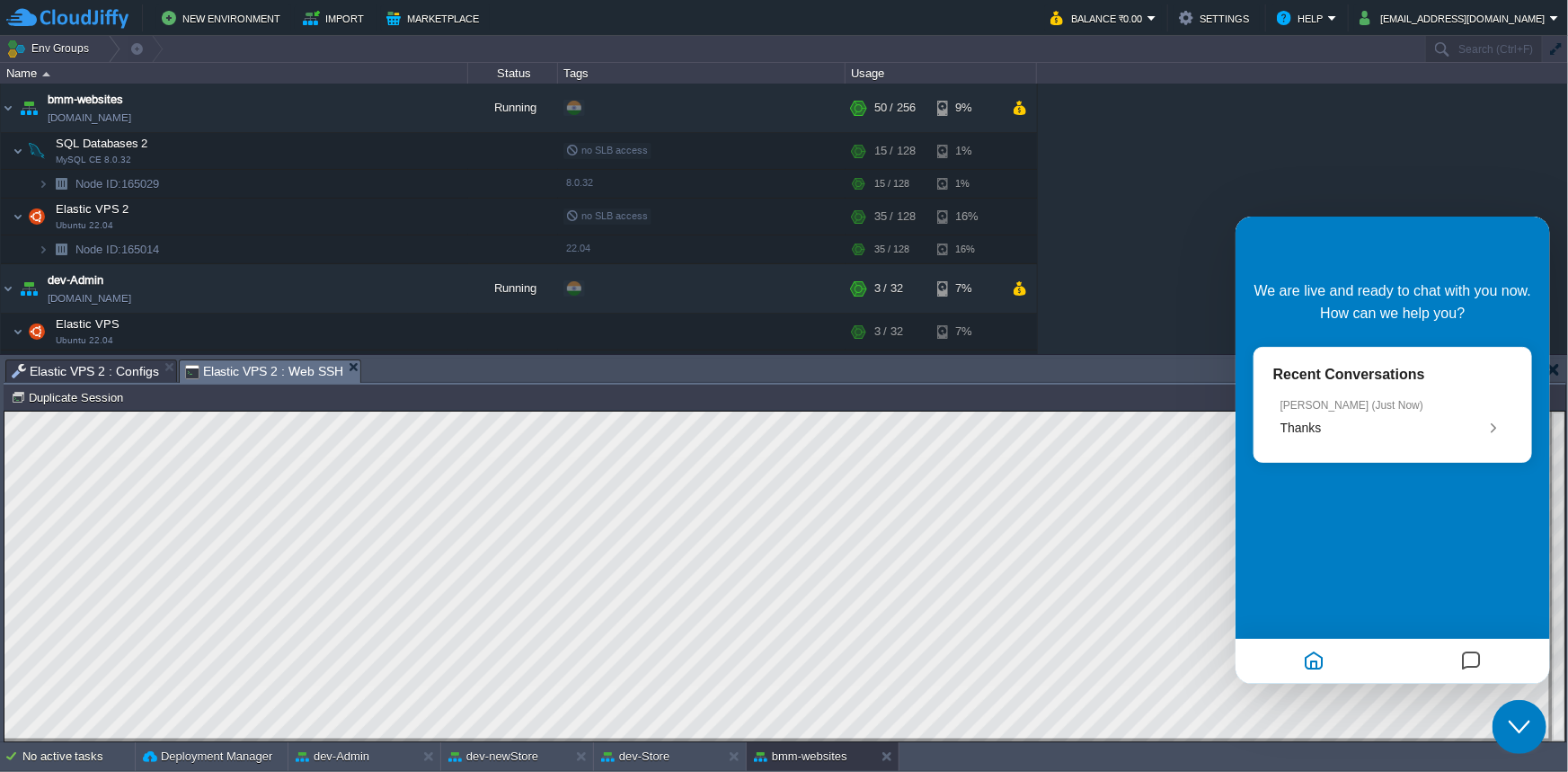 scroll, scrollTop: 1205, scrollLeft: 0, axis: vertical 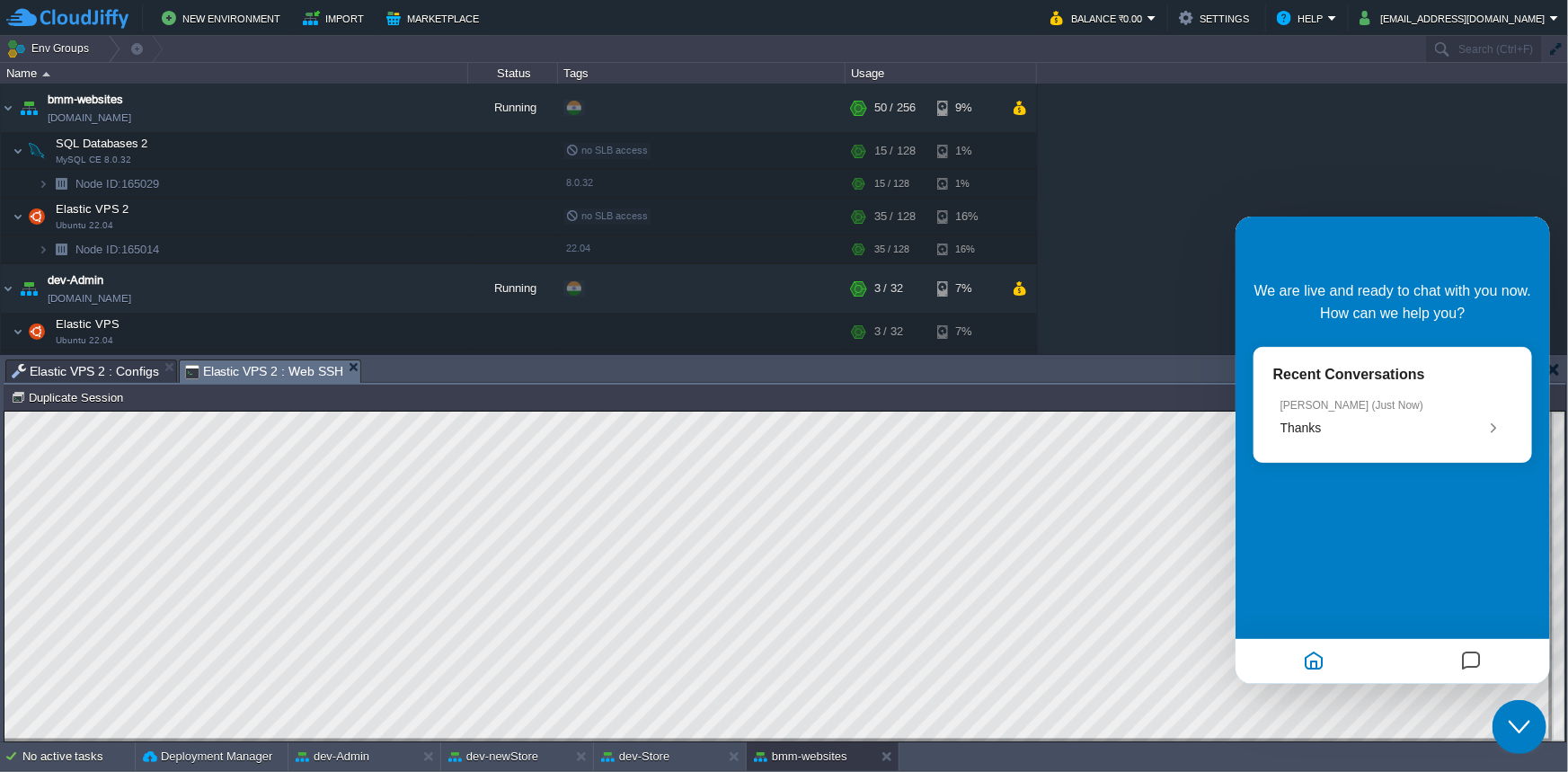 click on "Close Chat This icon closes the chat window." 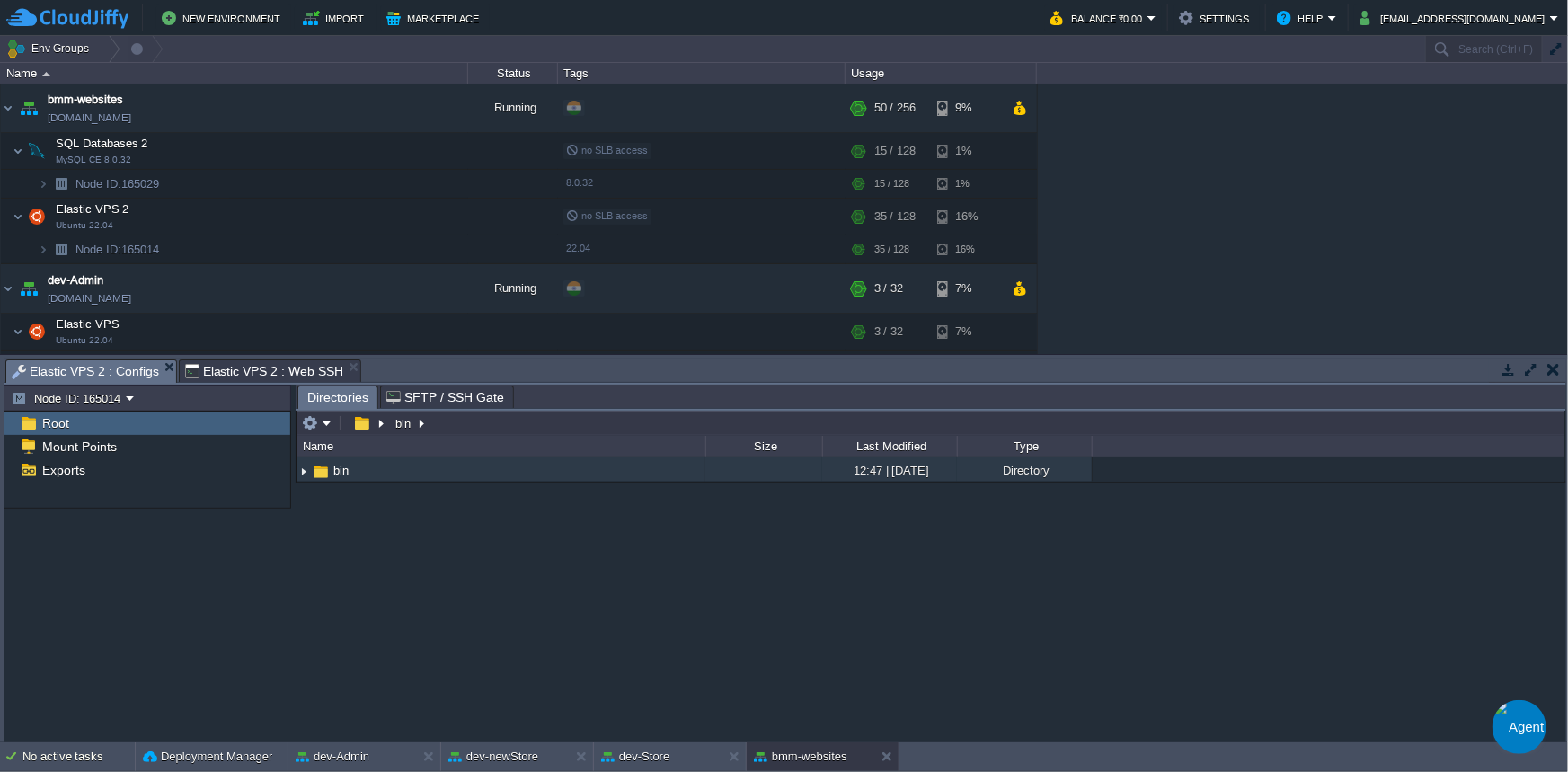 click on "Elastic VPS 2 : Configs" at bounding box center [85, 371] 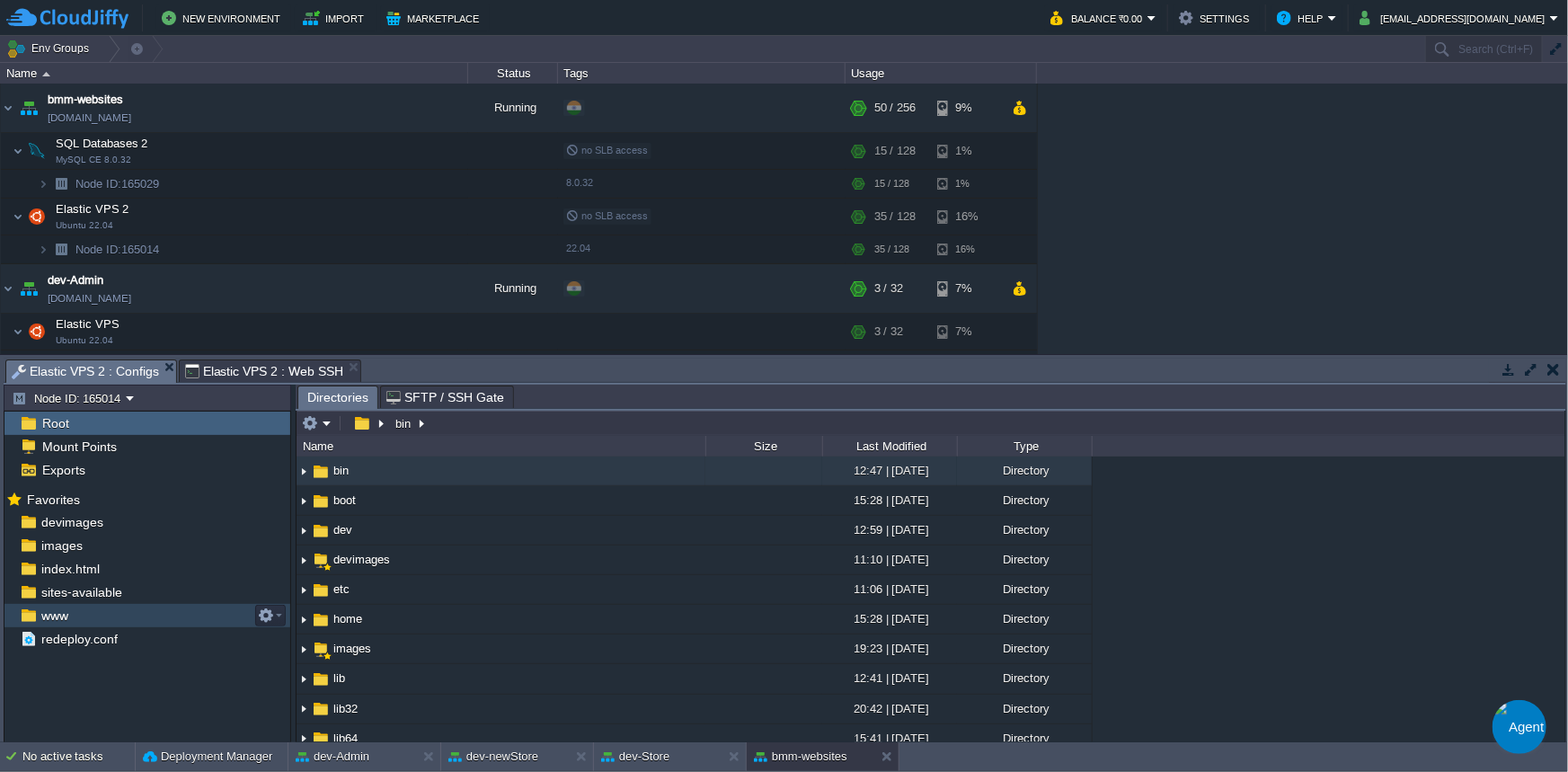 click on "www" at bounding box center [147, 616] 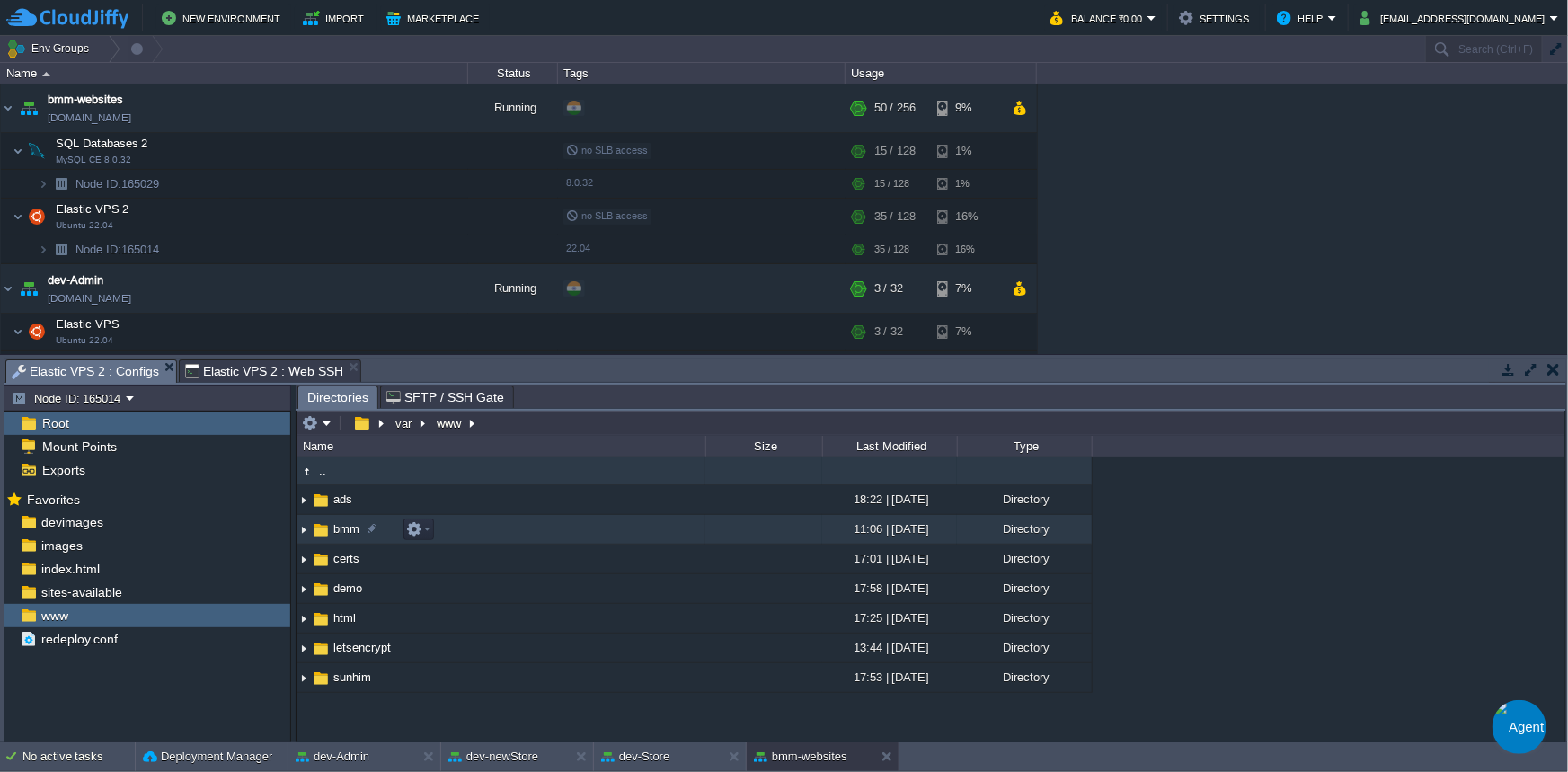 click at bounding box center (304, 529) 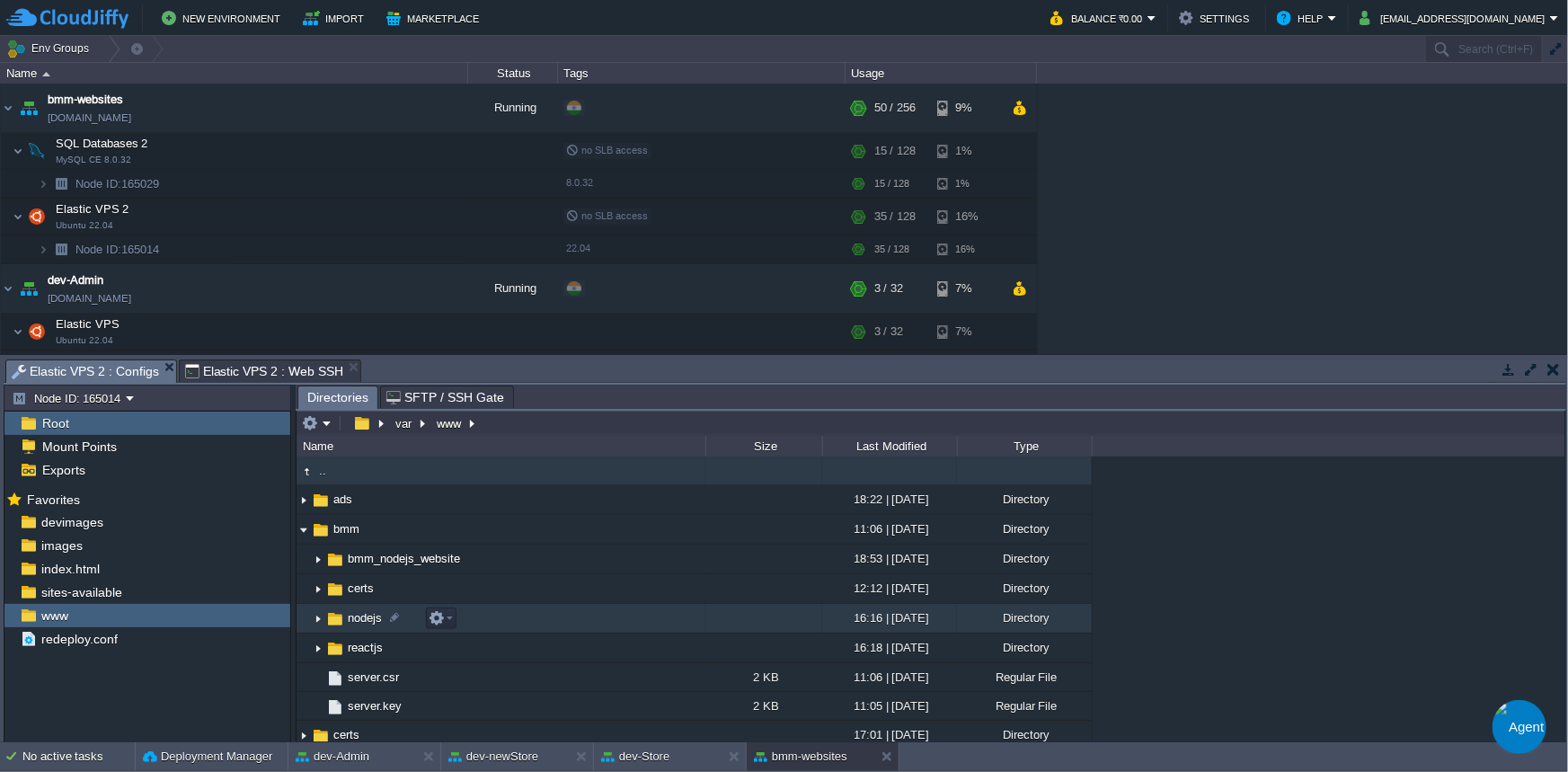 click at bounding box center (318, 618) 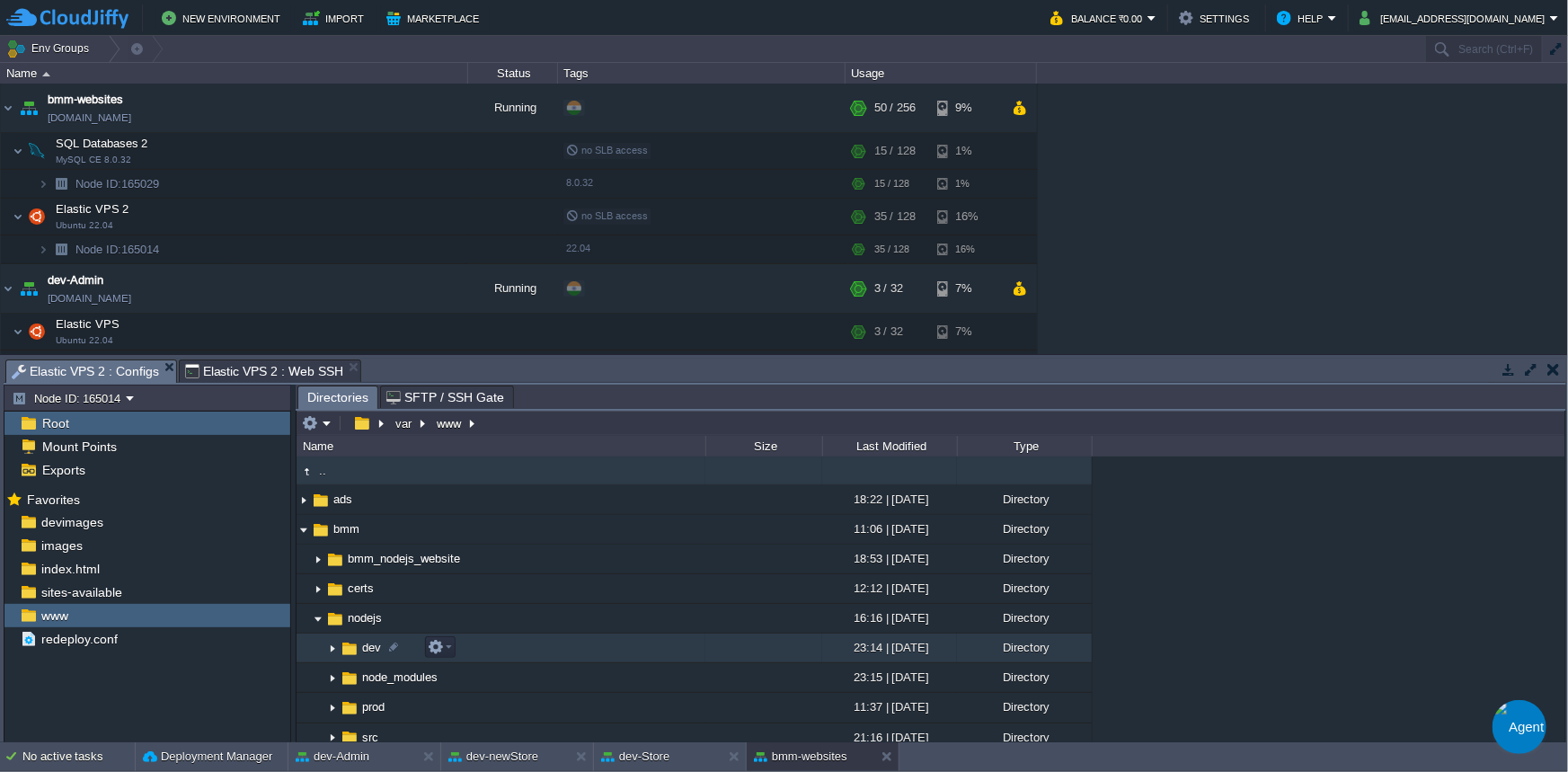 click at bounding box center [332, 648] 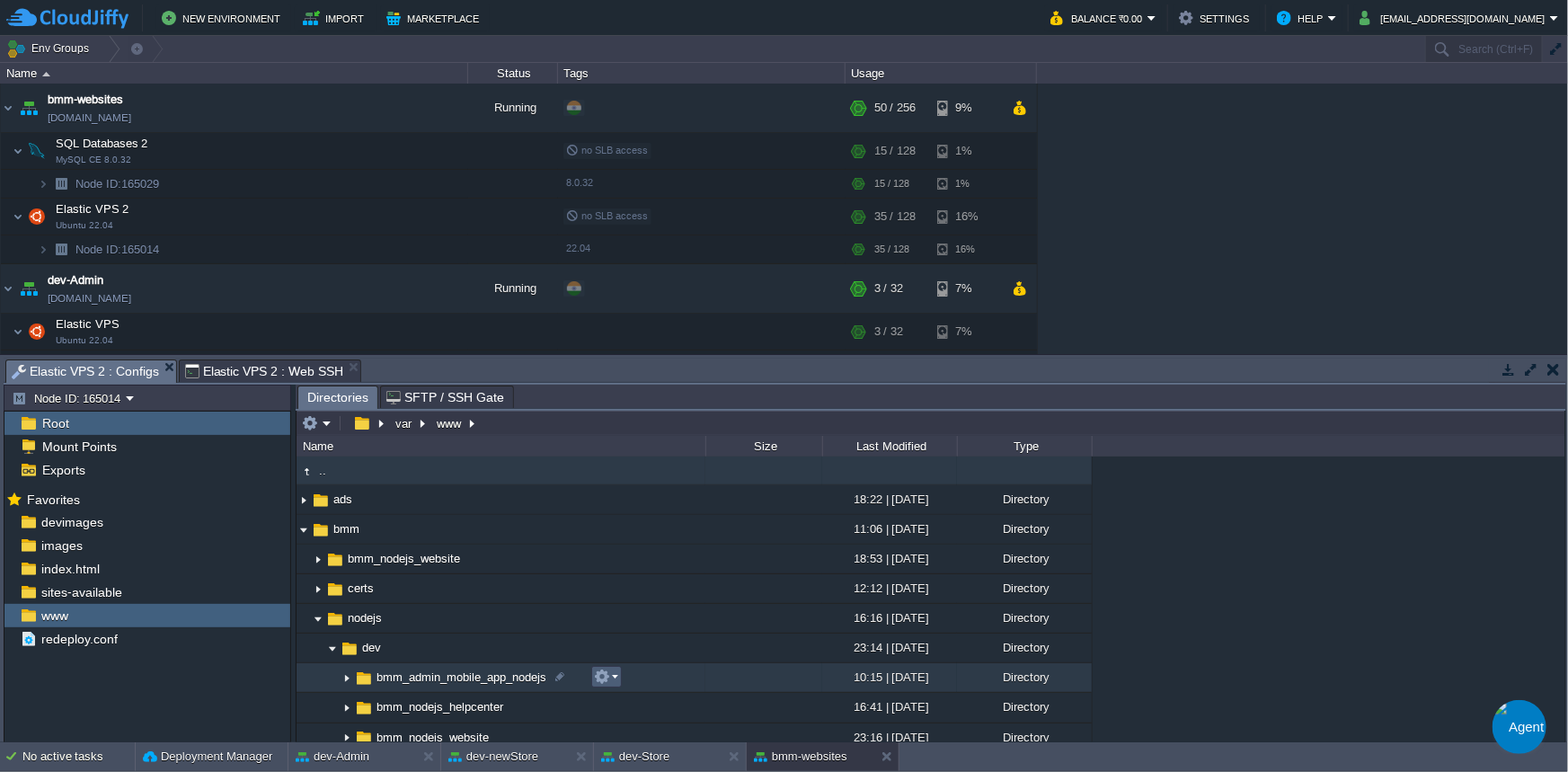 click at bounding box center [602, 677] 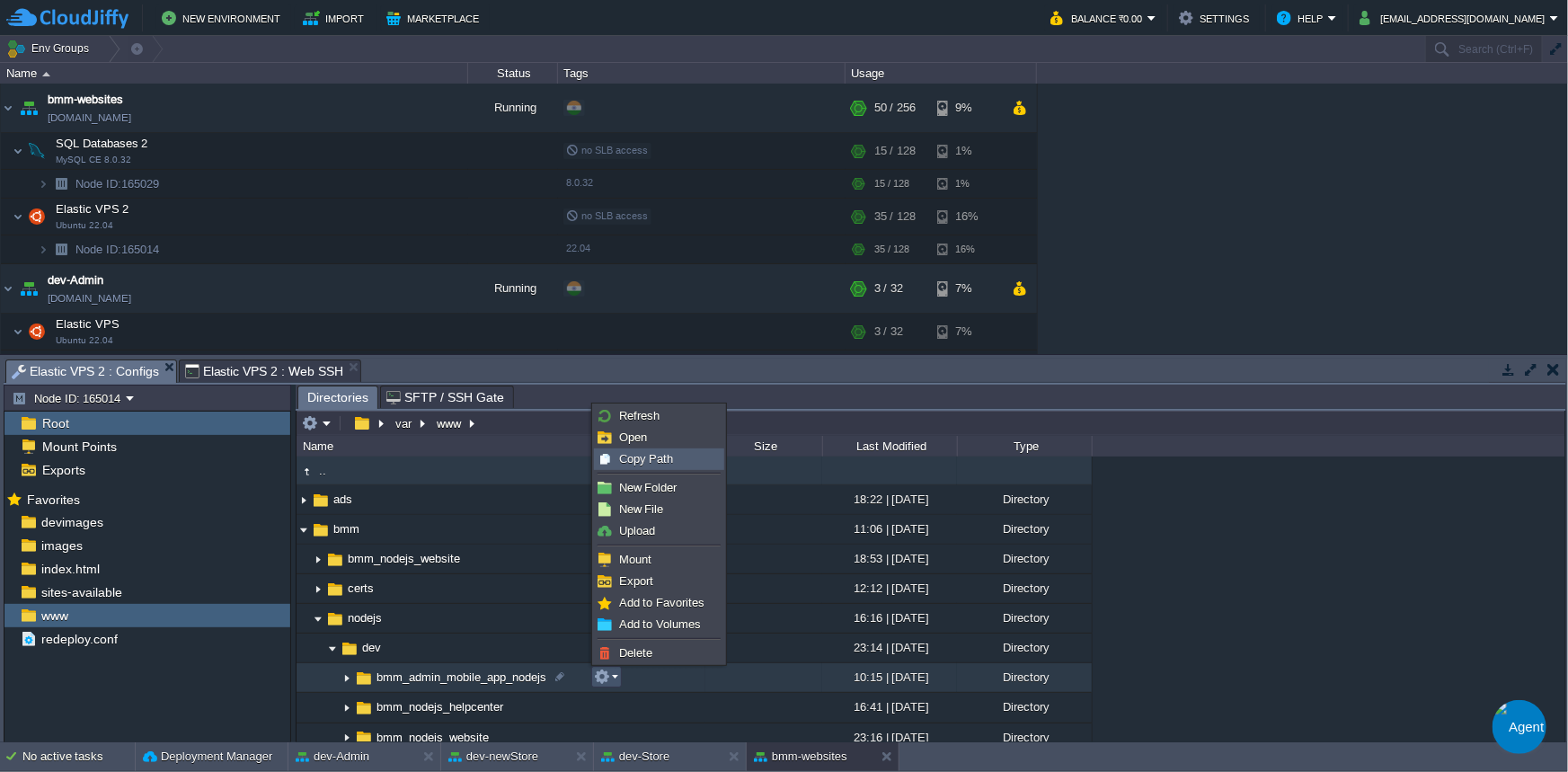 drag, startPoint x: 633, startPoint y: 454, endPoint x: 616, endPoint y: 453, distance: 17.029386 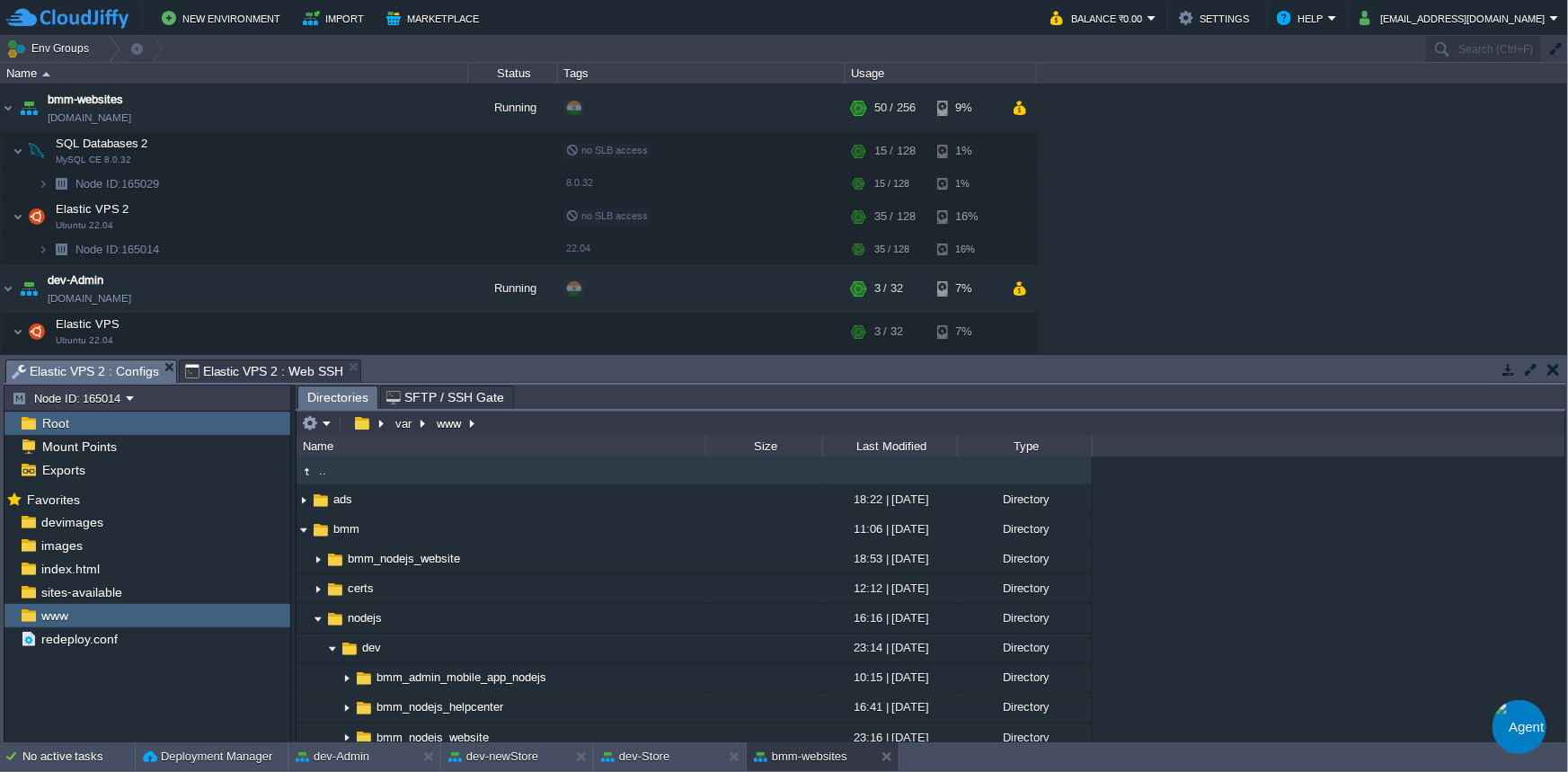 click on "Elastic VPS 2 : Web SSH" at bounding box center [264, 371] 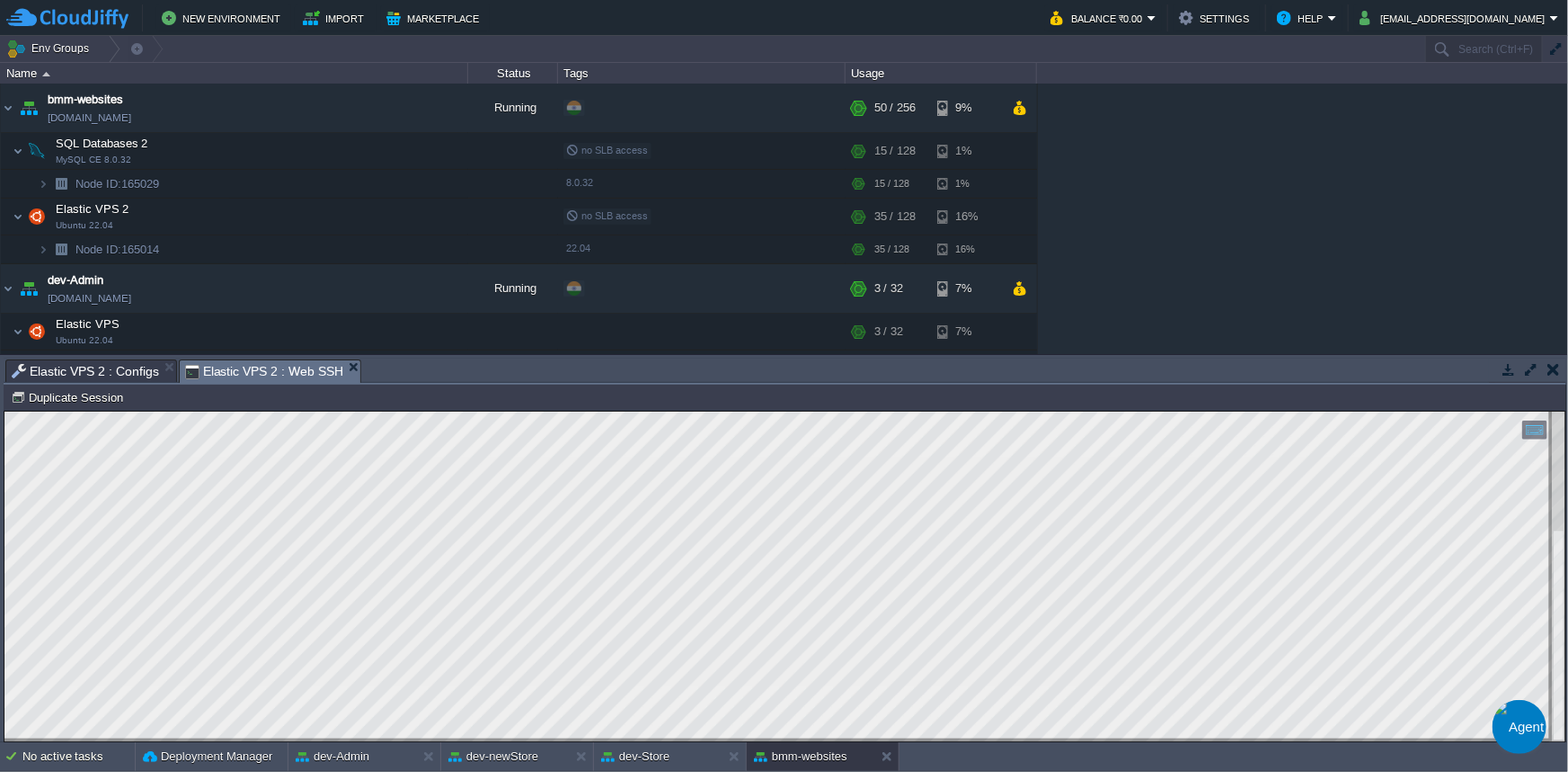 click at bounding box center [1519, 780] 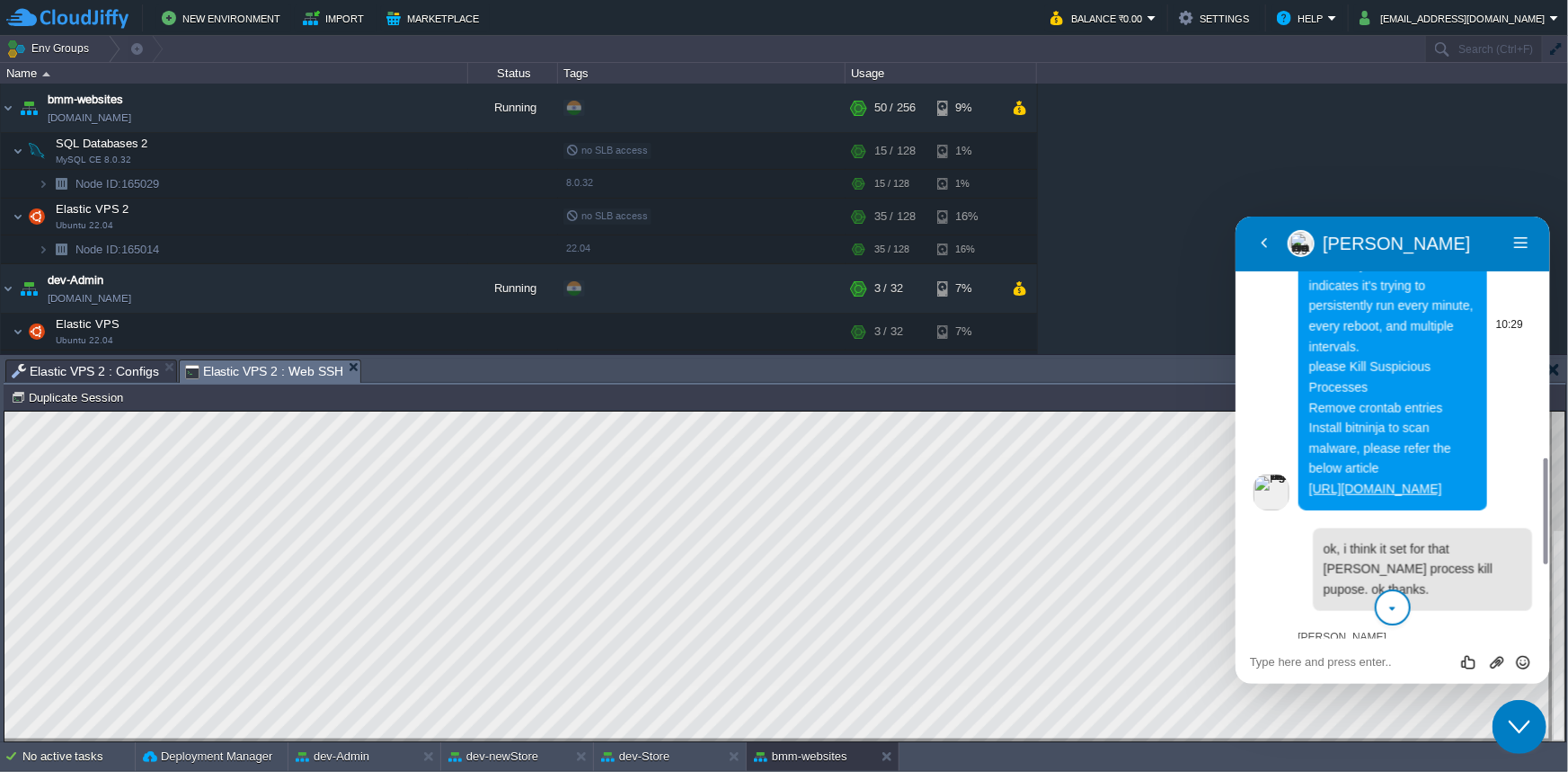 scroll, scrollTop: 879, scrollLeft: 0, axis: vertical 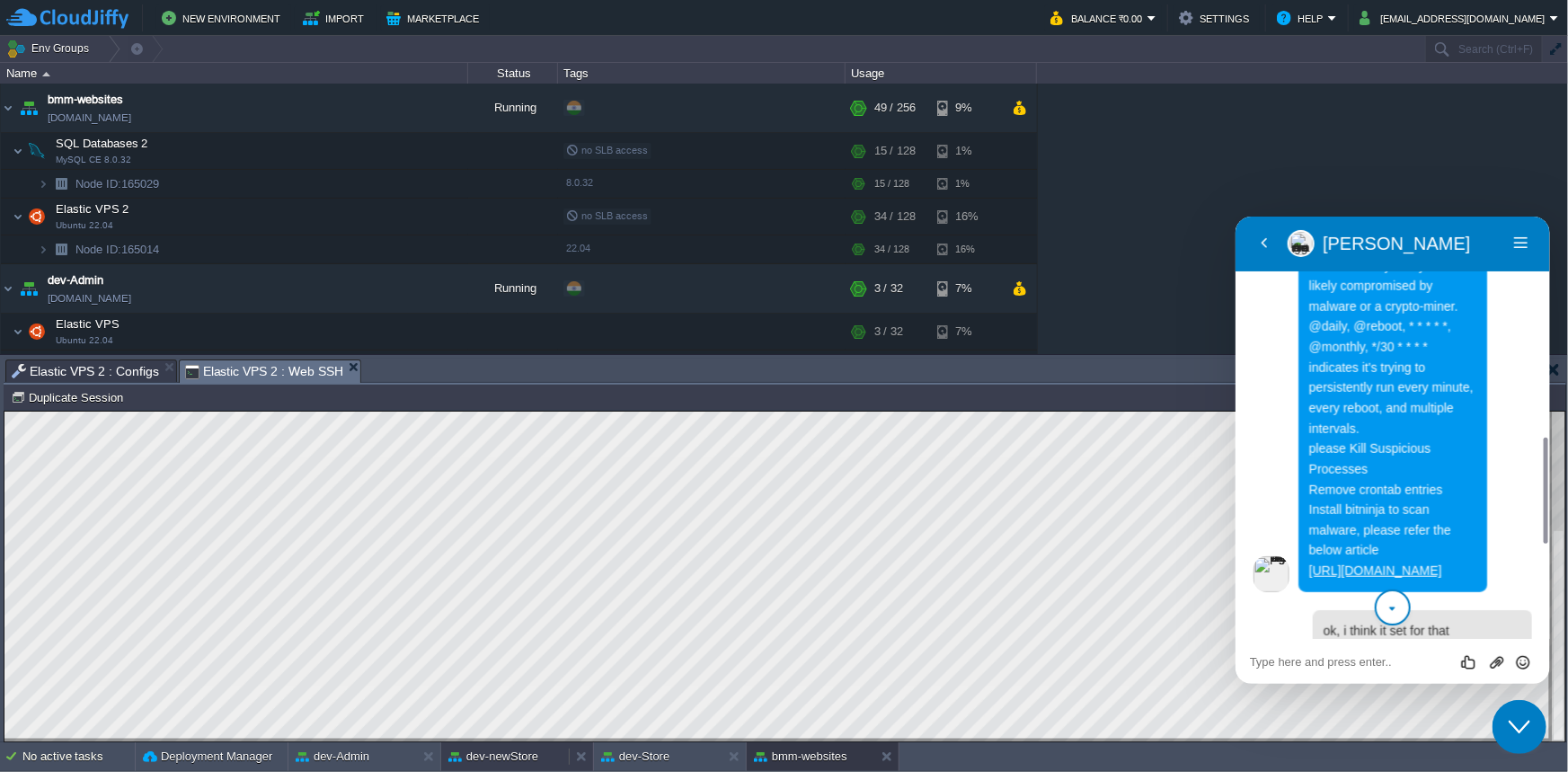 click on "dev-newStore" at bounding box center [493, 757] 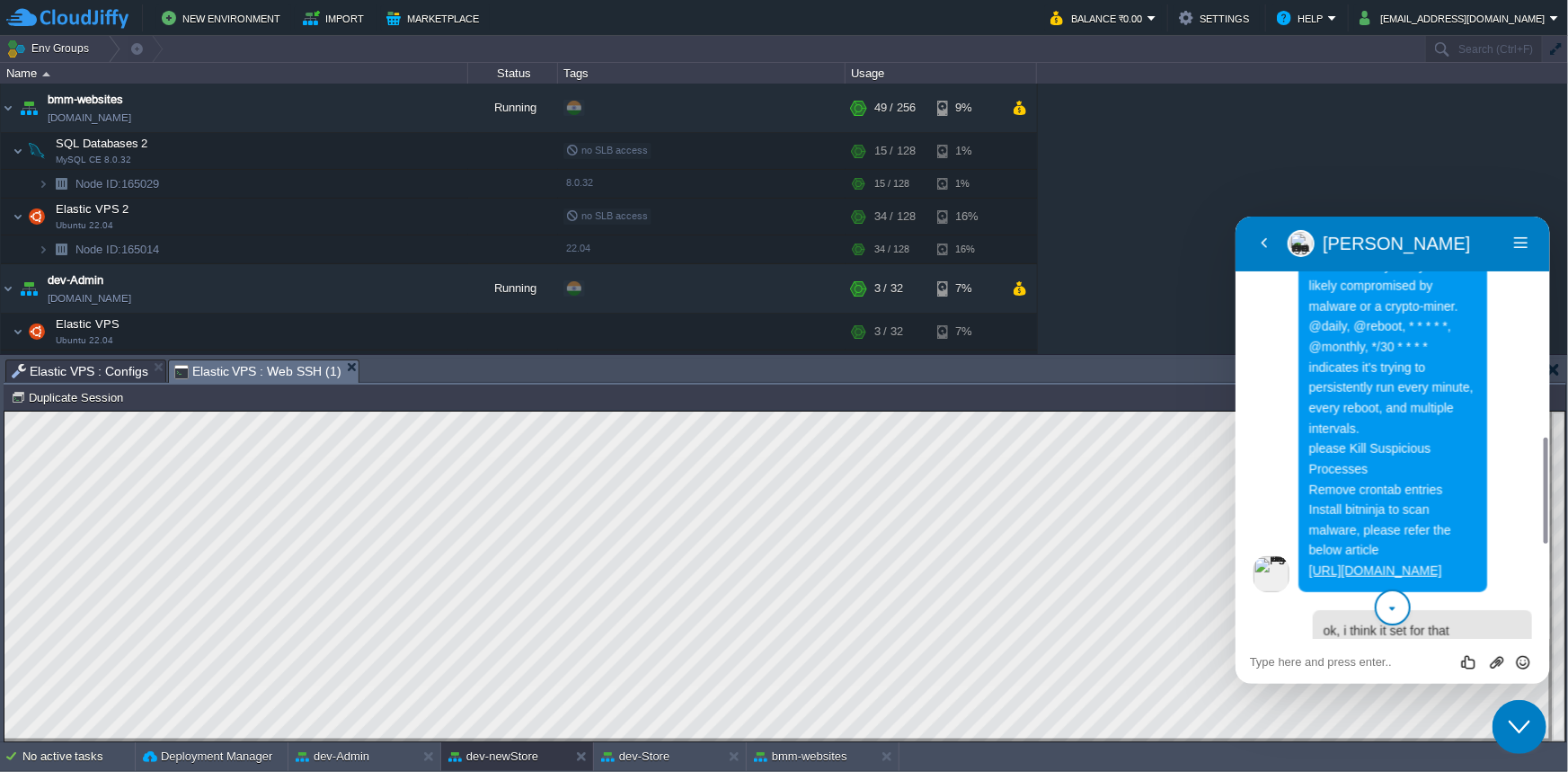 click 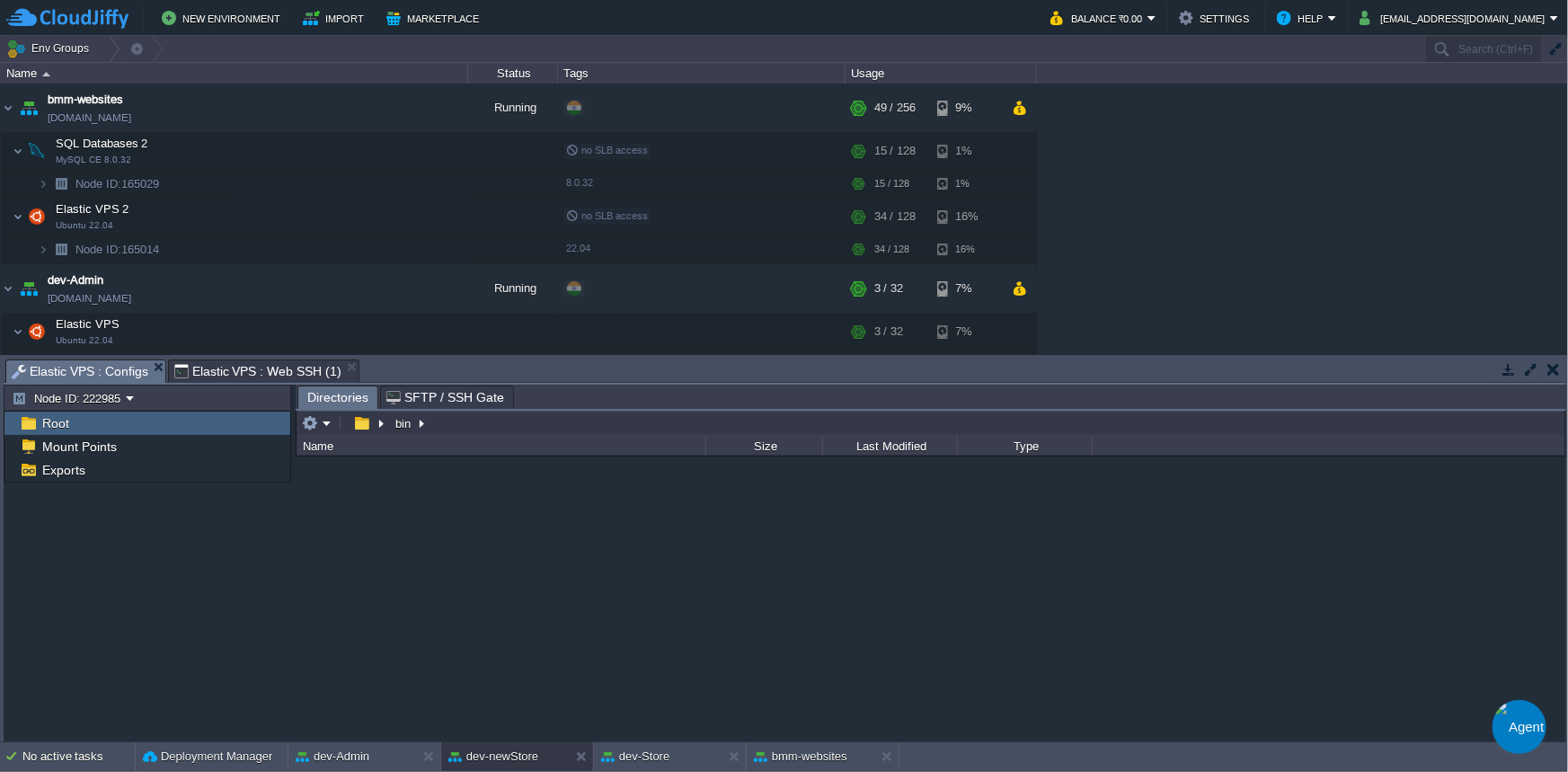 click on "Elastic VPS : Configs" at bounding box center (80, 371) 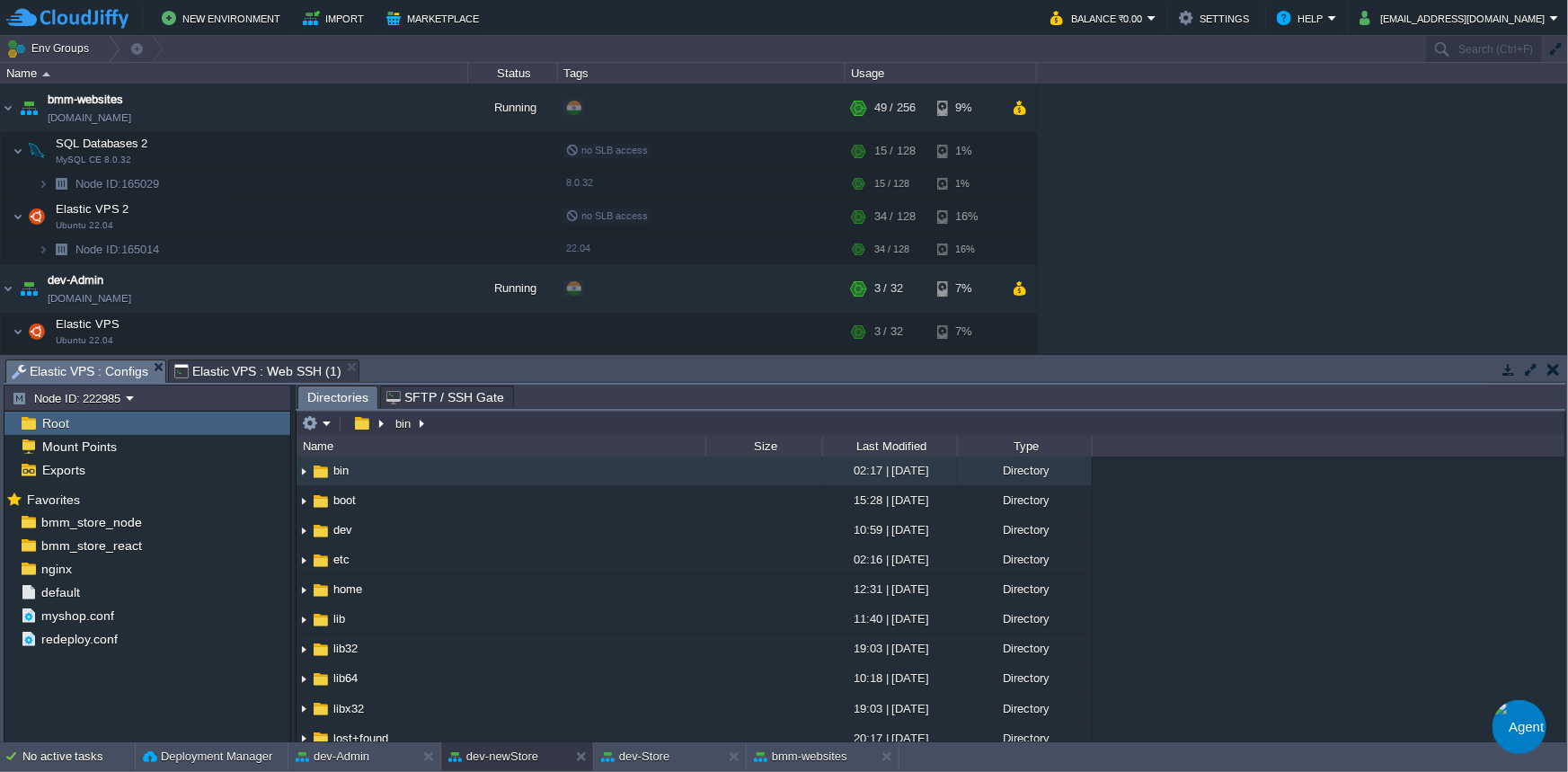 click on "Elastic VPS : Web SSH (1)" at bounding box center [258, 371] 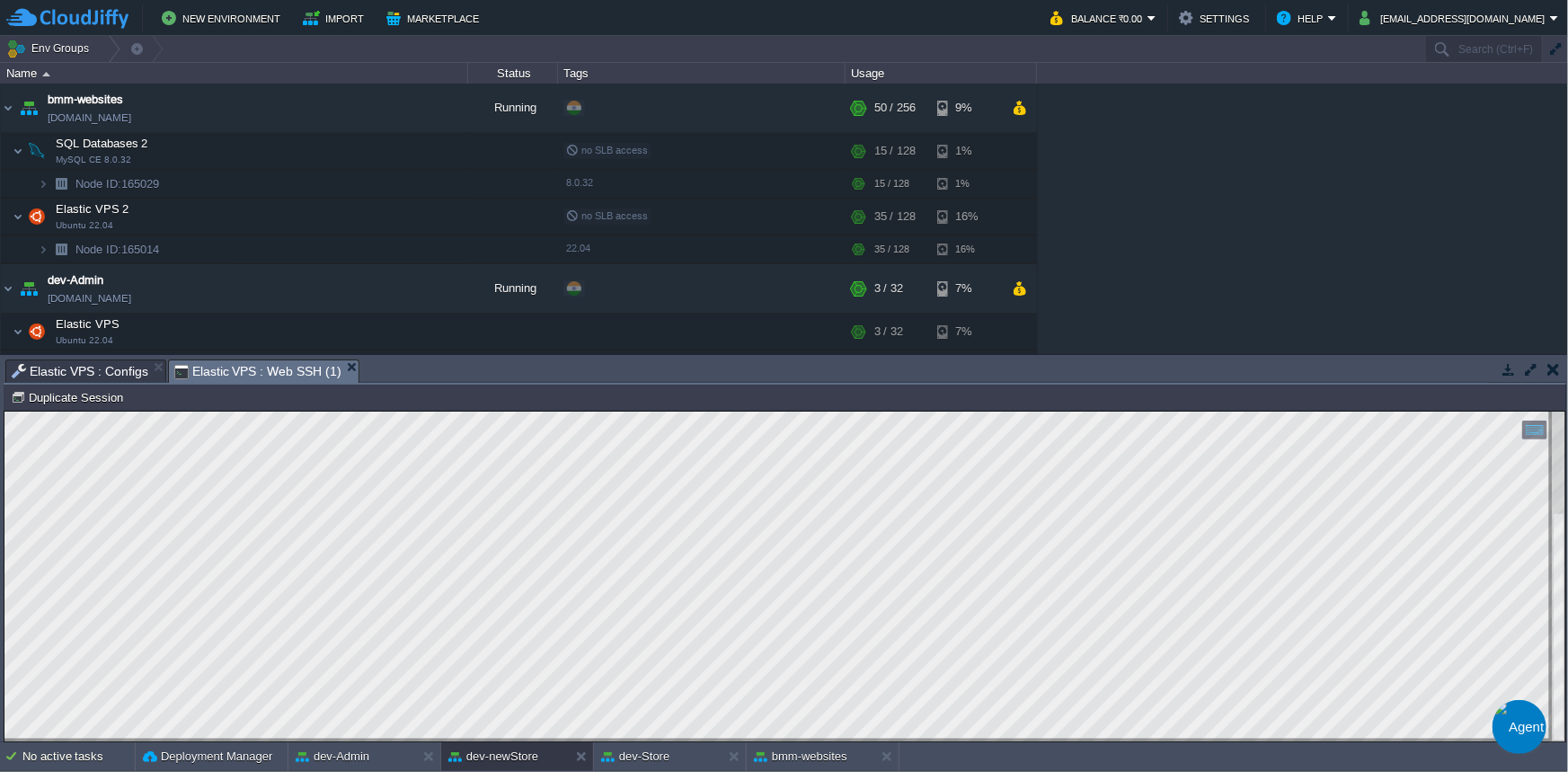 click on "Copy:                  Ctrl + Shift + C                                          Paste:                  Ctrl + V                                         Settings:                  Ctrl + Shift + Alt
0" at bounding box center (784, 411) 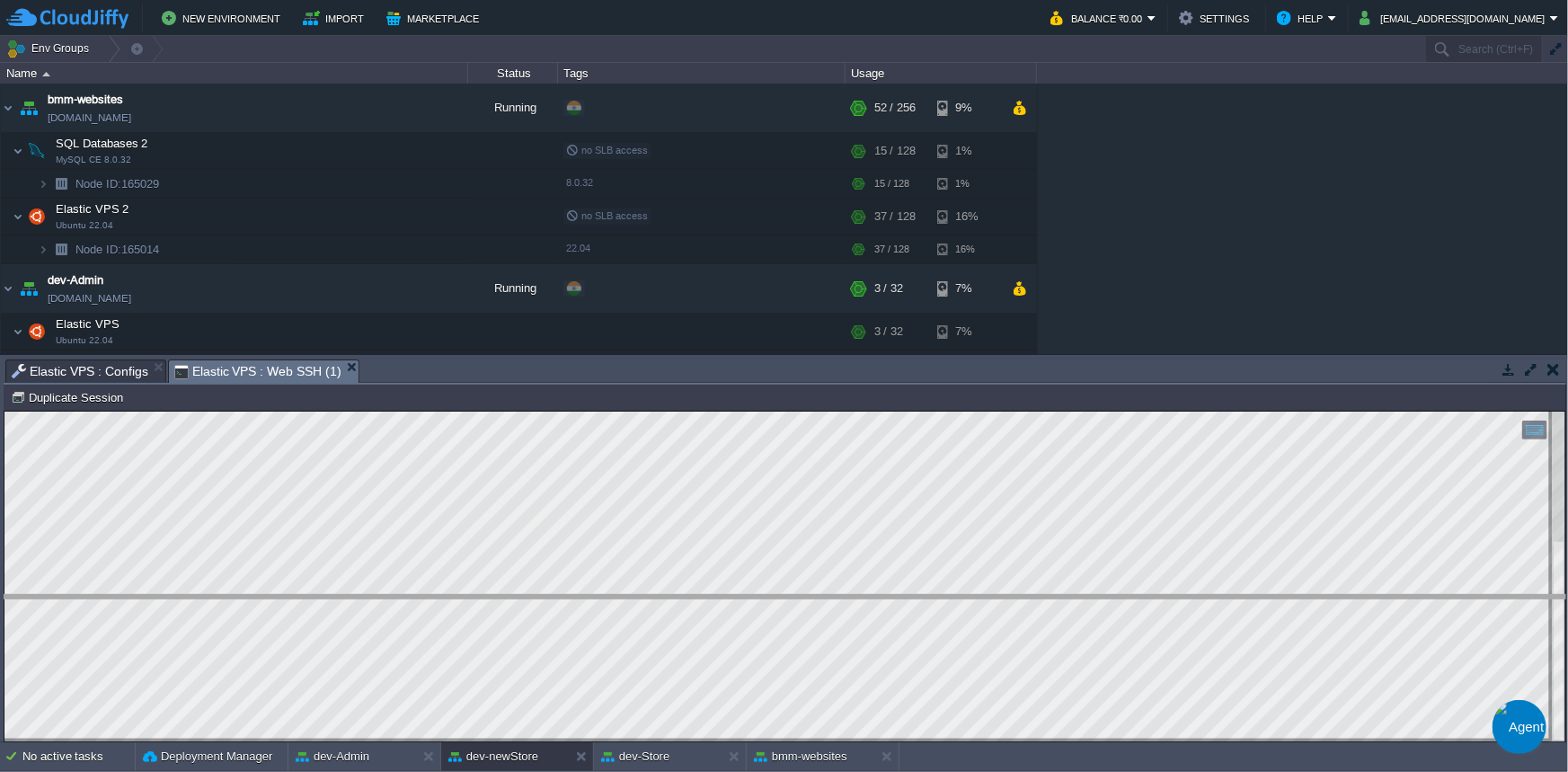 drag, startPoint x: 458, startPoint y: 377, endPoint x: 459, endPoint y: 615, distance: 238.0021 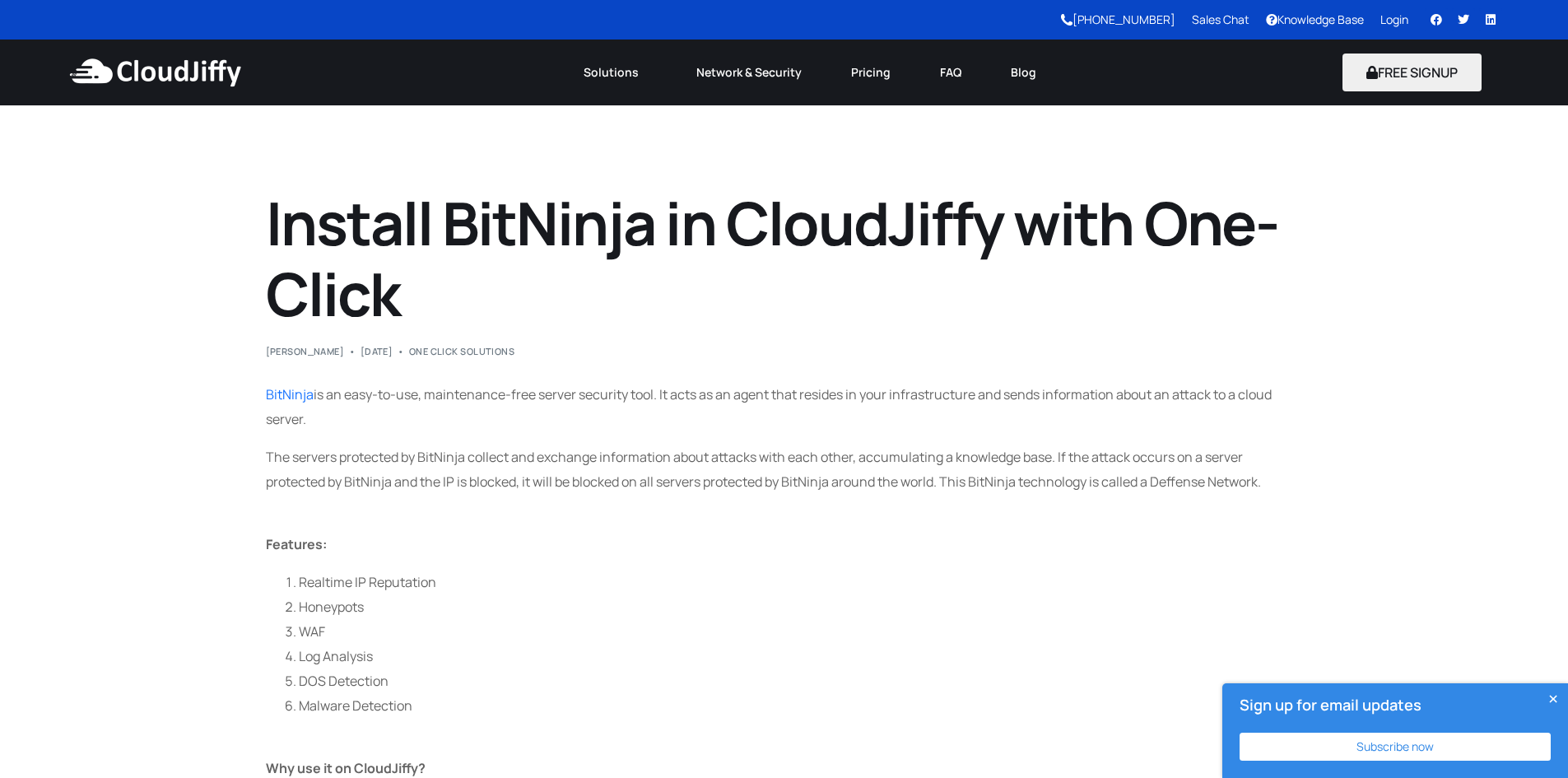 scroll, scrollTop: 0, scrollLeft: 0, axis: both 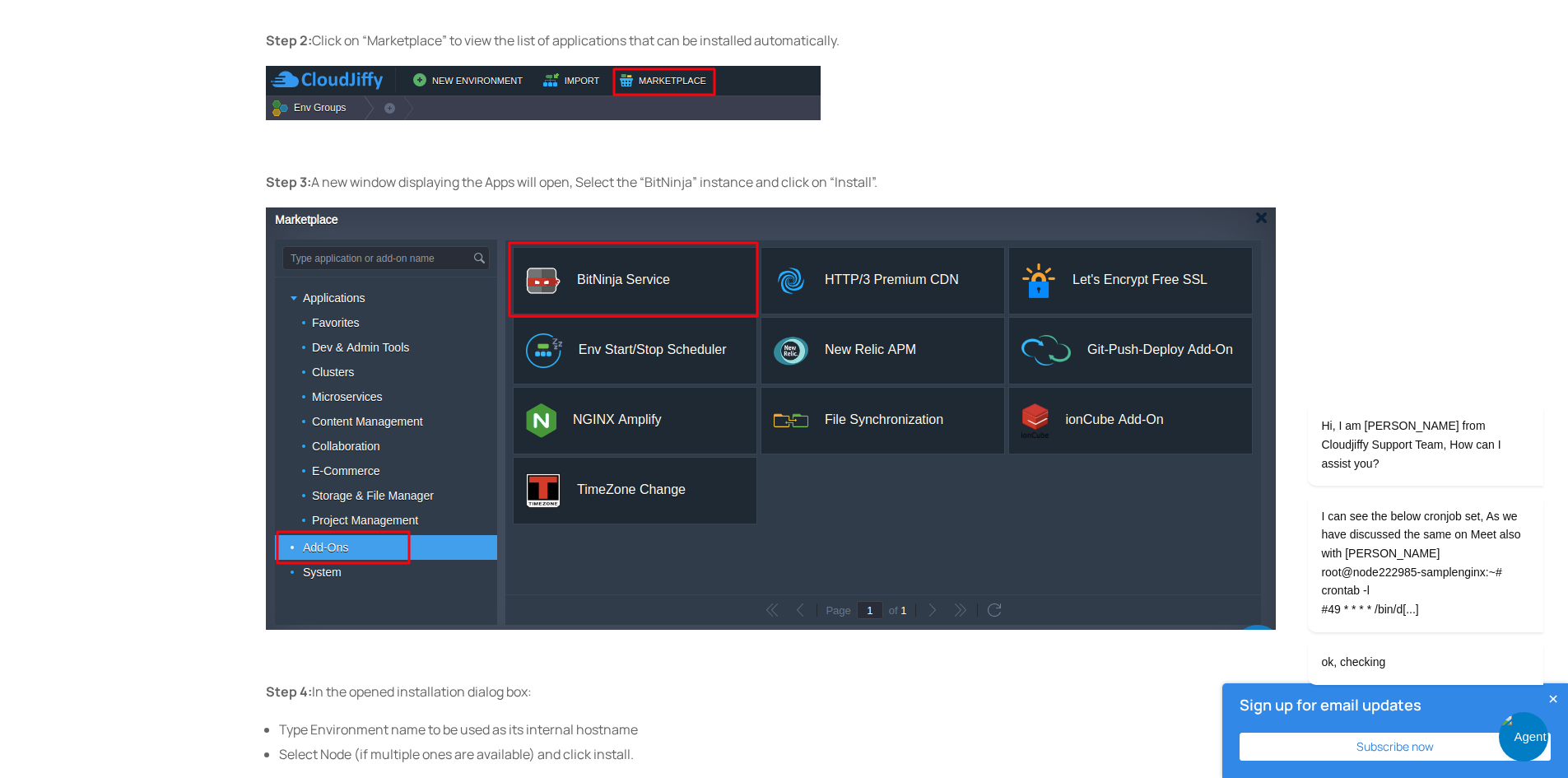 click at bounding box center [770, 418] 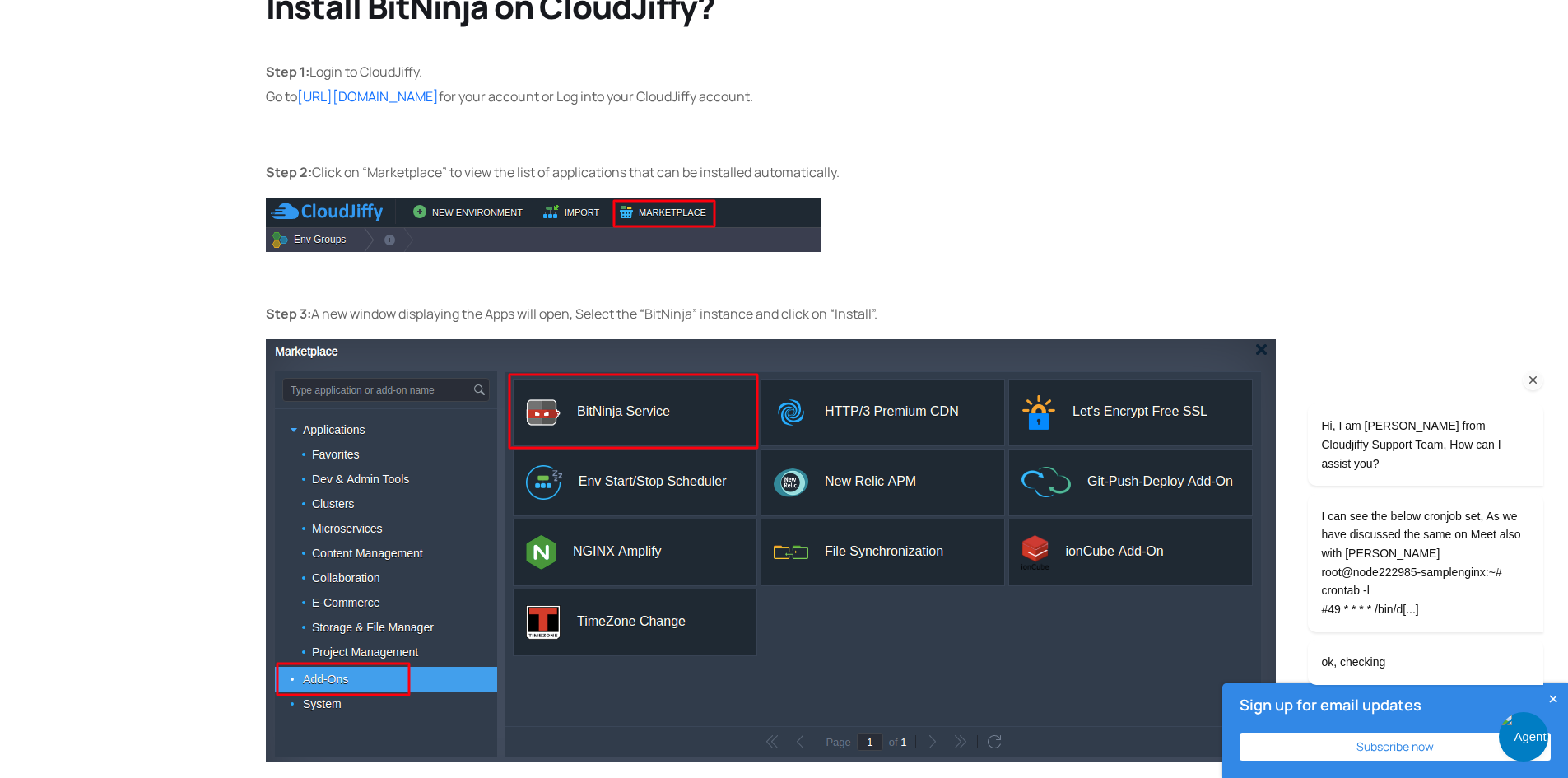 scroll, scrollTop: 1070, scrollLeft: 0, axis: vertical 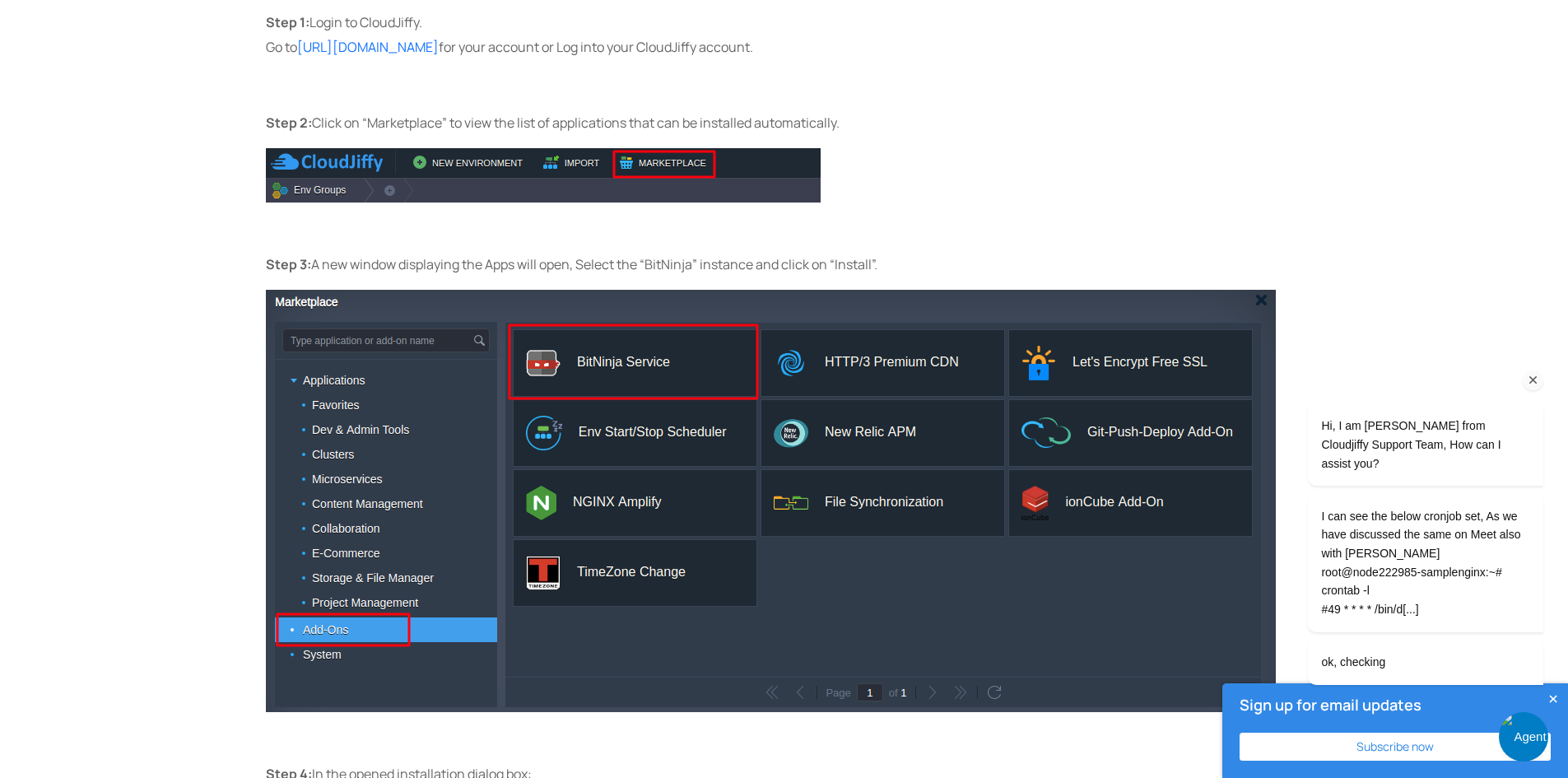 click at bounding box center [1533, 380] 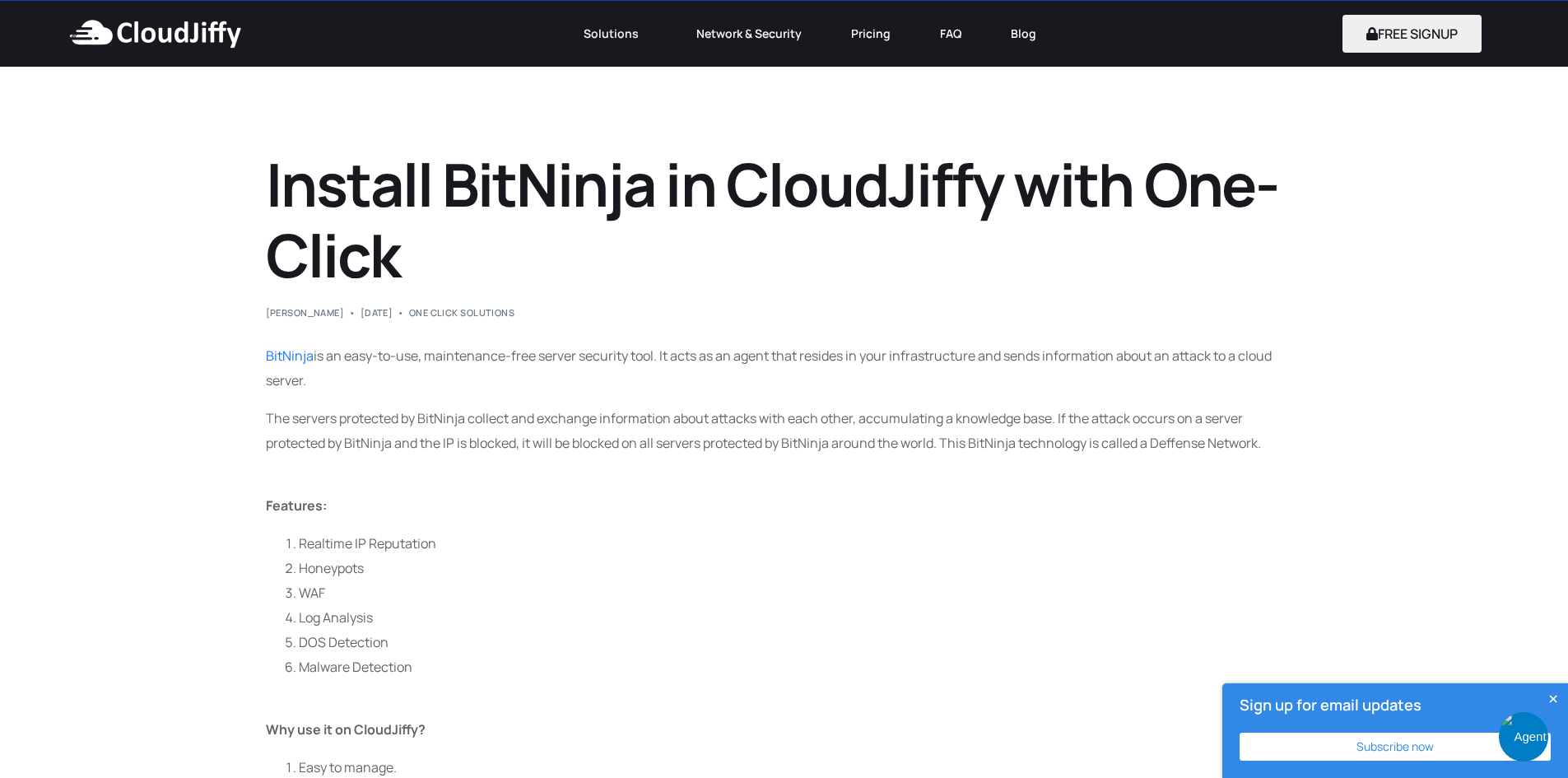 scroll, scrollTop: 0, scrollLeft: 0, axis: both 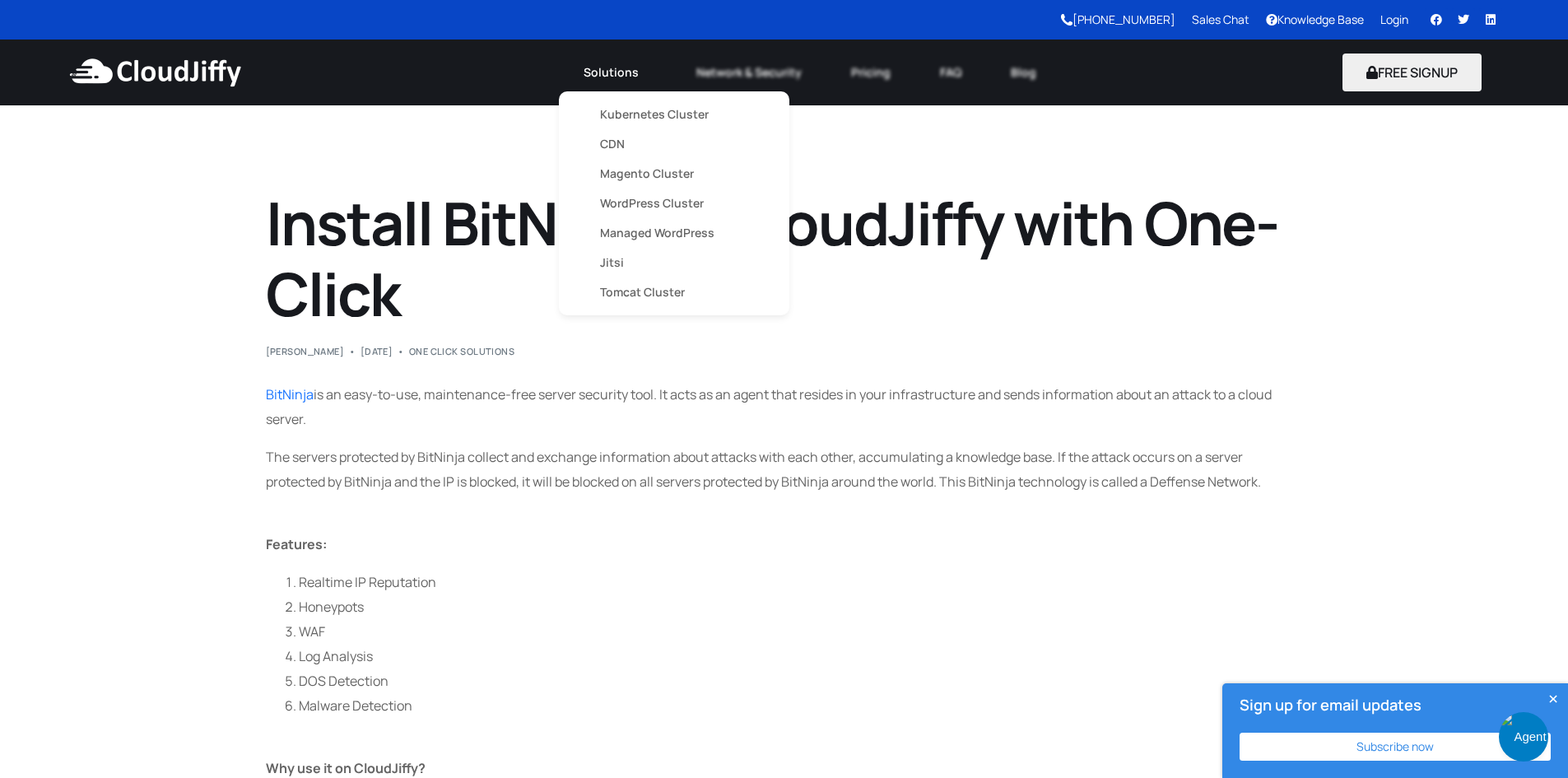 click on "Kubernetes Cluster" at bounding box center [674, 114] 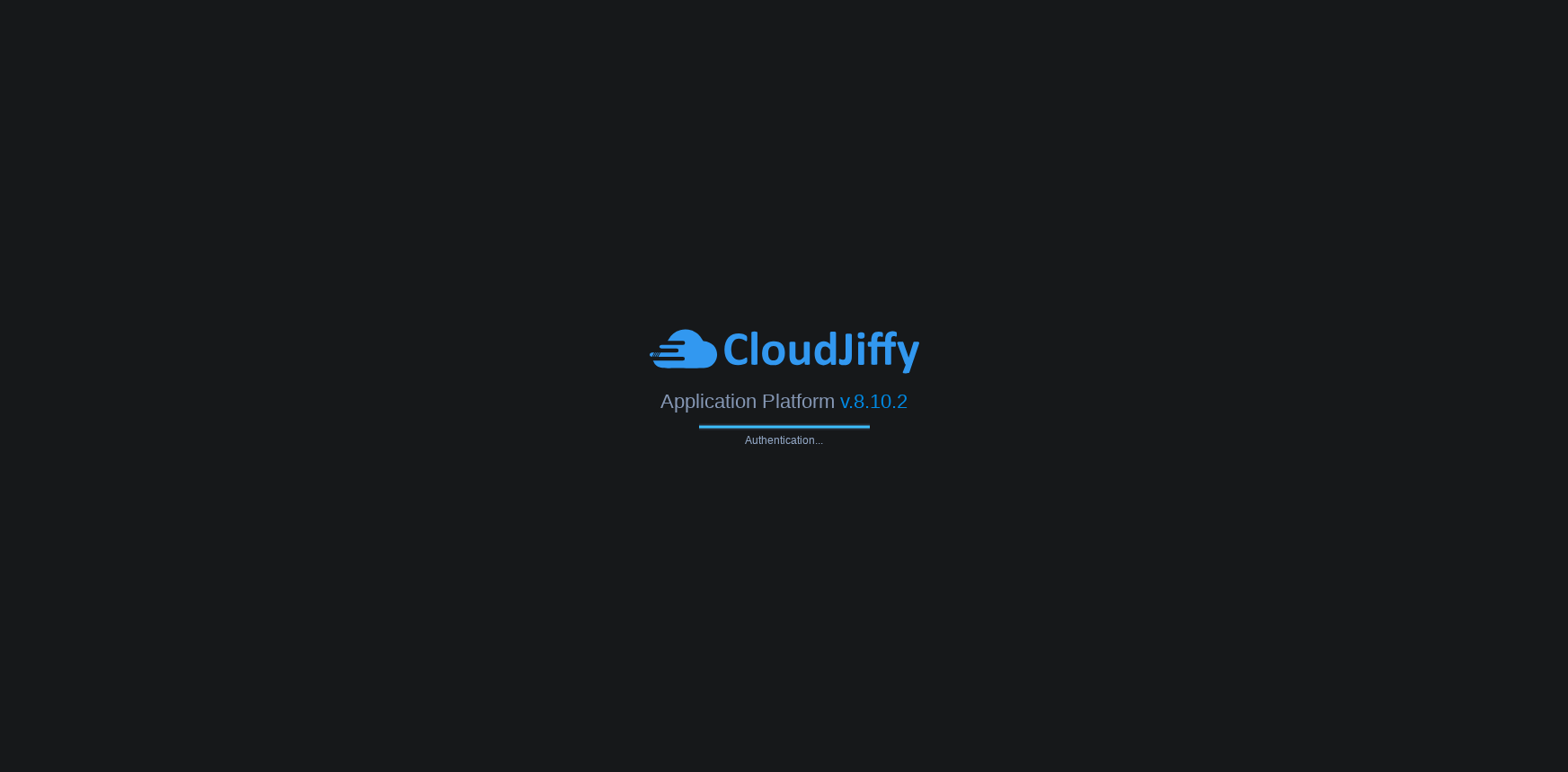 scroll, scrollTop: 0, scrollLeft: 0, axis: both 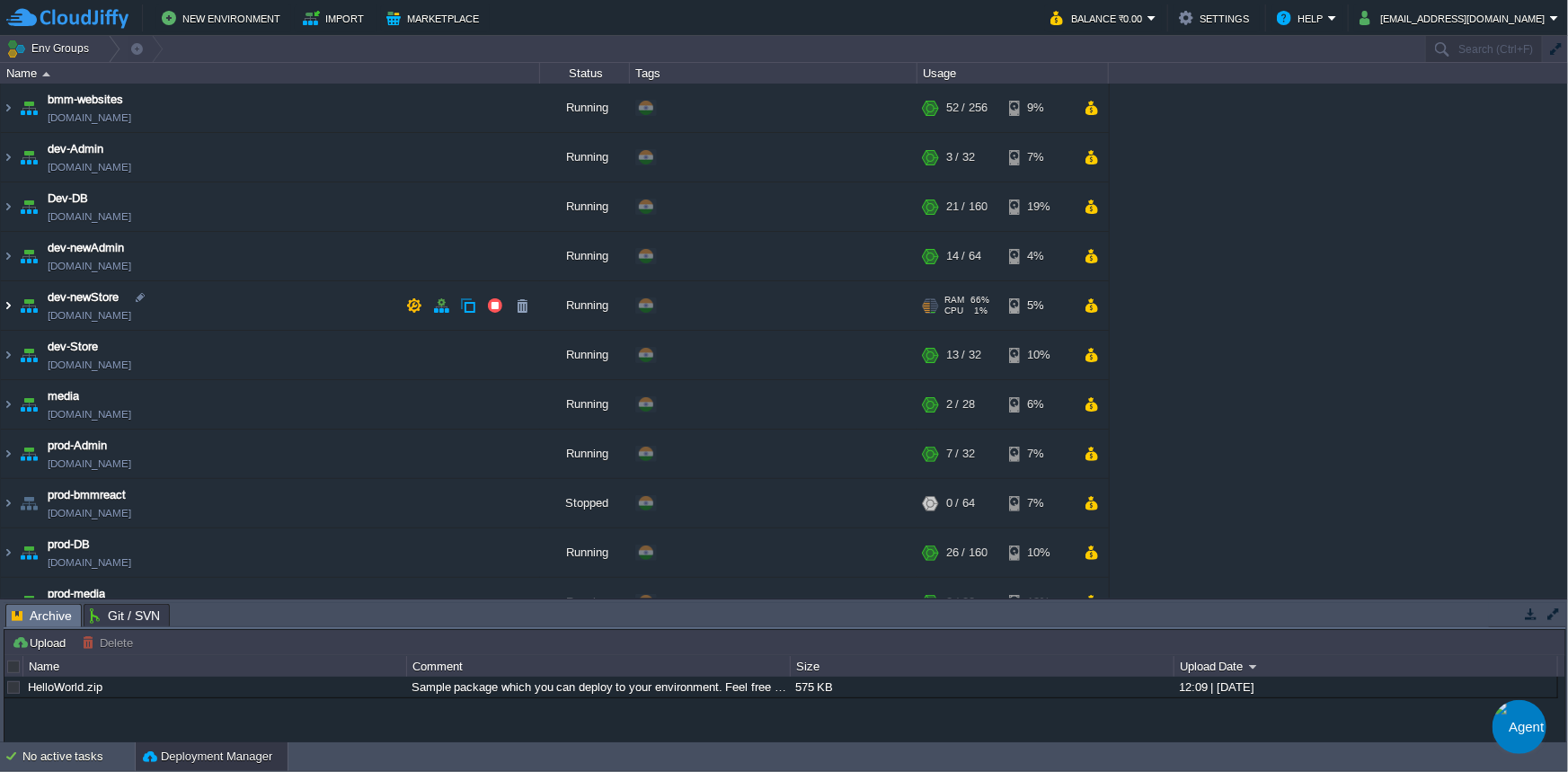 click at bounding box center [8, 306] 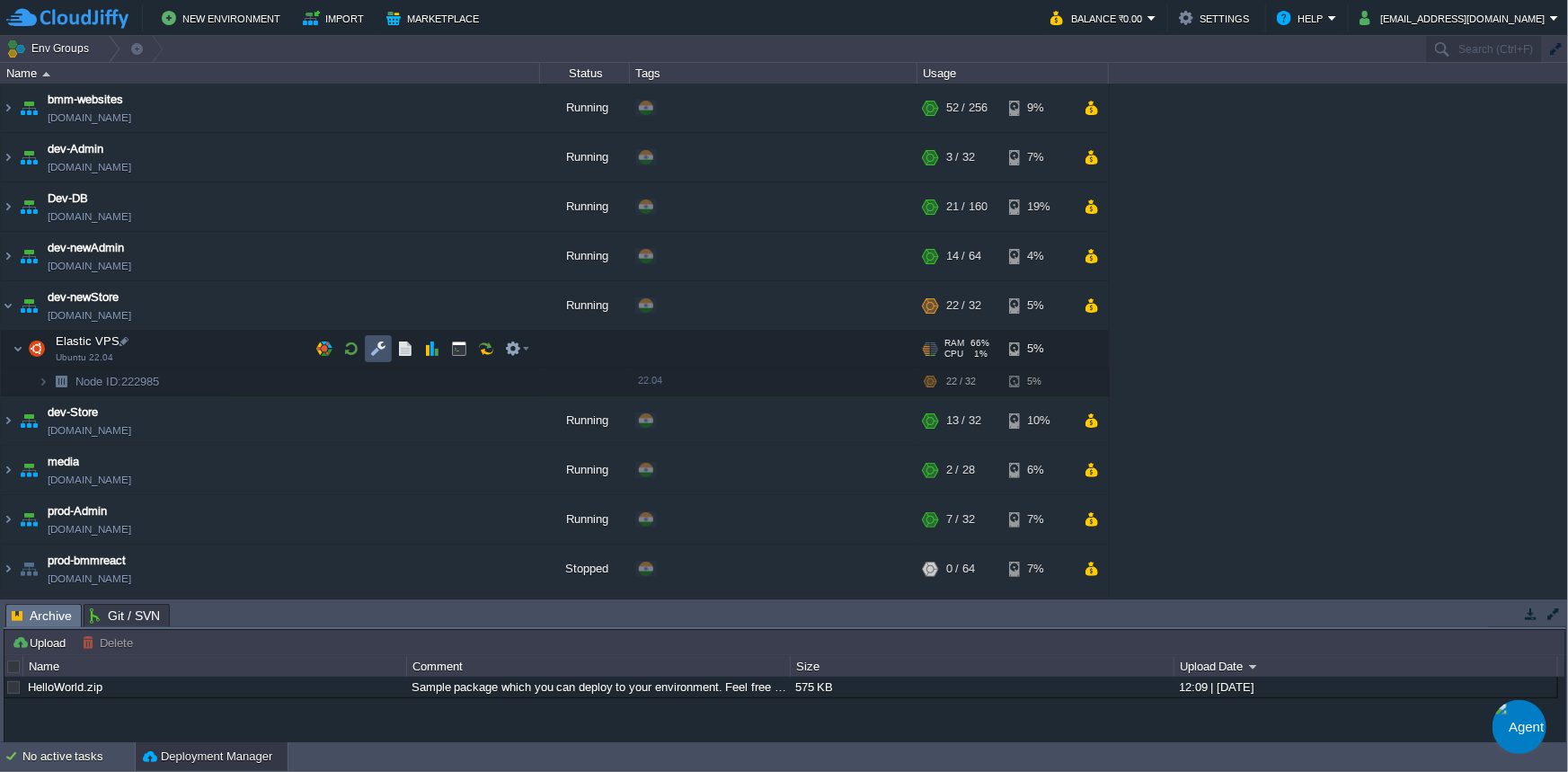 click at bounding box center (378, 349) 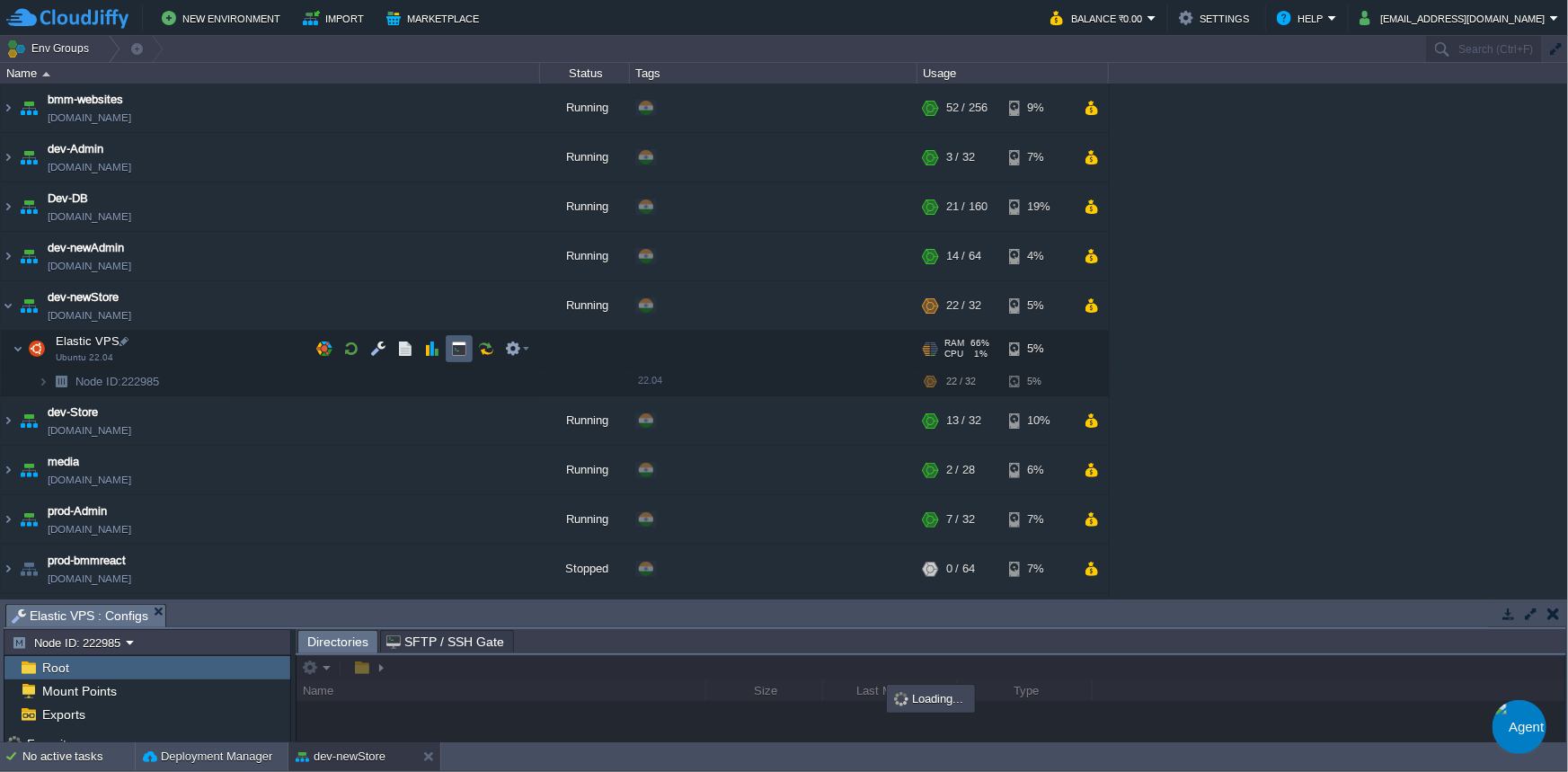 click at bounding box center [459, 349] 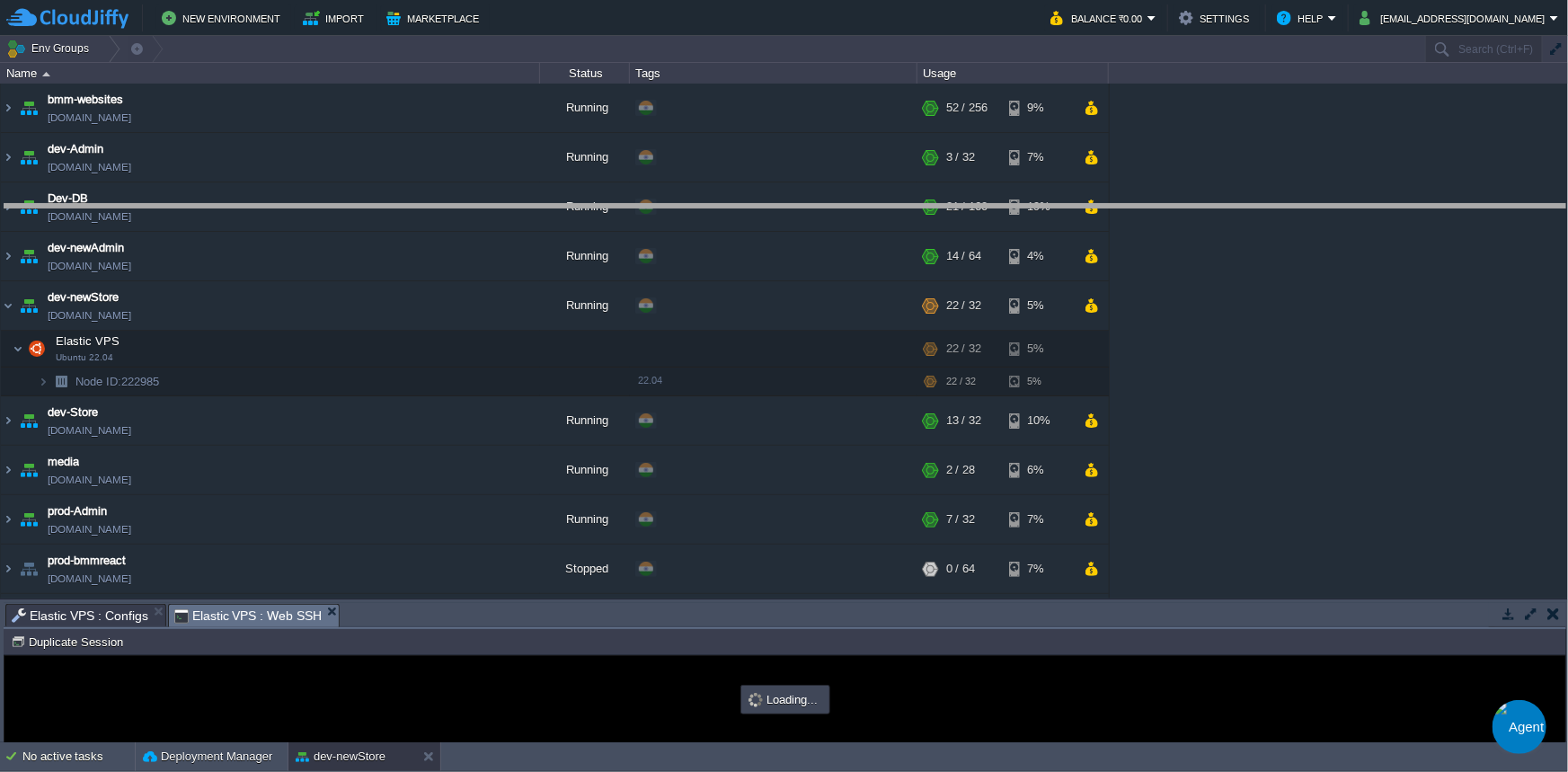 drag, startPoint x: 430, startPoint y: 616, endPoint x: 435, endPoint y: 216, distance: 400.03125 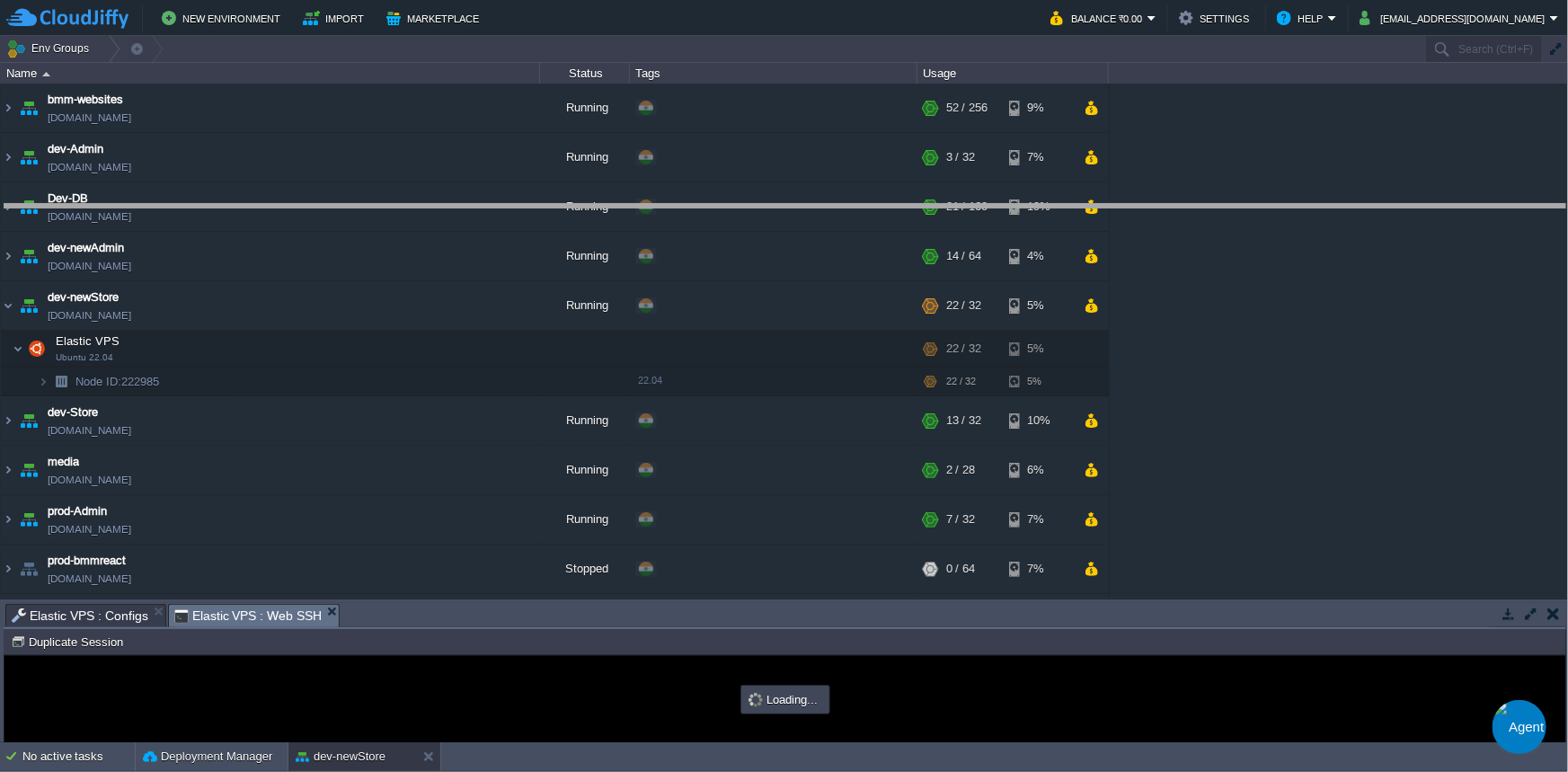 scroll, scrollTop: 0, scrollLeft: 0, axis: both 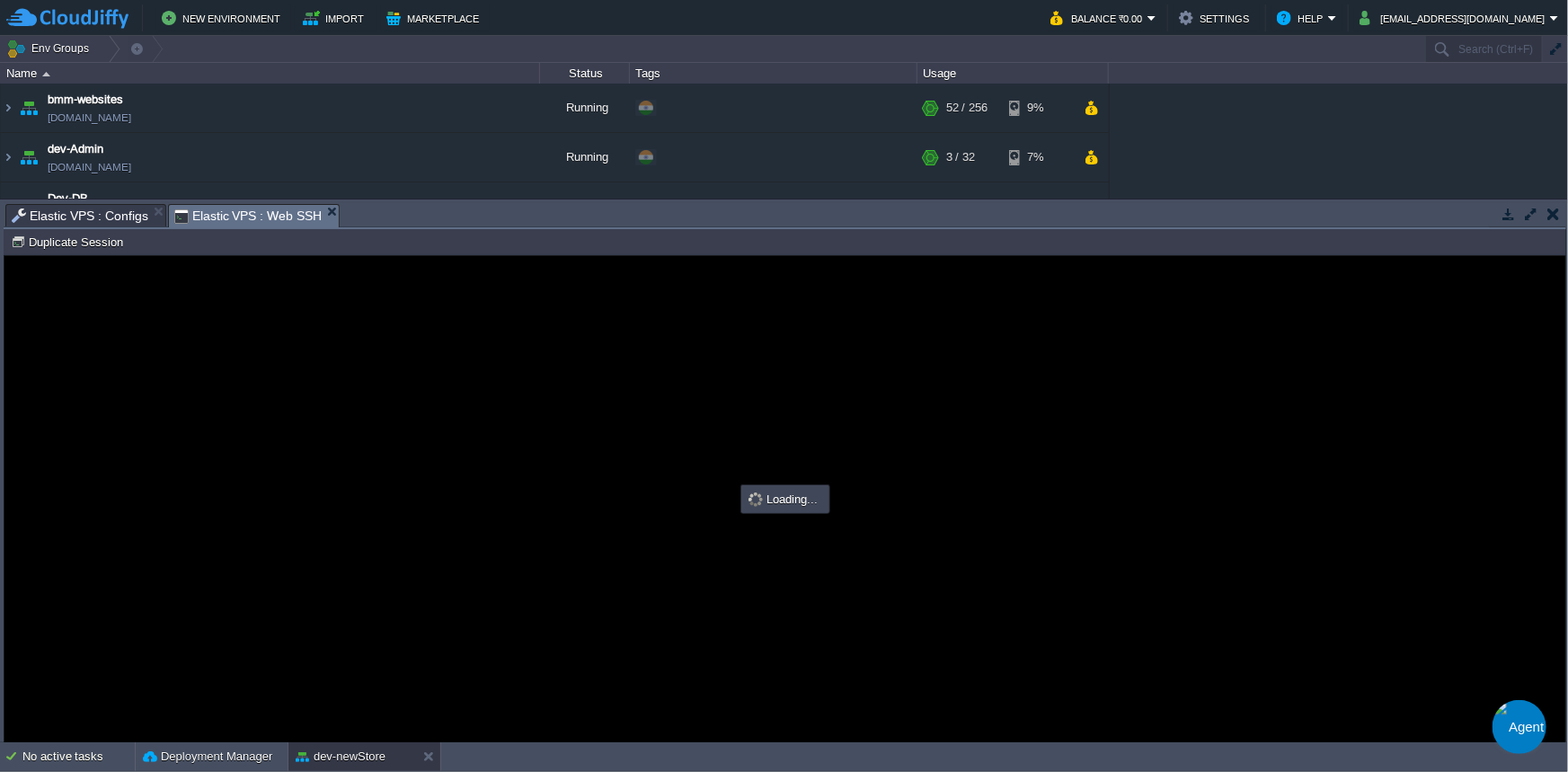 type on "#000000" 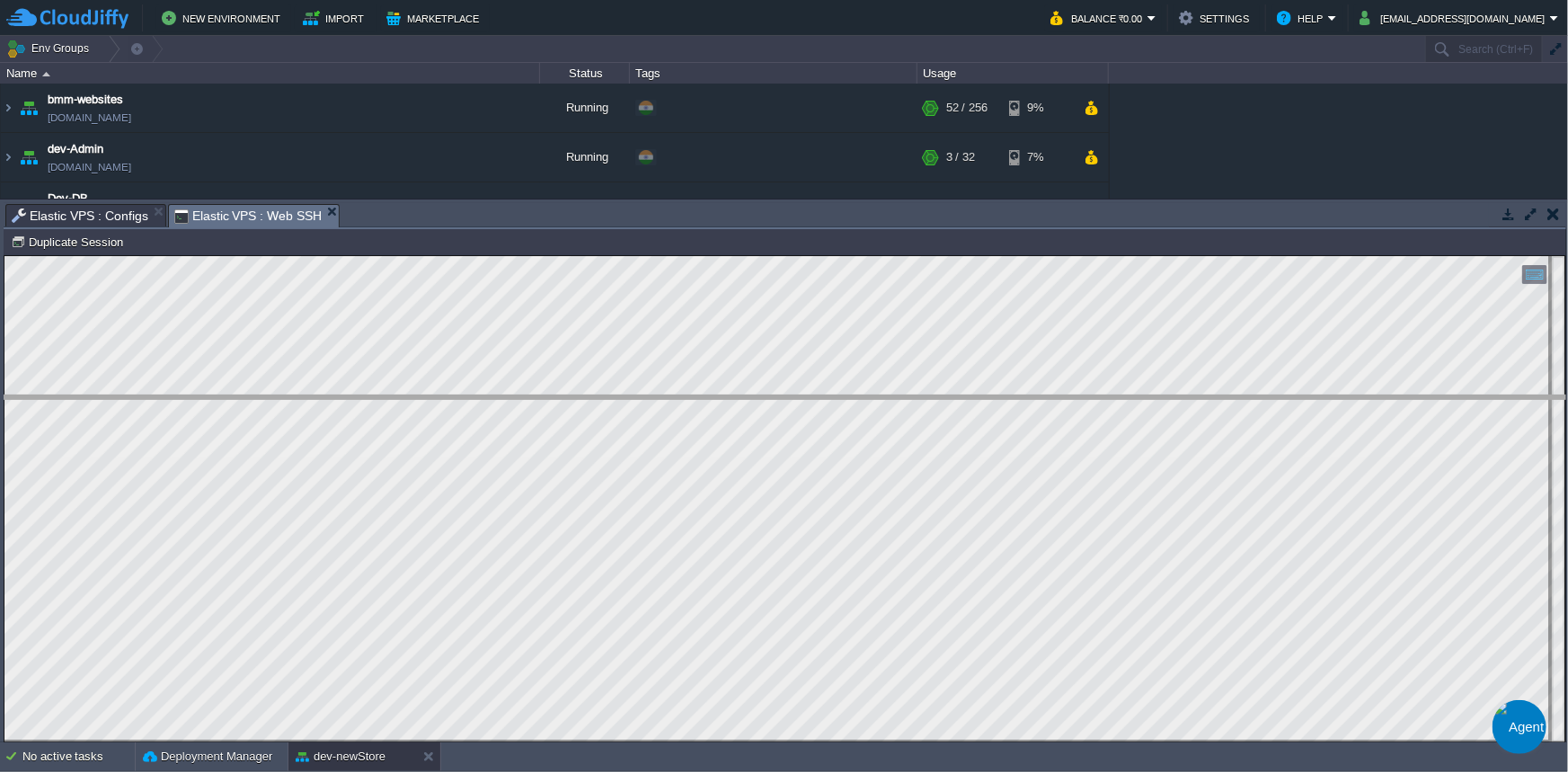 drag, startPoint x: 439, startPoint y: 221, endPoint x: 475, endPoint y: 530, distance: 311.09 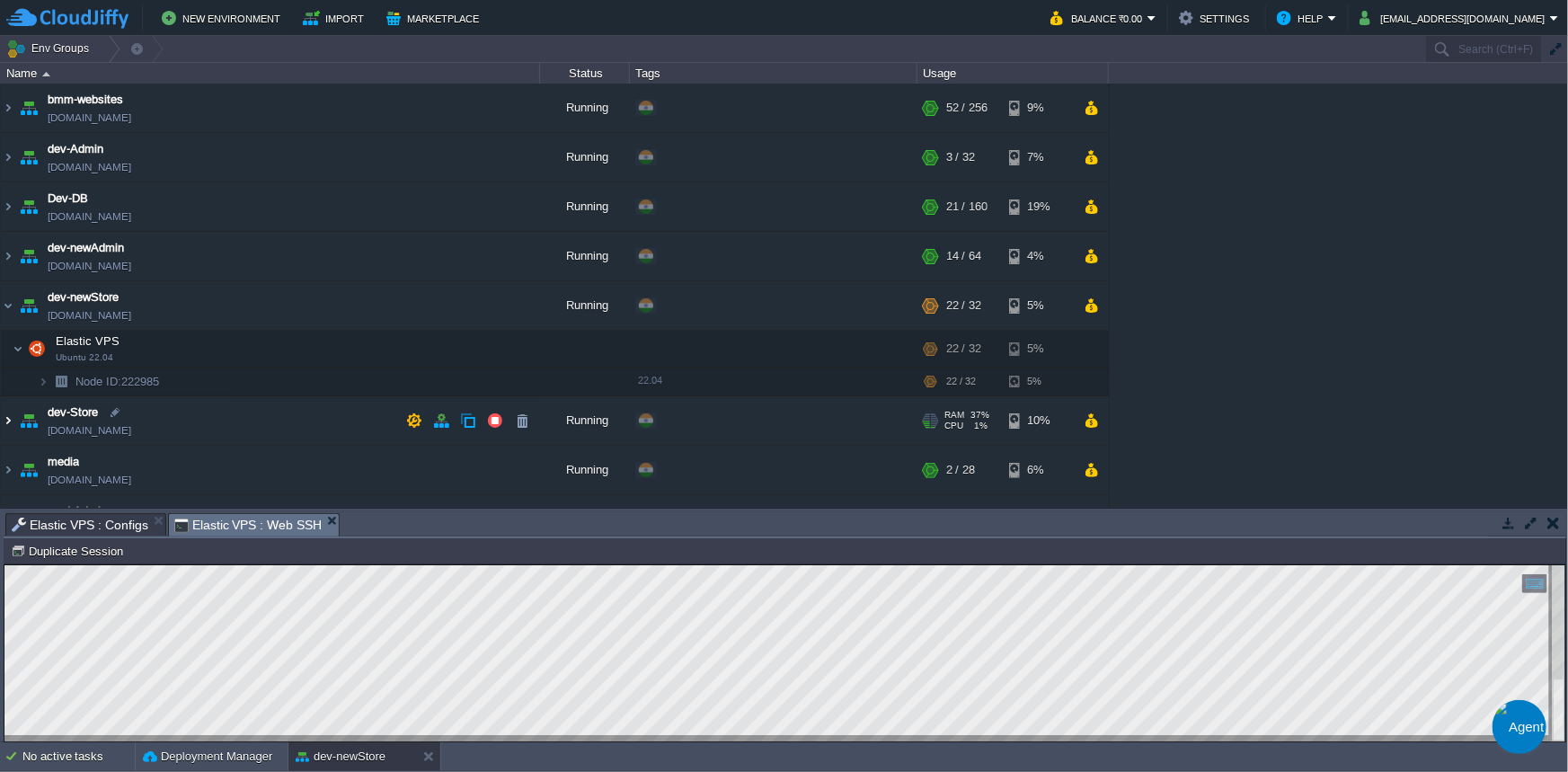 drag, startPoint x: 9, startPoint y: 422, endPoint x: 30, endPoint y: 415, distance: 22.135944 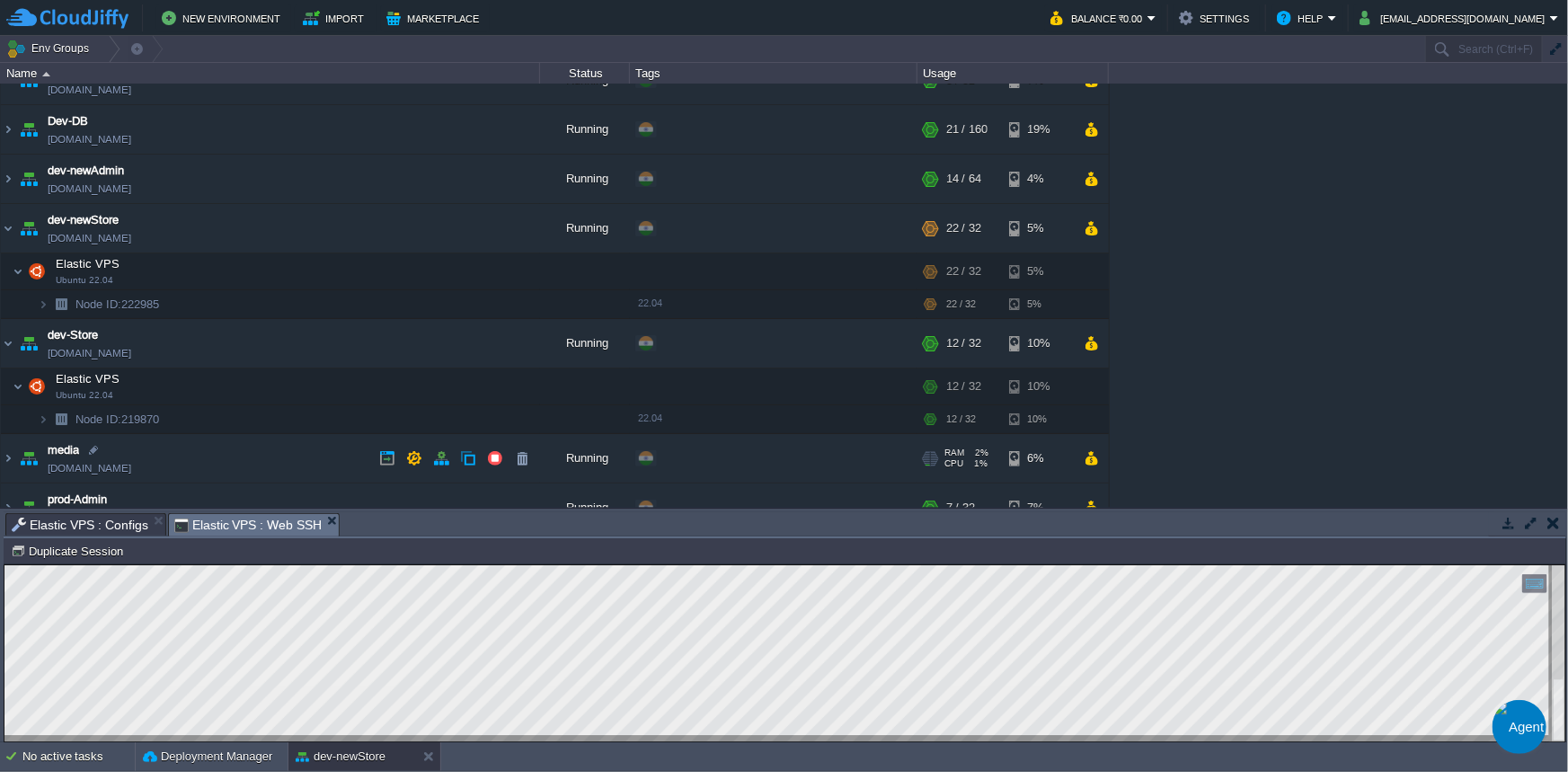 scroll, scrollTop: 163, scrollLeft: 0, axis: vertical 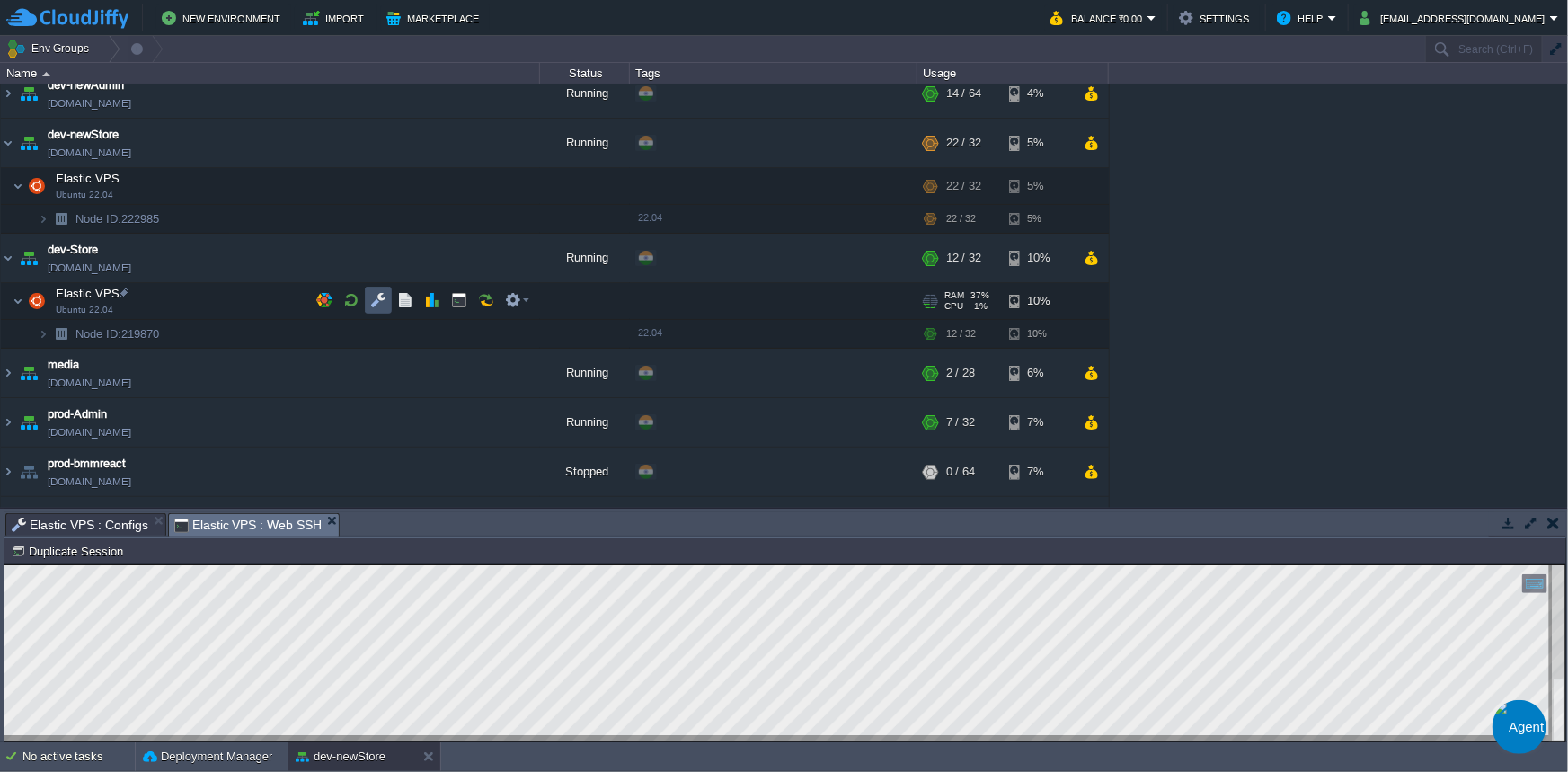 click at bounding box center [378, 300] 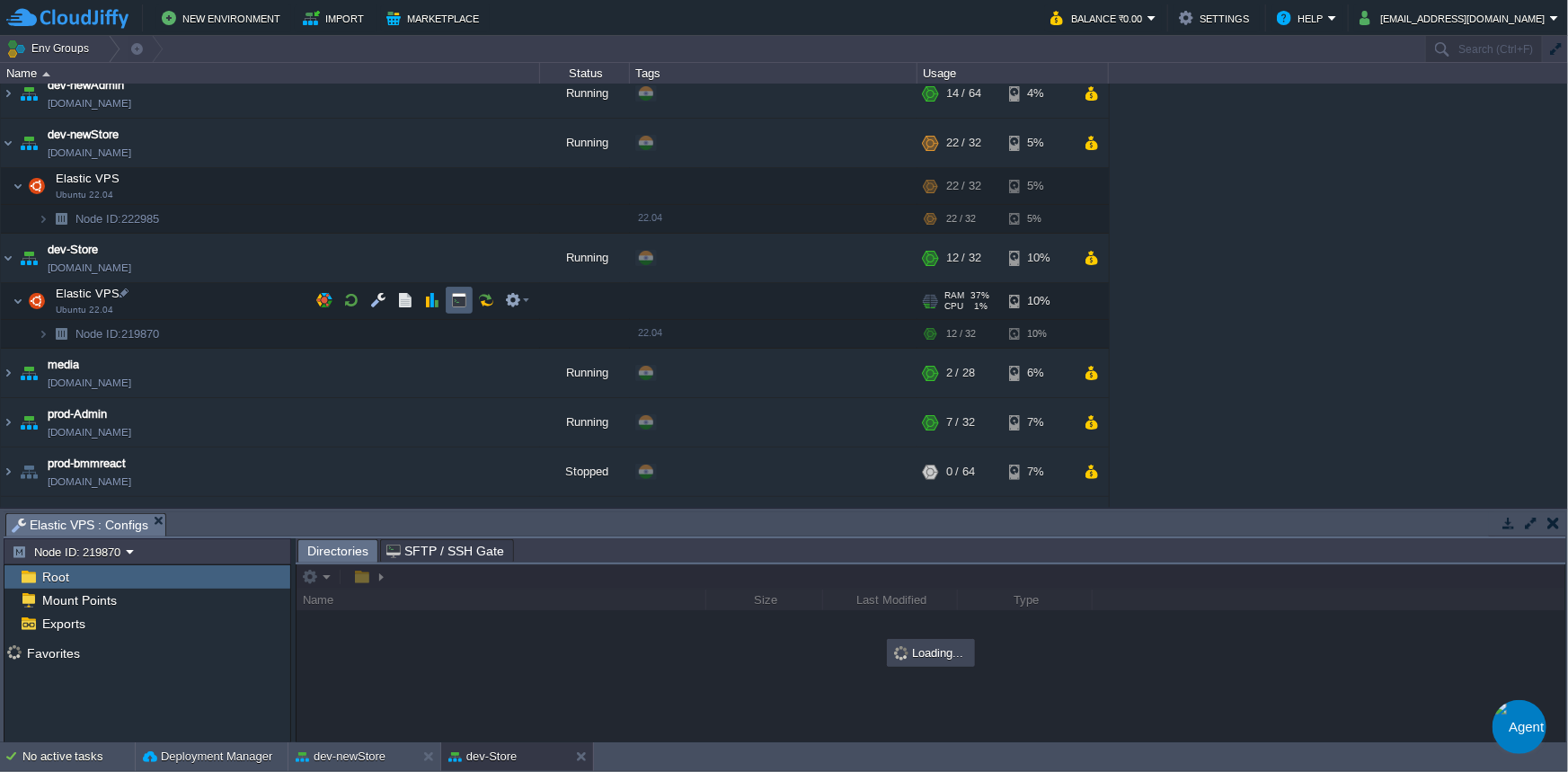 click at bounding box center [459, 300] 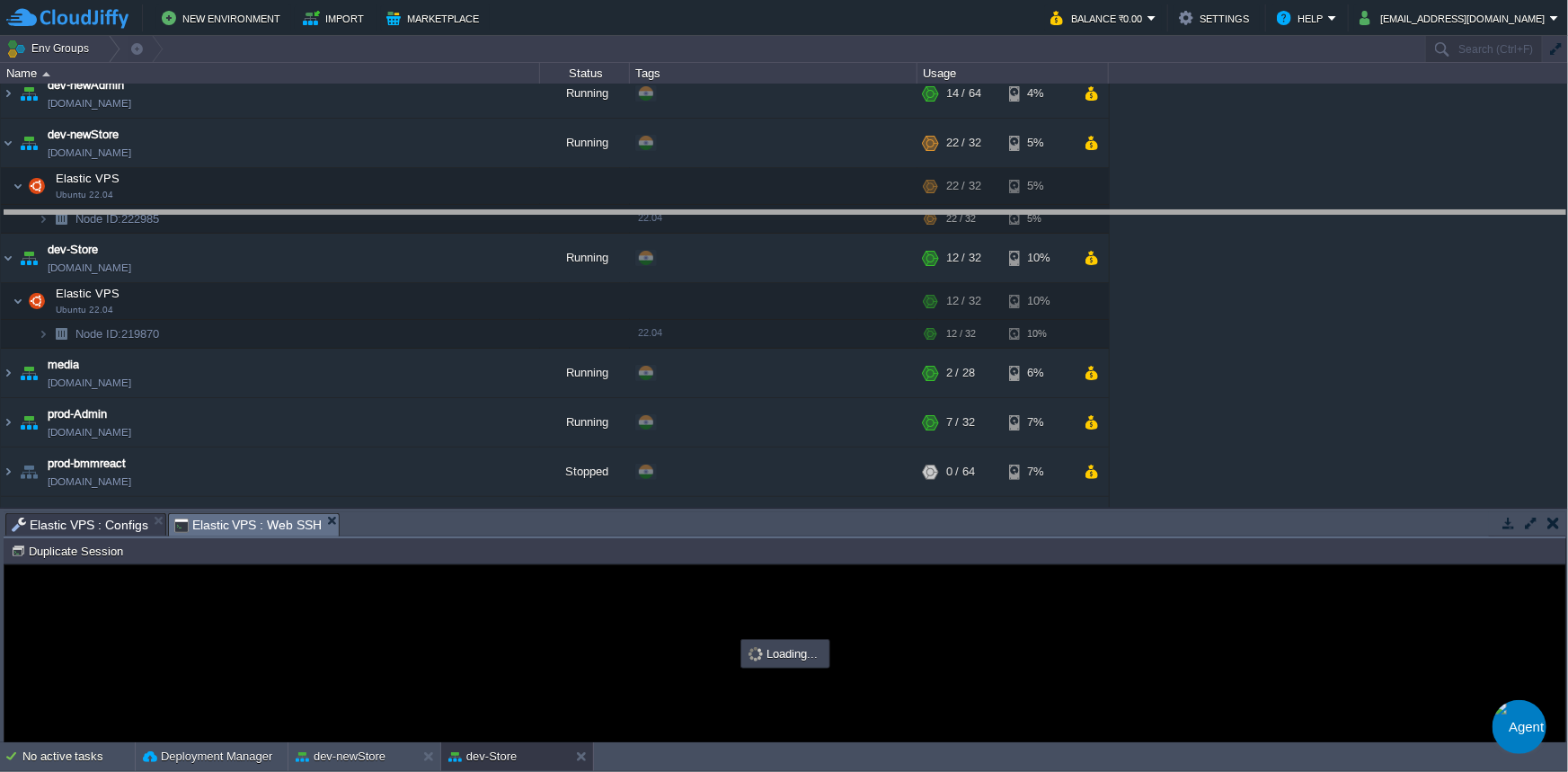 drag, startPoint x: 441, startPoint y: 518, endPoint x: 412, endPoint y: 215, distance: 304.38463 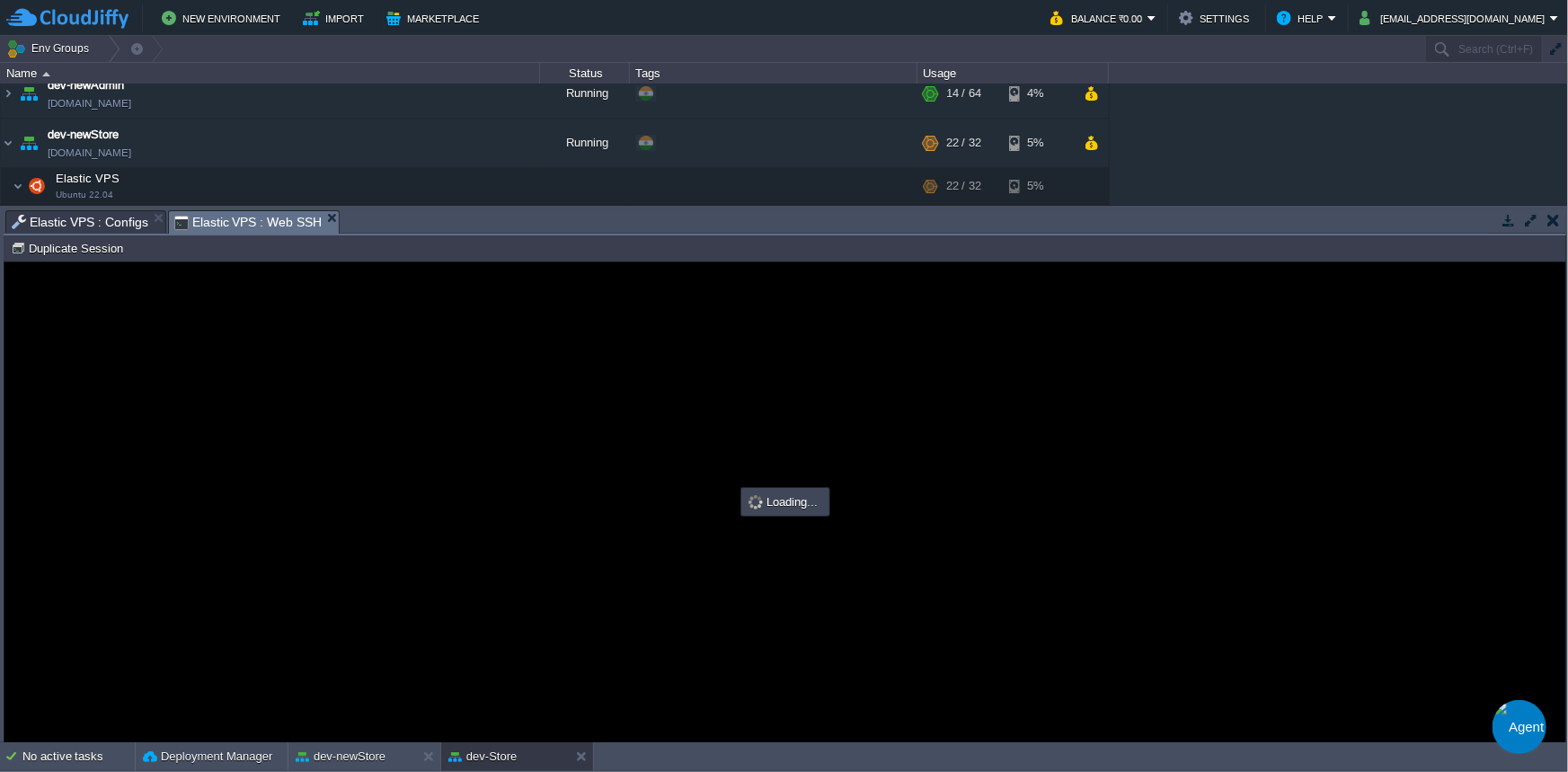 scroll, scrollTop: 0, scrollLeft: 0, axis: both 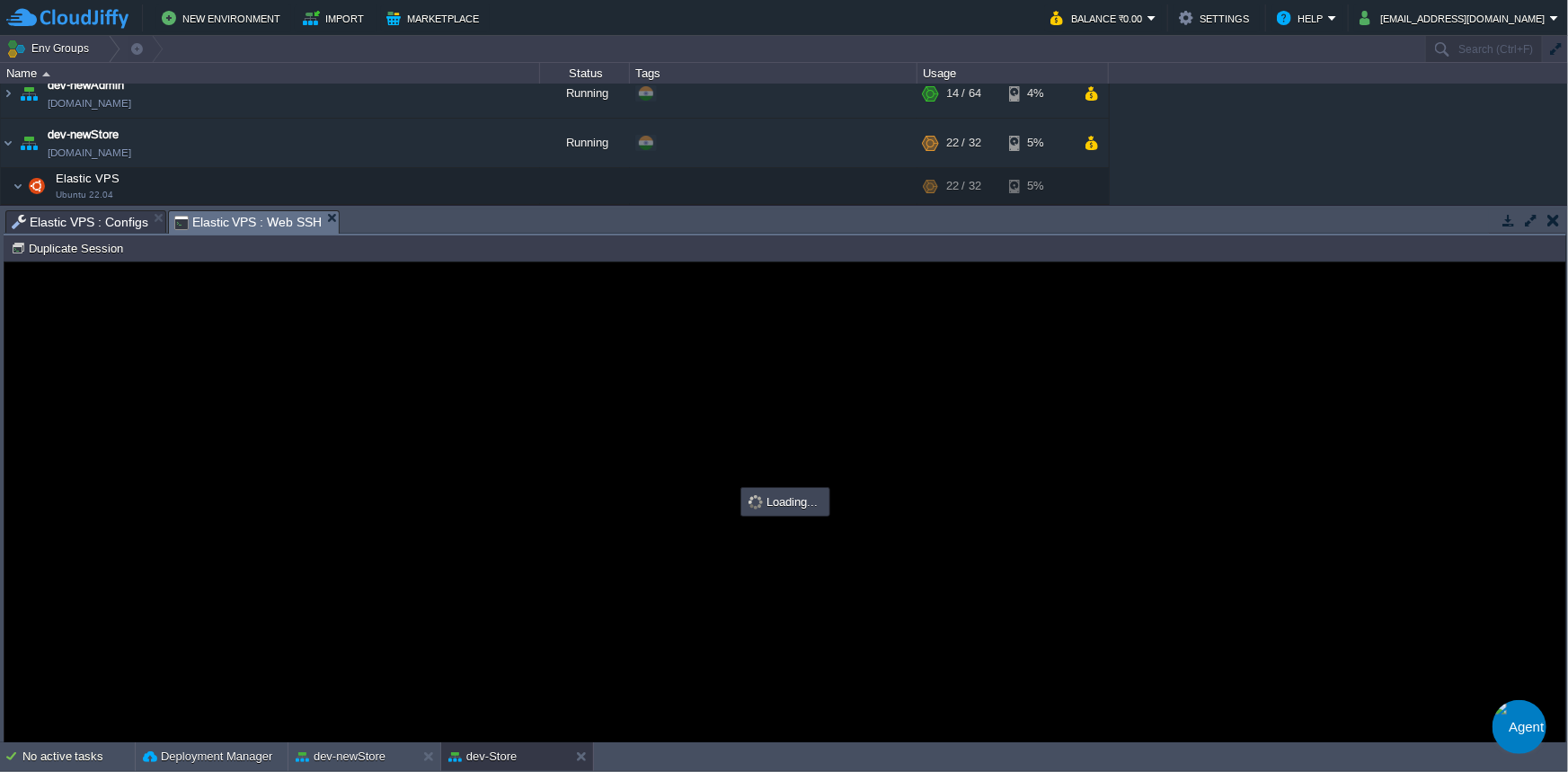 type on "#000000" 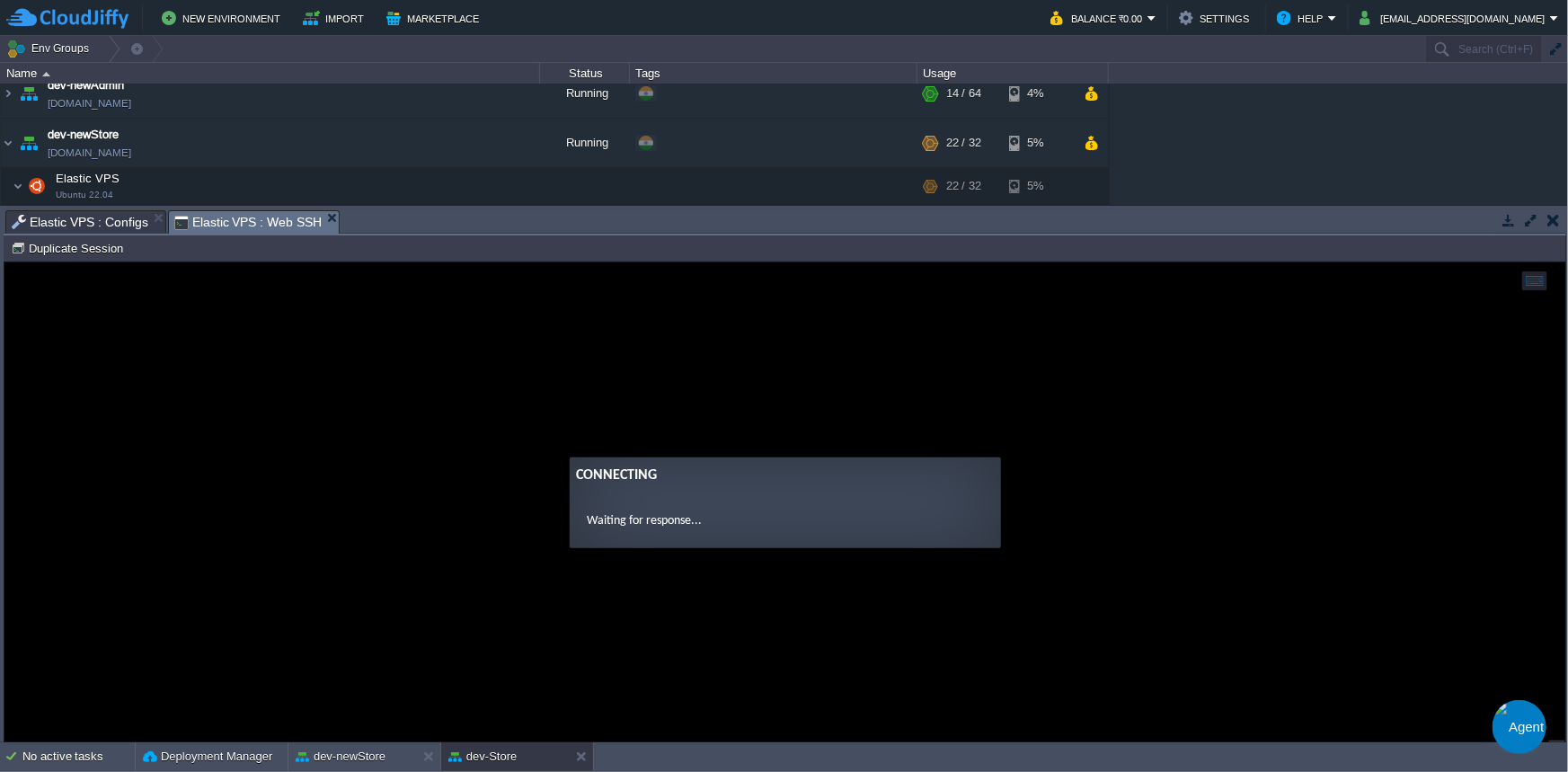click on "Elastic VPS : Web SSH" at bounding box center [248, 222] 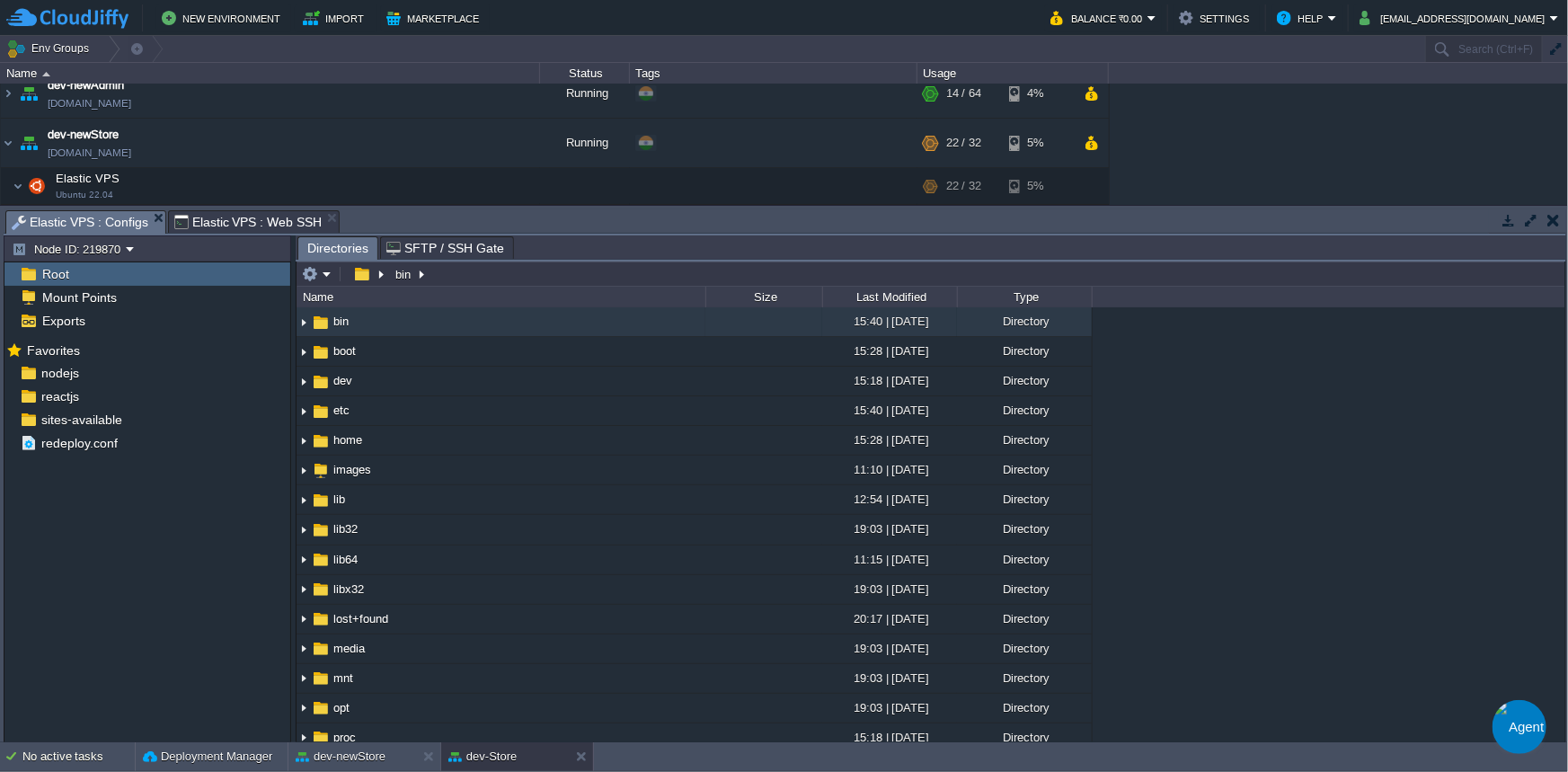 click on "Elastic VPS : Web SSH" at bounding box center [248, 222] 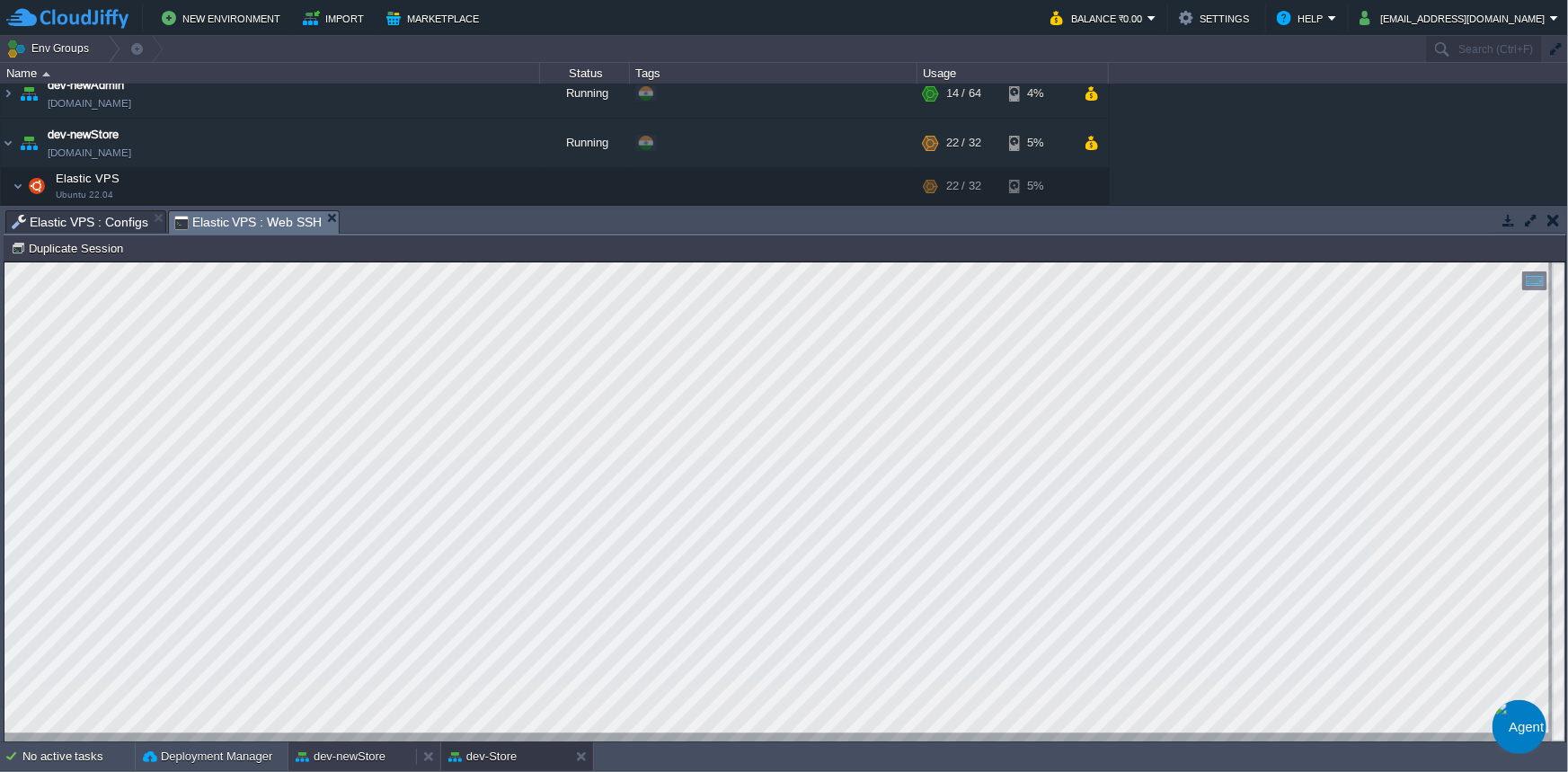 click on "dev-newStore" at bounding box center (341, 757) 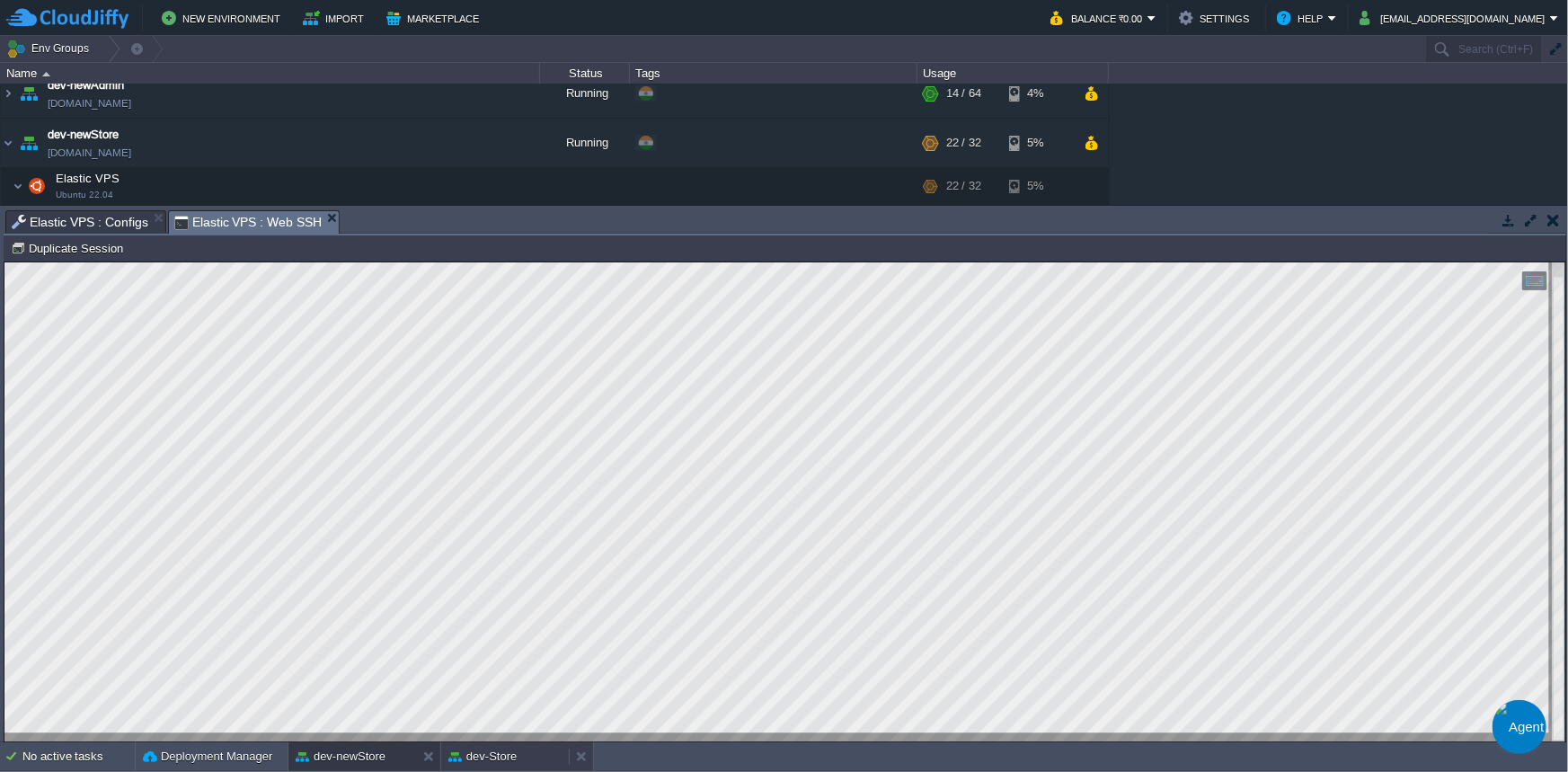 click on "dev-Store" at bounding box center (483, 757) 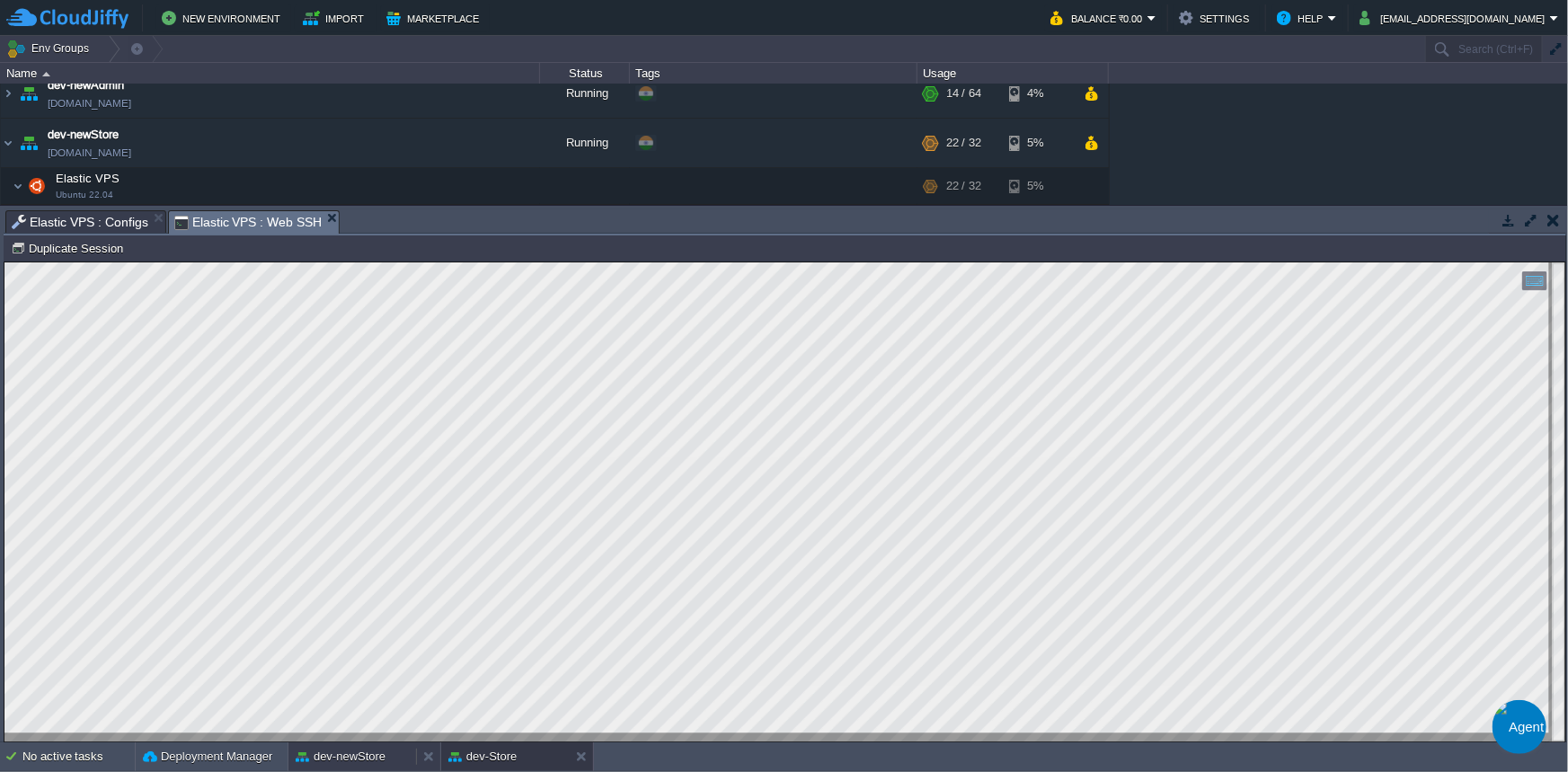click on "dev-newStore" at bounding box center (341, 757) 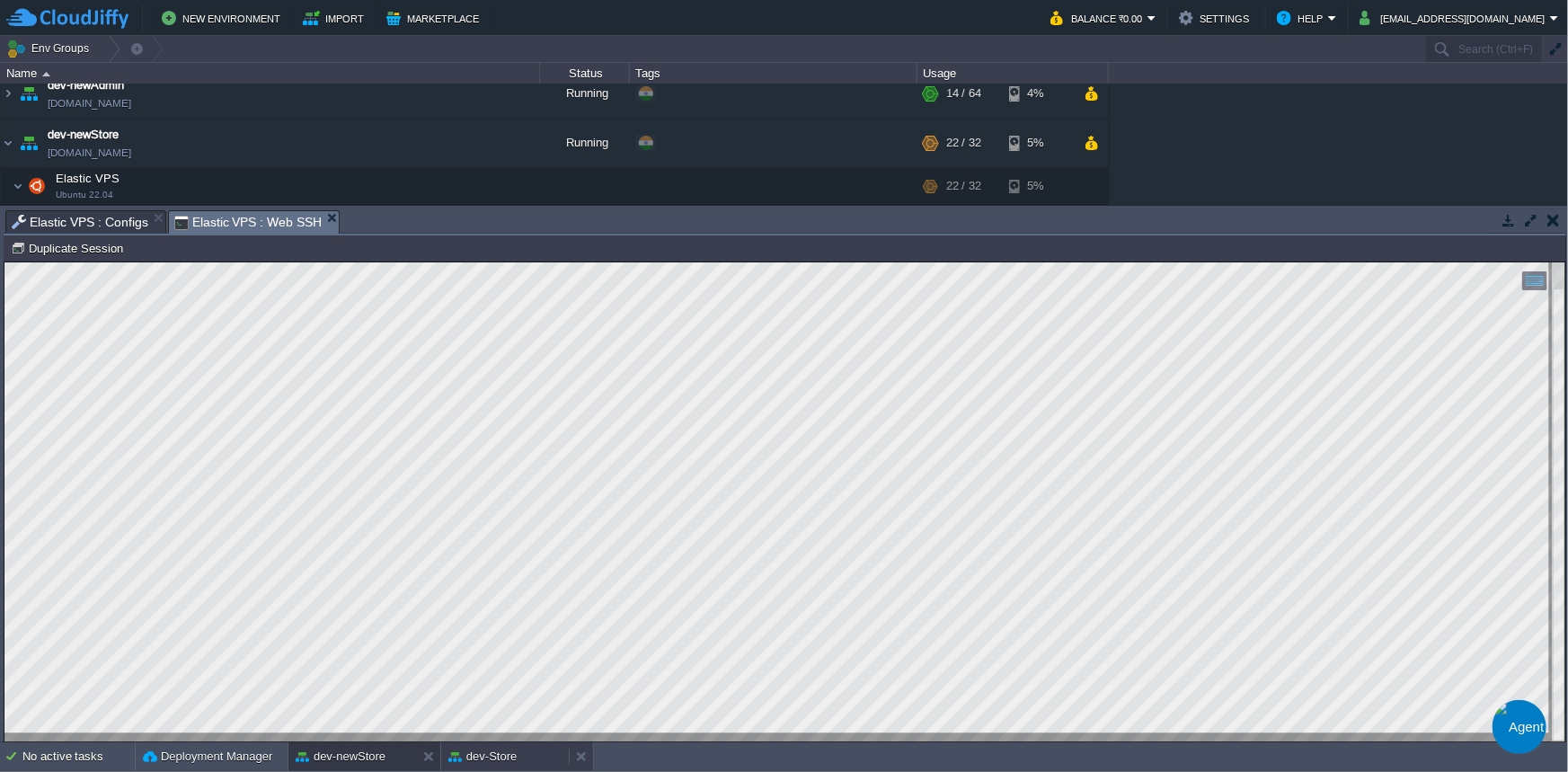 click on "dev-Store" at bounding box center [483, 757] 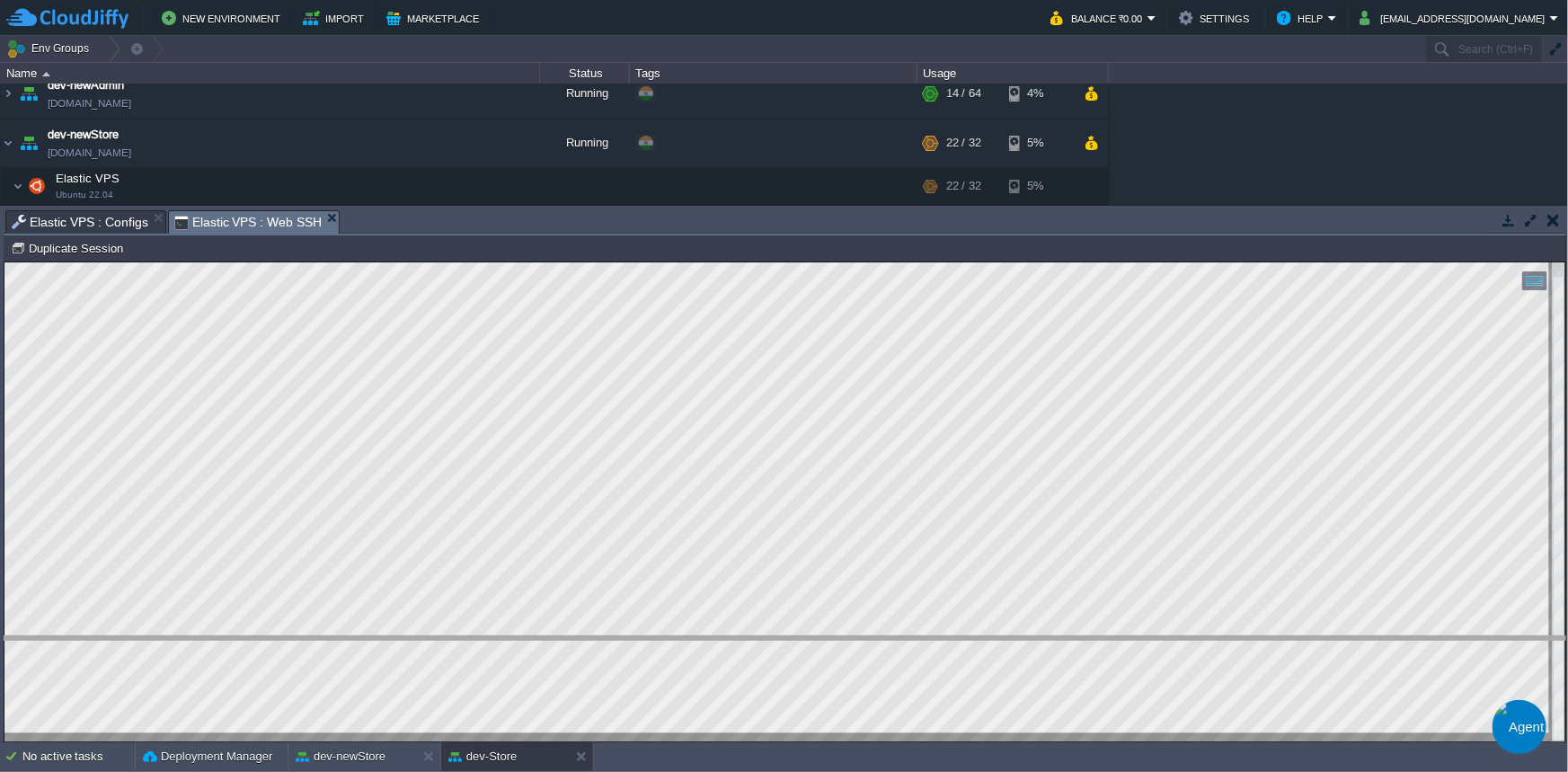 drag, startPoint x: 413, startPoint y: 227, endPoint x: 477, endPoint y: 653, distance: 430.78069 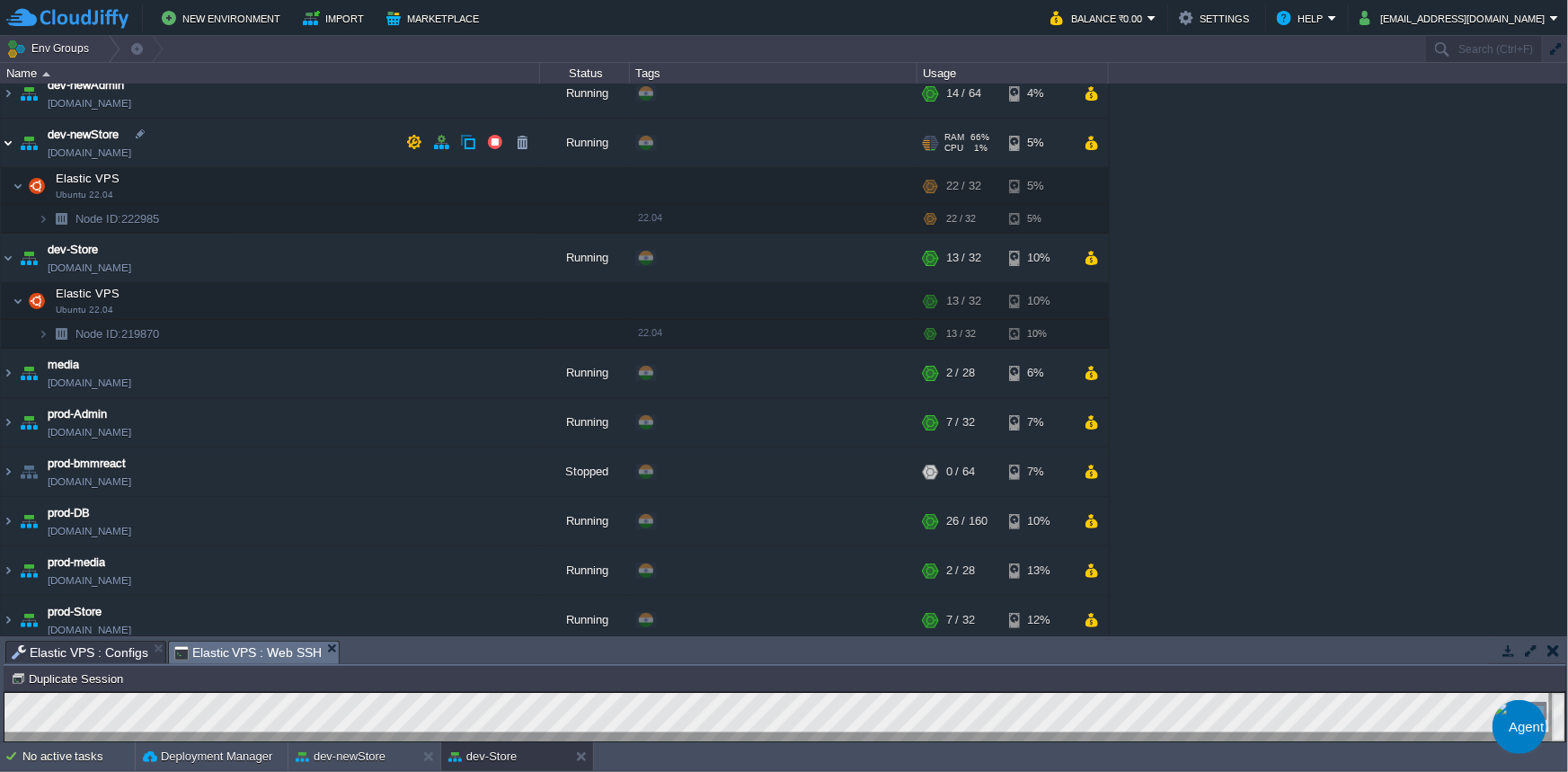 click at bounding box center [8, 143] 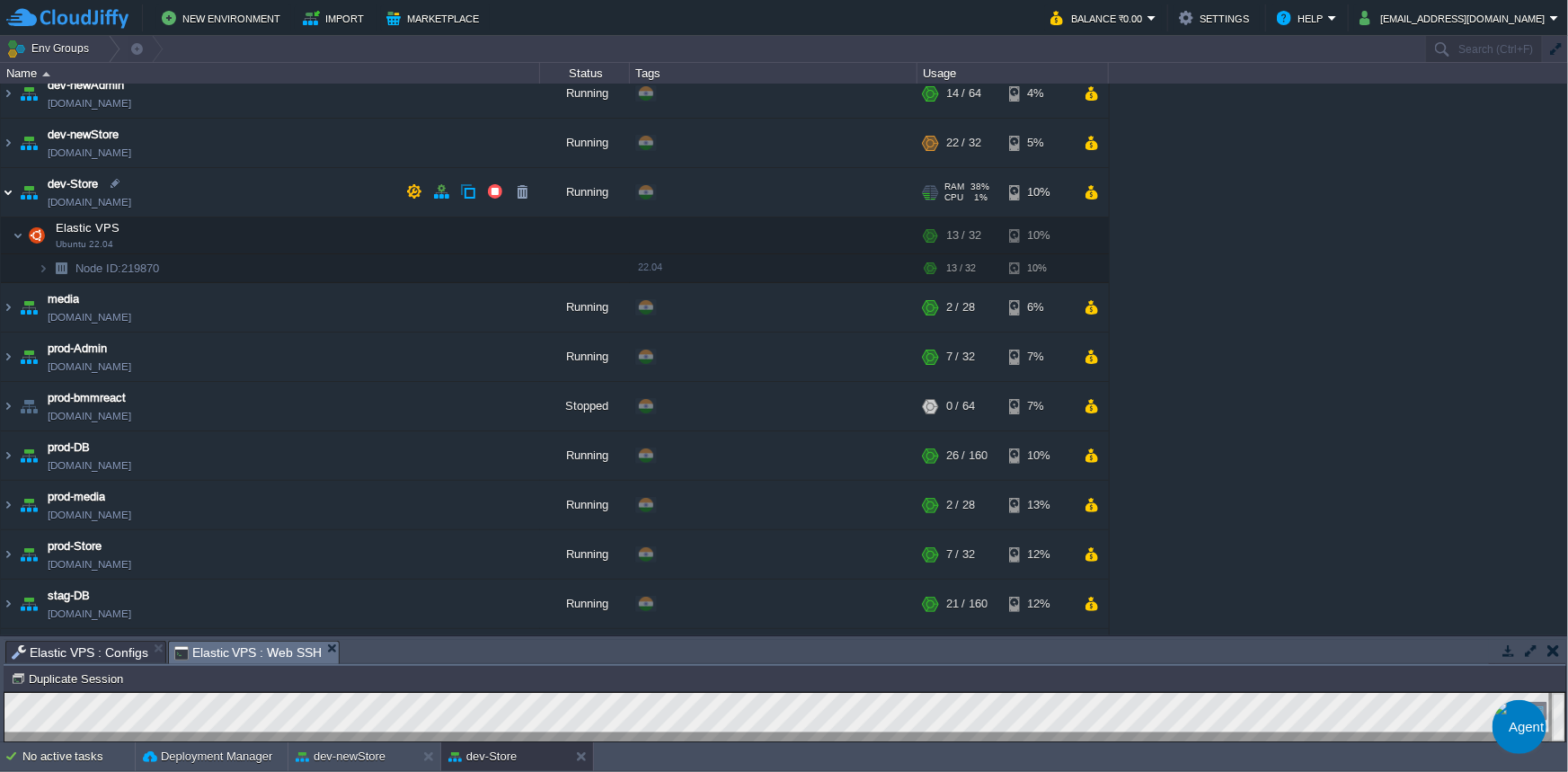 click at bounding box center (8, 192) 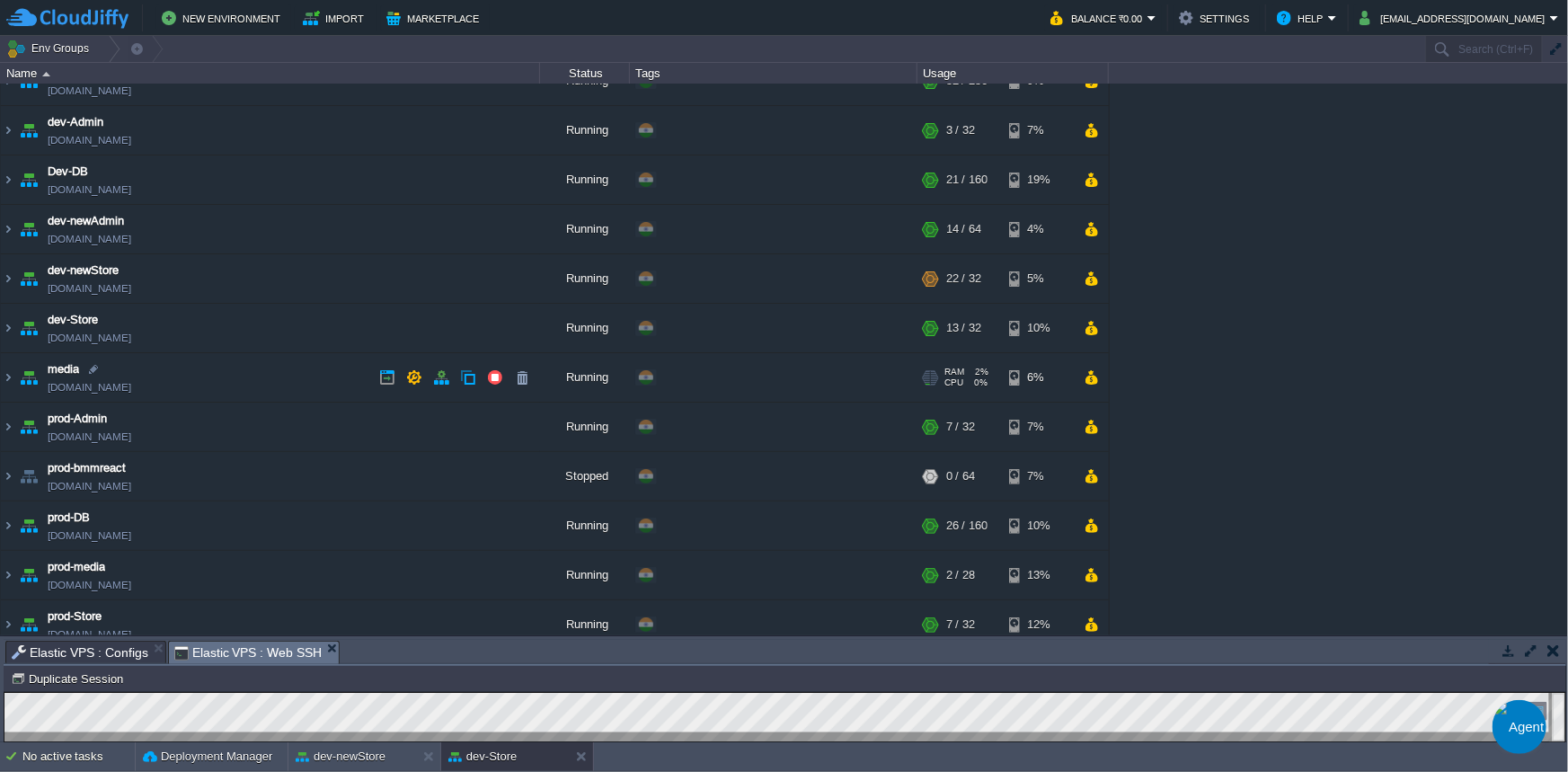 scroll, scrollTop: 0, scrollLeft: 0, axis: both 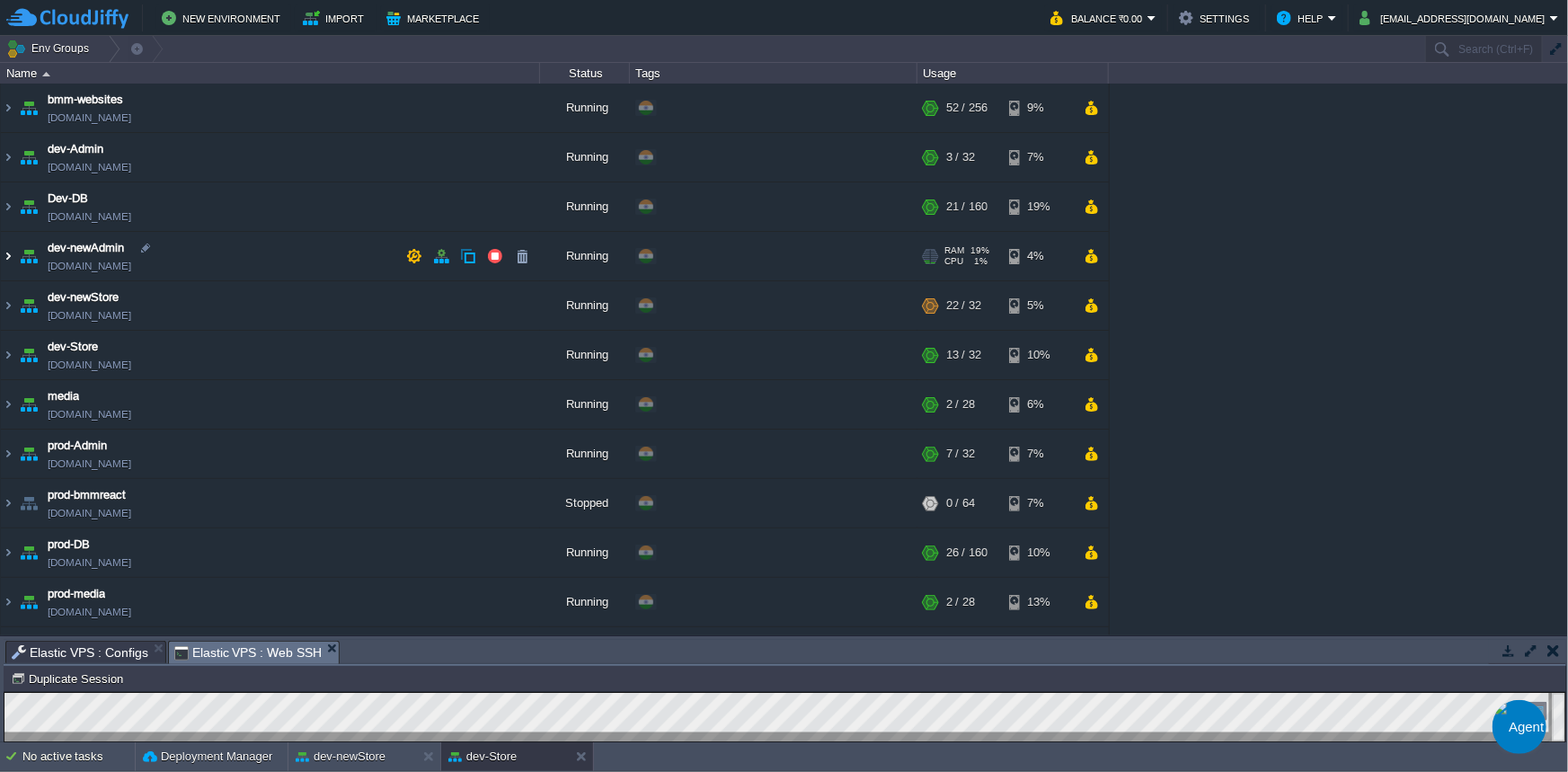 click at bounding box center (8, 256) 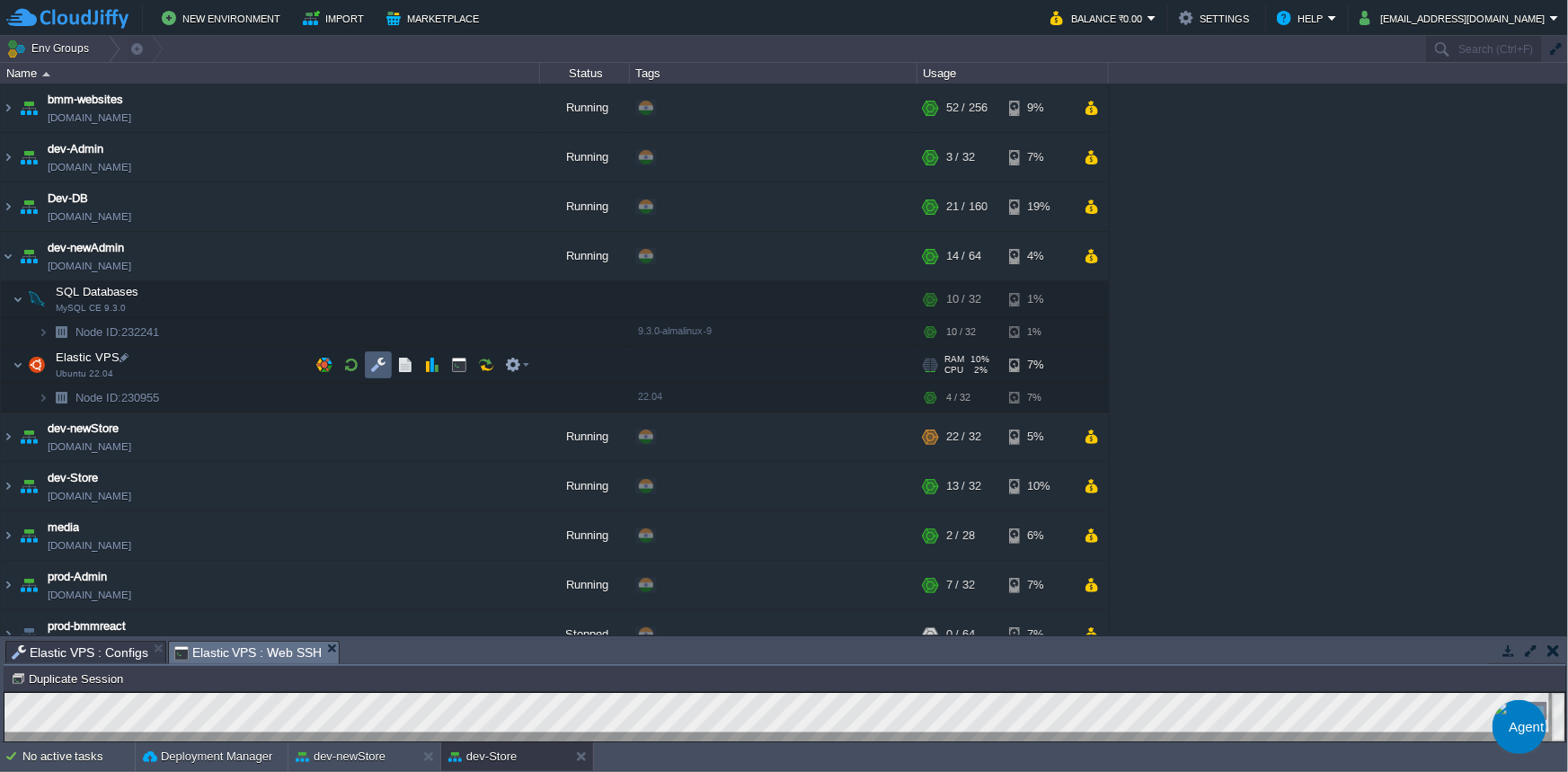 click at bounding box center [378, 365] 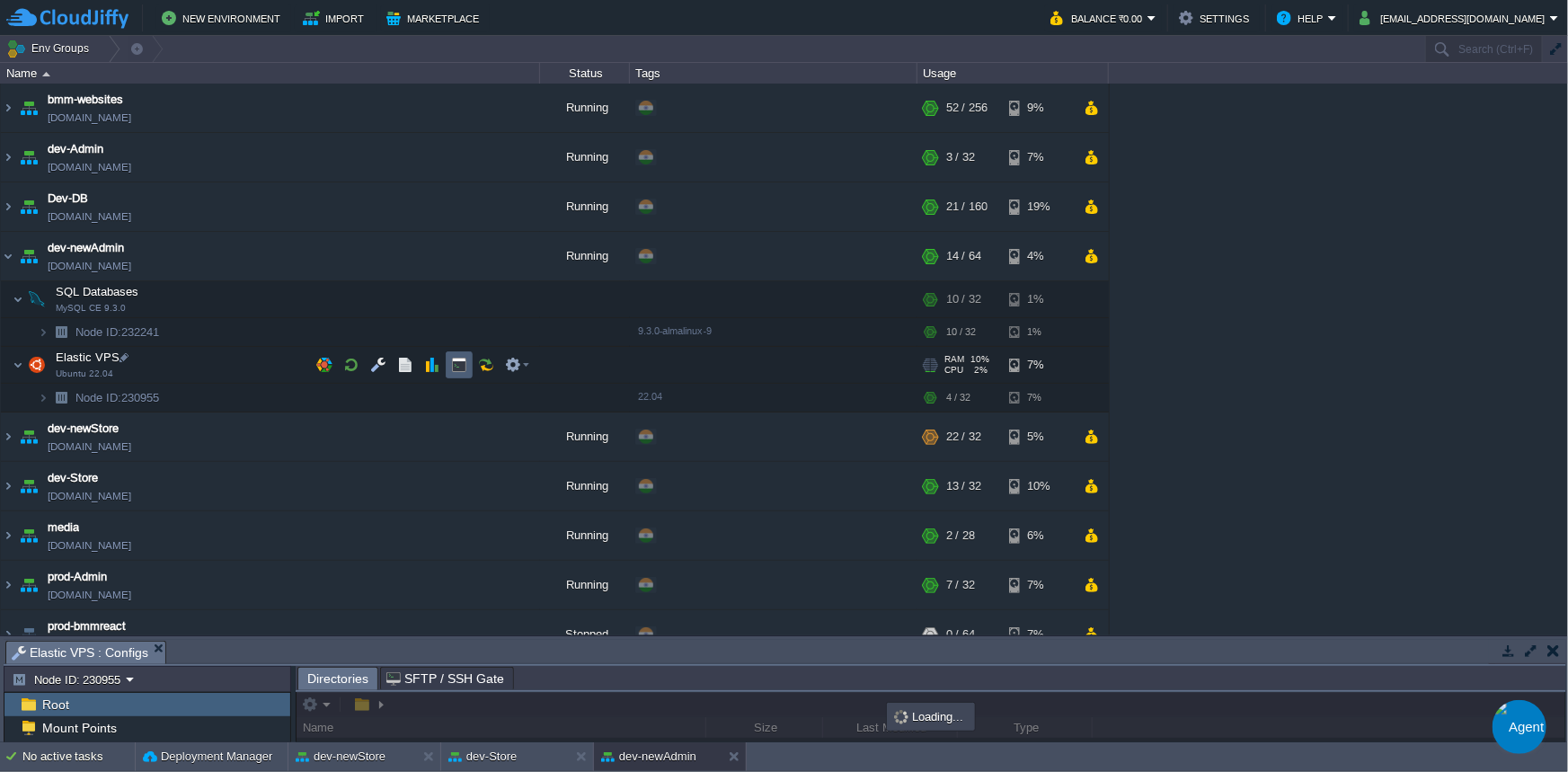 click at bounding box center (459, 365) 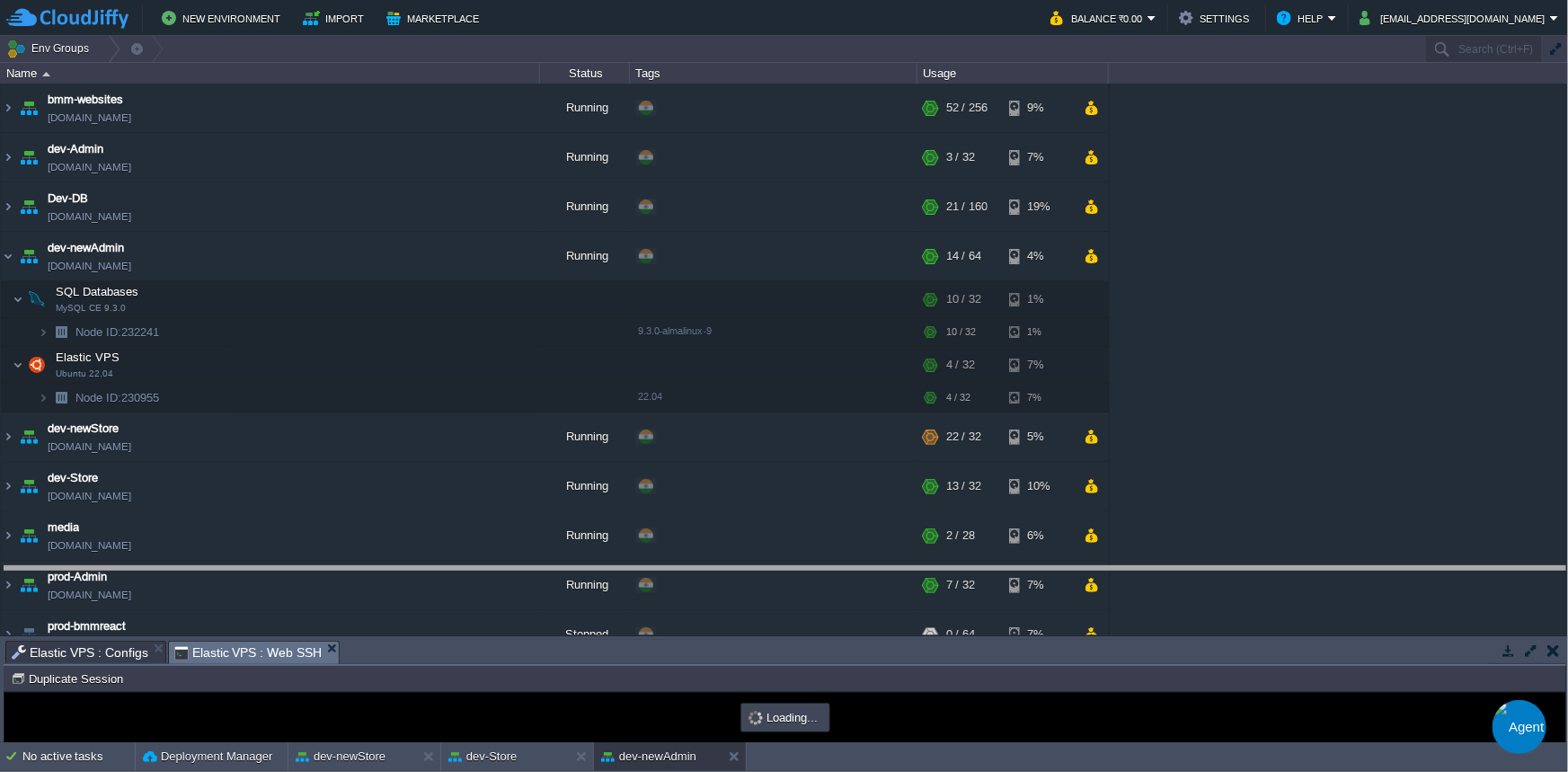 drag, startPoint x: 482, startPoint y: 655, endPoint x: 428, endPoint y: 365, distance: 294.98475 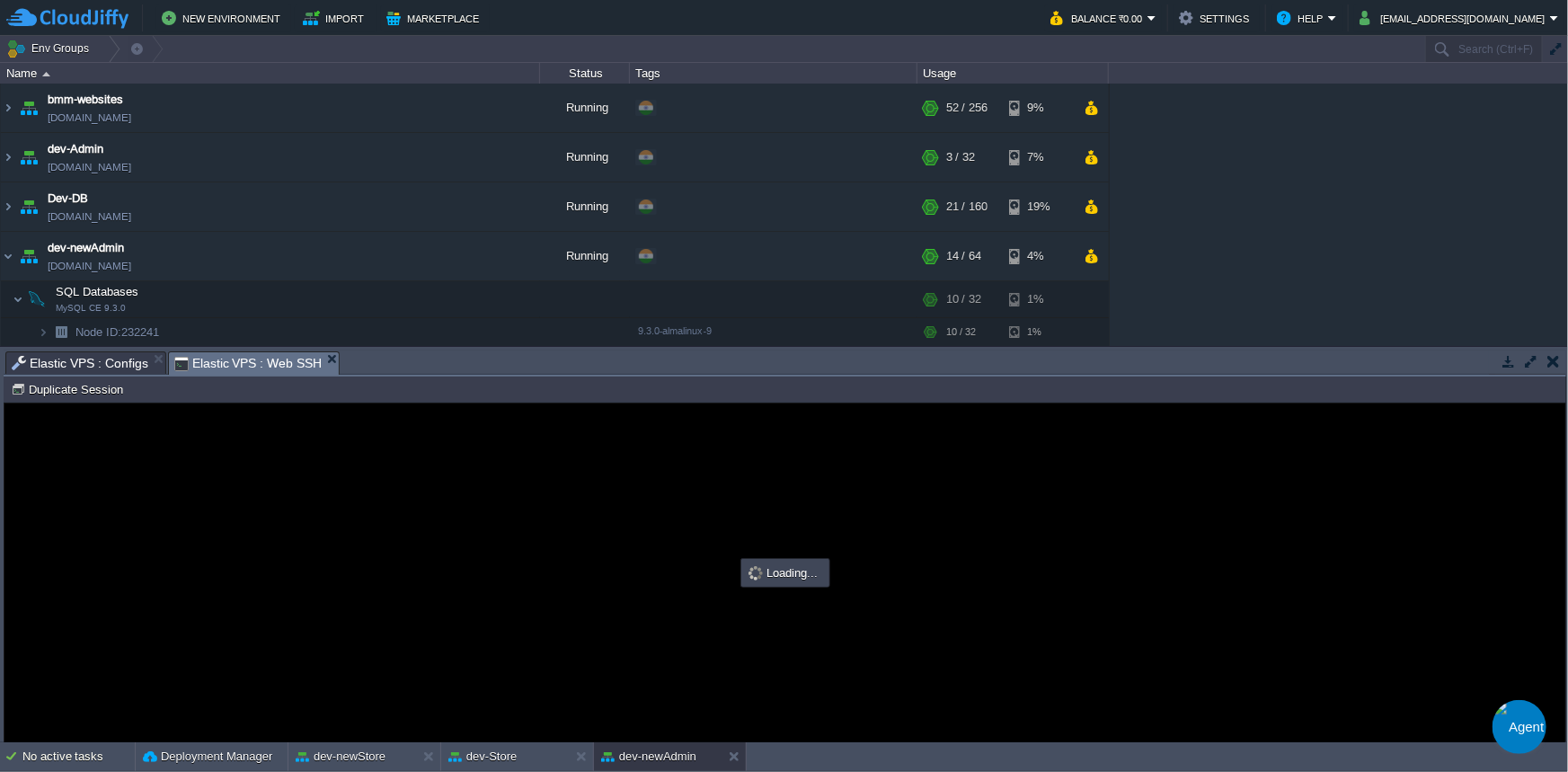 scroll, scrollTop: 0, scrollLeft: 0, axis: both 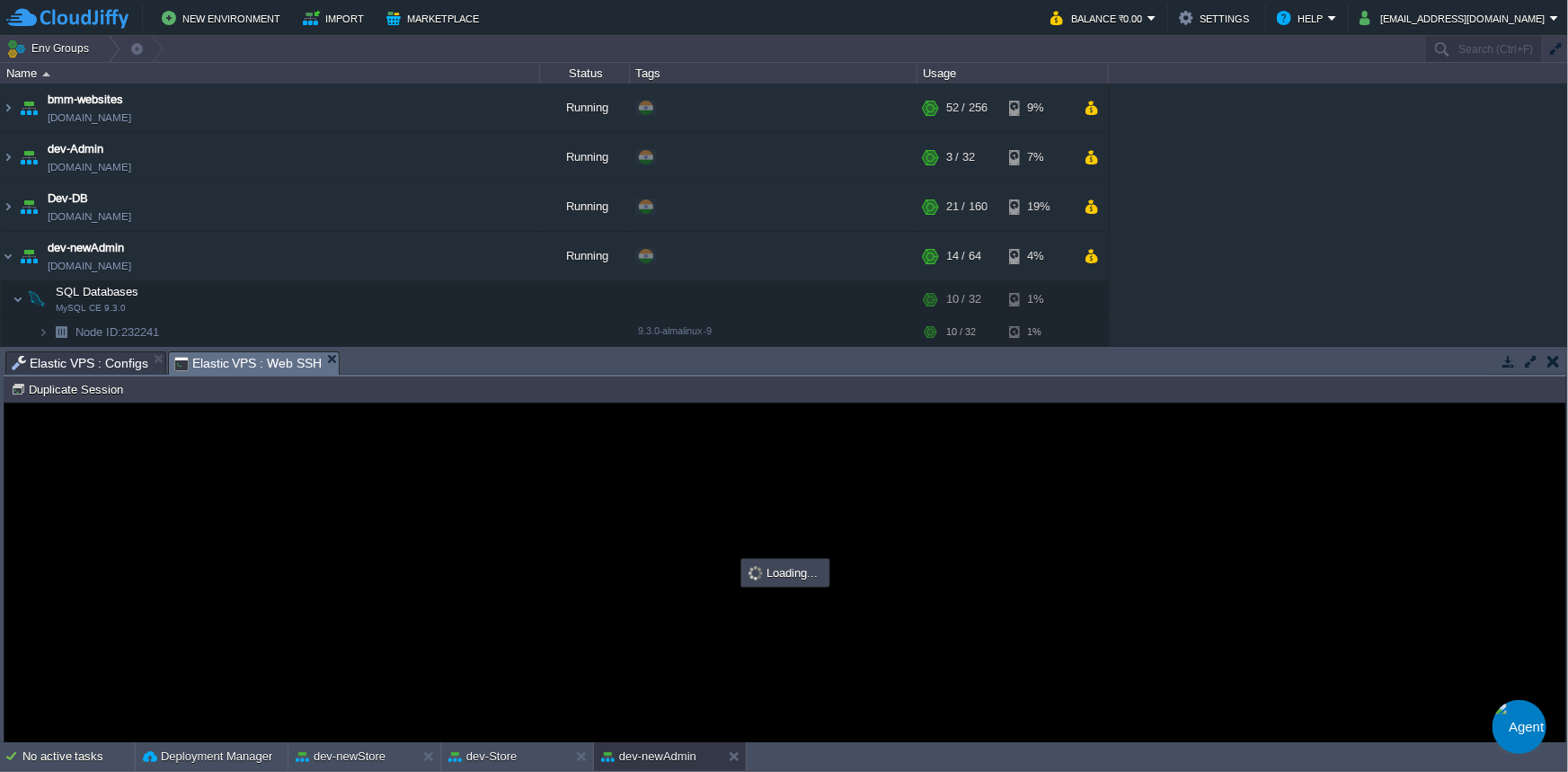 type on "#000000" 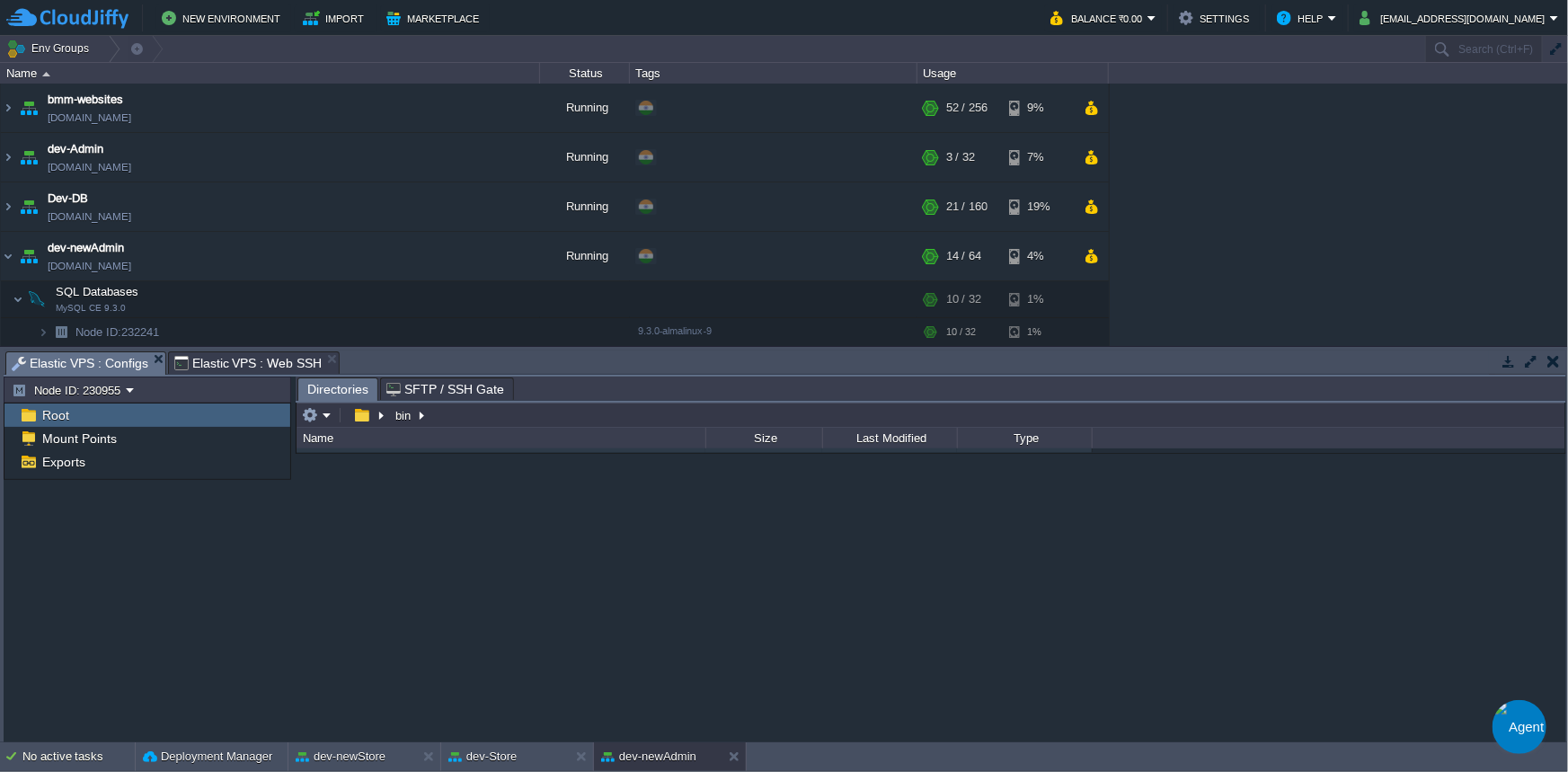 click on "Elastic VPS : Configs" at bounding box center (80, 363) 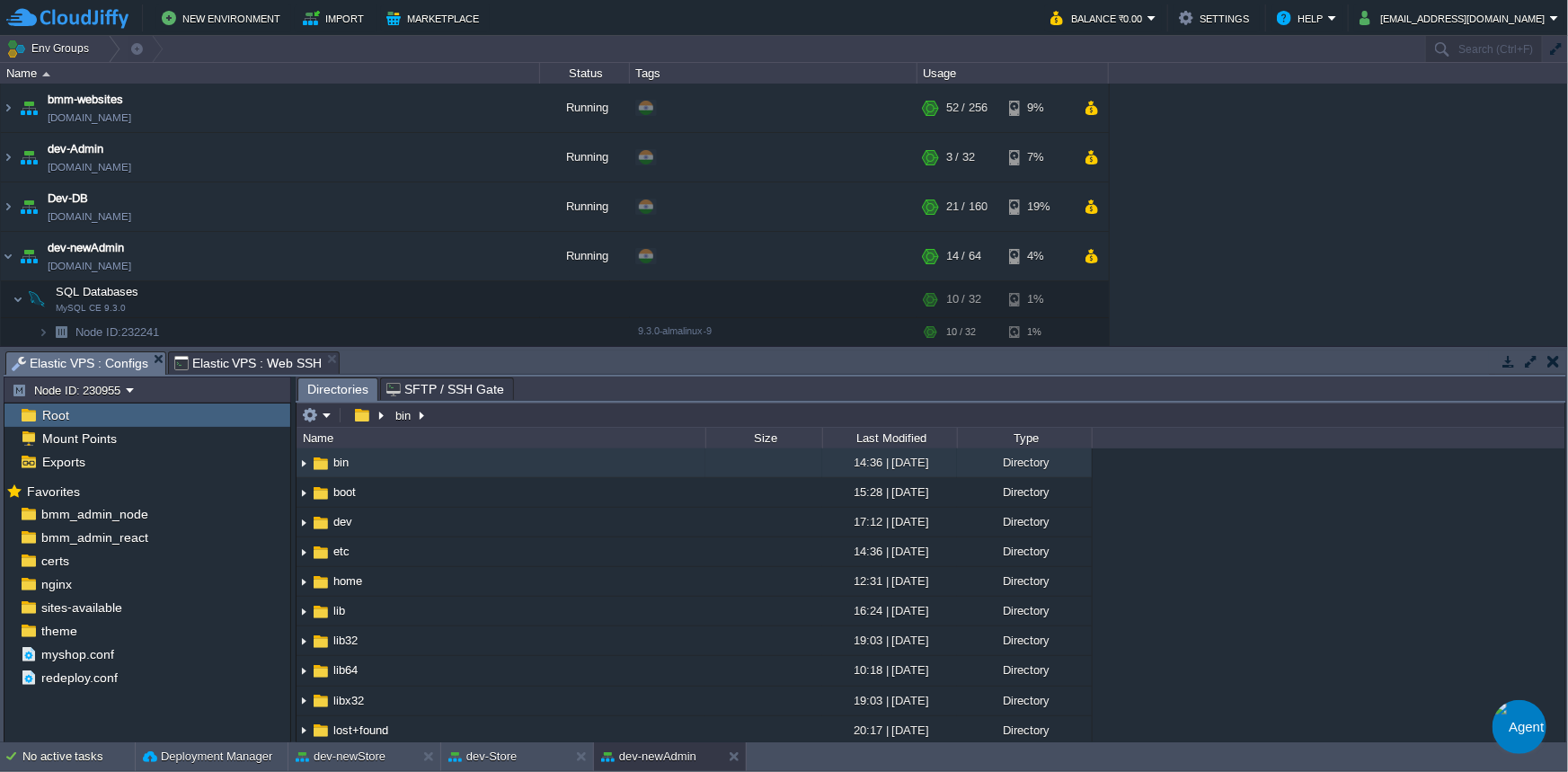 click on "Tasks Activity Log Archive Git / SVN Elastic VPS : Configs Elastic VPS : Web SSH Elastic VPS : Configs Elastic VPS : Web SSH Elastic VPS : Configs Elastic VPS : Web SSH" at bounding box center (2250, 362) 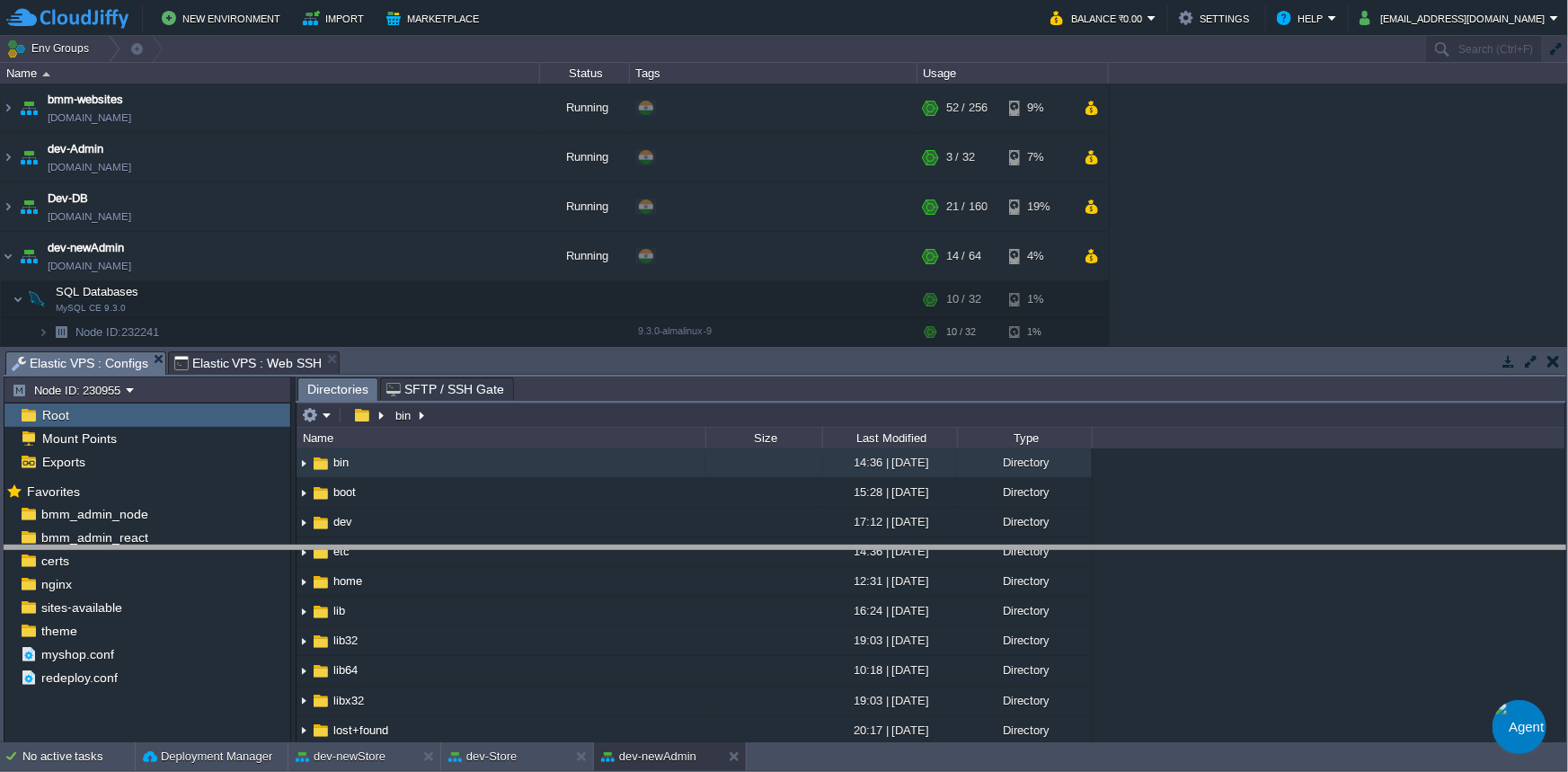 drag, startPoint x: 412, startPoint y: 363, endPoint x: 445, endPoint y: 548, distance: 187.9202 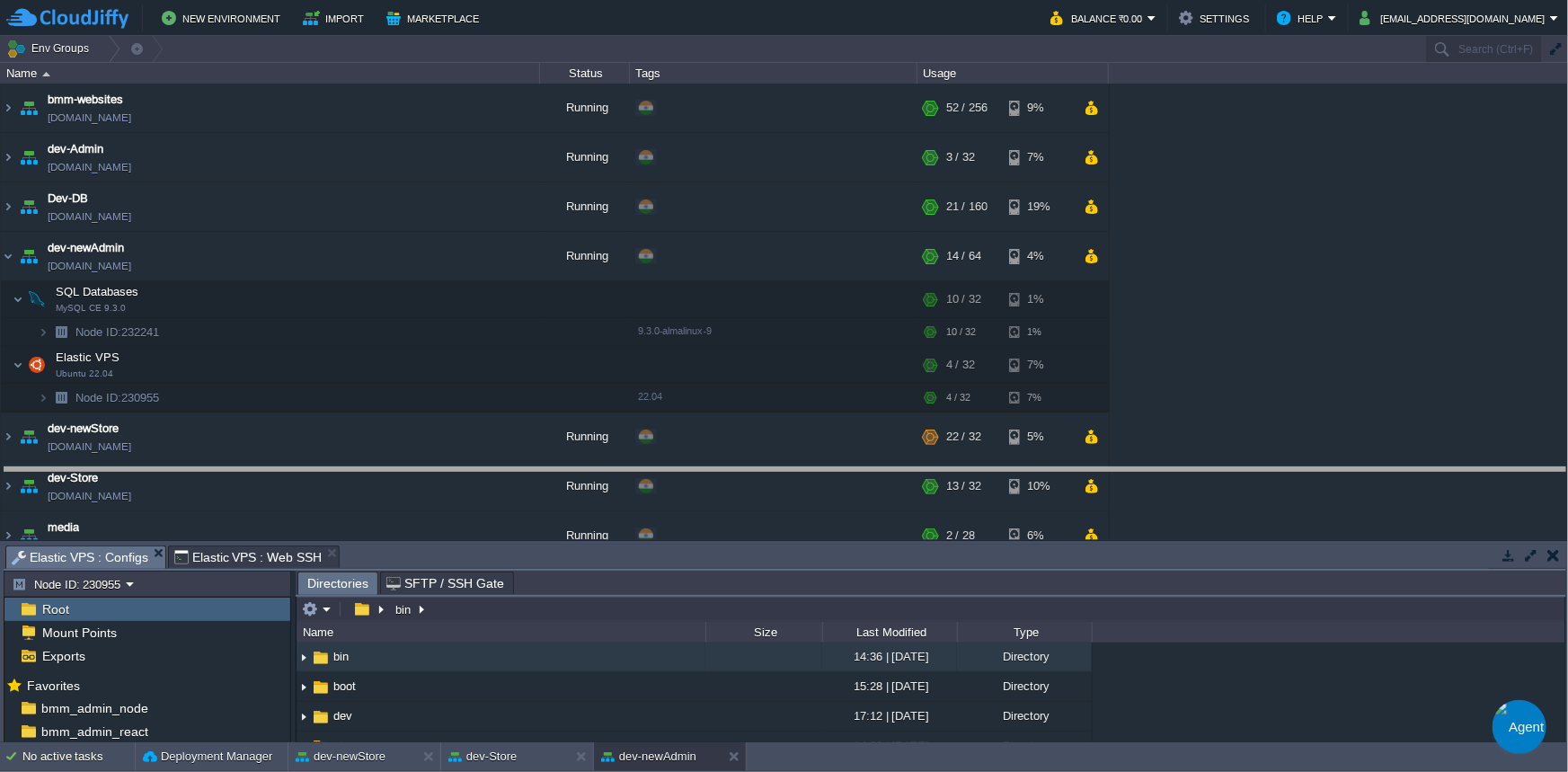 drag, startPoint x: 467, startPoint y: 561, endPoint x: 457, endPoint y: 483, distance: 78.63841 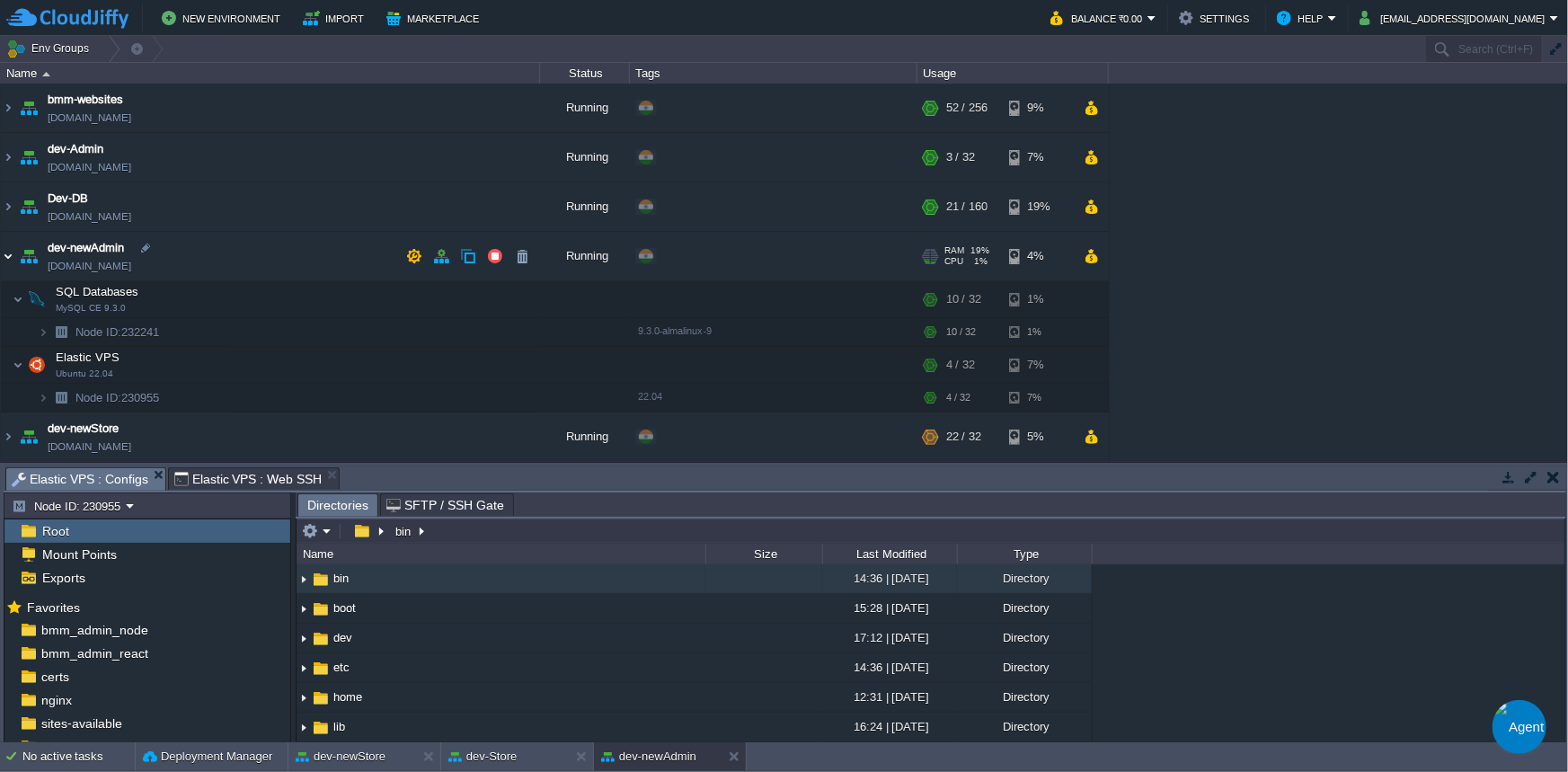 click at bounding box center [8, 256] 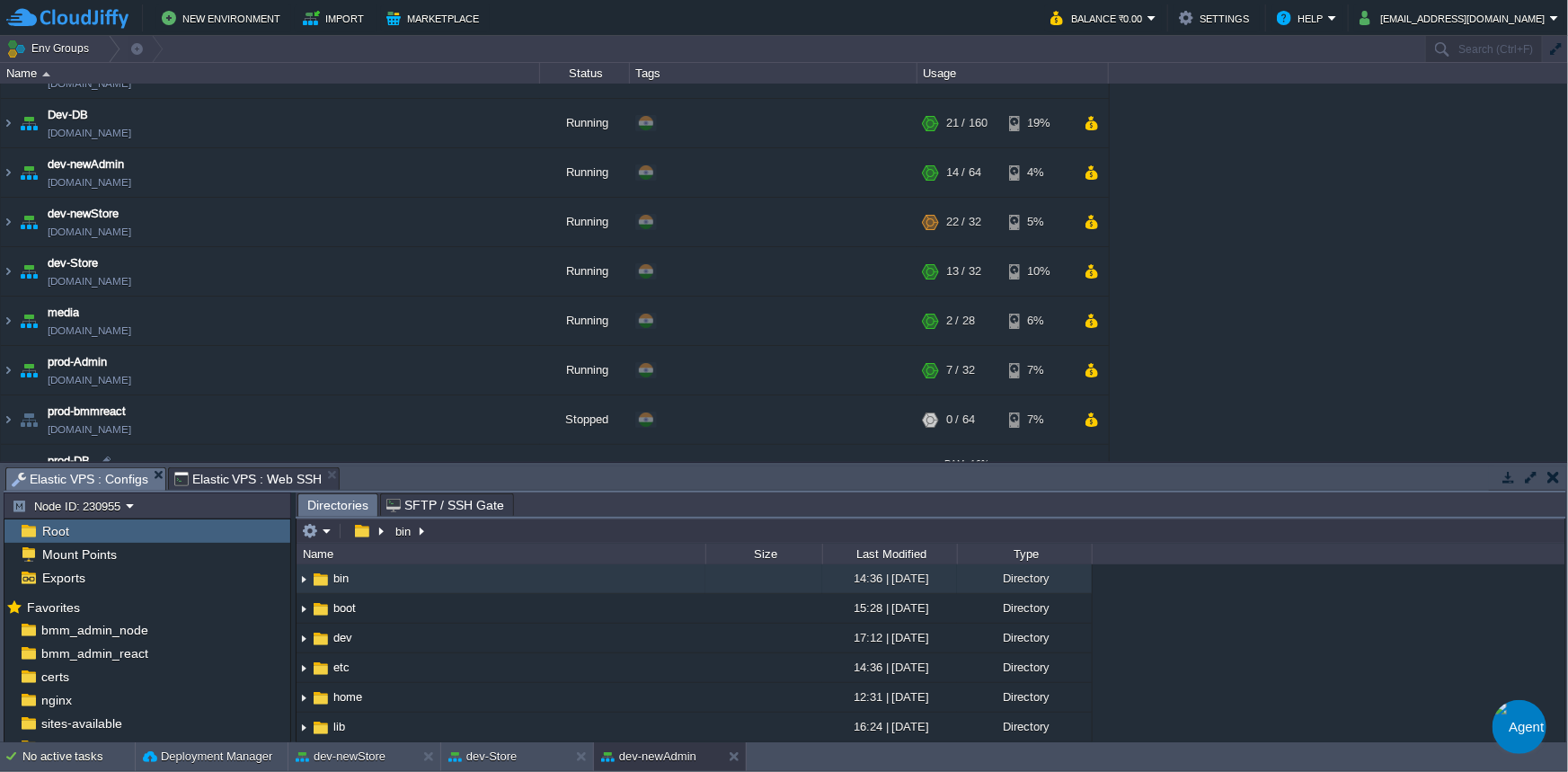 scroll, scrollTop: 163, scrollLeft: 0, axis: vertical 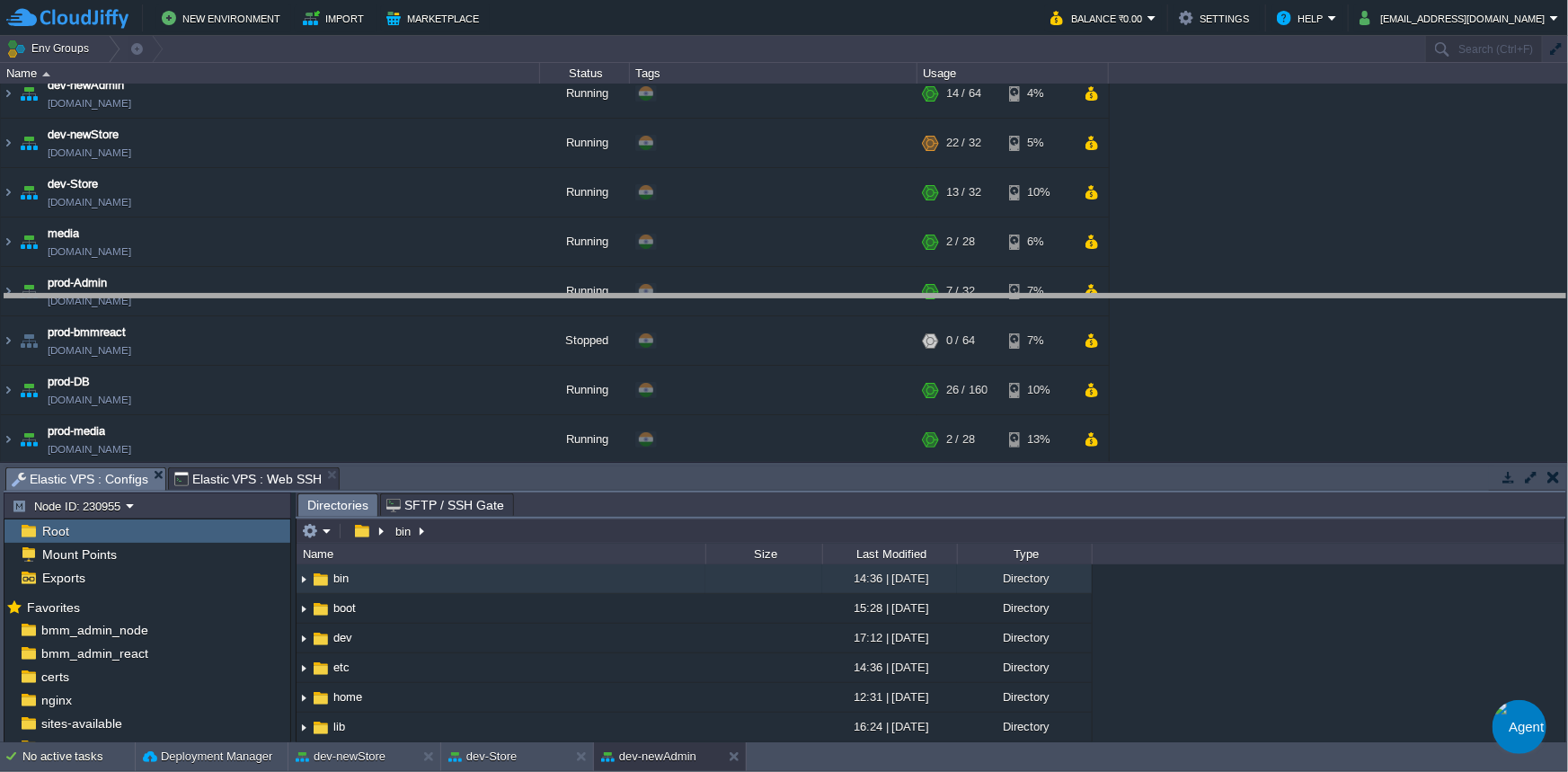 drag, startPoint x: 466, startPoint y: 479, endPoint x: 505, endPoint y: 306, distance: 177.34148 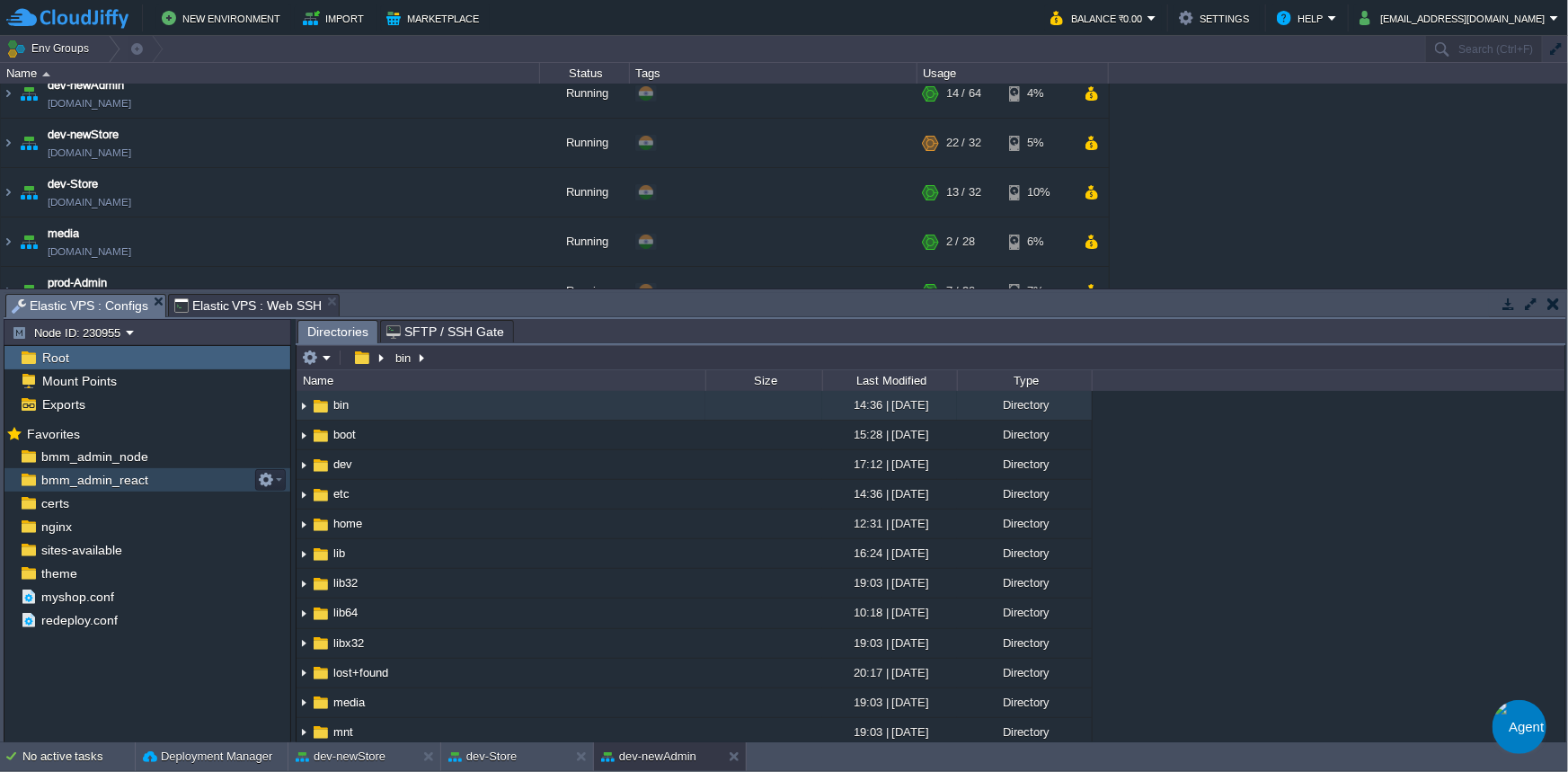 click on "bmm_admin_react" at bounding box center [94, 480] 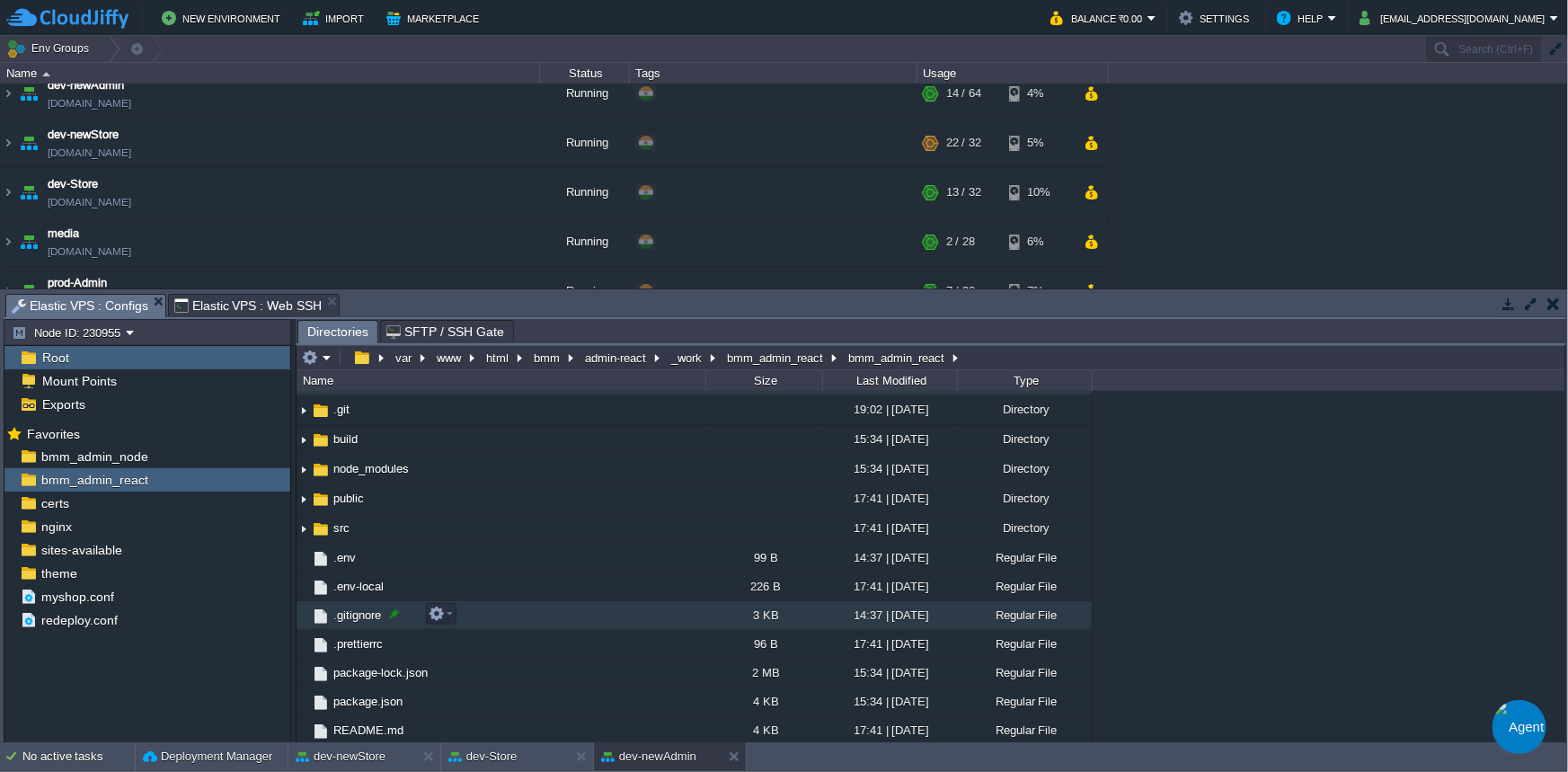 scroll, scrollTop: 25, scrollLeft: 0, axis: vertical 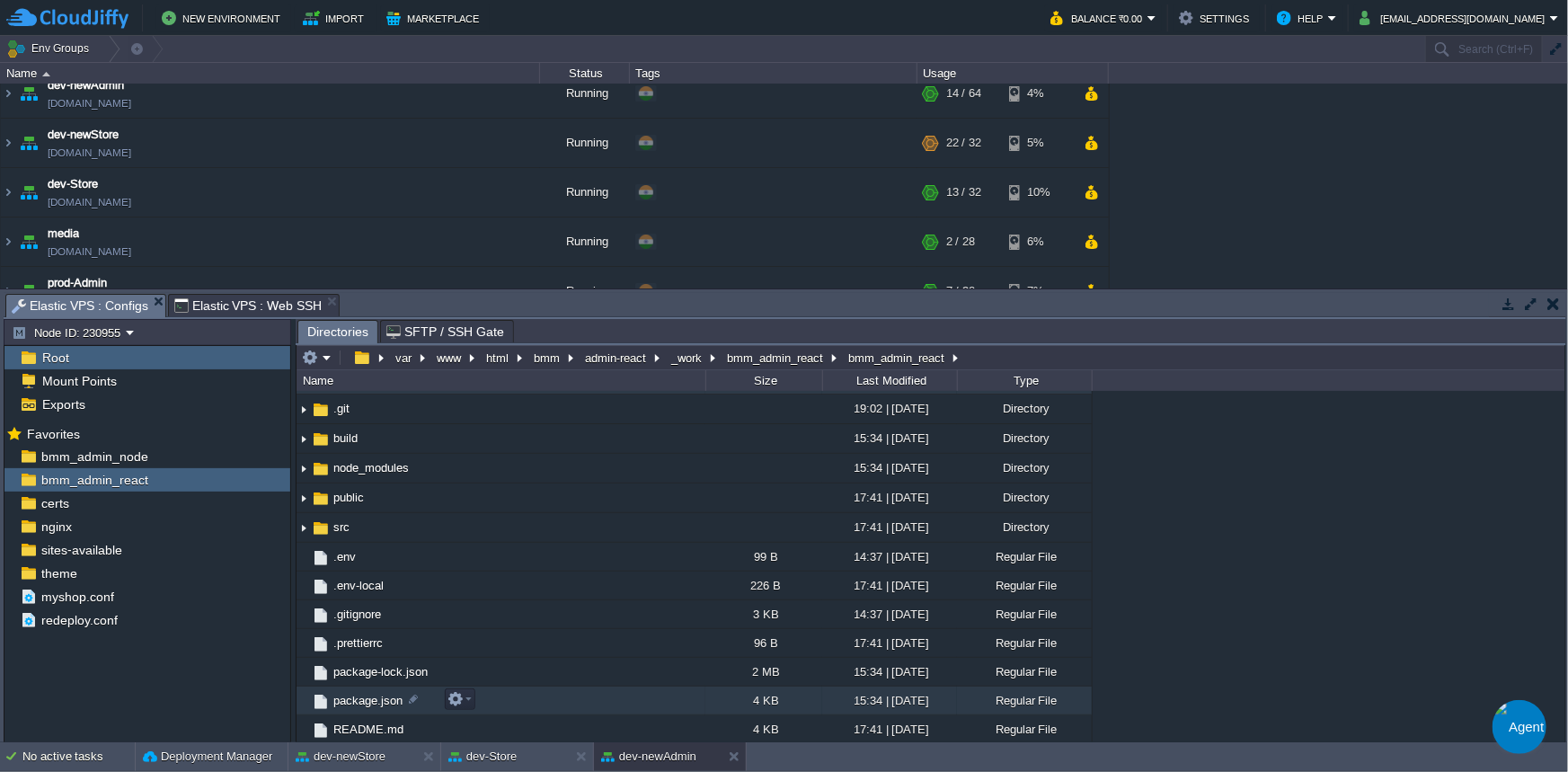 click on "package.json" at bounding box center (368, 700) 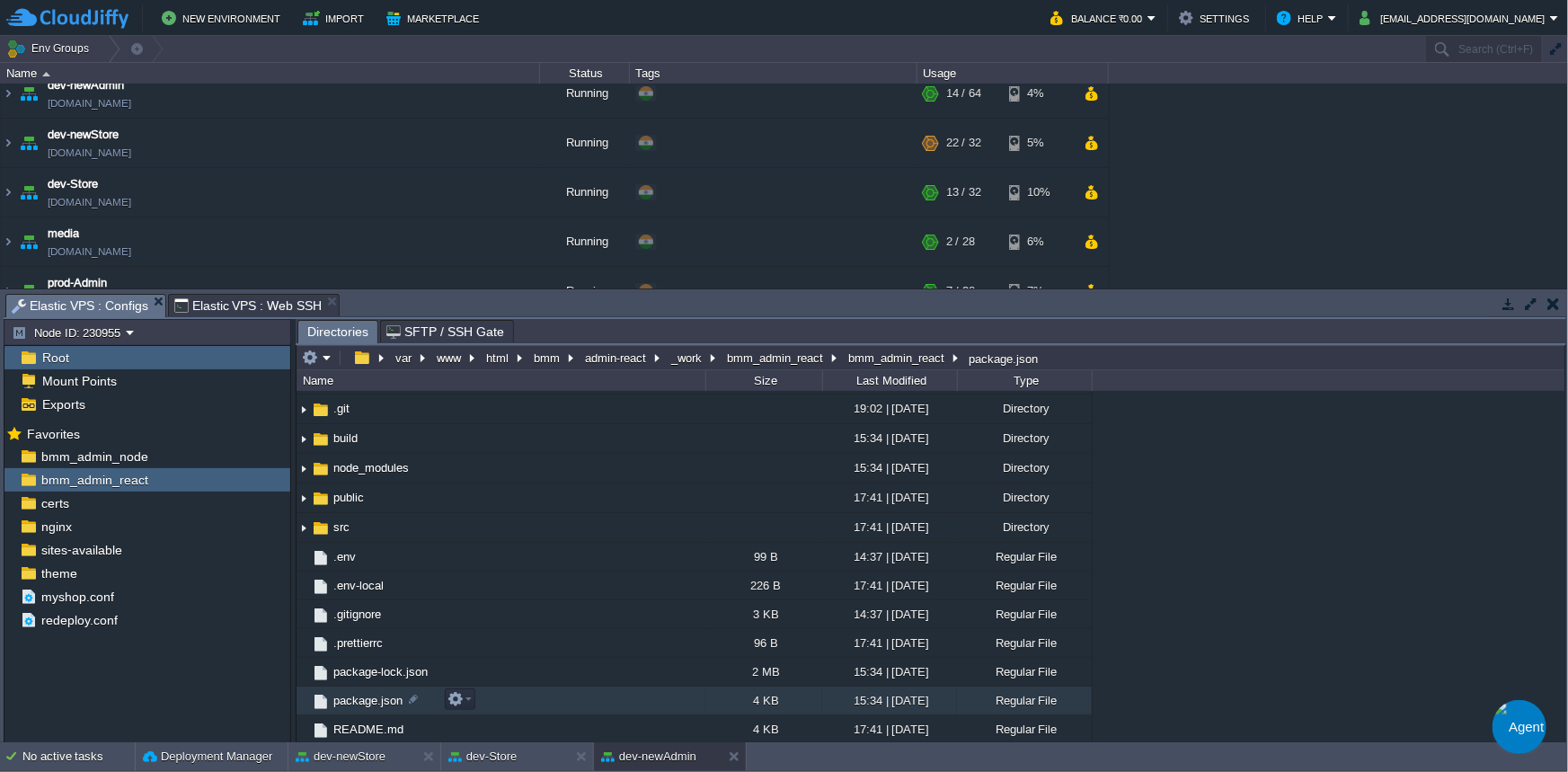 click on "package.json" at bounding box center (368, 700) 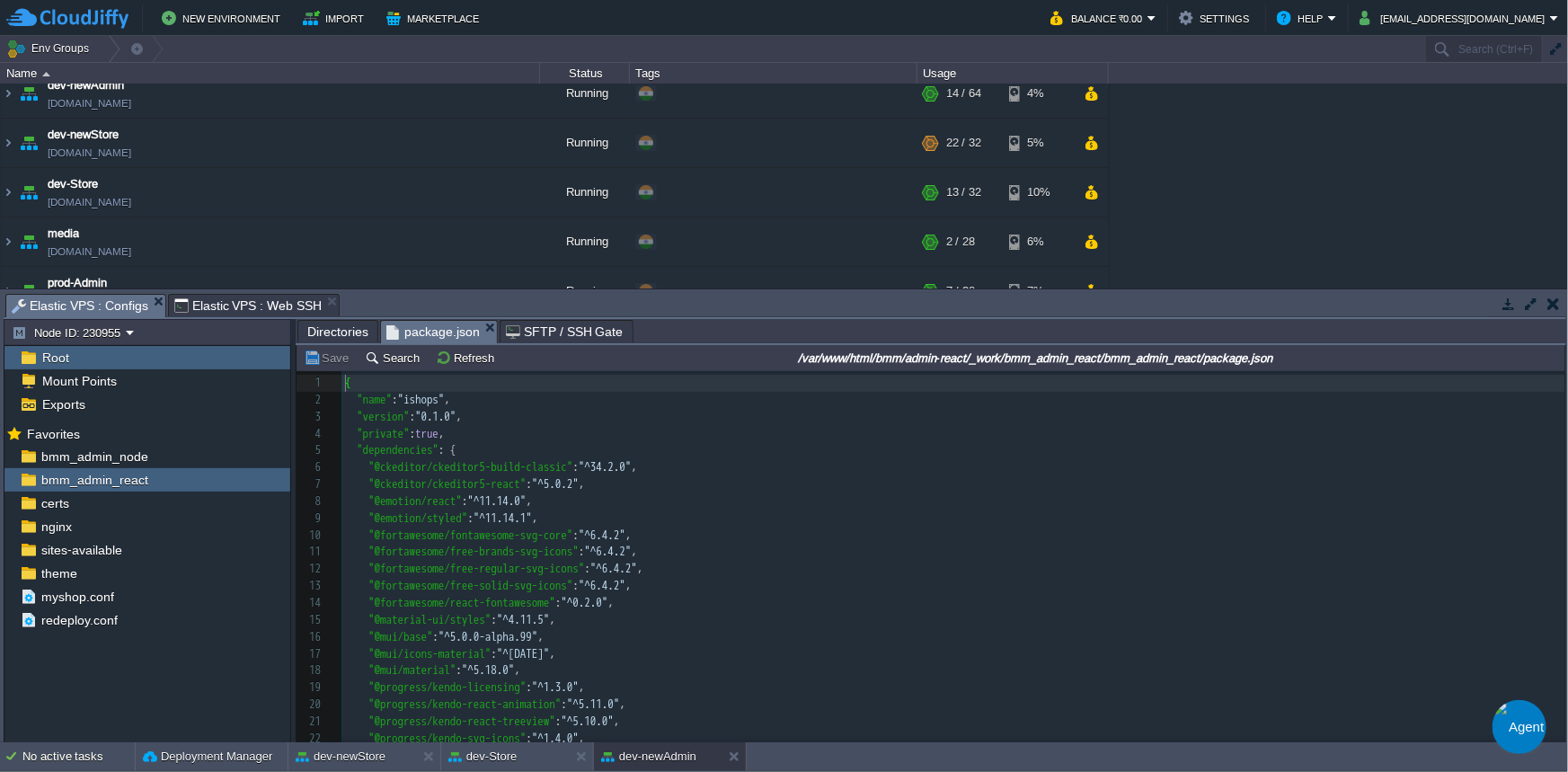 scroll, scrollTop: 5, scrollLeft: 0, axis: vertical 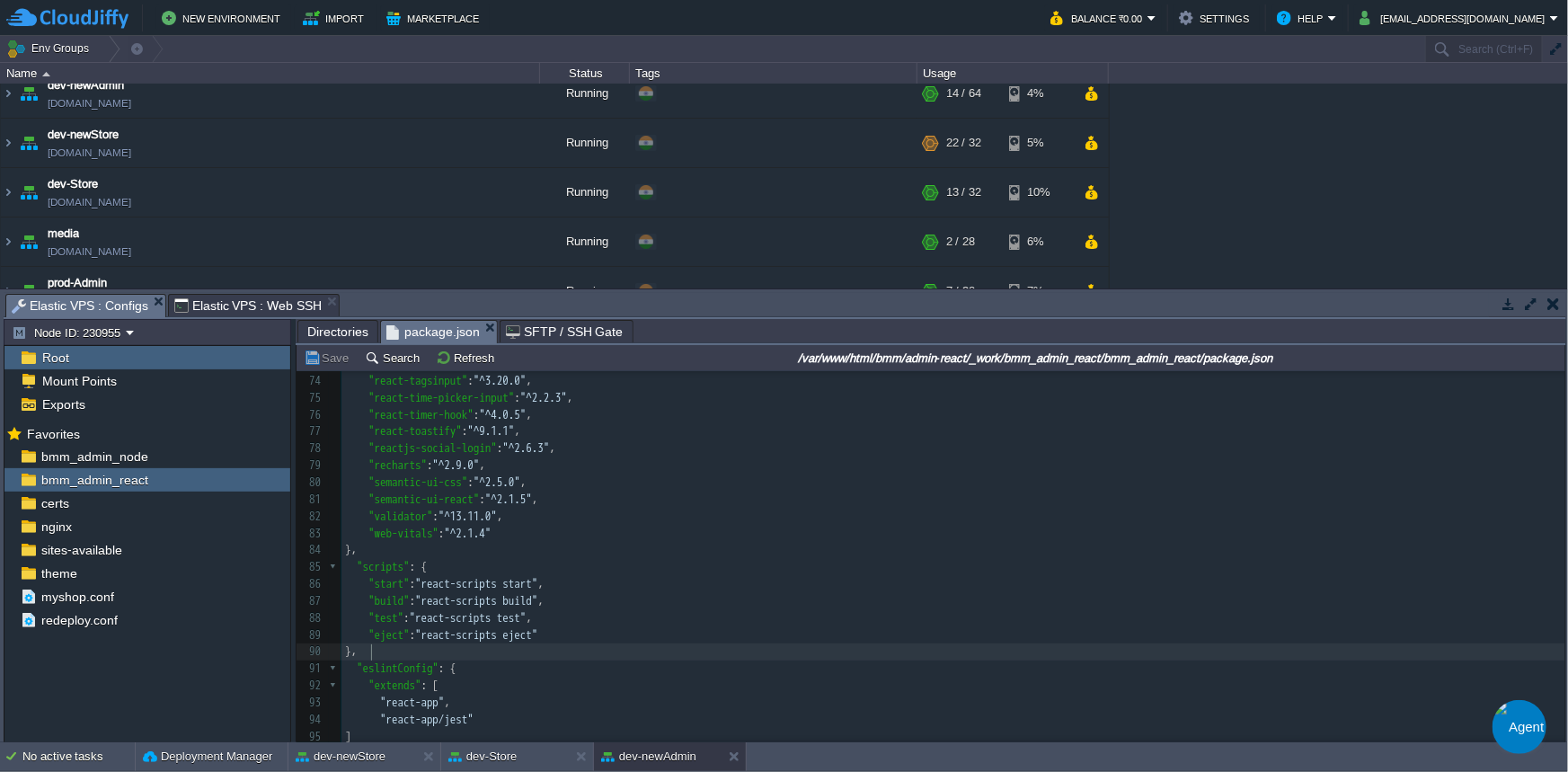 click on "}," at bounding box center (953, 652) 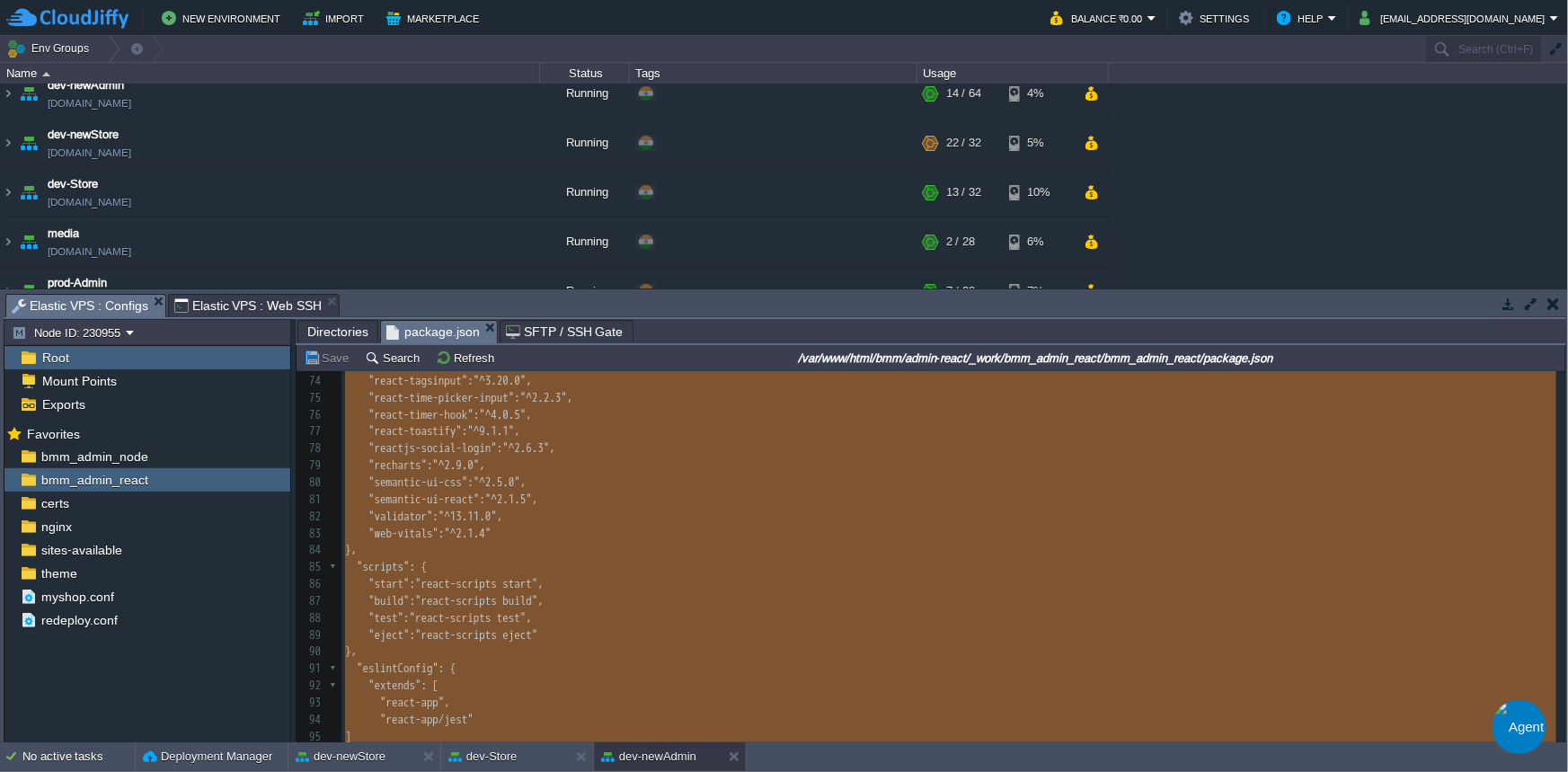type on "-" 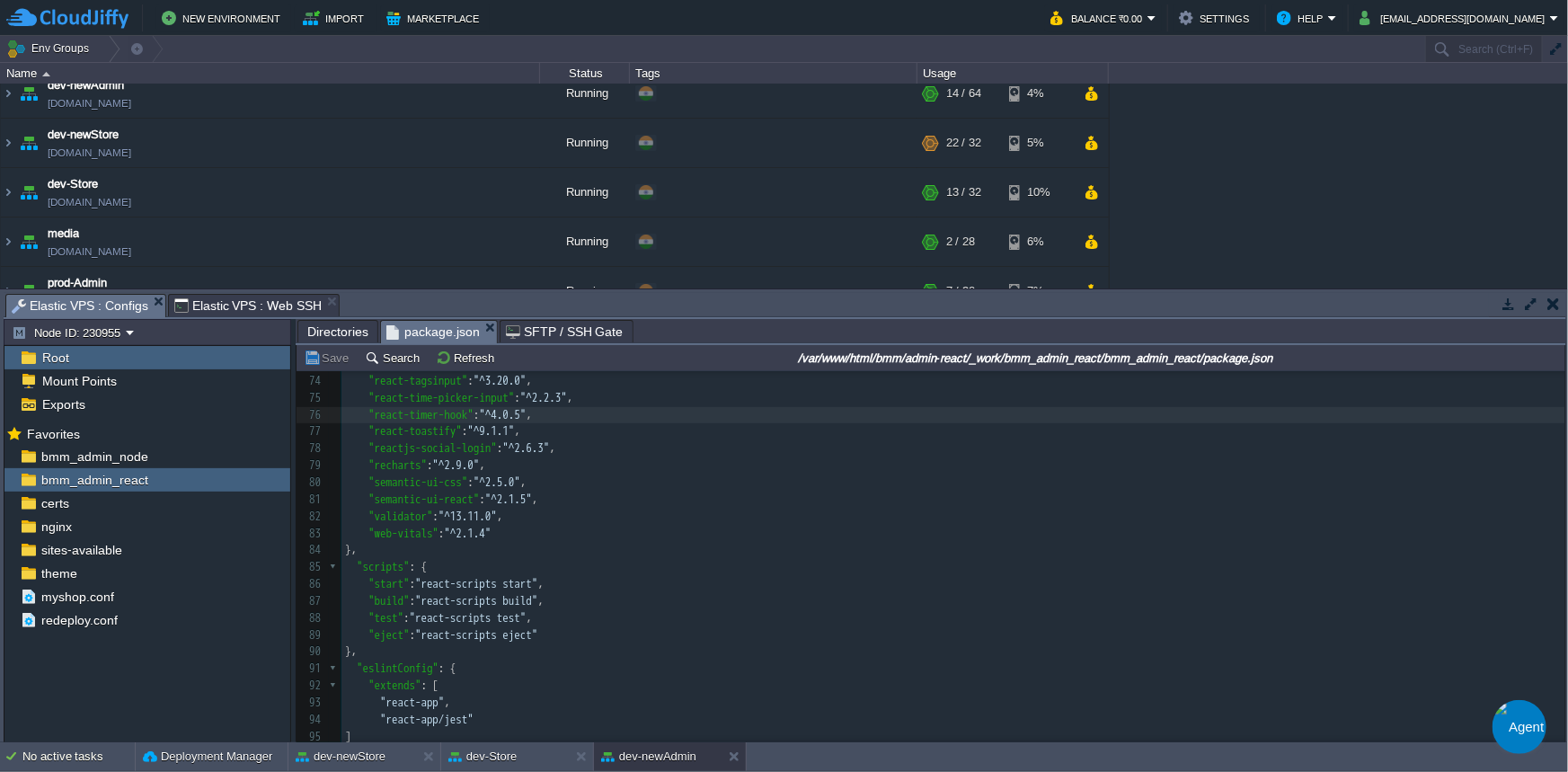 click on "}," at bounding box center (953, 550) 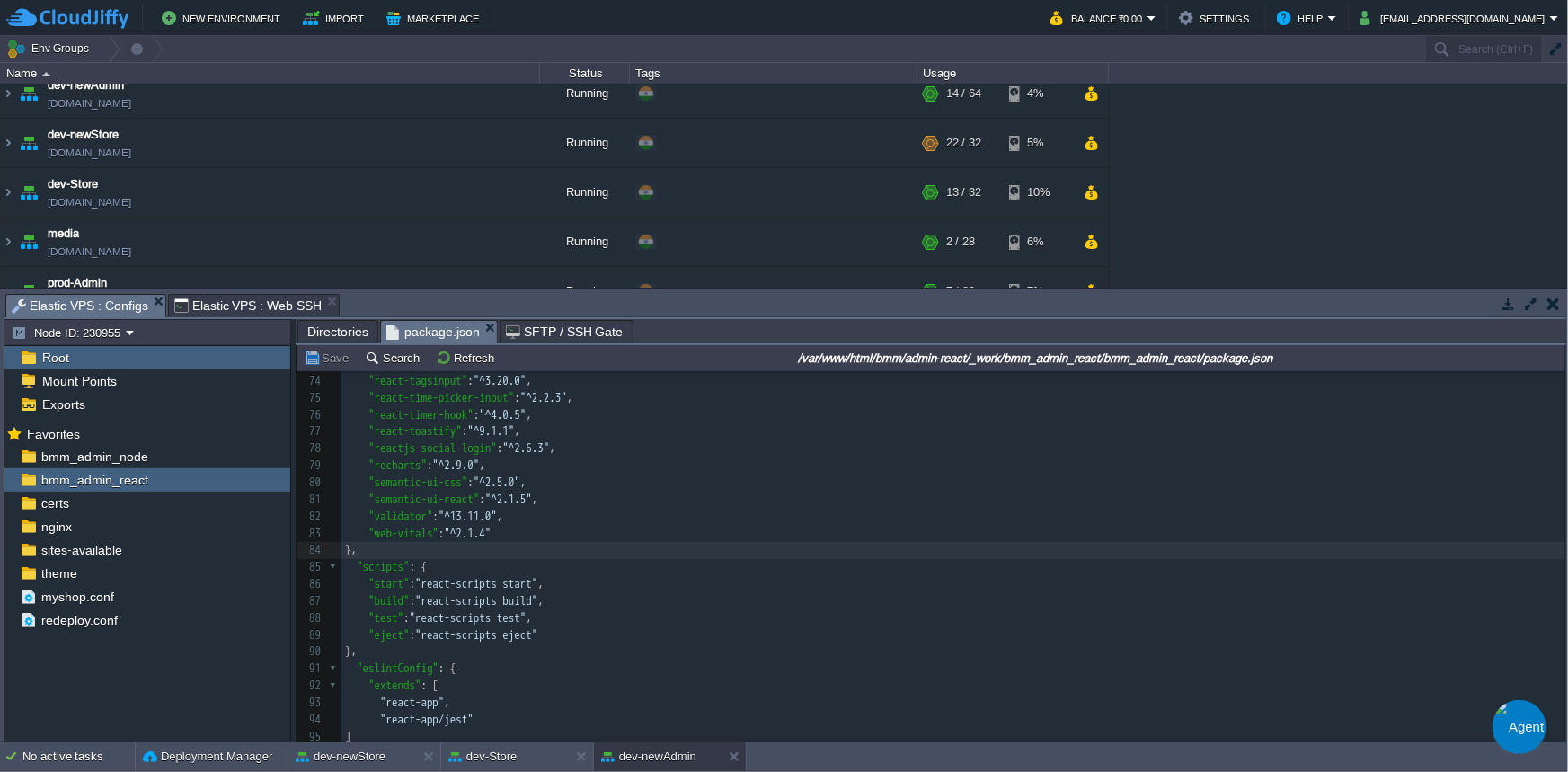 scroll, scrollTop: 1281, scrollLeft: 0, axis: vertical 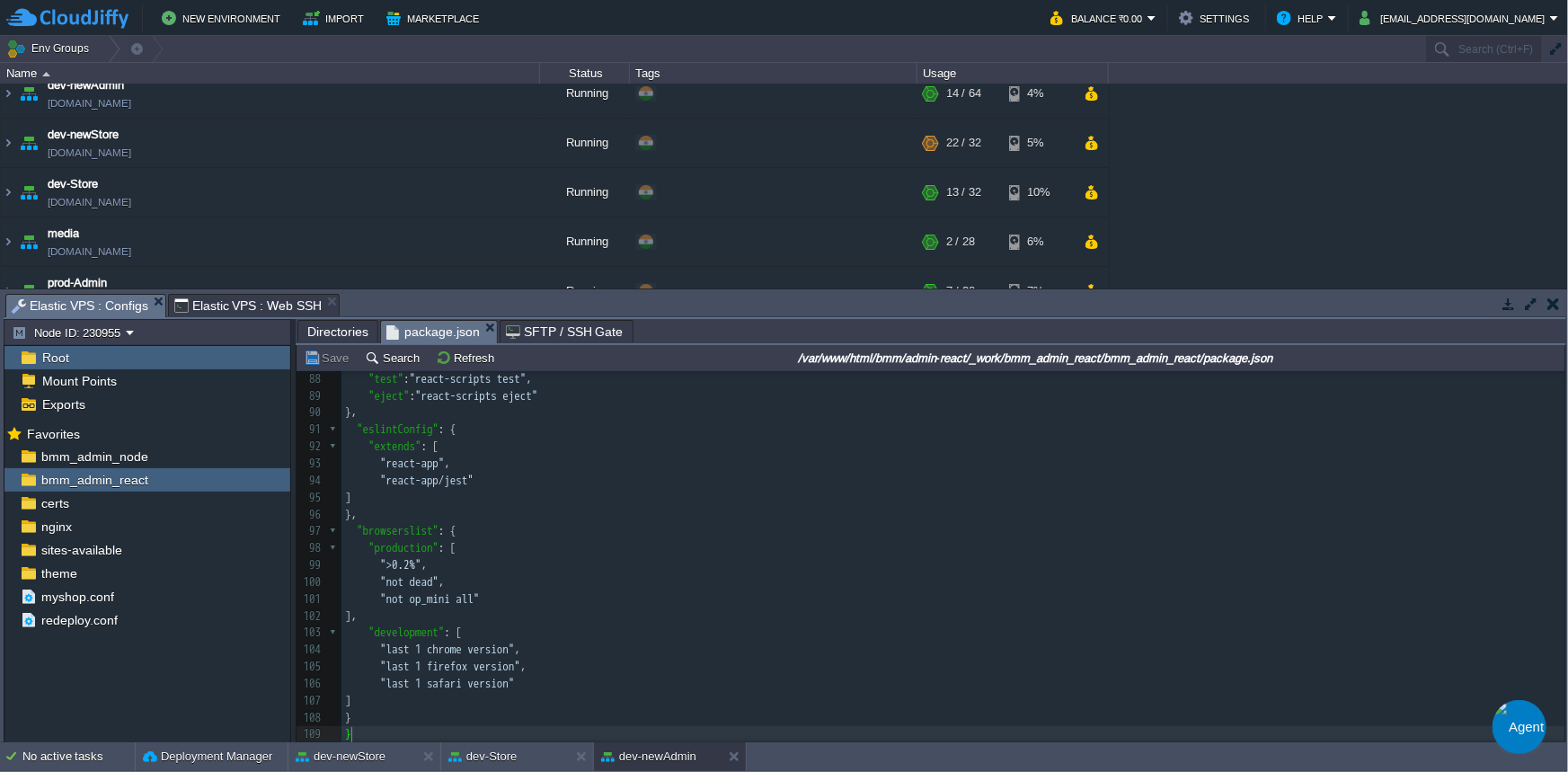 type on "-" 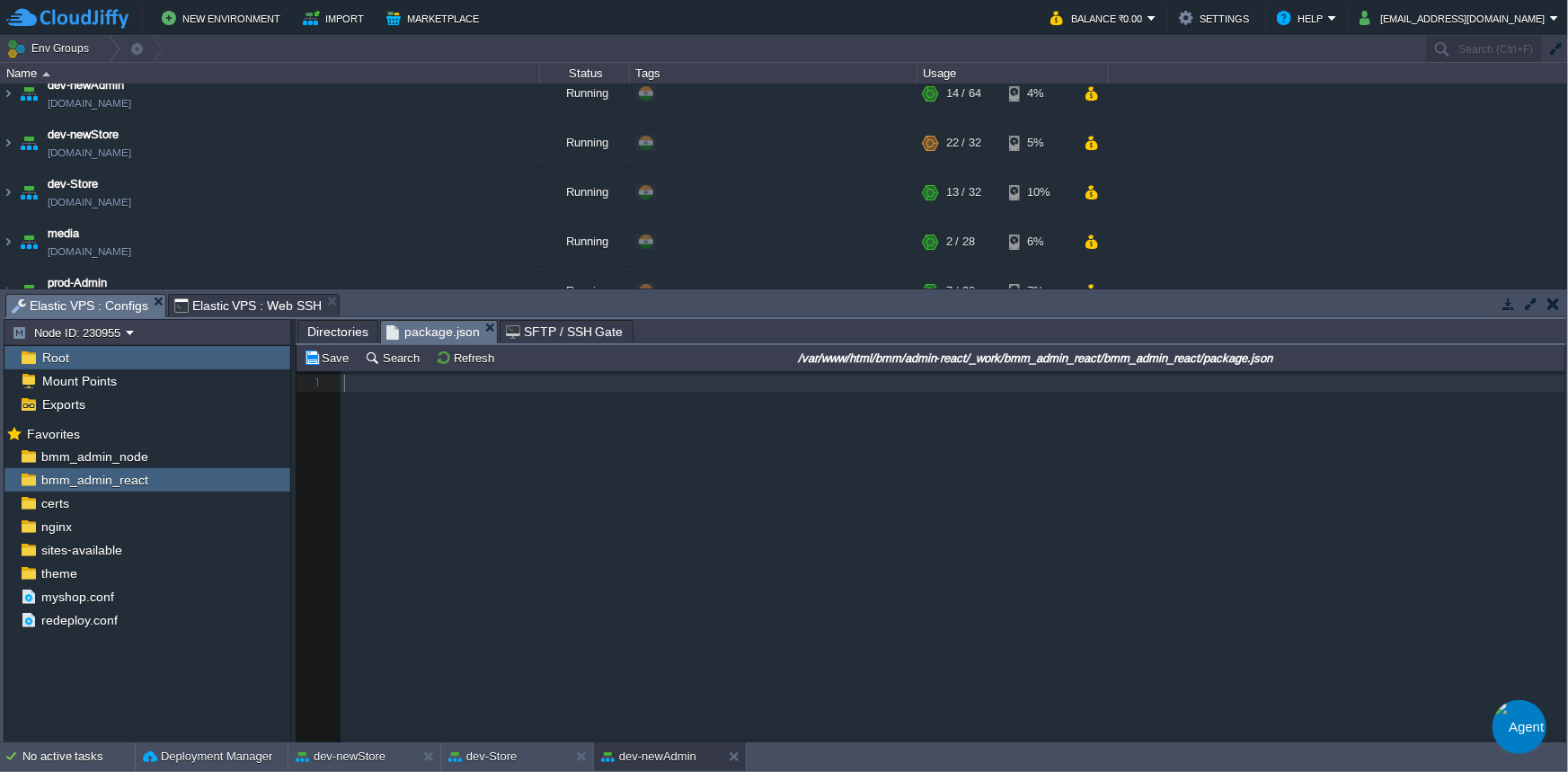 scroll, scrollTop: 0, scrollLeft: 0, axis: both 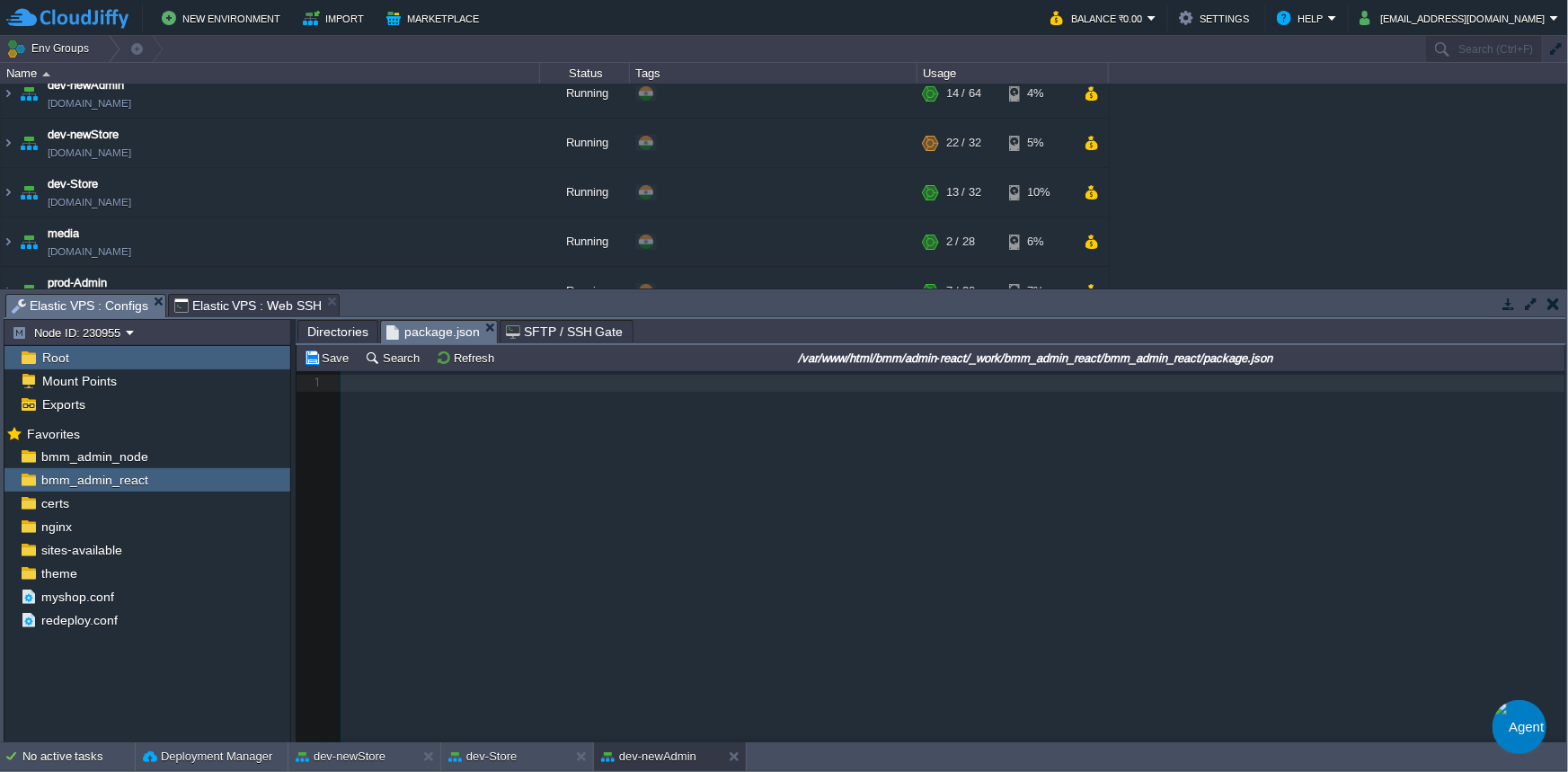 click on "​" at bounding box center [955, 383] 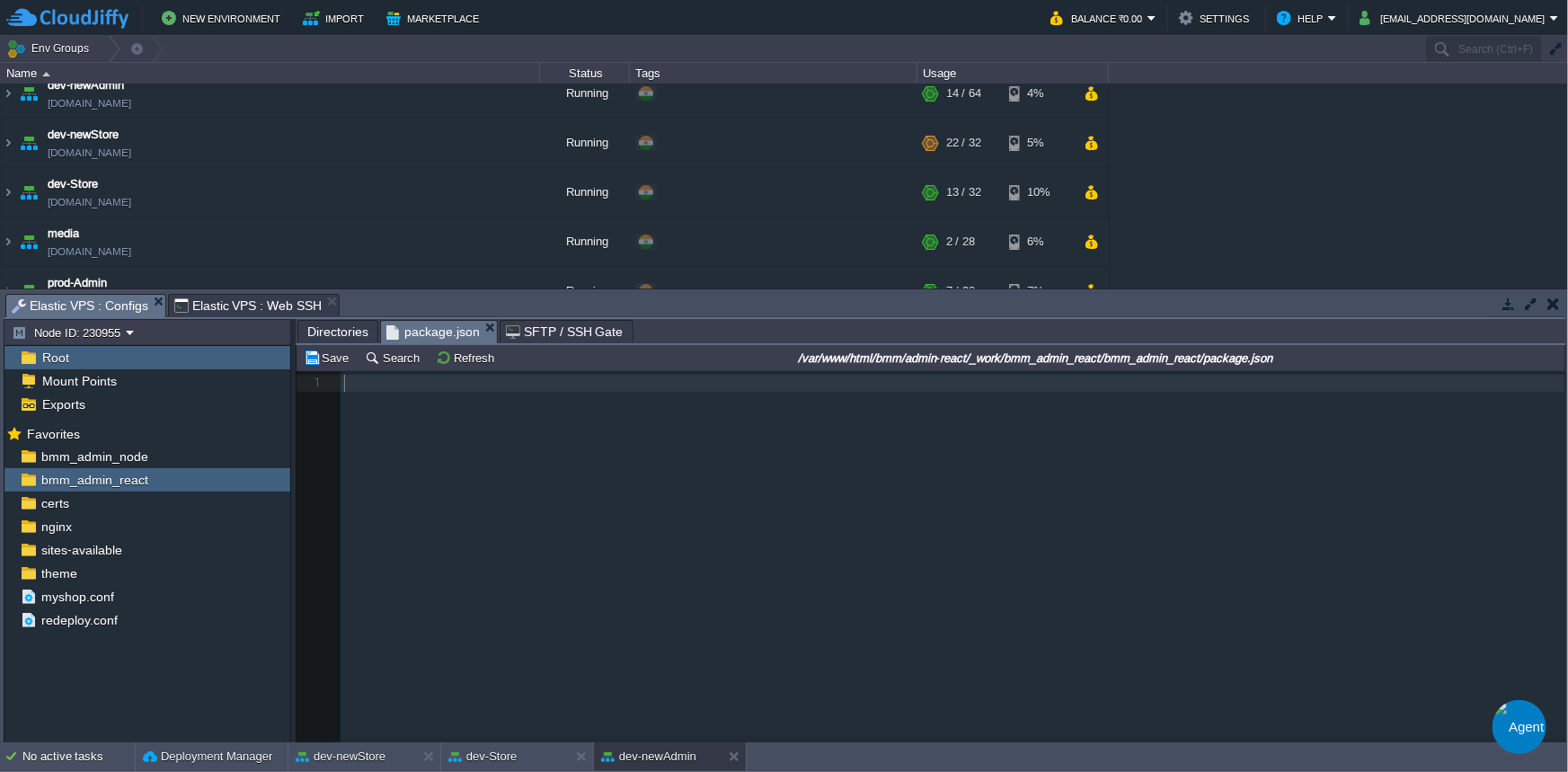 paste on "," 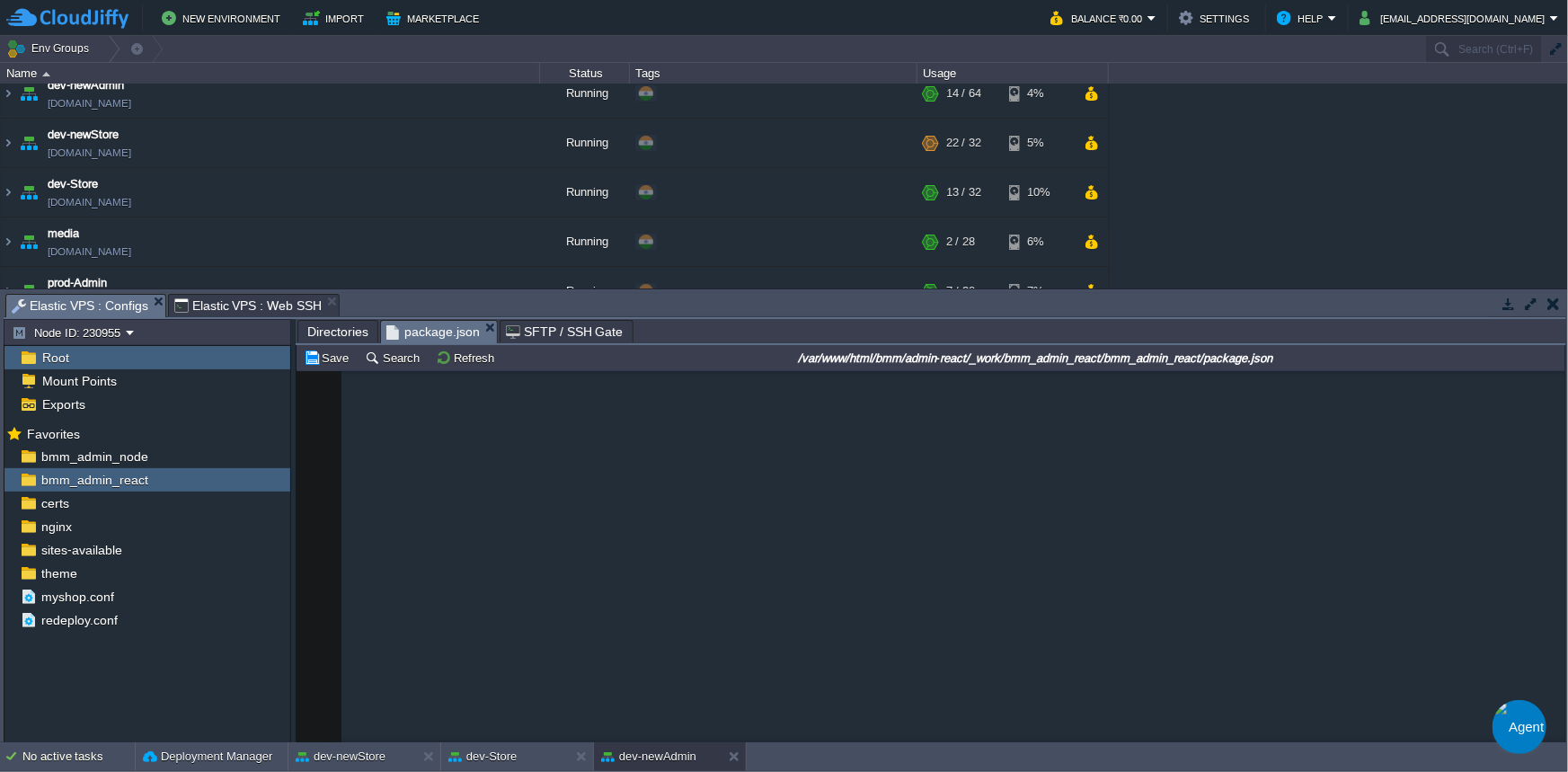 scroll, scrollTop: 1515, scrollLeft: 0, axis: vertical 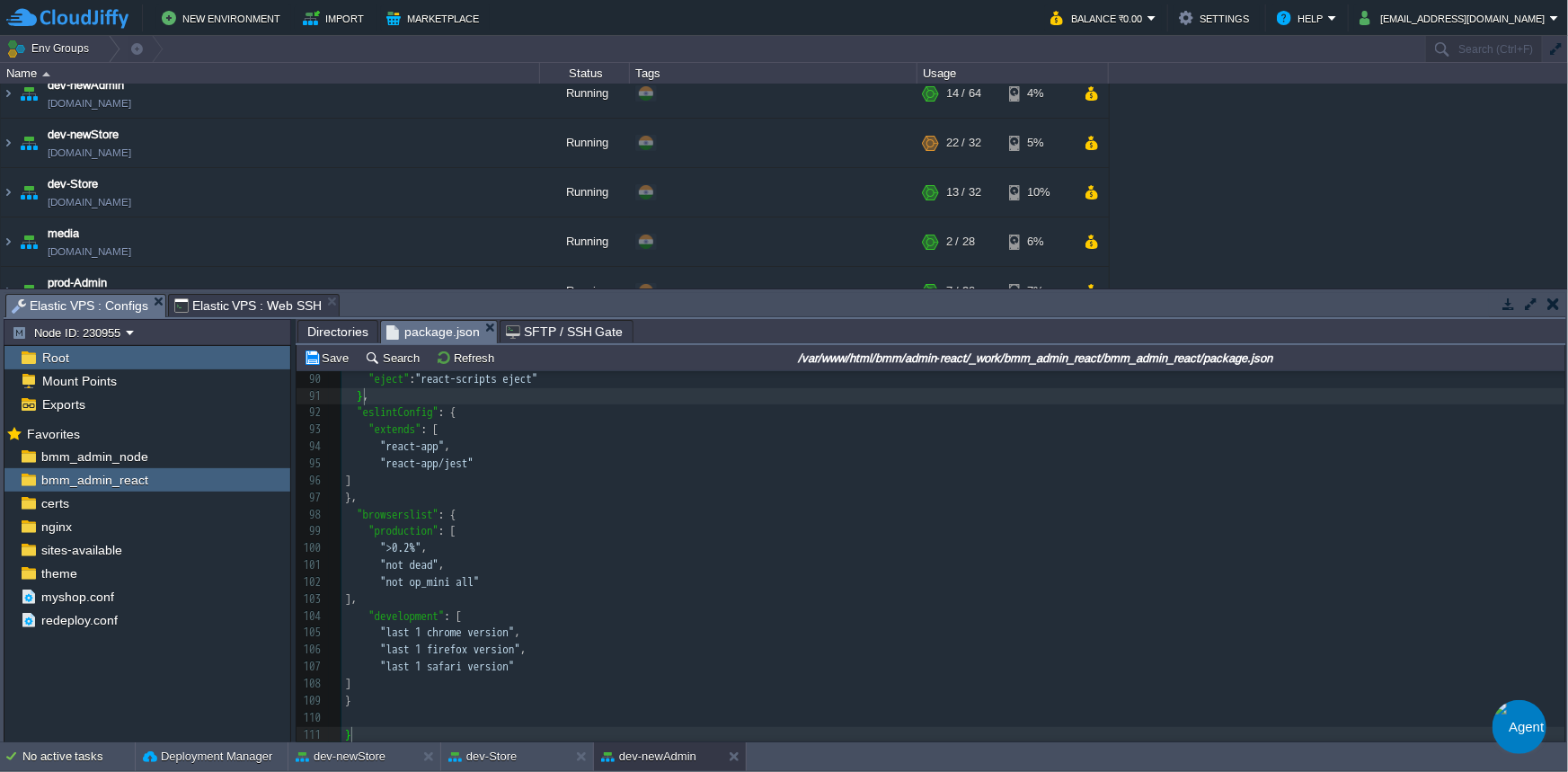 type on "," 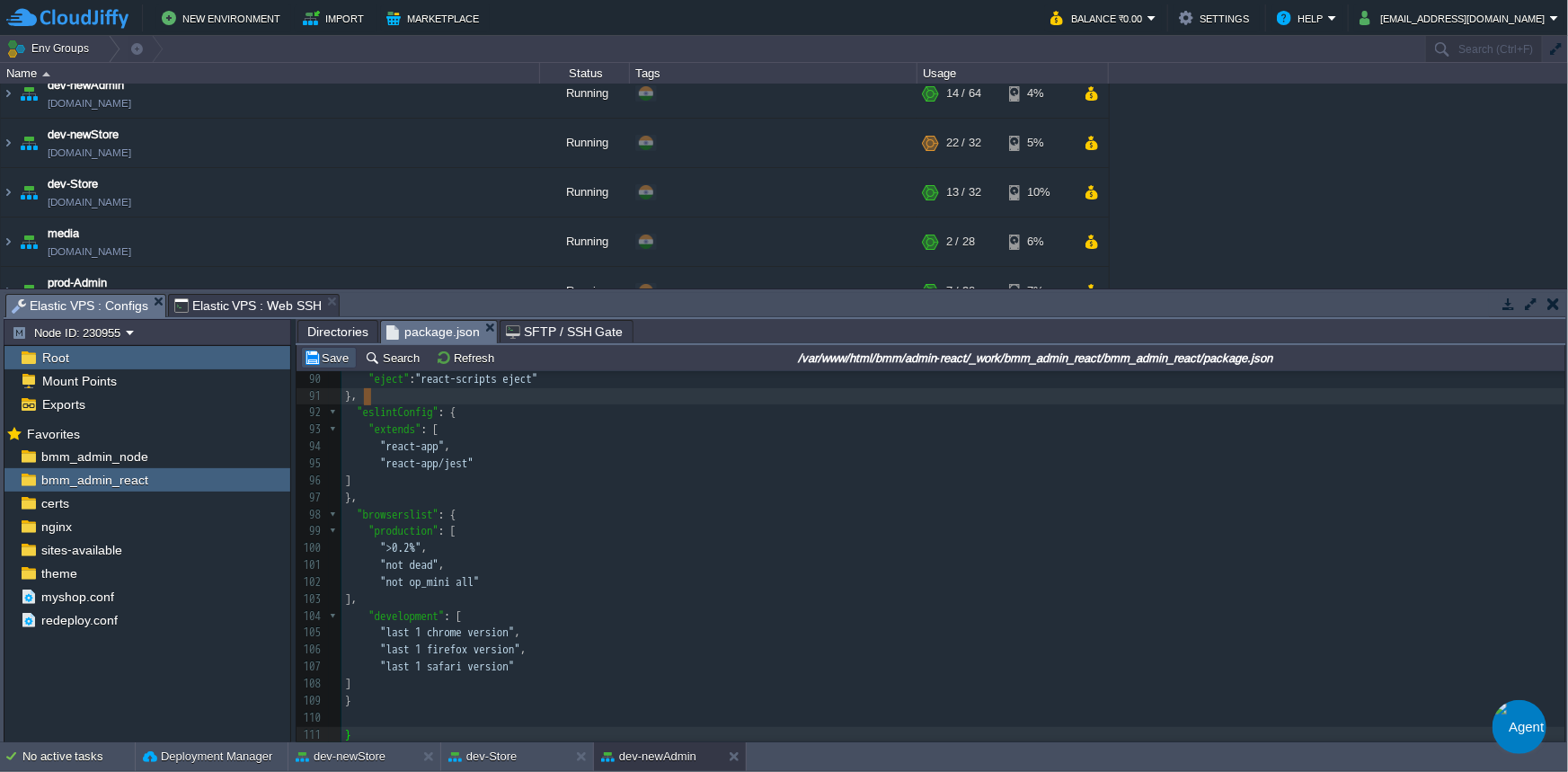 click on "Save" at bounding box center [329, 358] 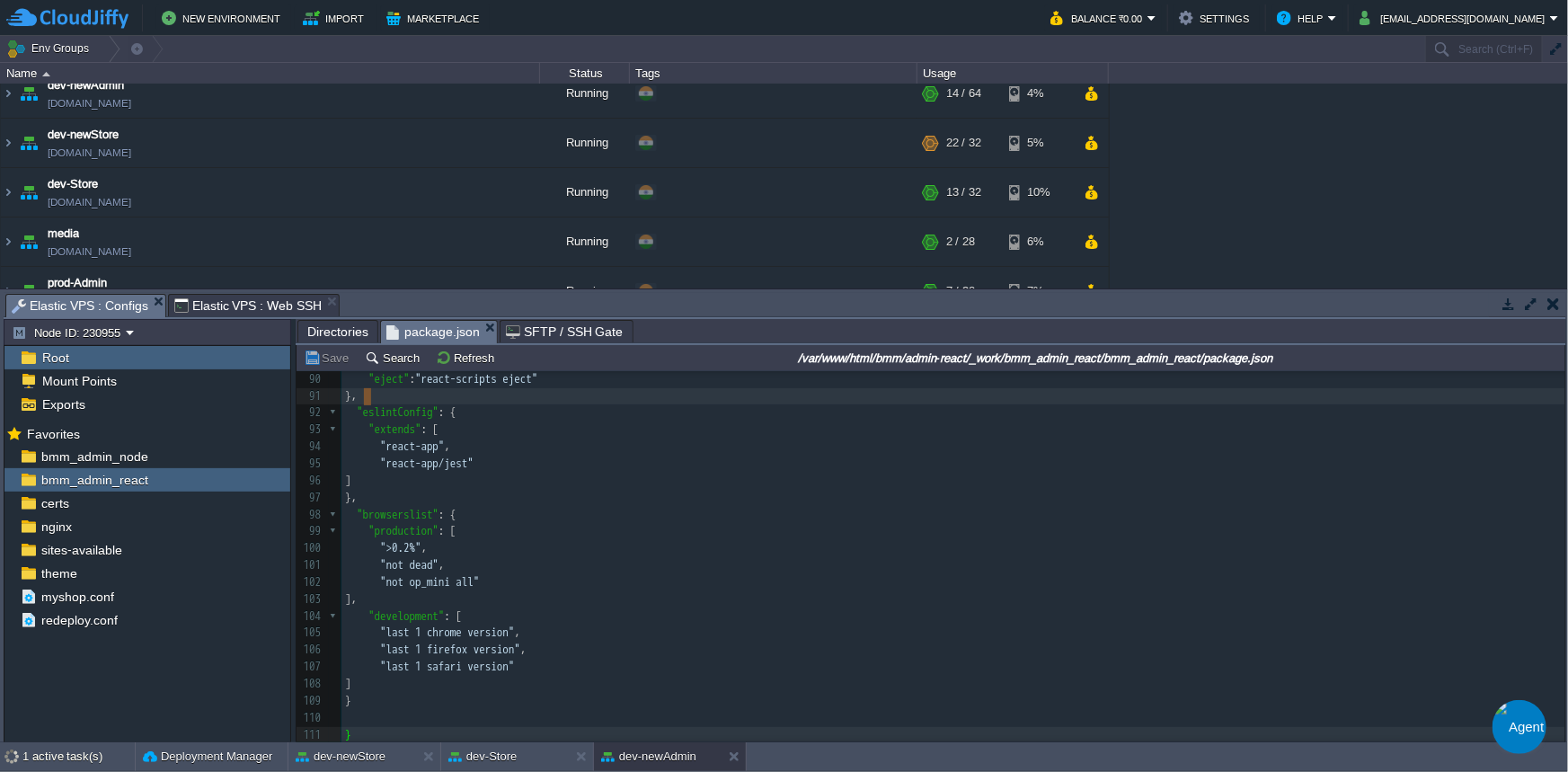 click on "Elastic VPS : Web SSH" at bounding box center (248, 306) 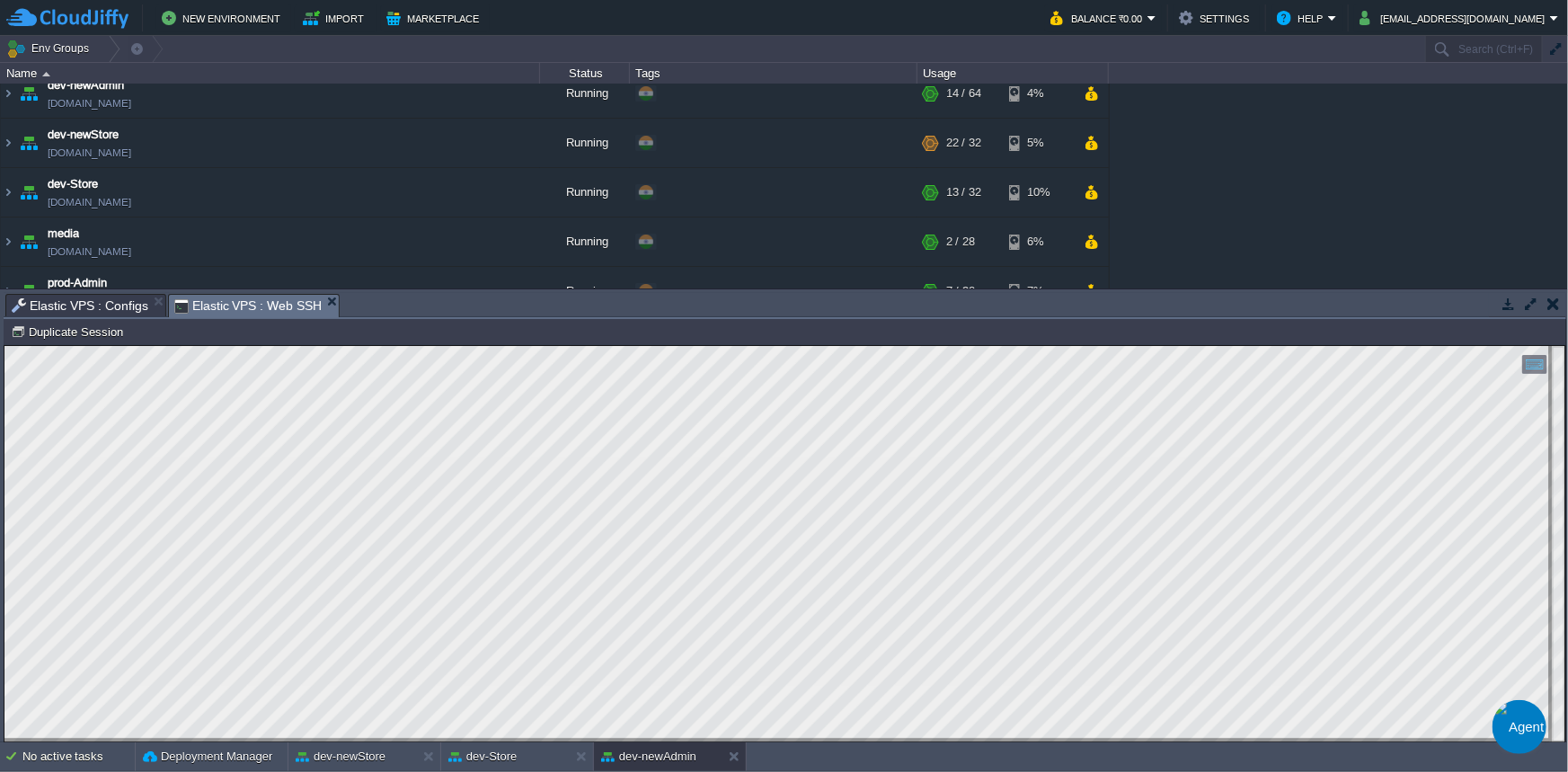 click on "Elastic VPS : Configs" at bounding box center [80, 306] 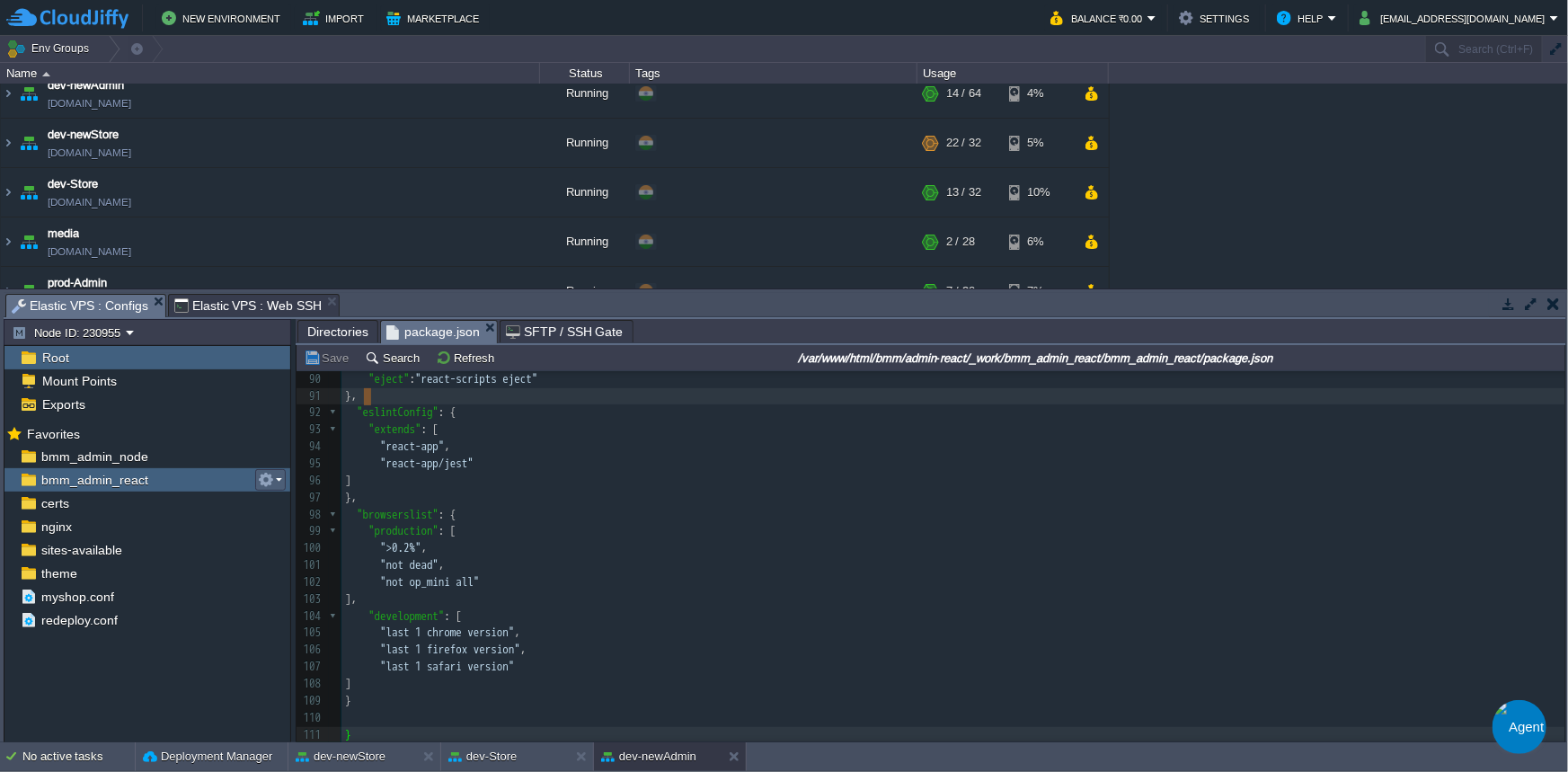 click at bounding box center (266, 480) 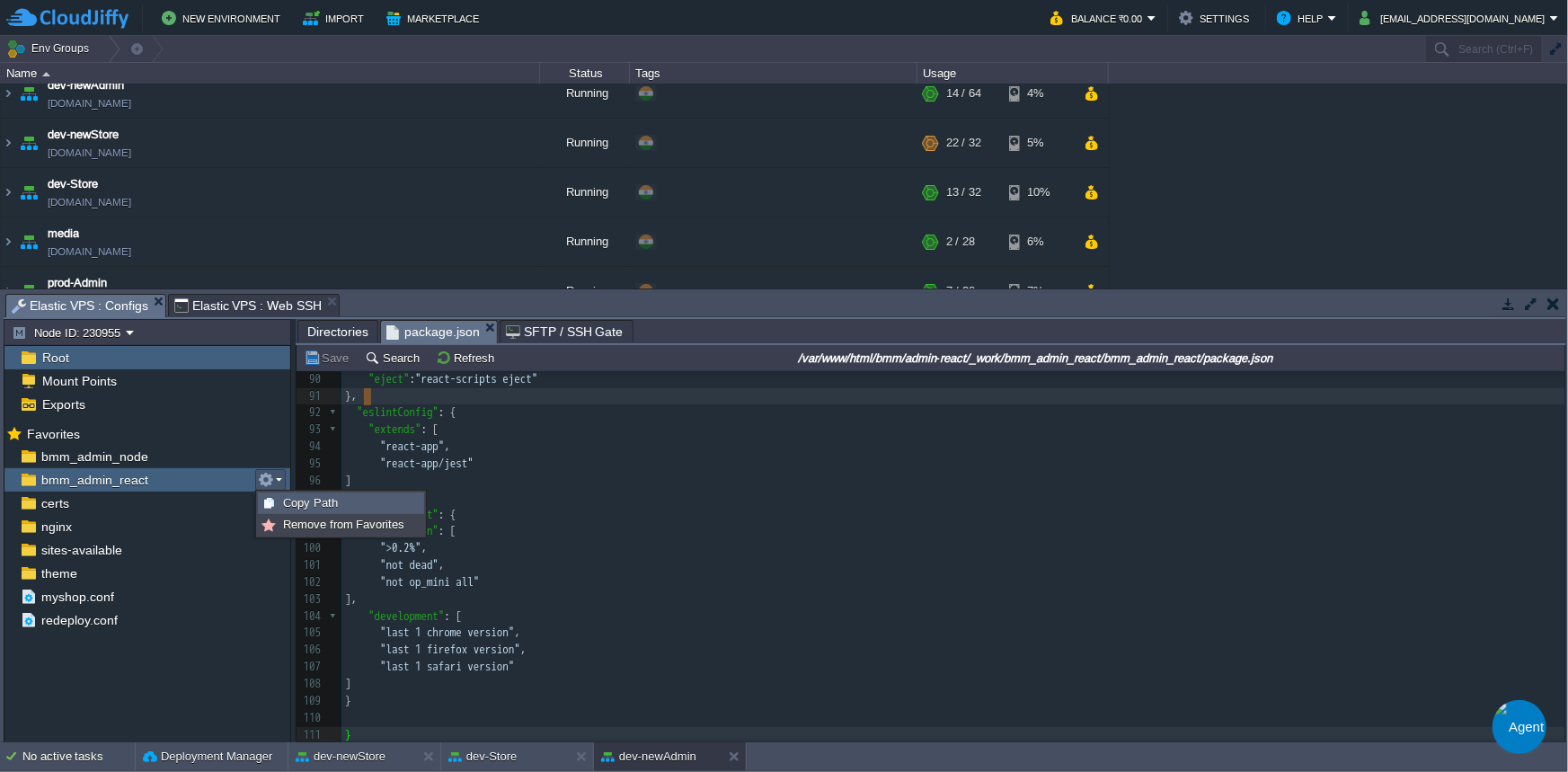click on "Copy Path" at bounding box center (310, 502) 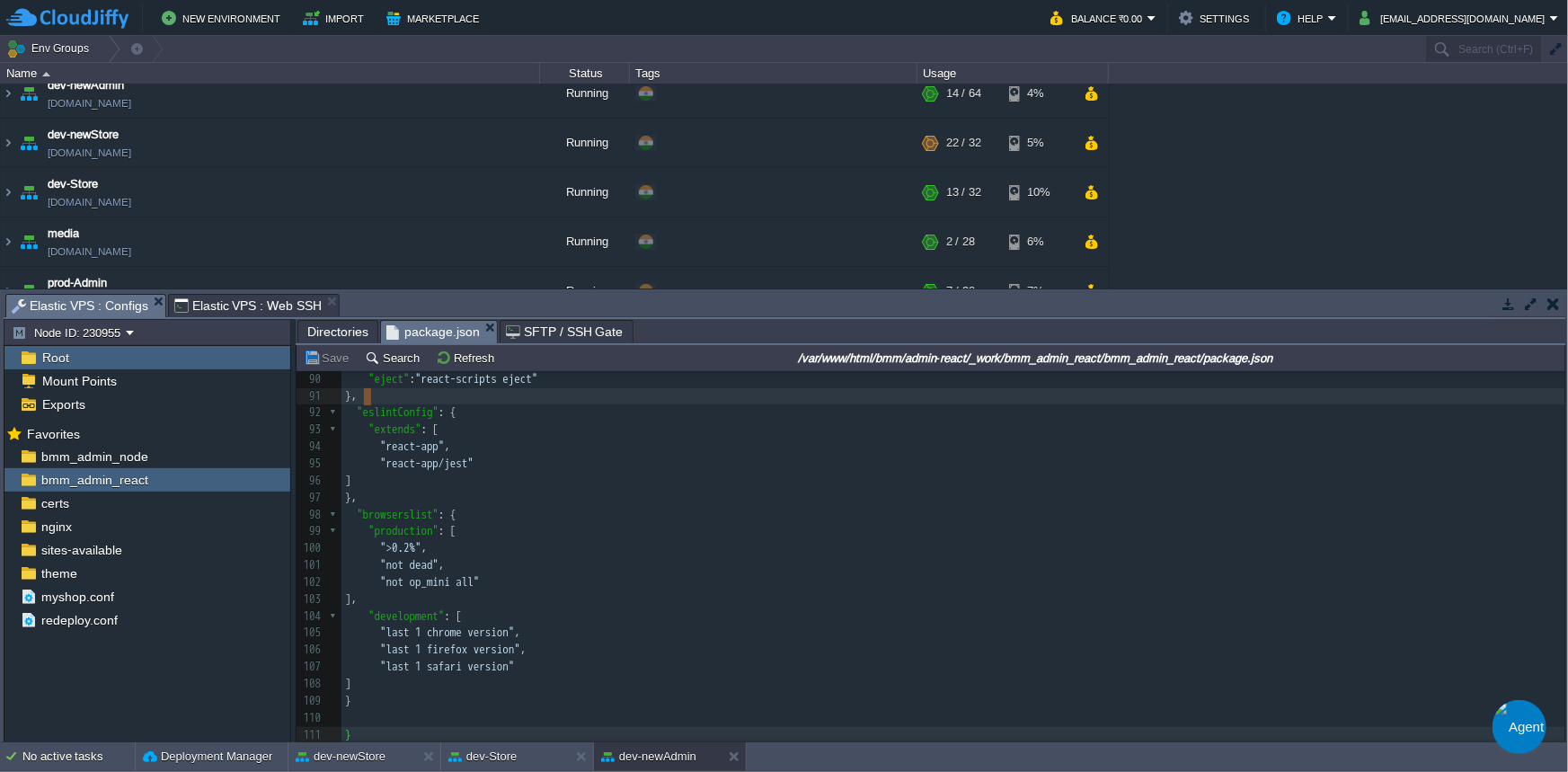 click on "Elastic VPS : Web SSH" at bounding box center (248, 306) 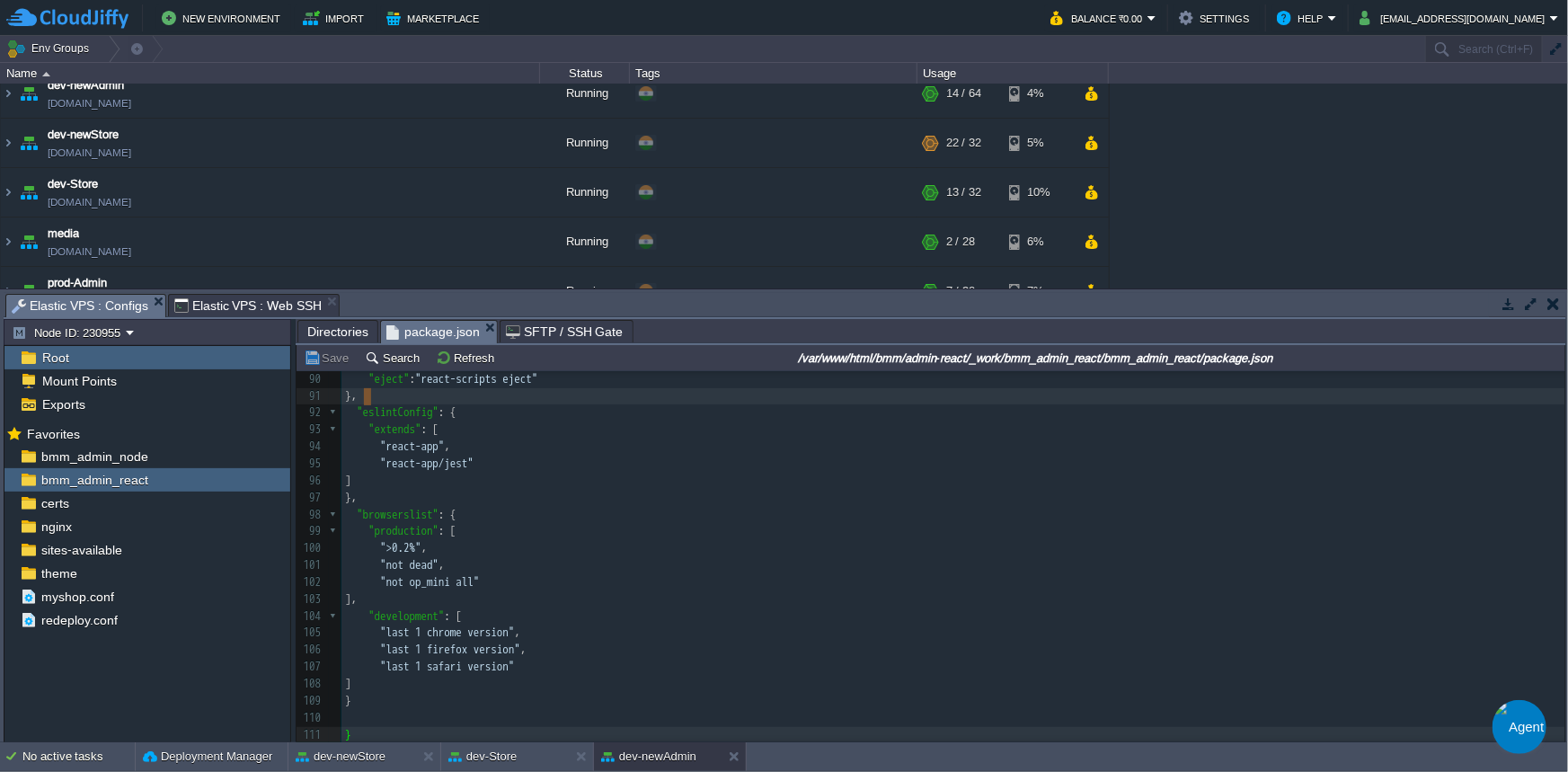 click on "Elastic VPS : Configs" at bounding box center [80, 306] 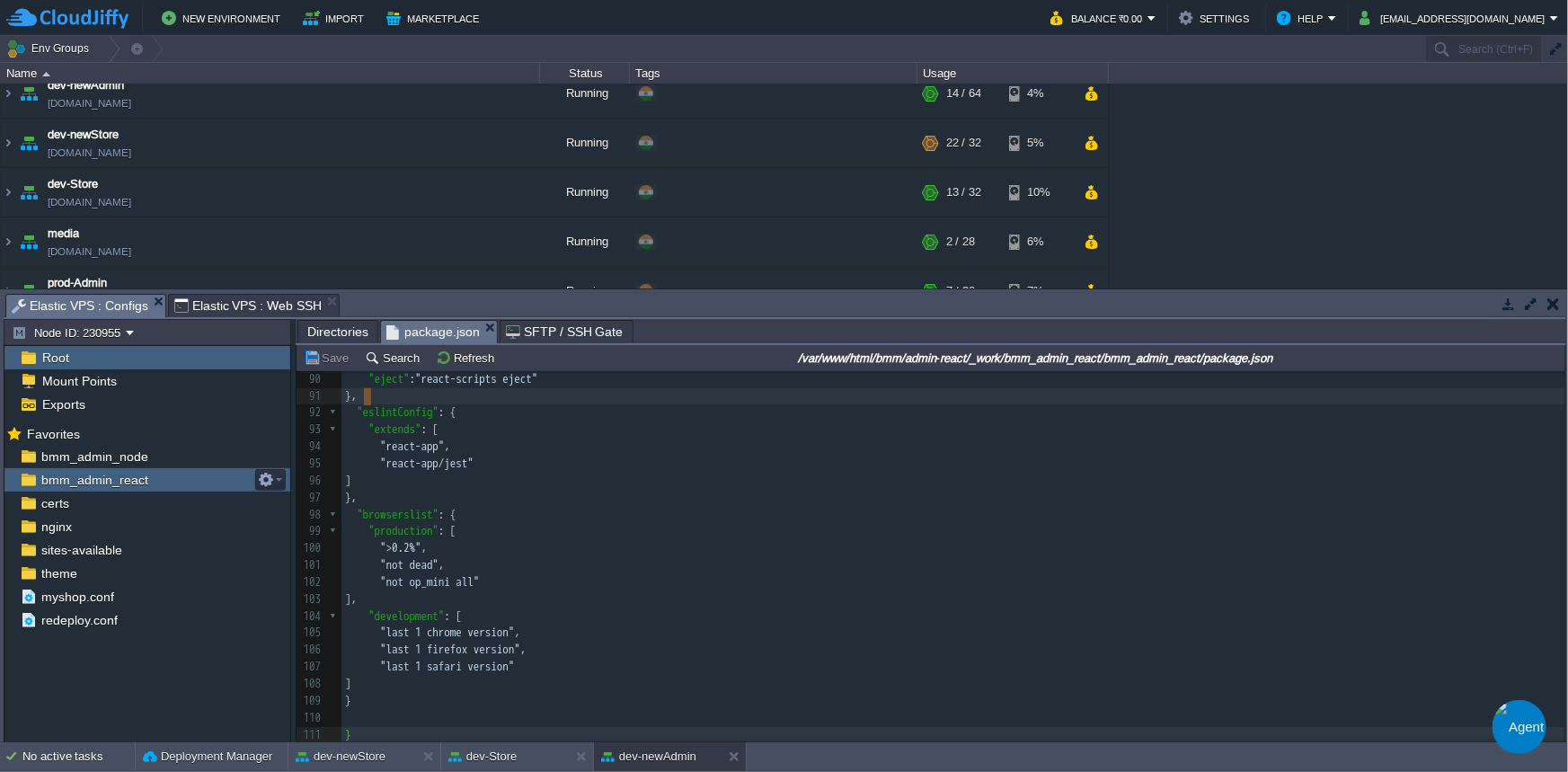 click on "bmm_admin_react" at bounding box center [94, 480] 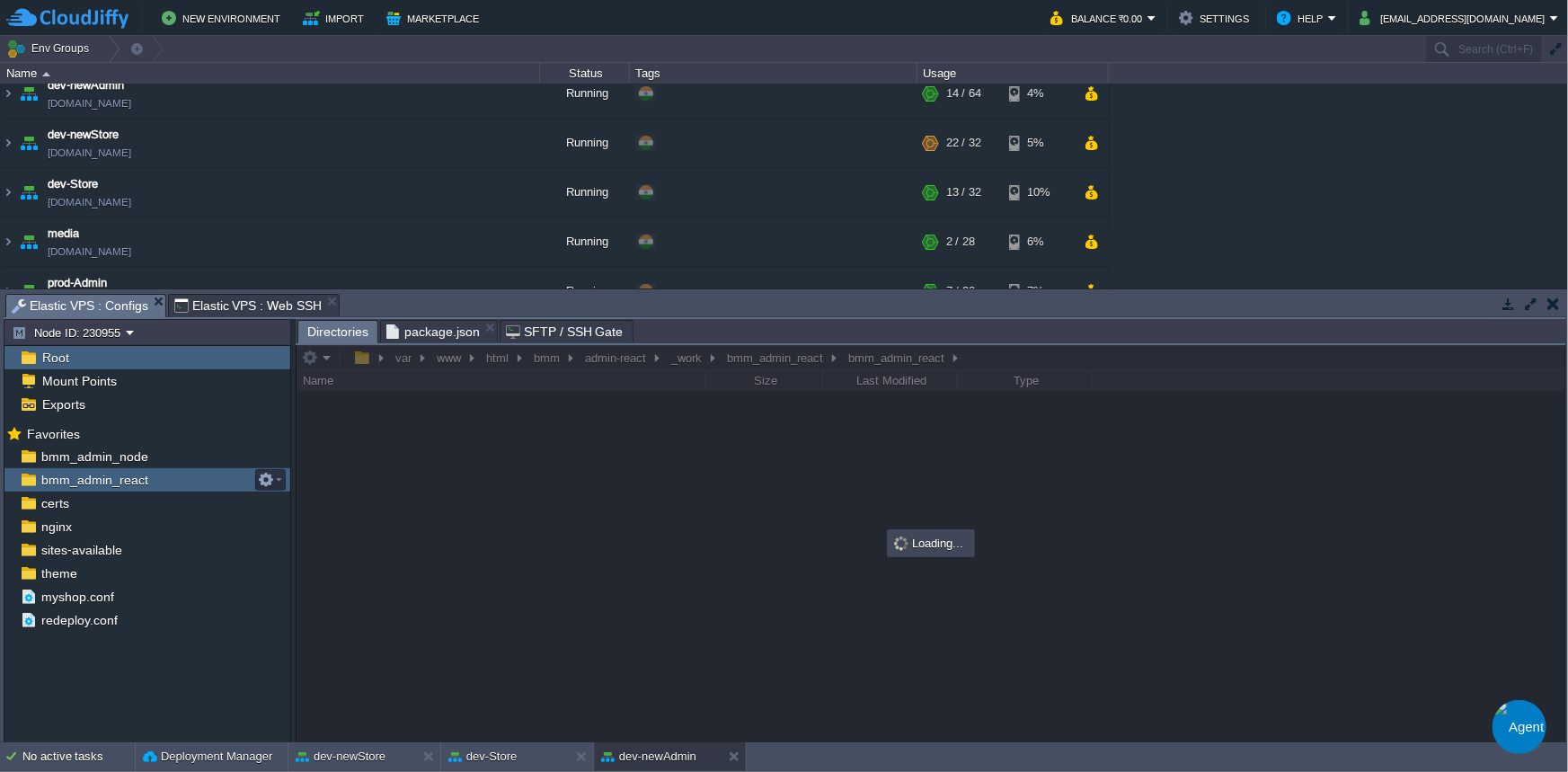 scroll, scrollTop: 0, scrollLeft: 0, axis: both 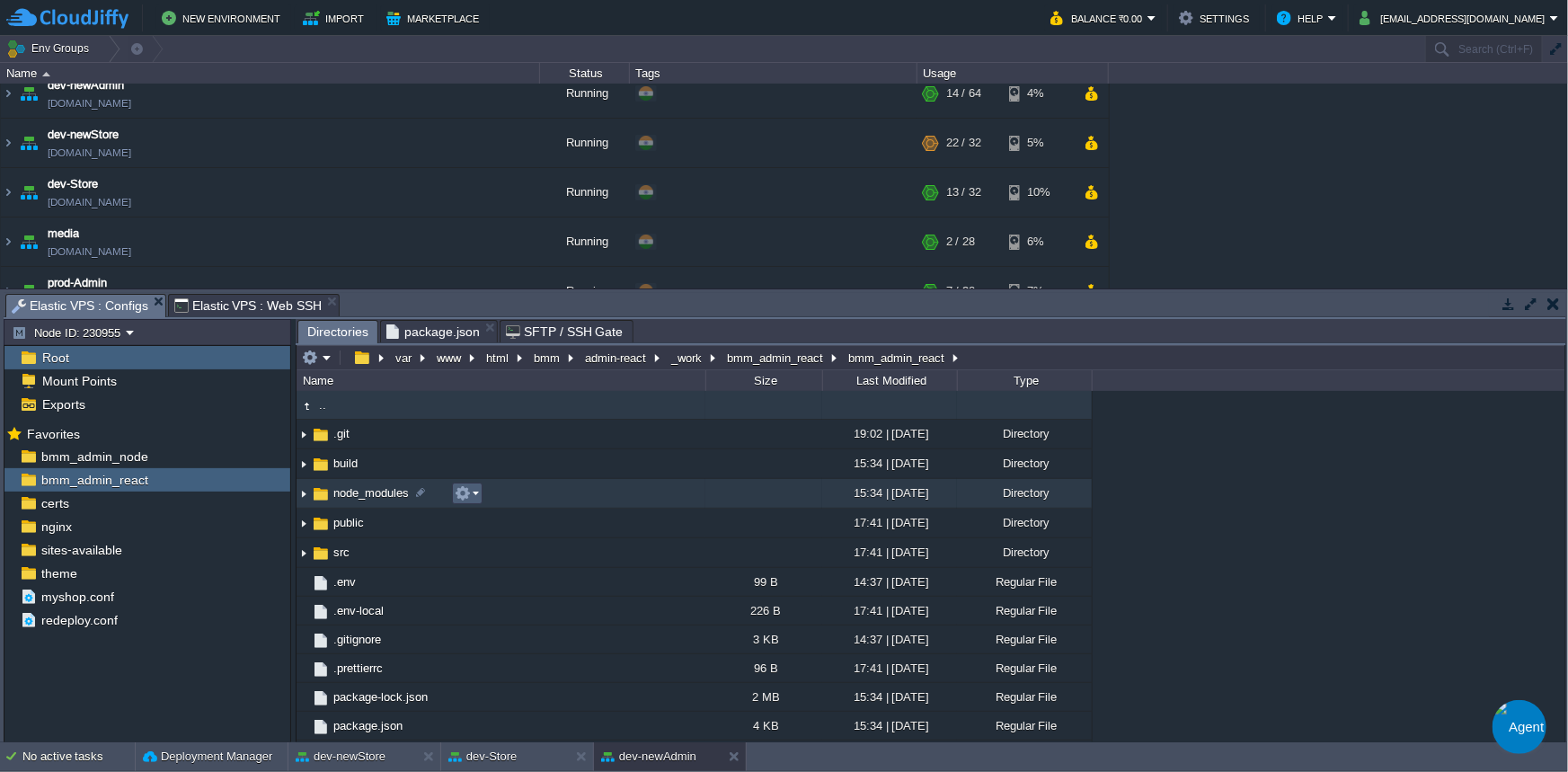 click at bounding box center [463, 493] 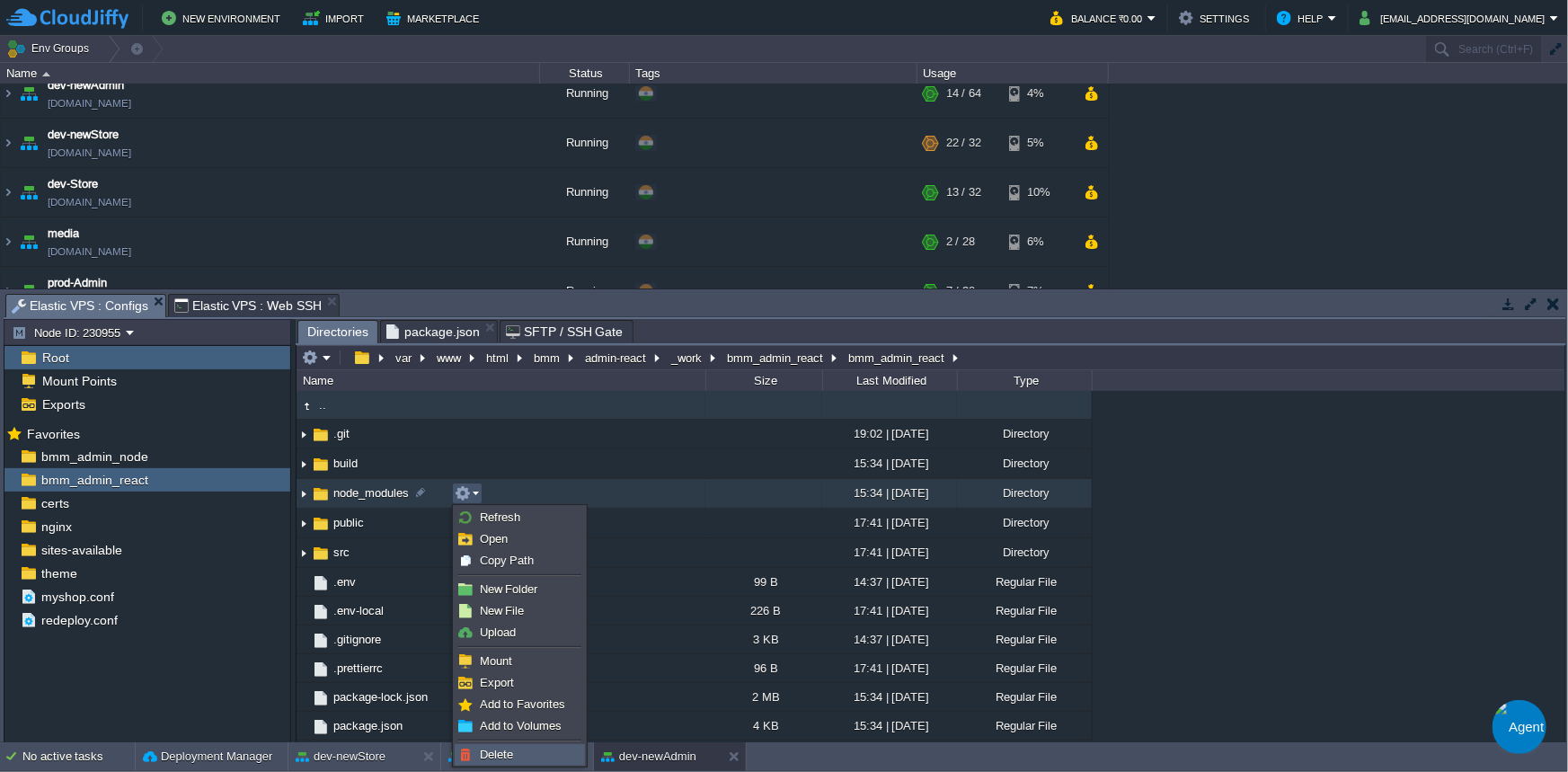 click on "Delete" at bounding box center (519, 755) 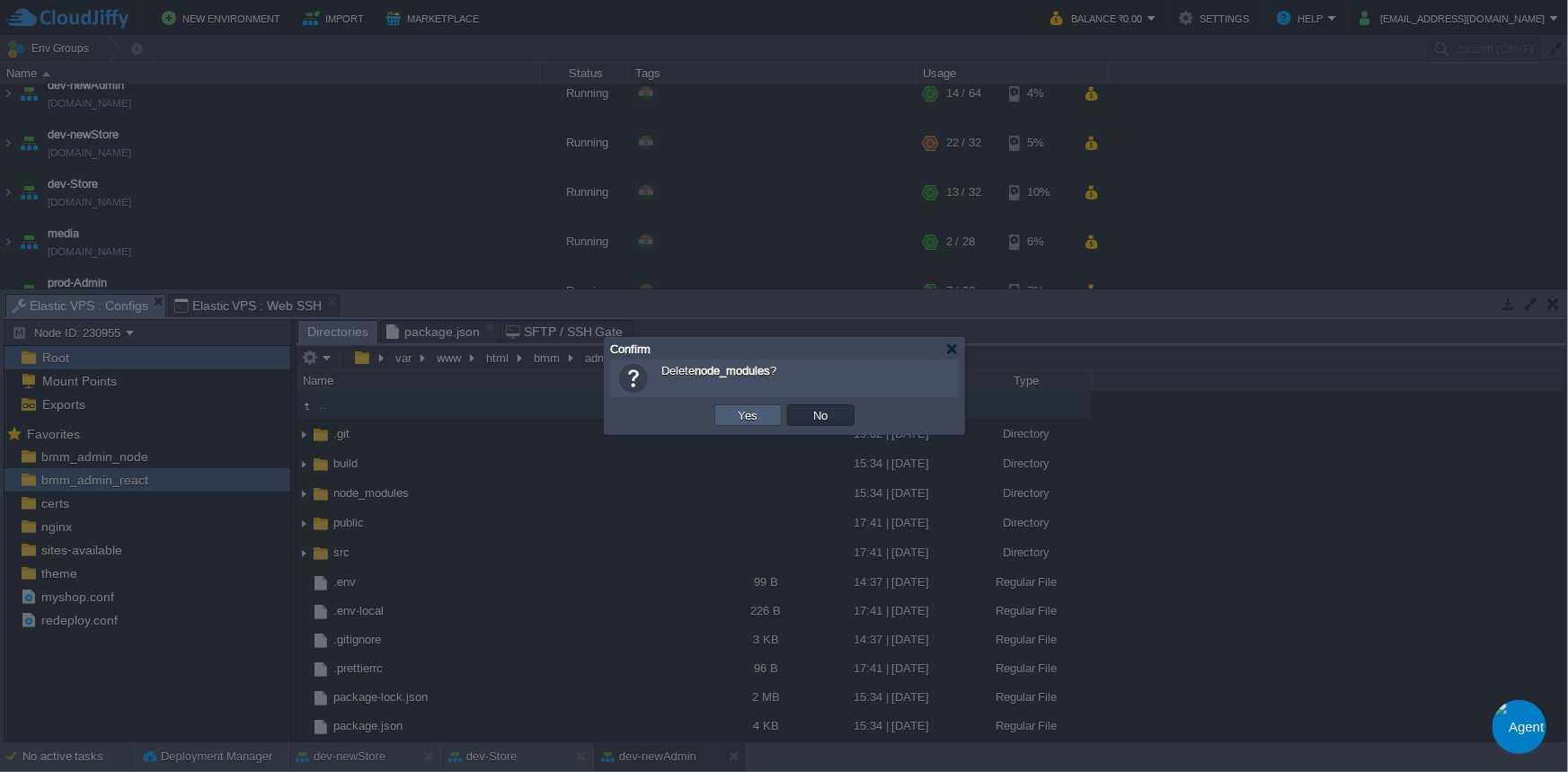 click on "Yes" at bounding box center [749, 415] 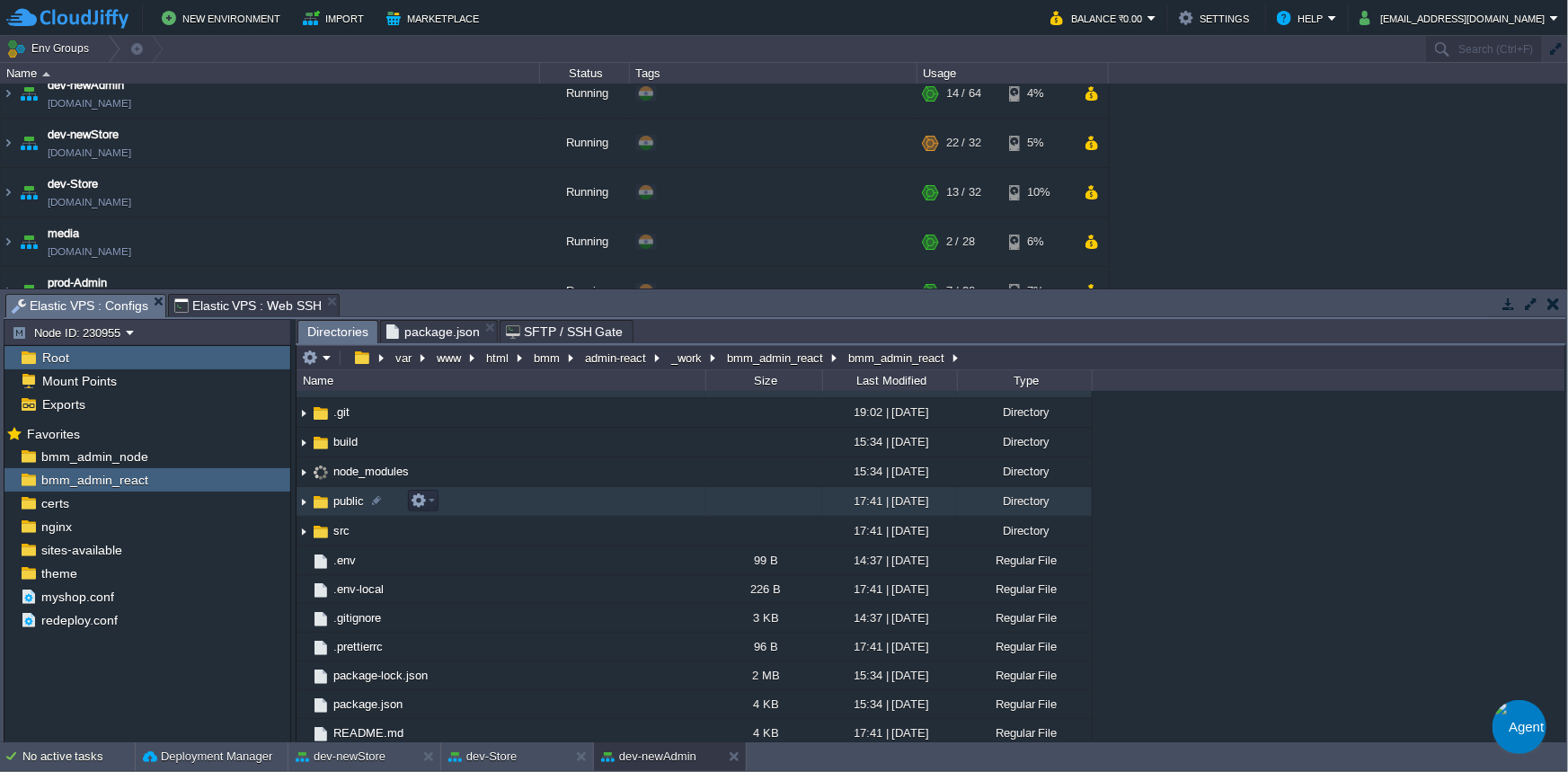 scroll, scrollTop: 25, scrollLeft: 0, axis: vertical 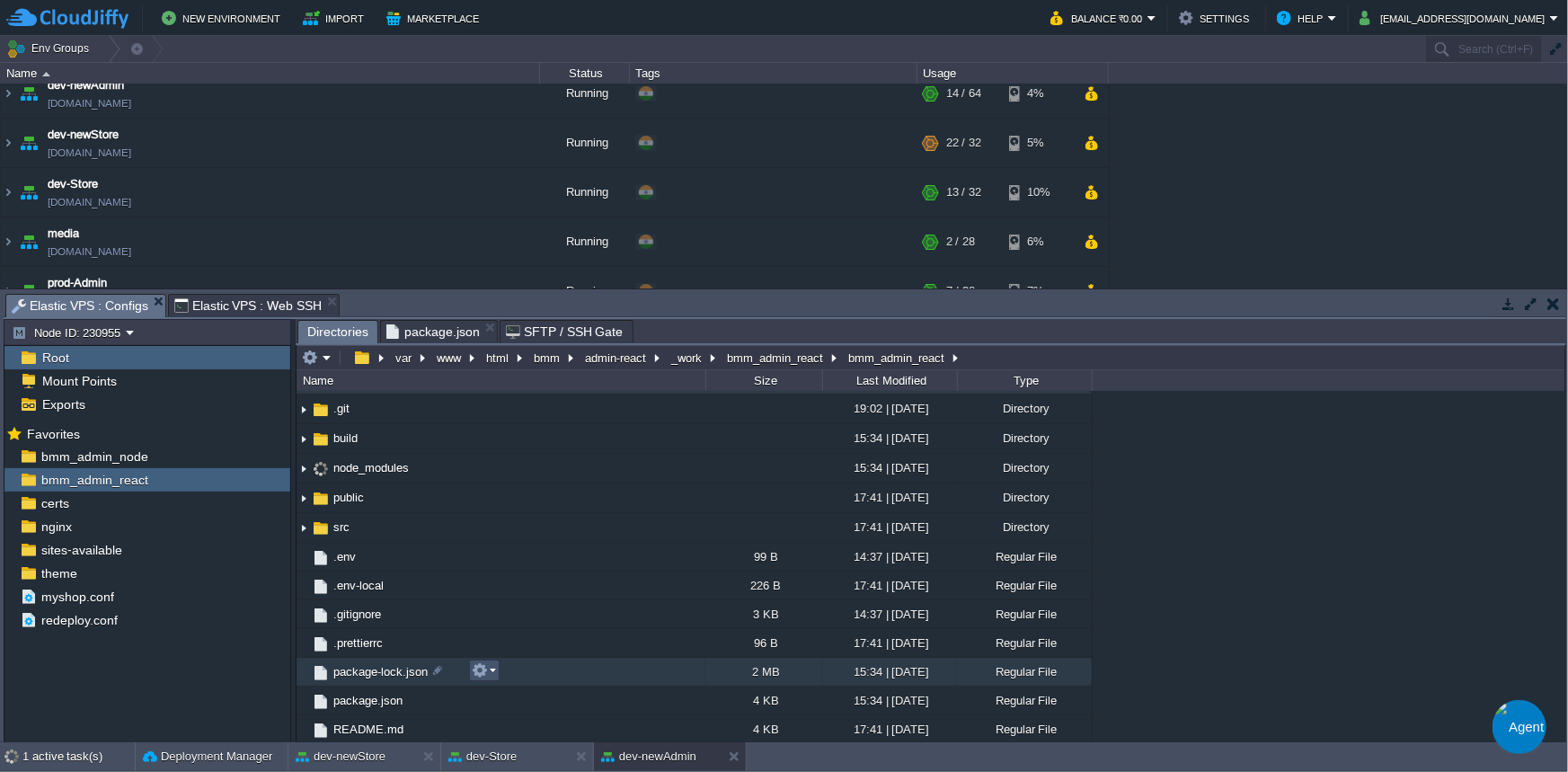 click at bounding box center (480, 670) 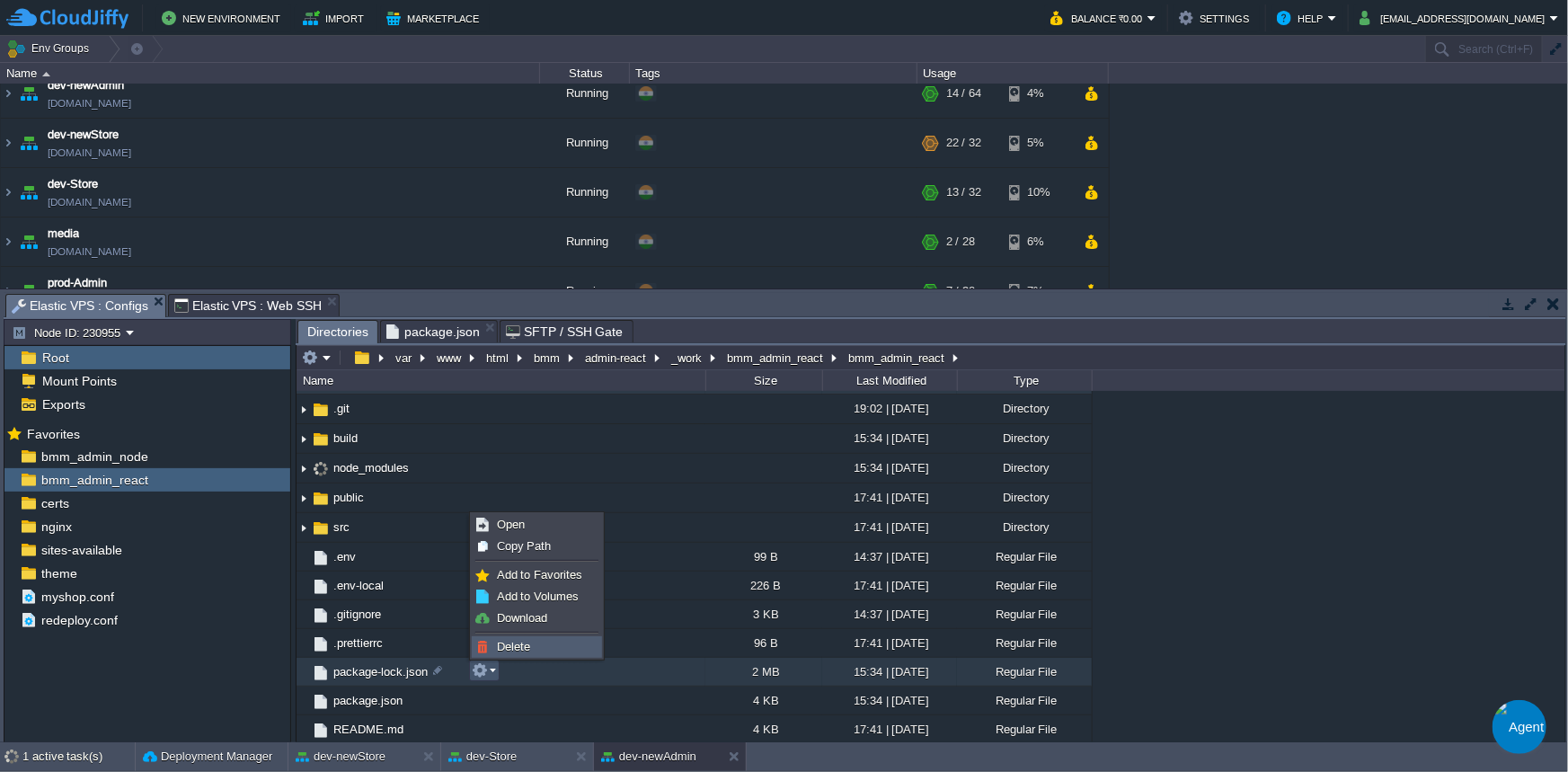 click on "Delete" at bounding box center (536, 647) 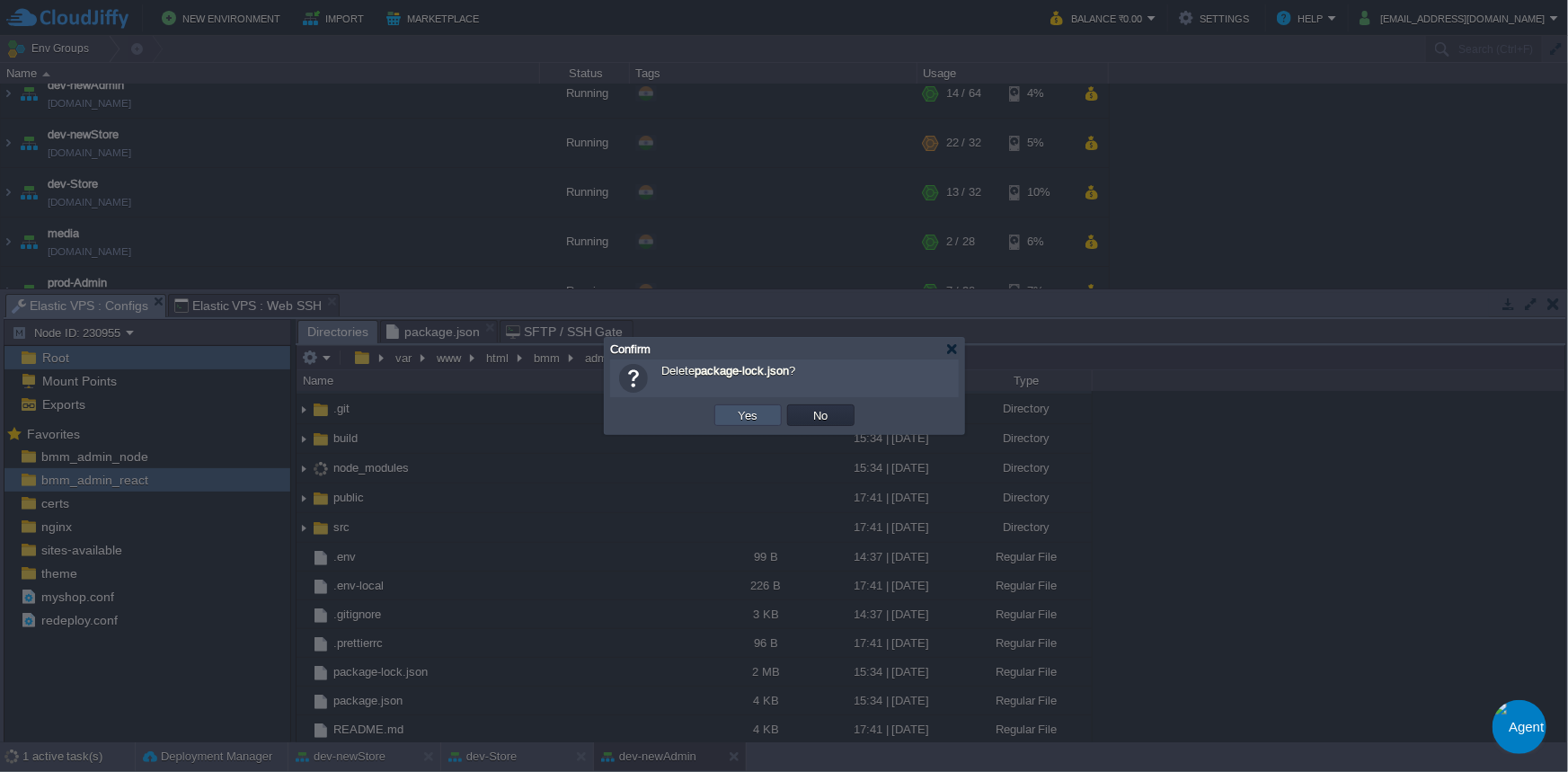 click on "Yes" at bounding box center (749, 415) 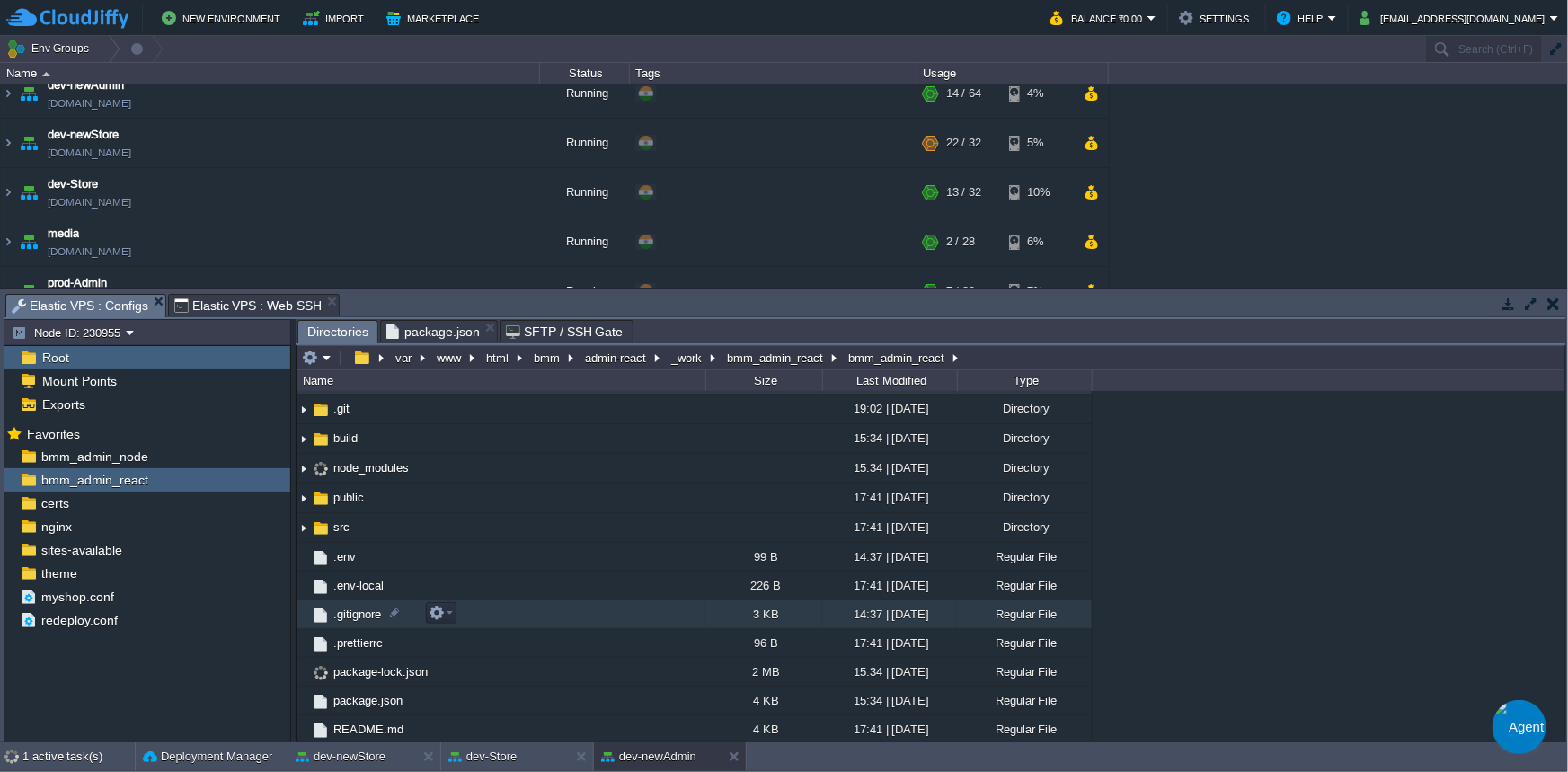 scroll, scrollTop: 0, scrollLeft: 0, axis: both 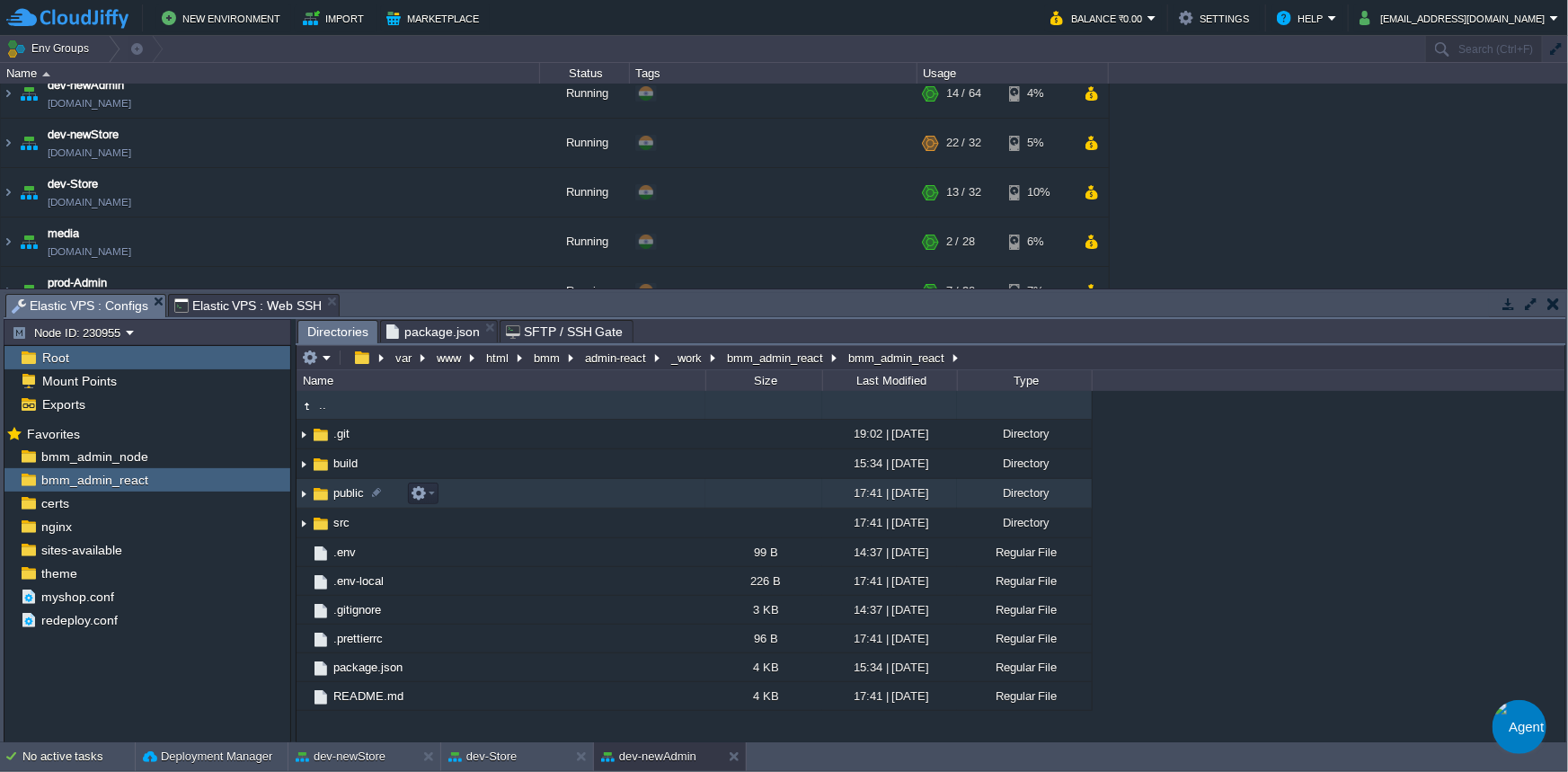 click at bounding box center (304, 493) 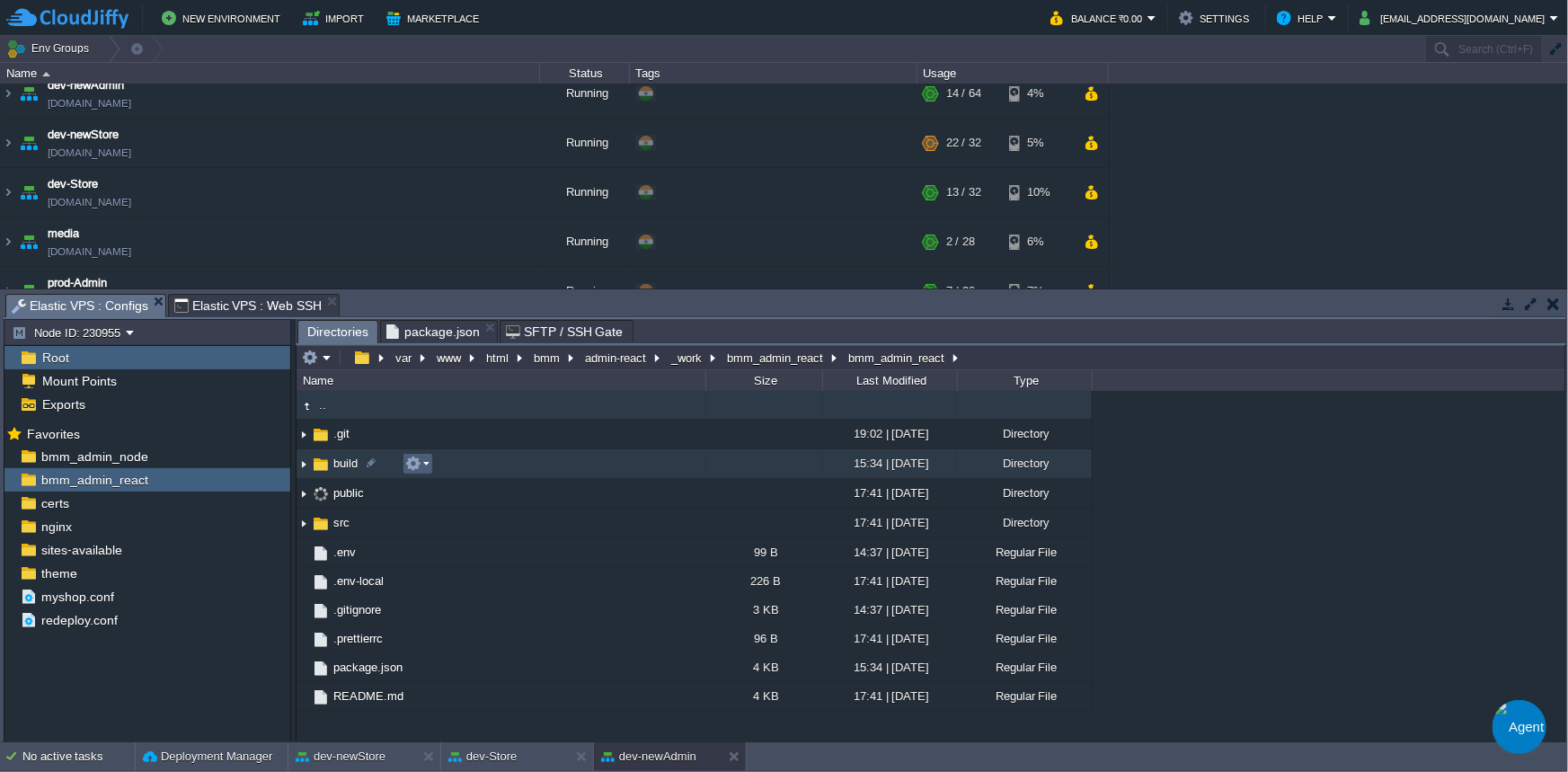 click at bounding box center [418, 464] 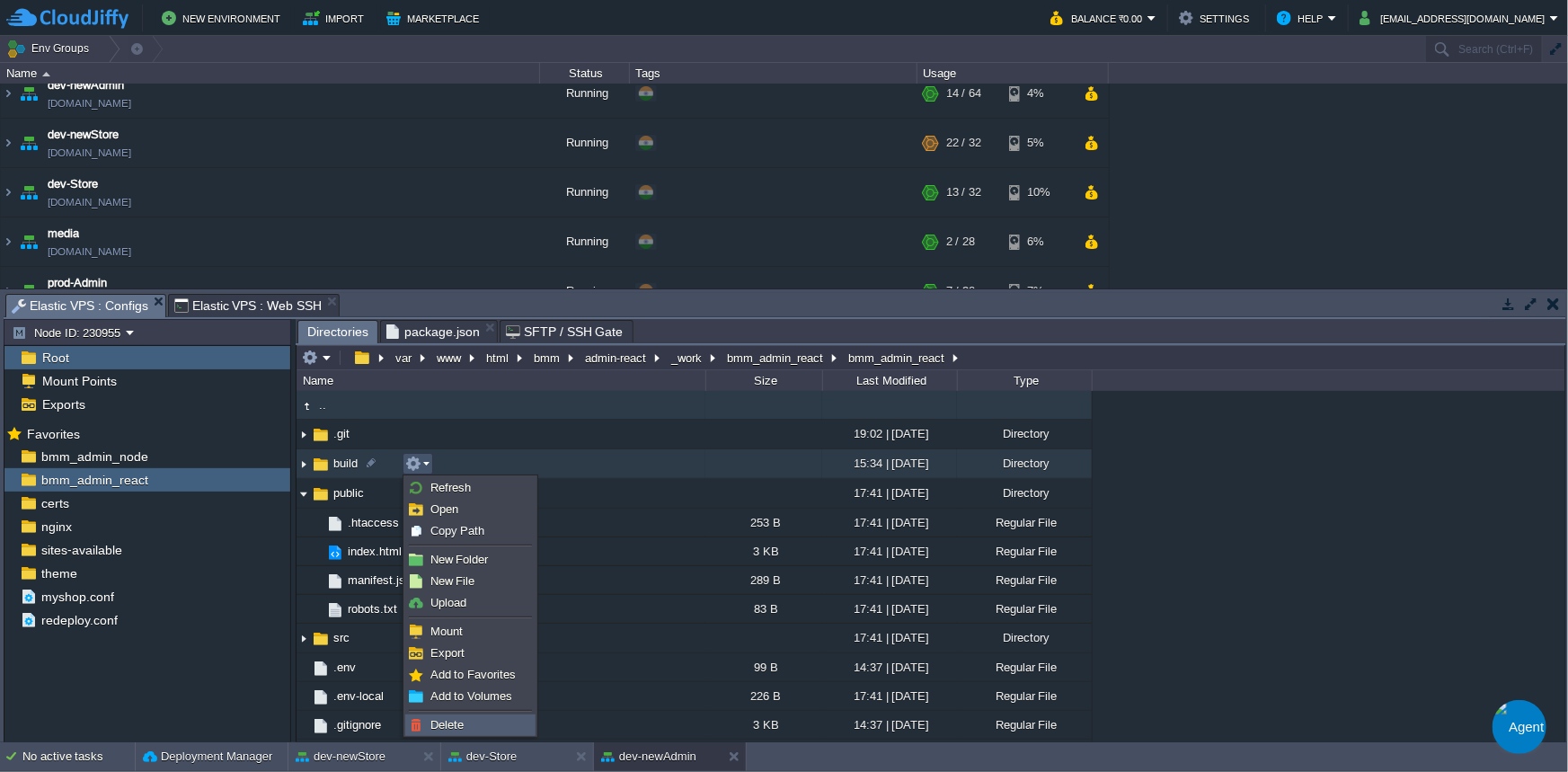 click on "Delete" at bounding box center [447, 724] 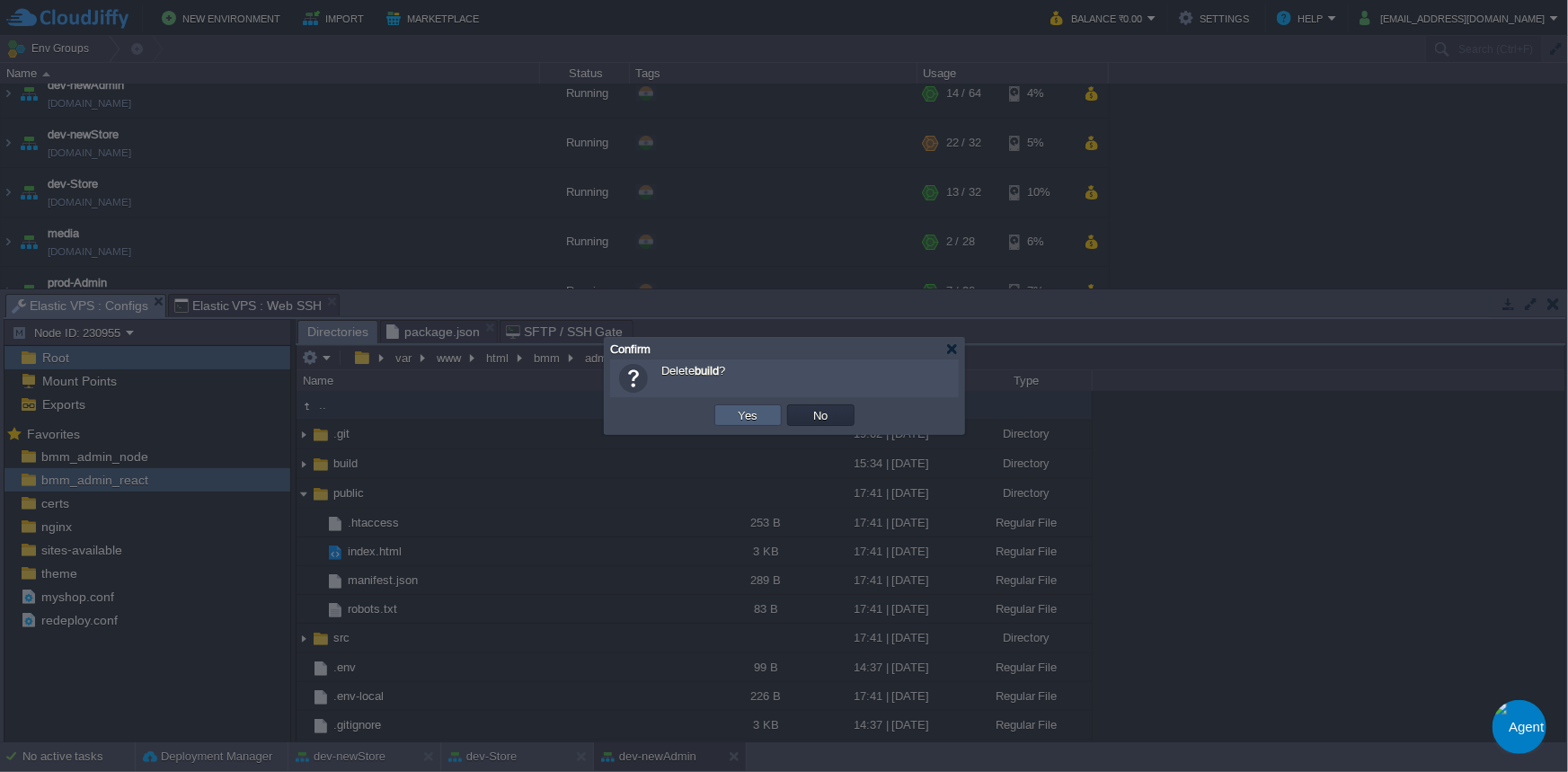 click on "Yes" at bounding box center [749, 415] 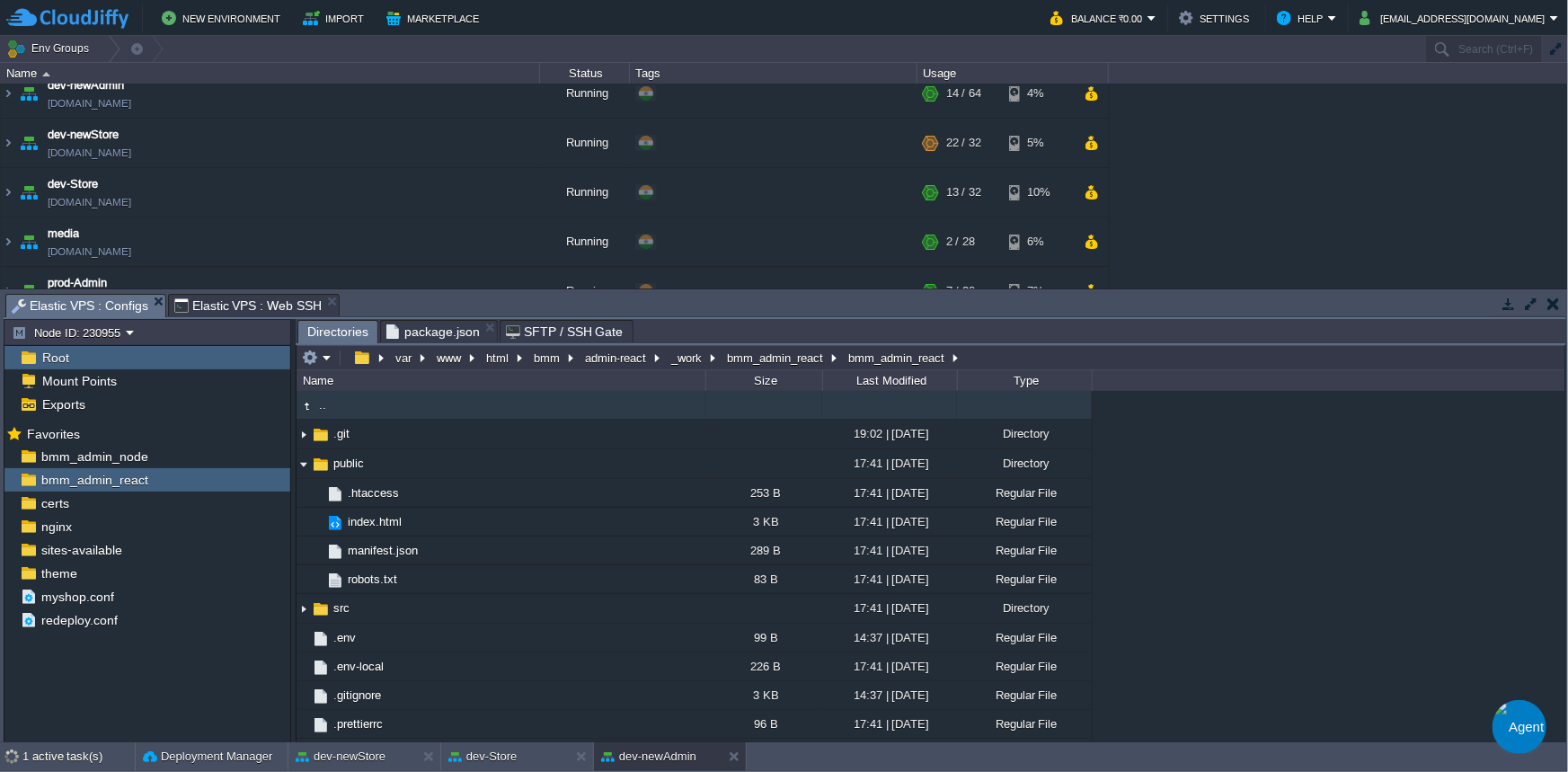 click on "Elastic VPS : Web SSH" at bounding box center (248, 306) 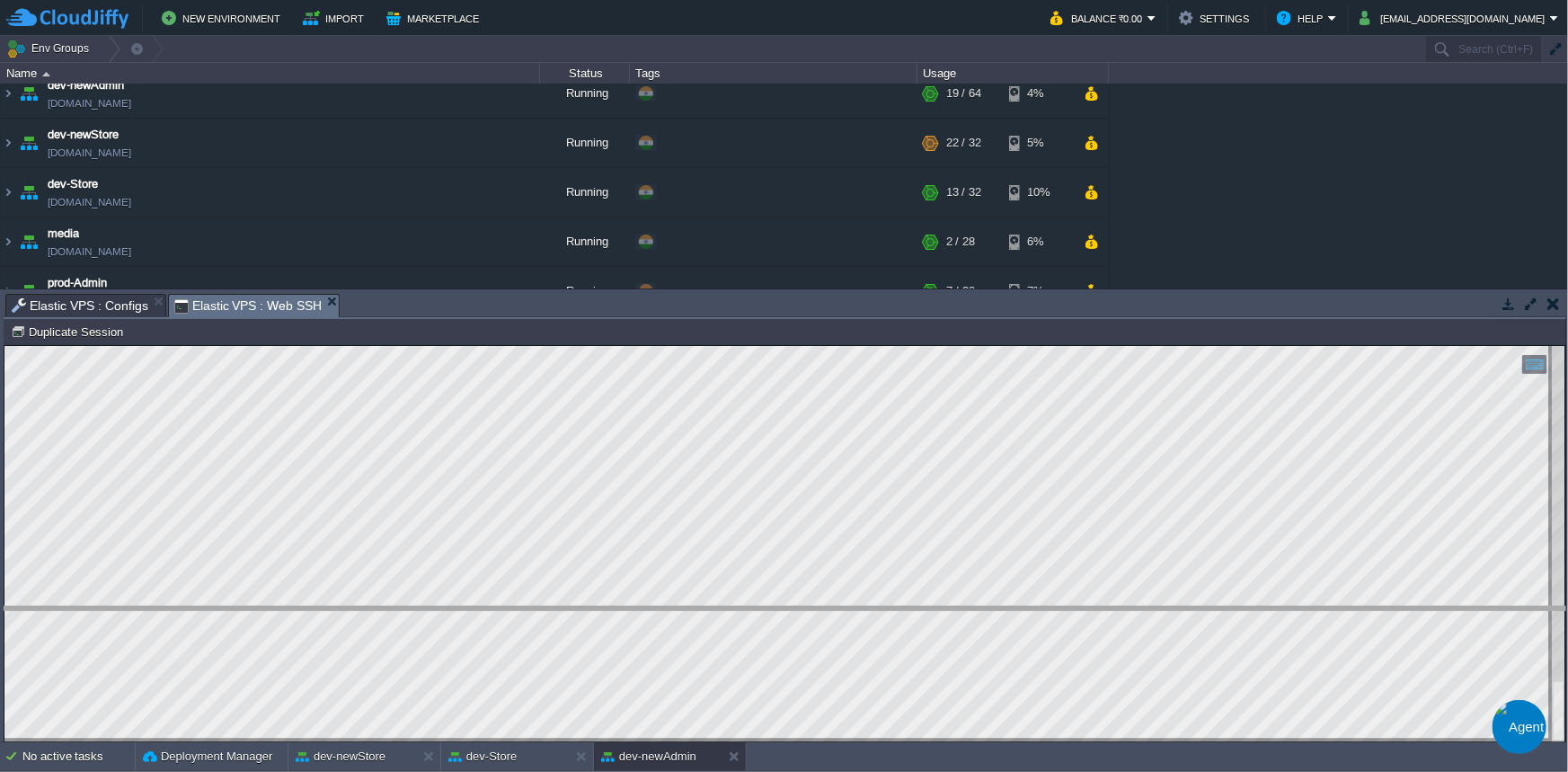 drag, startPoint x: 665, startPoint y: 306, endPoint x: 692, endPoint y: 618, distance: 313.1661 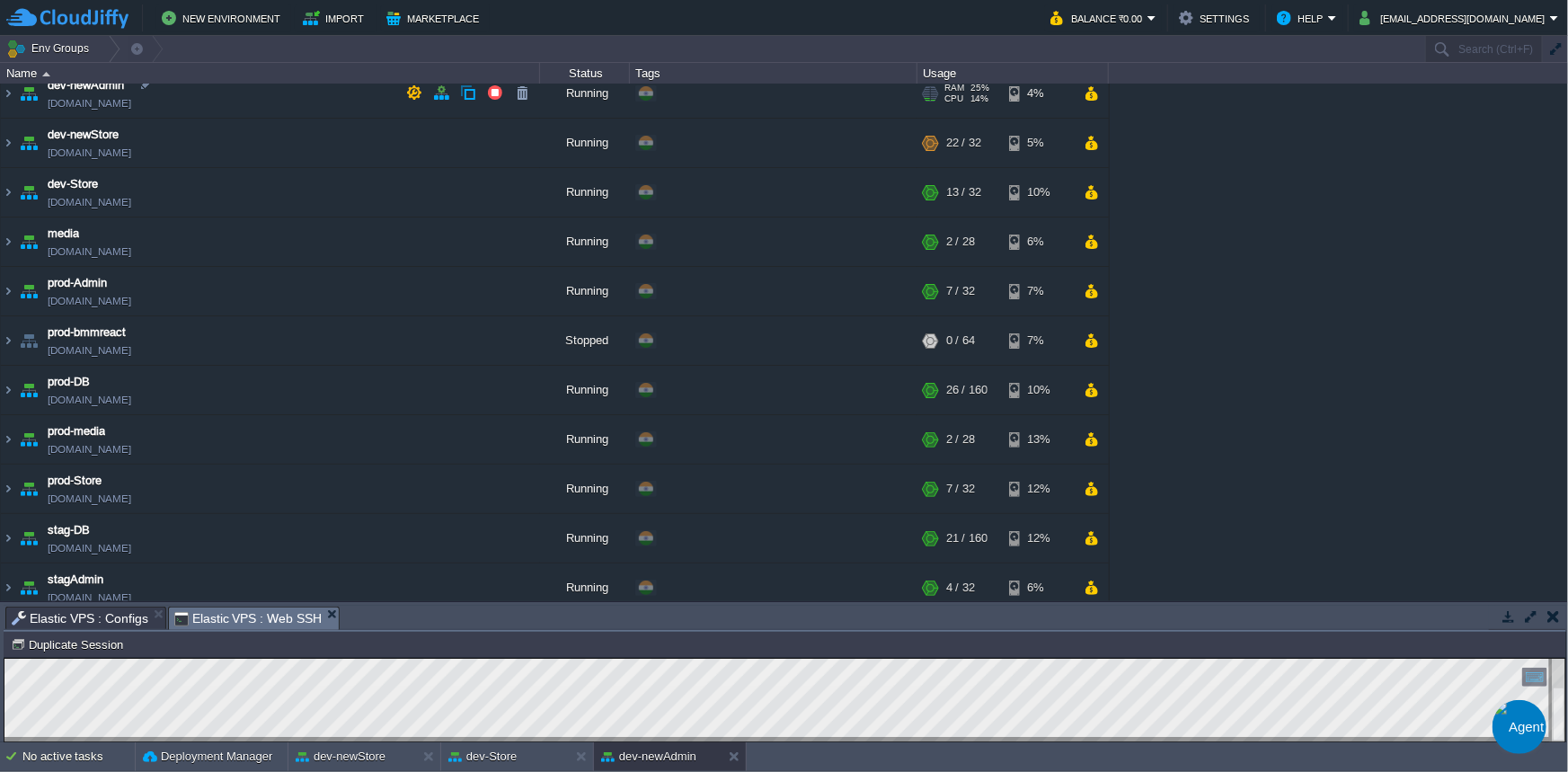 scroll, scrollTop: 81, scrollLeft: 0, axis: vertical 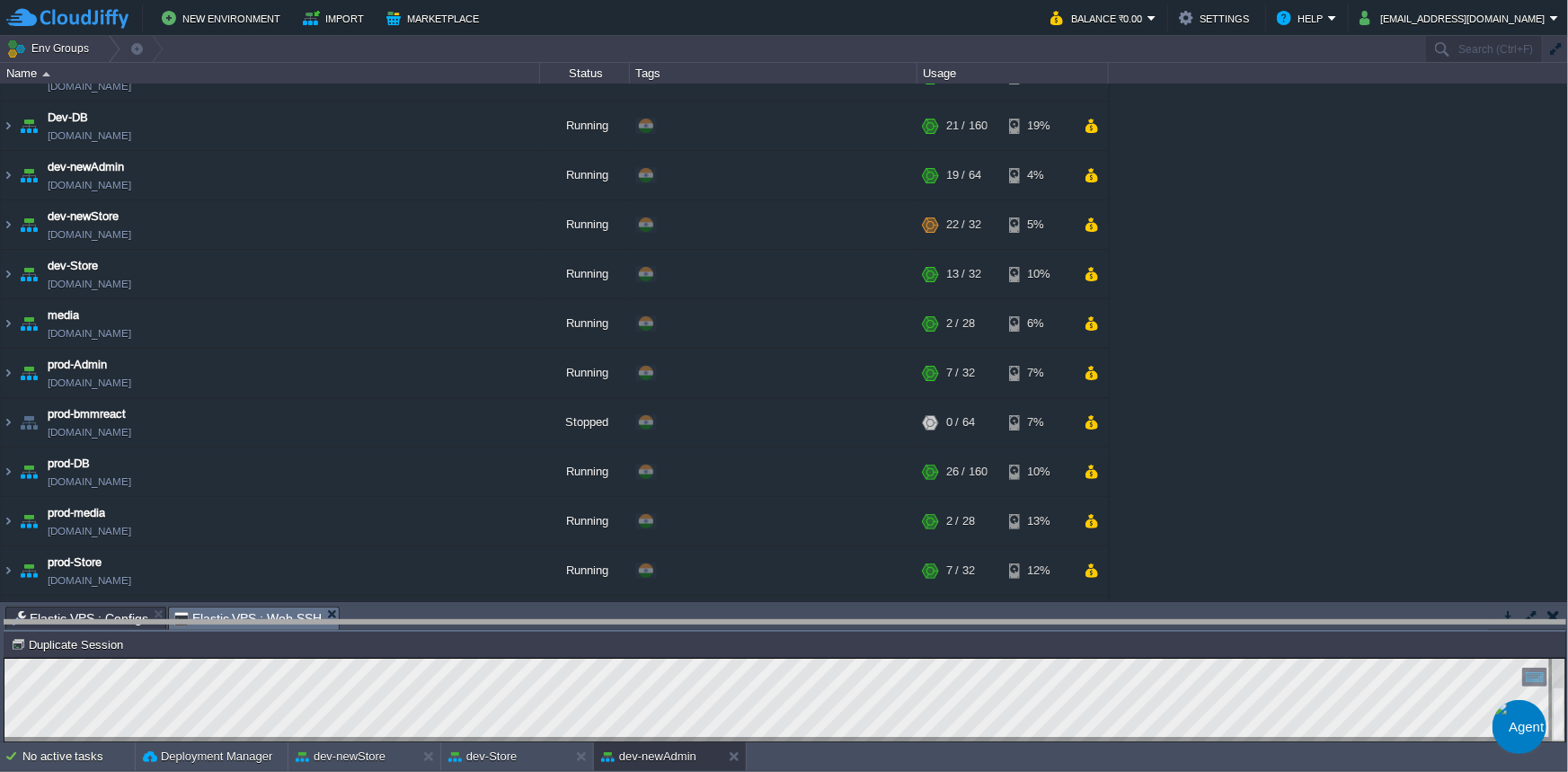 drag, startPoint x: 539, startPoint y: 617, endPoint x: 580, endPoint y: 630, distance: 43.01163 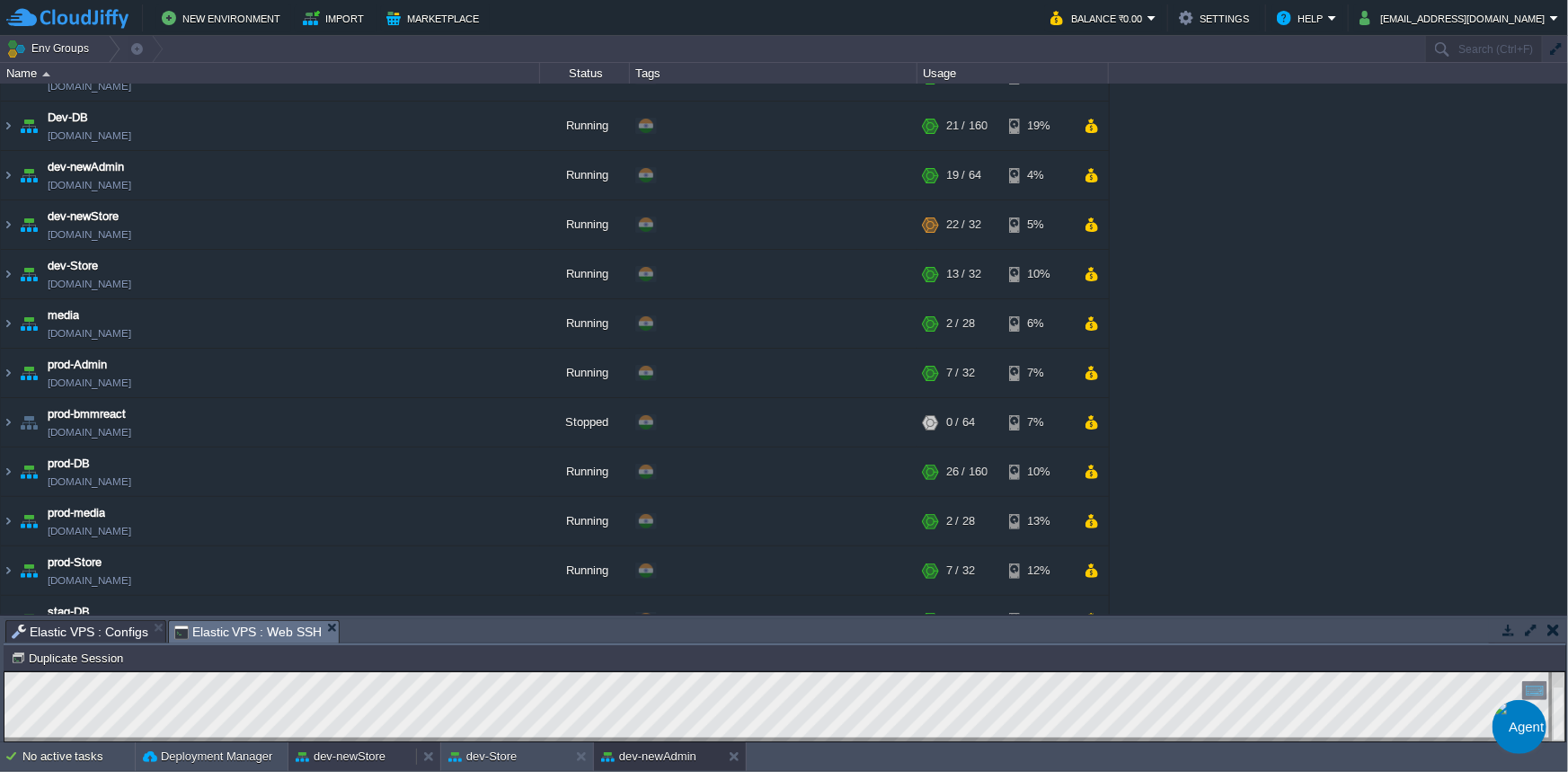 click on "dev-newStore" at bounding box center [341, 757] 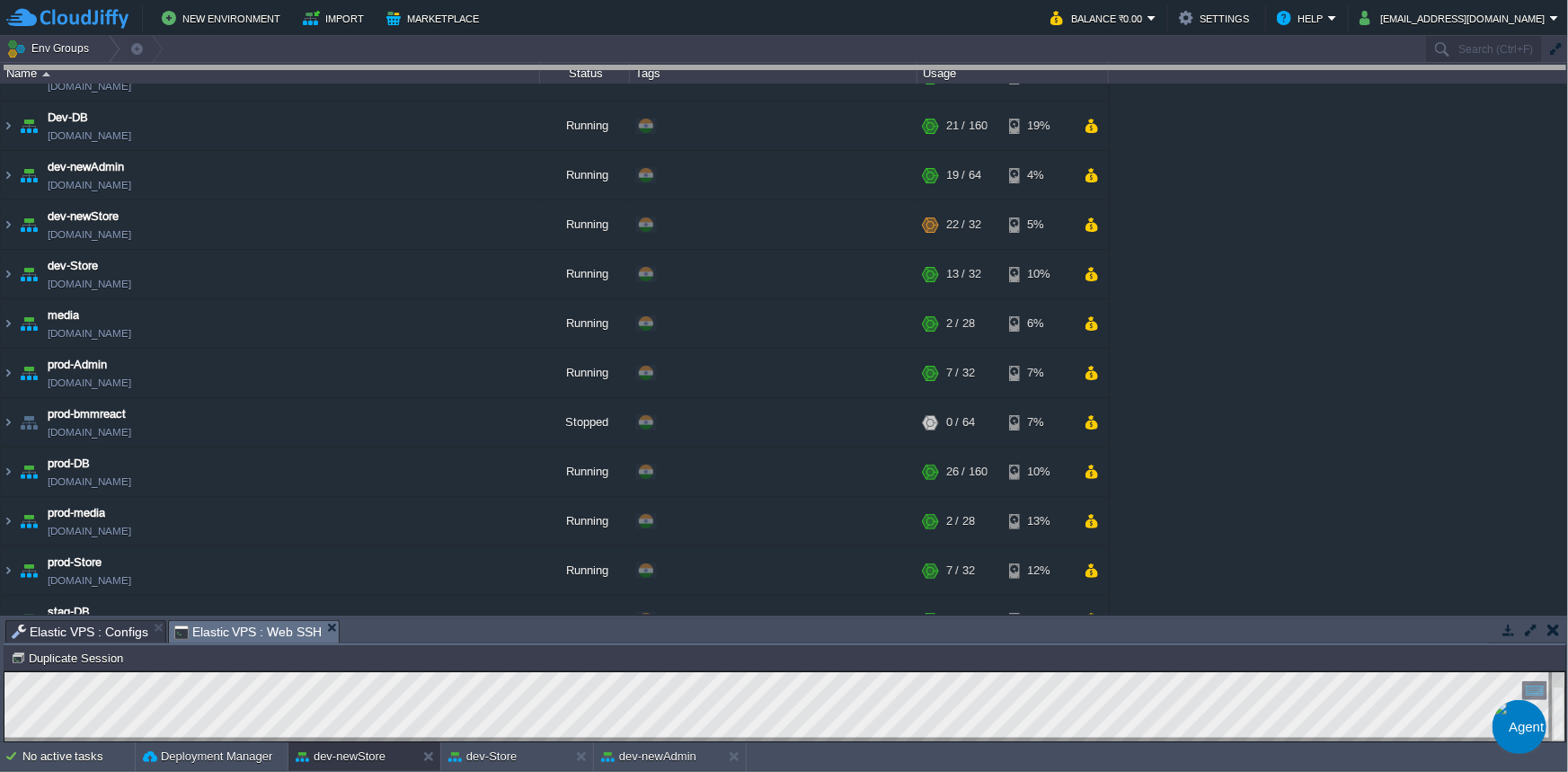 drag, startPoint x: 403, startPoint y: 631, endPoint x: 476, endPoint y: 74, distance: 561.7633 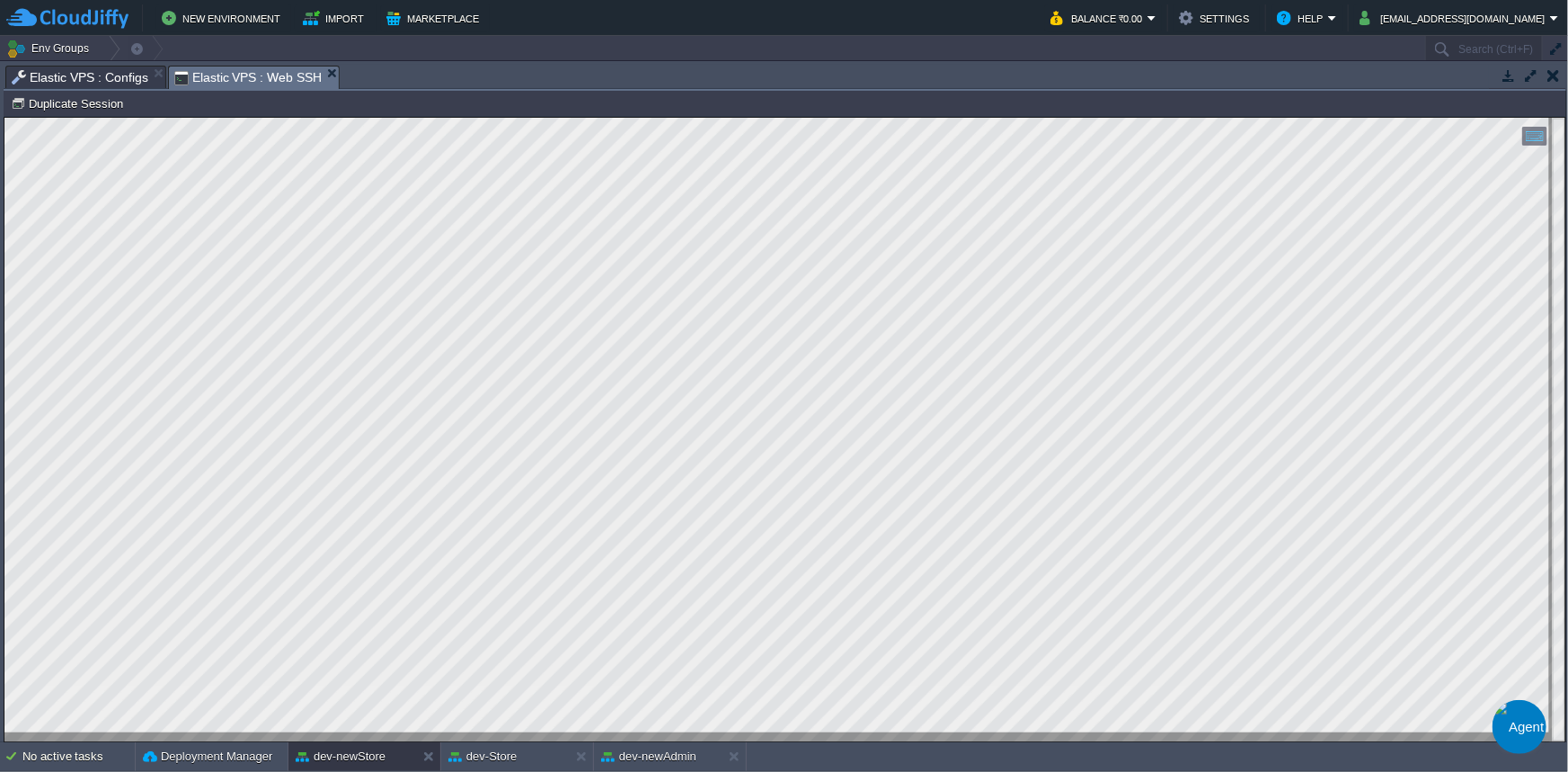 click on "Copy:                  Ctrl + Shift + C                                          Paste:                  Ctrl + V                                         Settings:                  Ctrl + Shift + Alt
0" at bounding box center (784, 117) 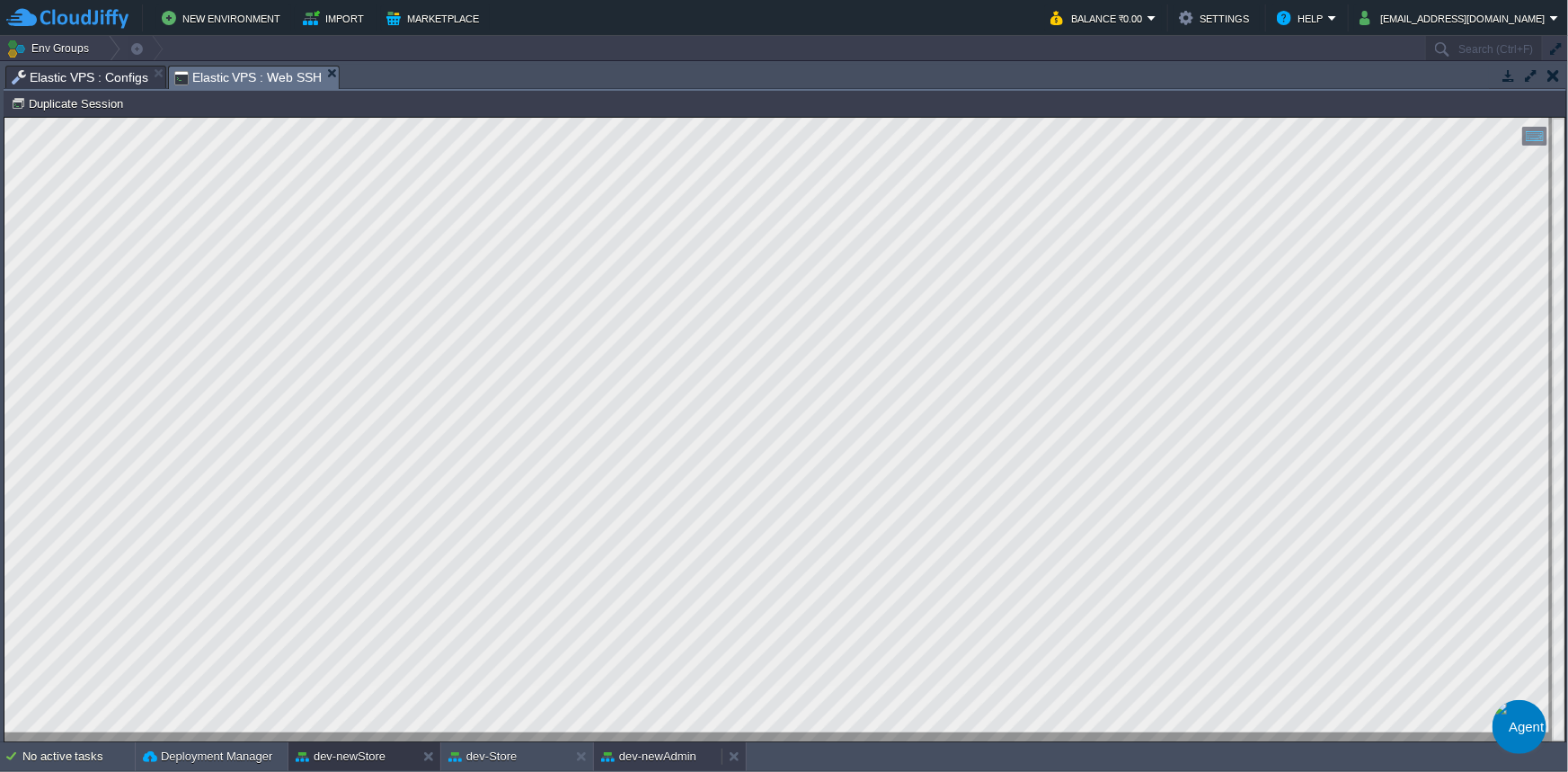 click on "dev-newAdmin" at bounding box center (649, 757) 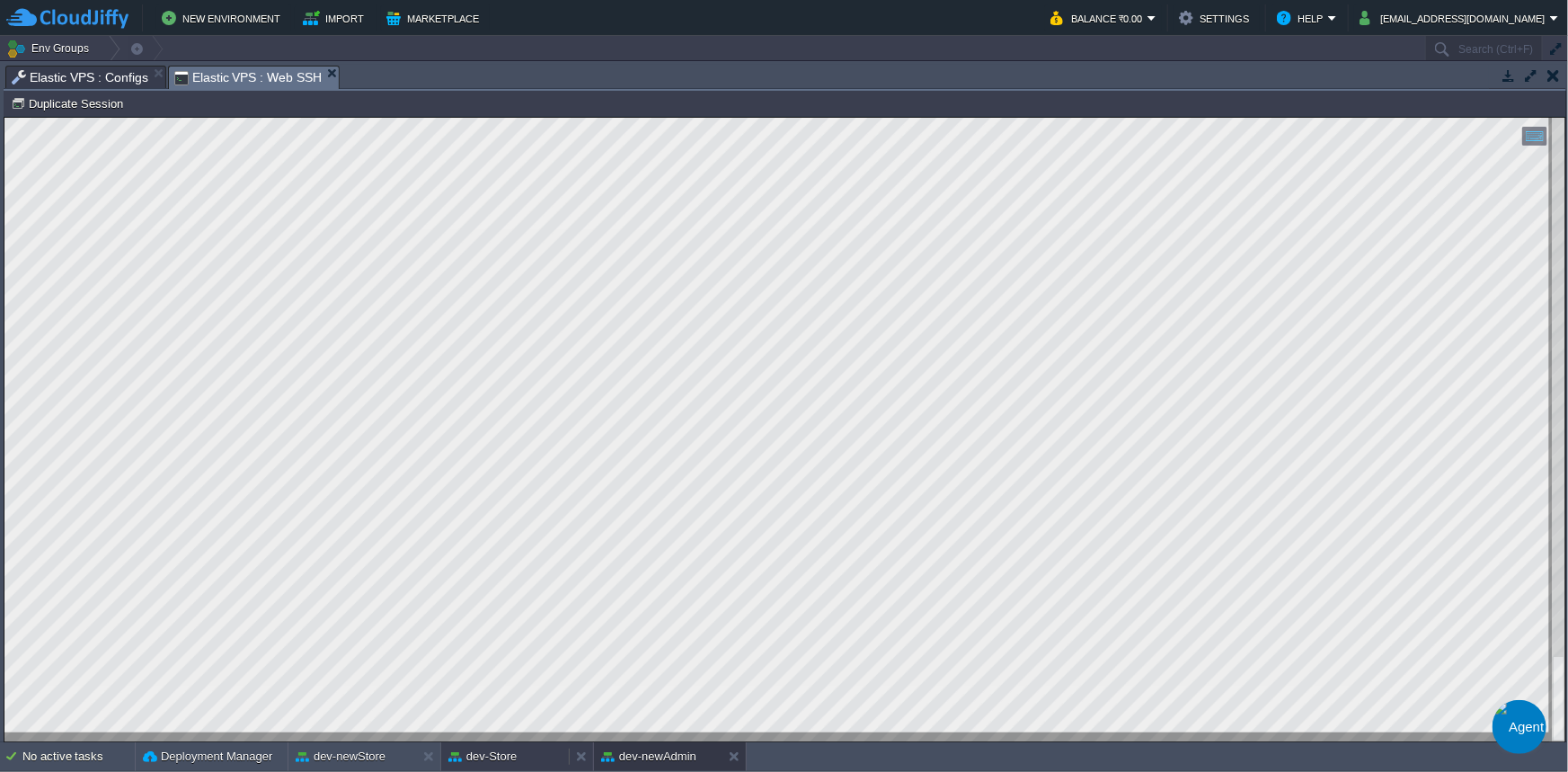 click on "dev-Store" at bounding box center (483, 757) 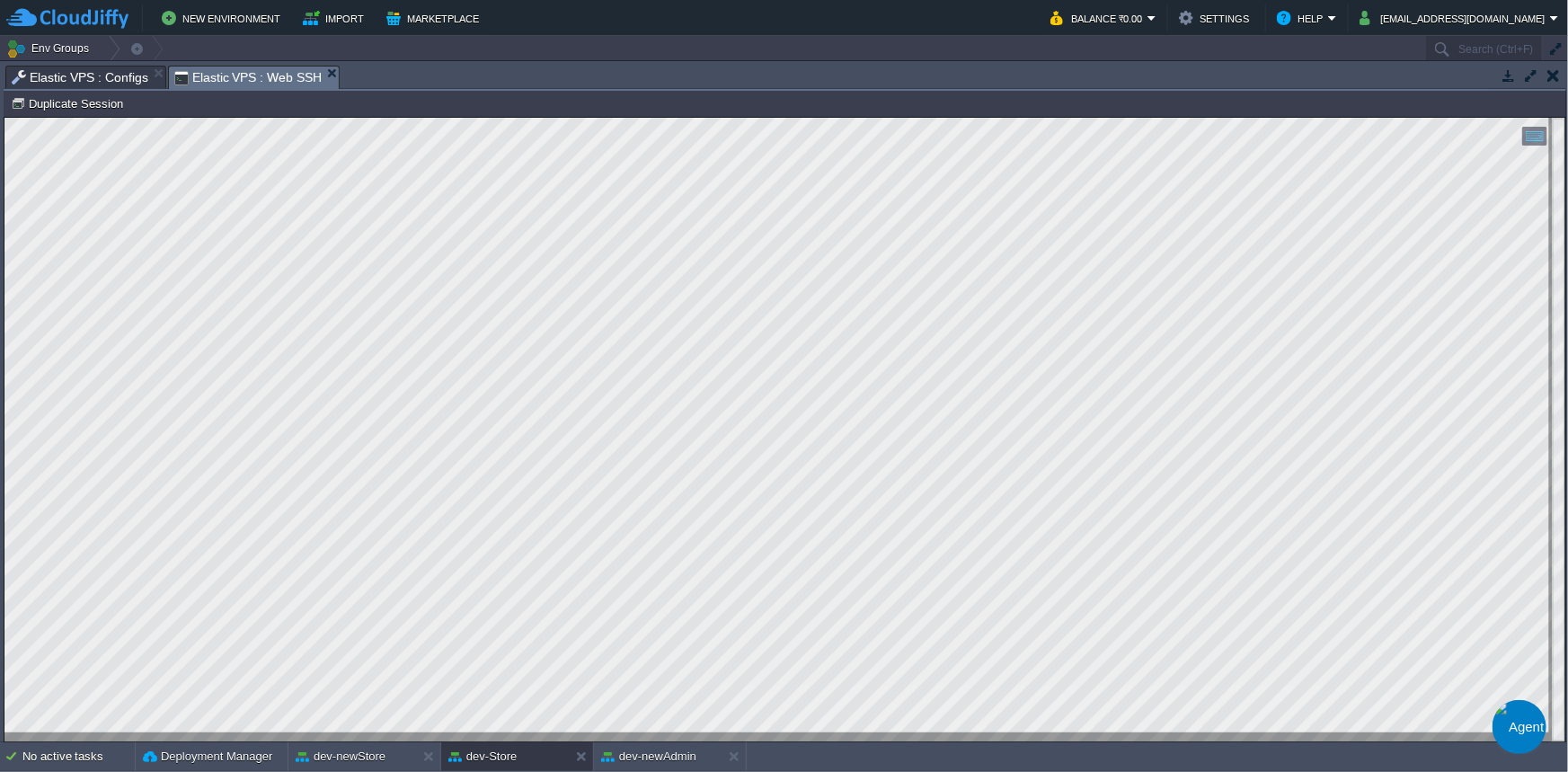 click on "Elastic VPS : Configs" at bounding box center (80, 77) 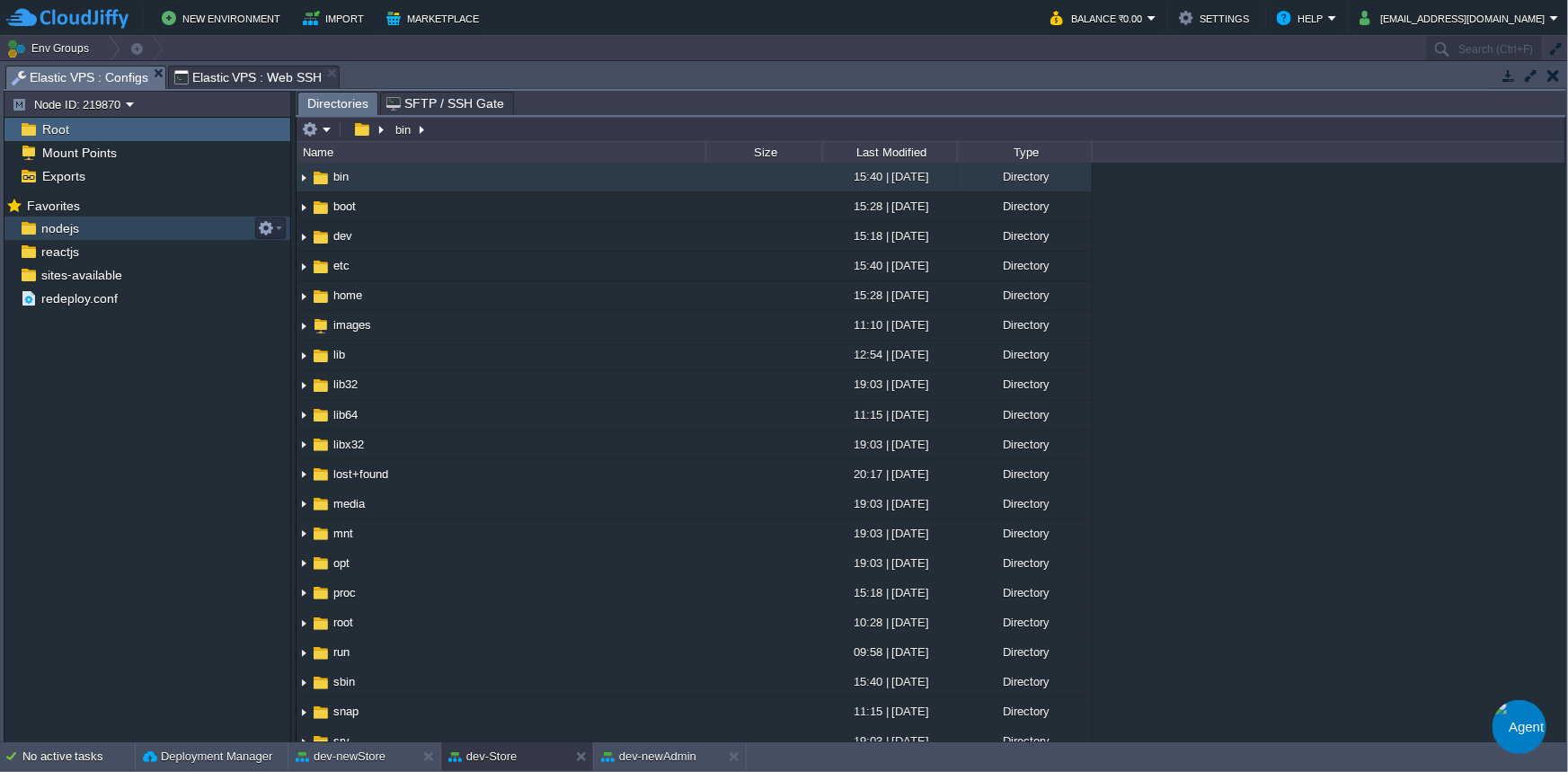 click on "nodejs" at bounding box center [147, 228] 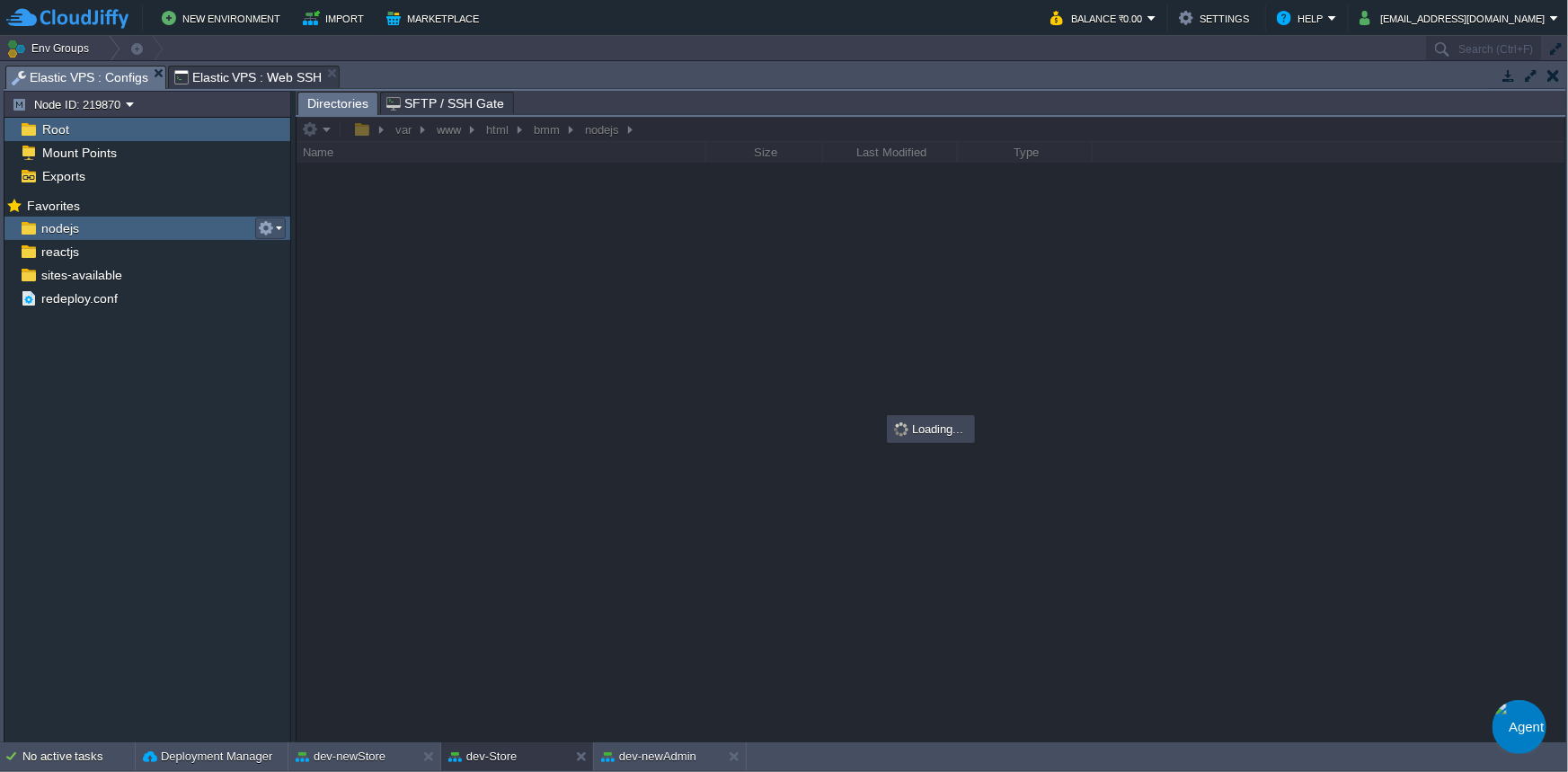 click at bounding box center (266, 228) 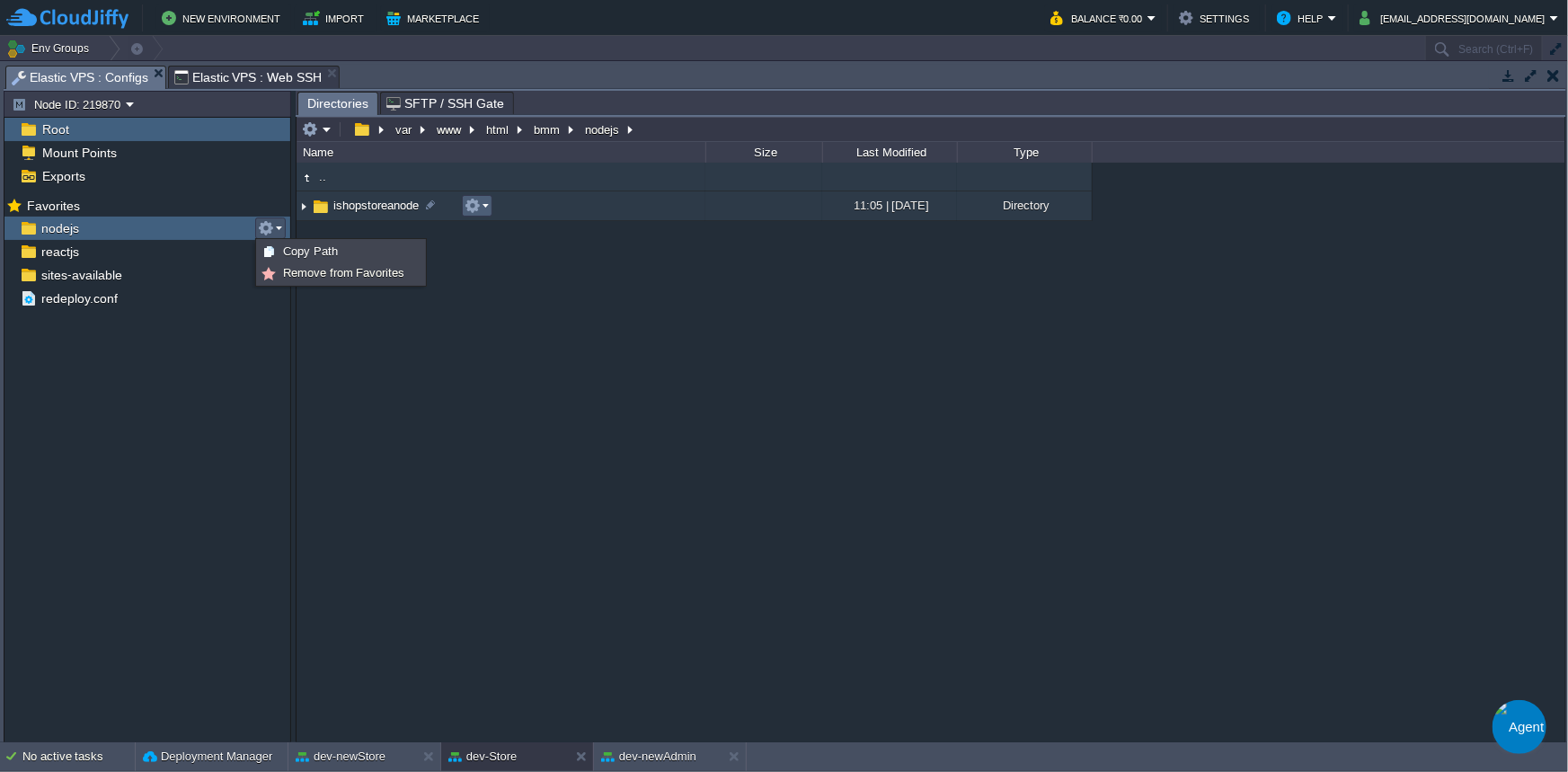 click at bounding box center [473, 206] 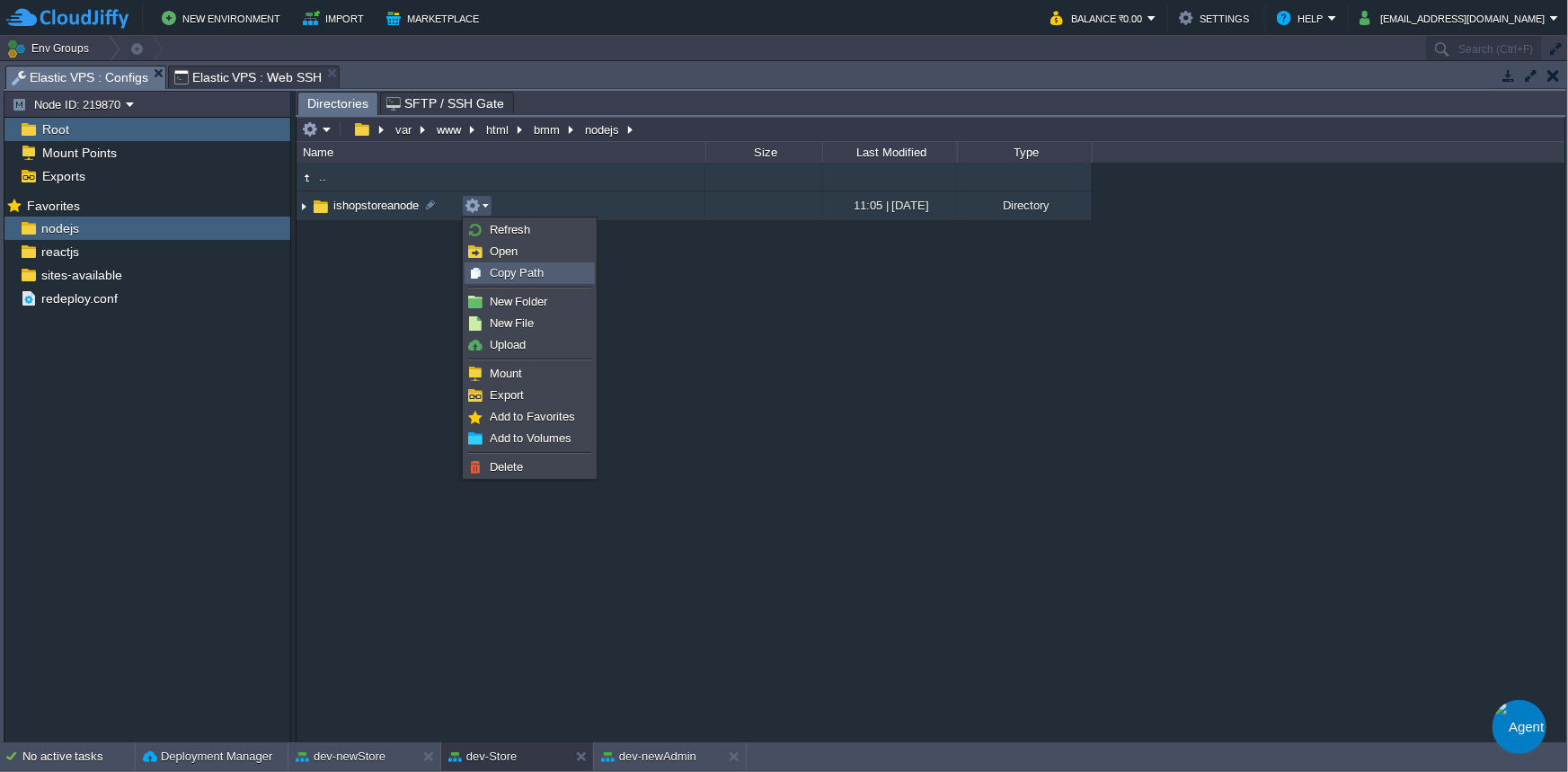 click on "Copy Path" at bounding box center [517, 272] 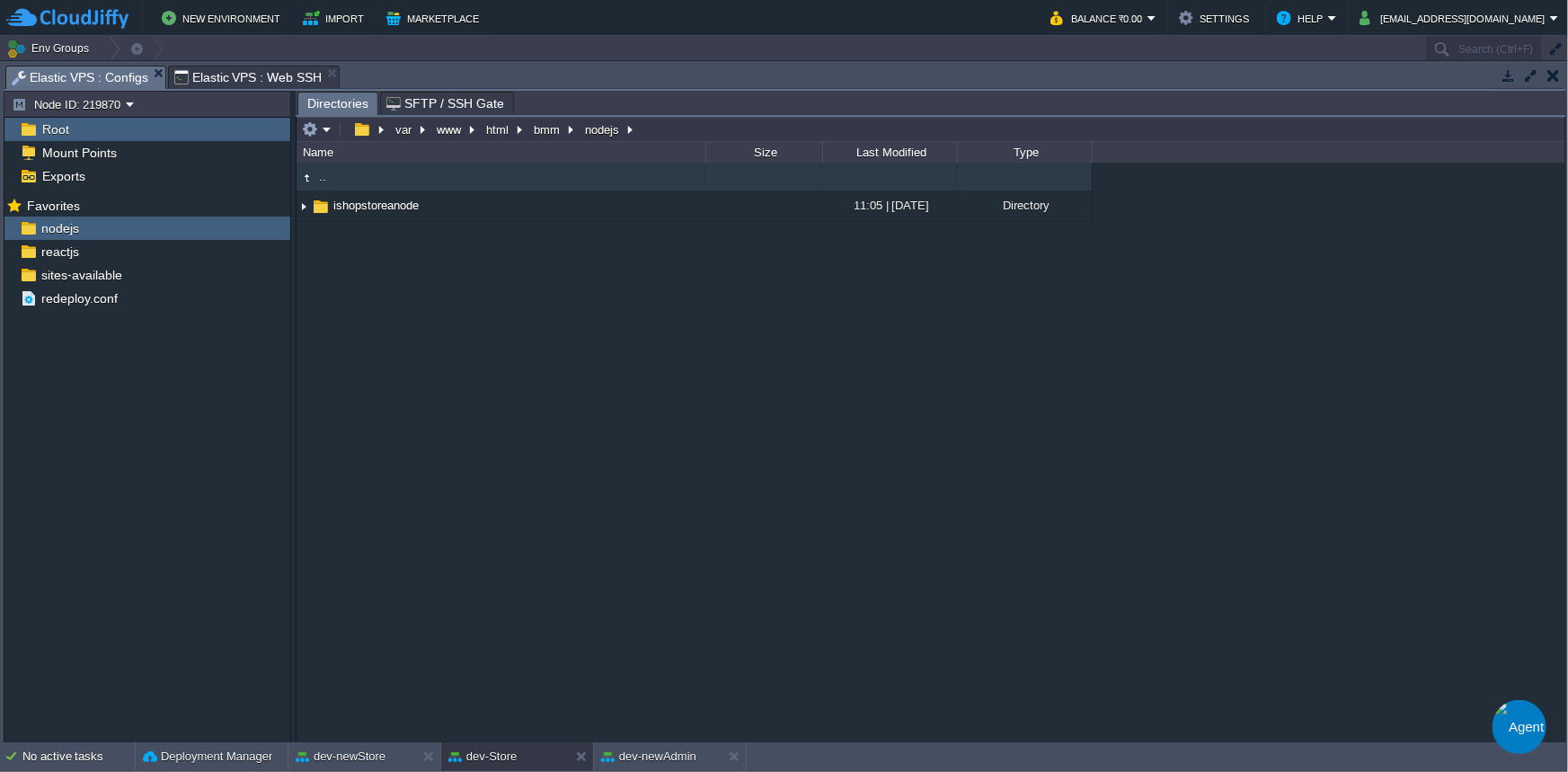 click on "Elastic VPS : Web SSH" at bounding box center (248, 77) 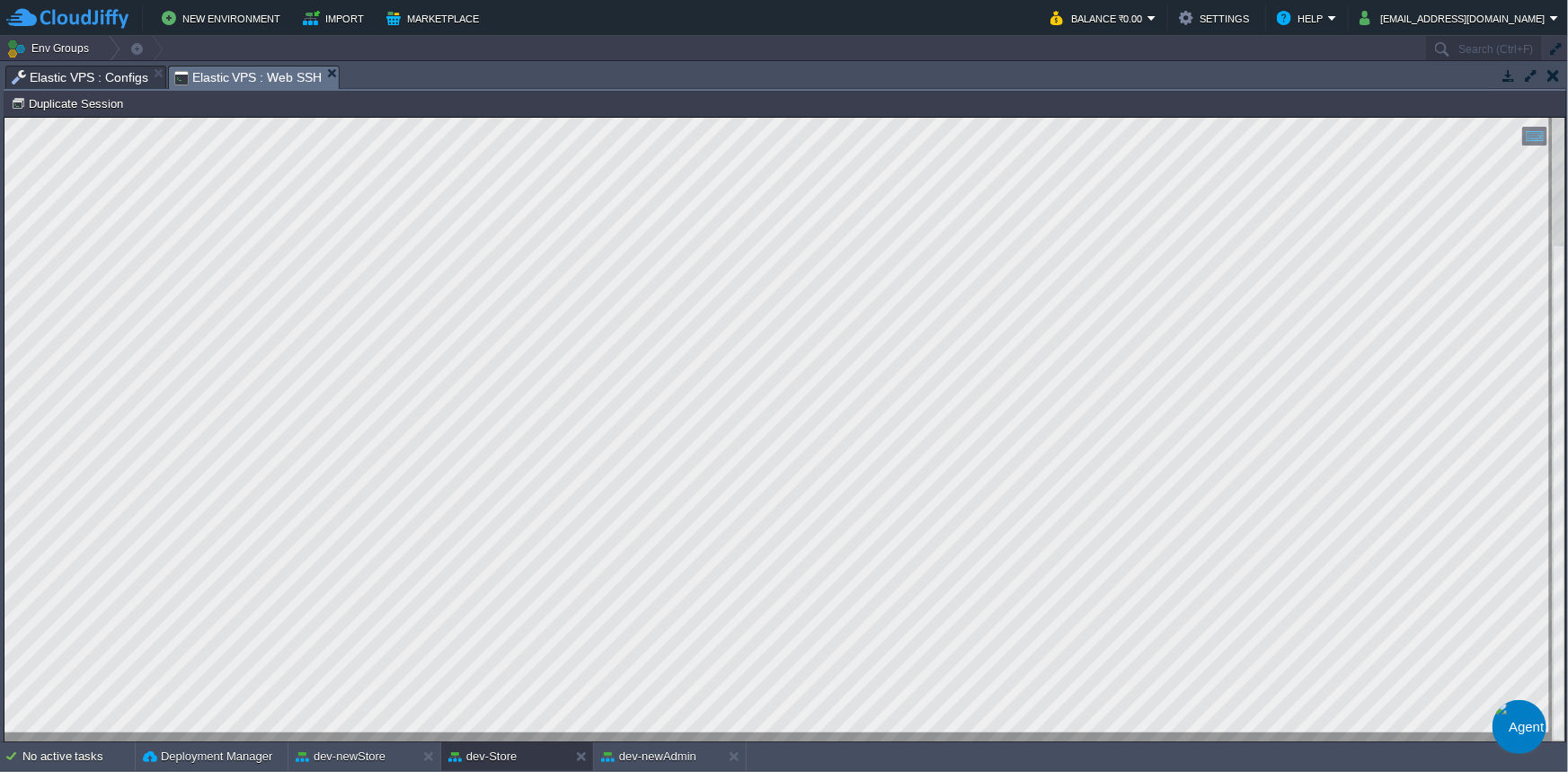 click at bounding box center (1519, 780) 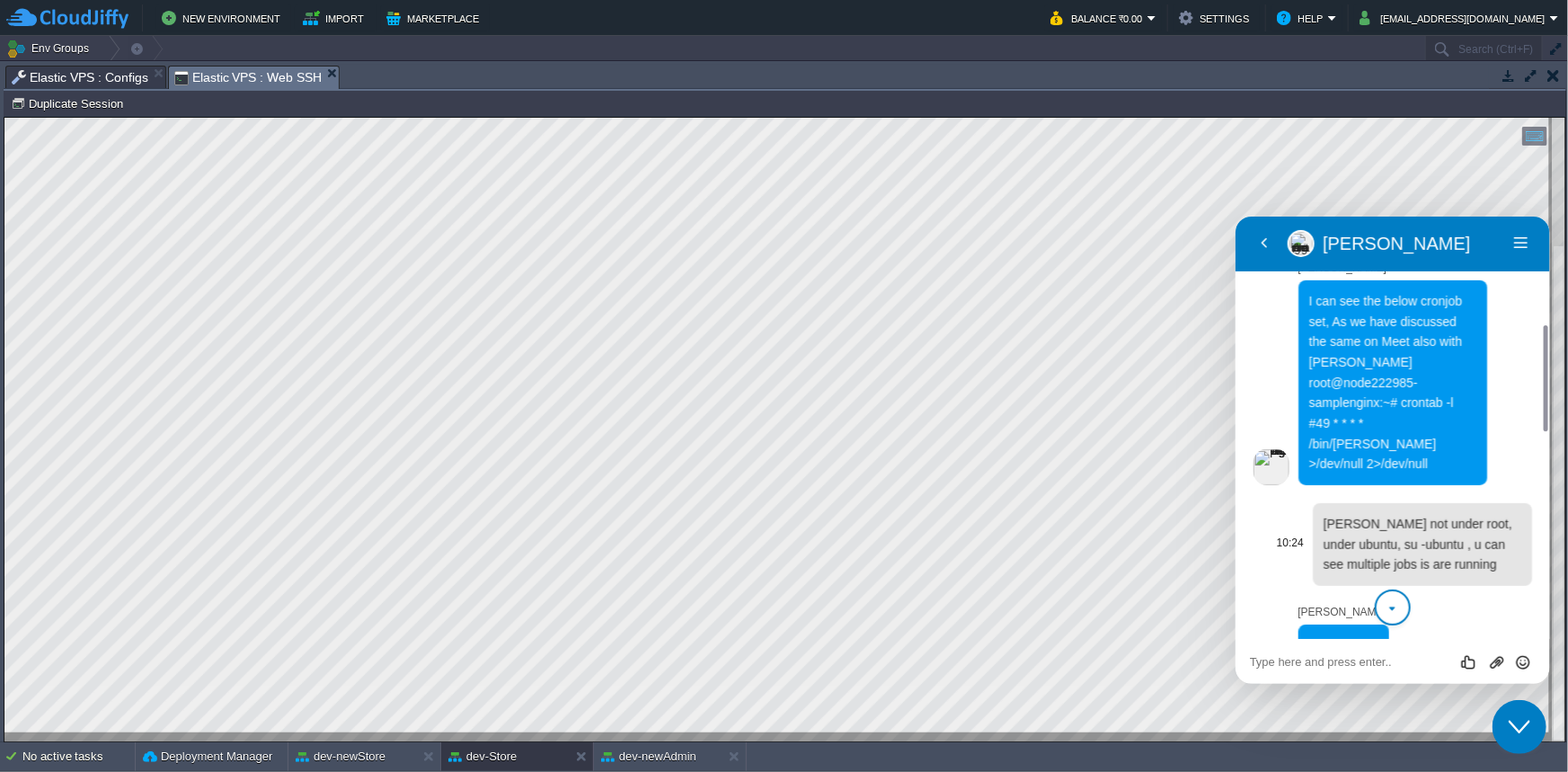 scroll, scrollTop: 351, scrollLeft: 0, axis: vertical 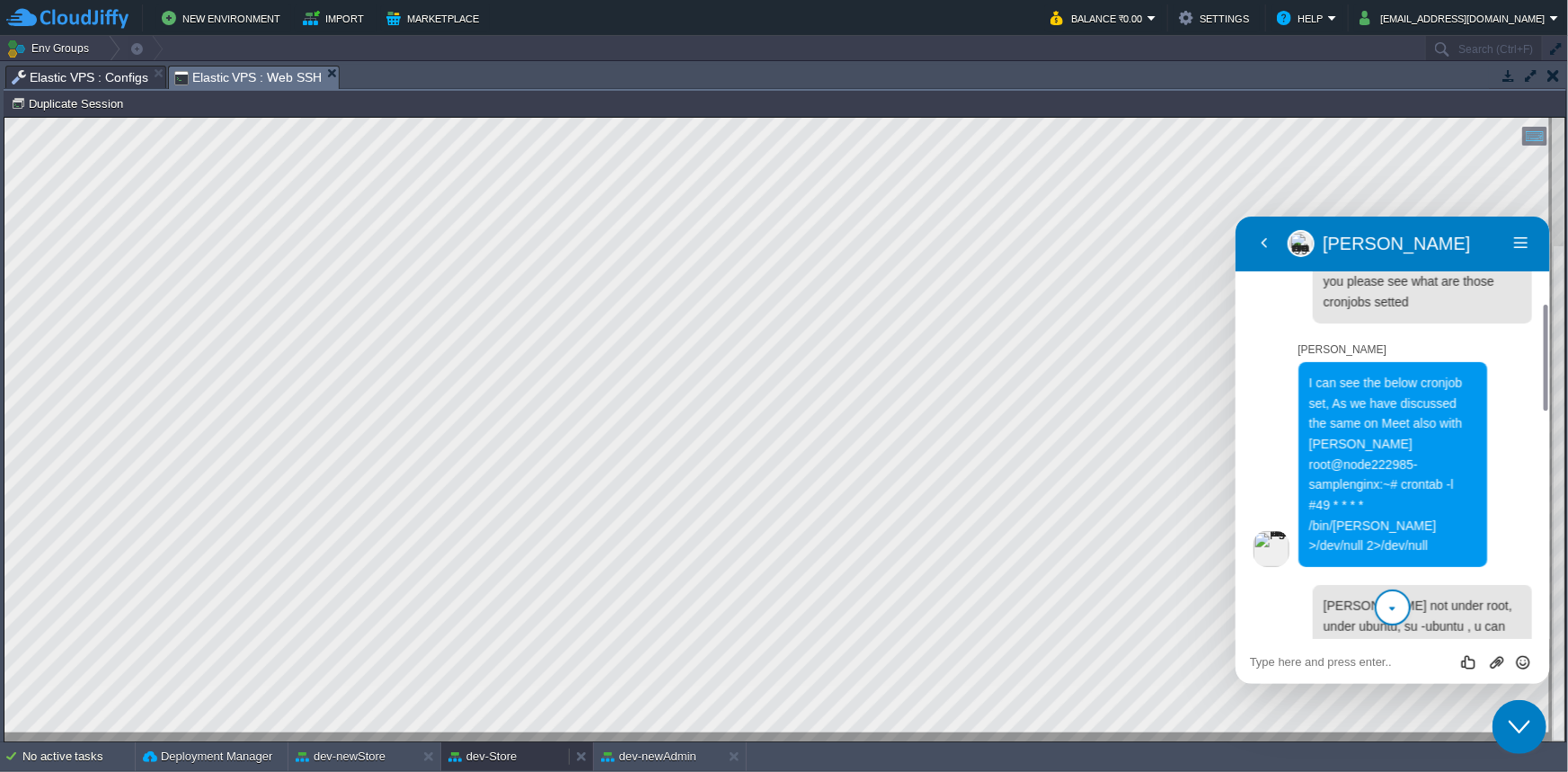 type 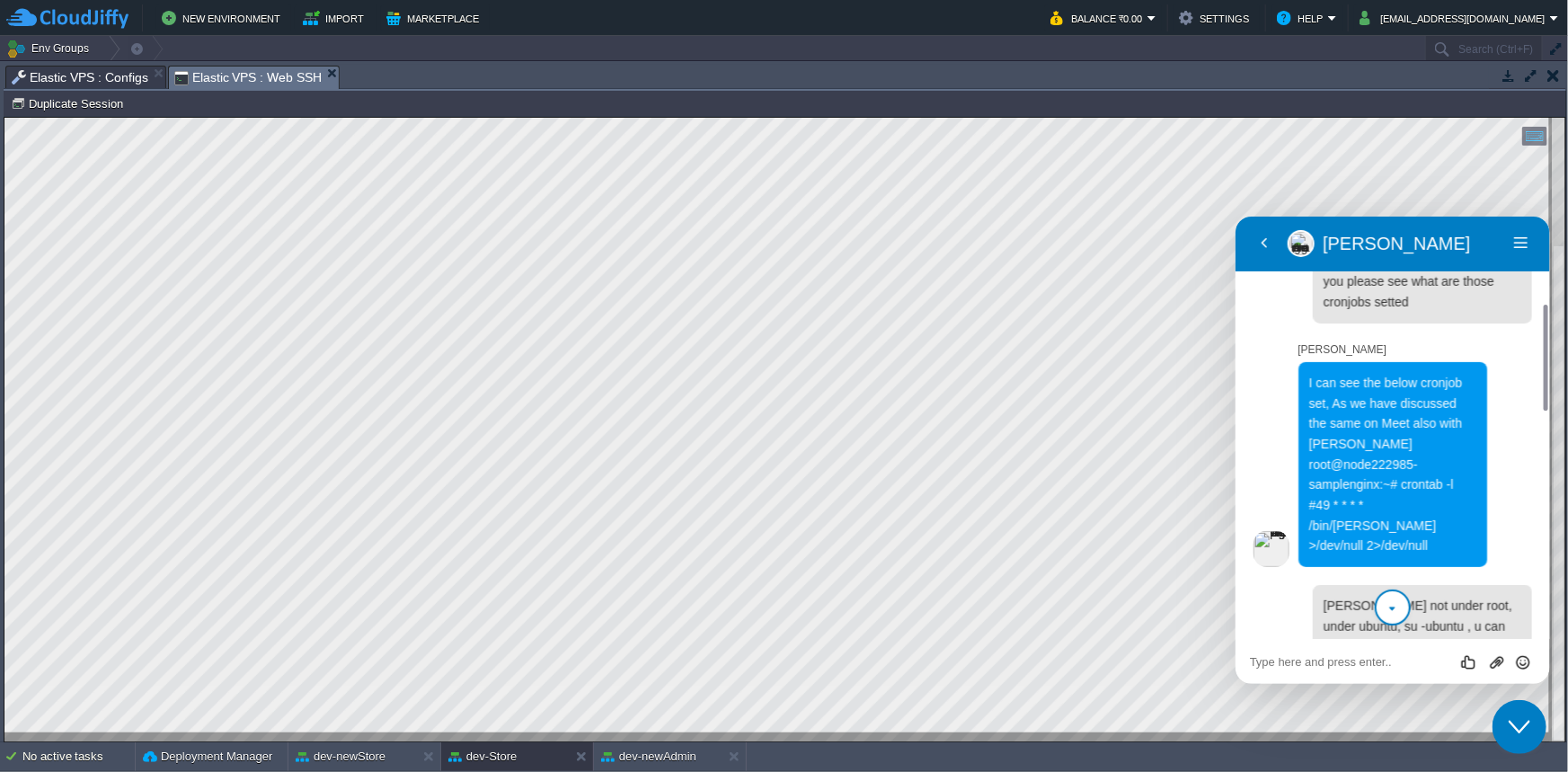 click on "Close Chat This icon closes the chat window." 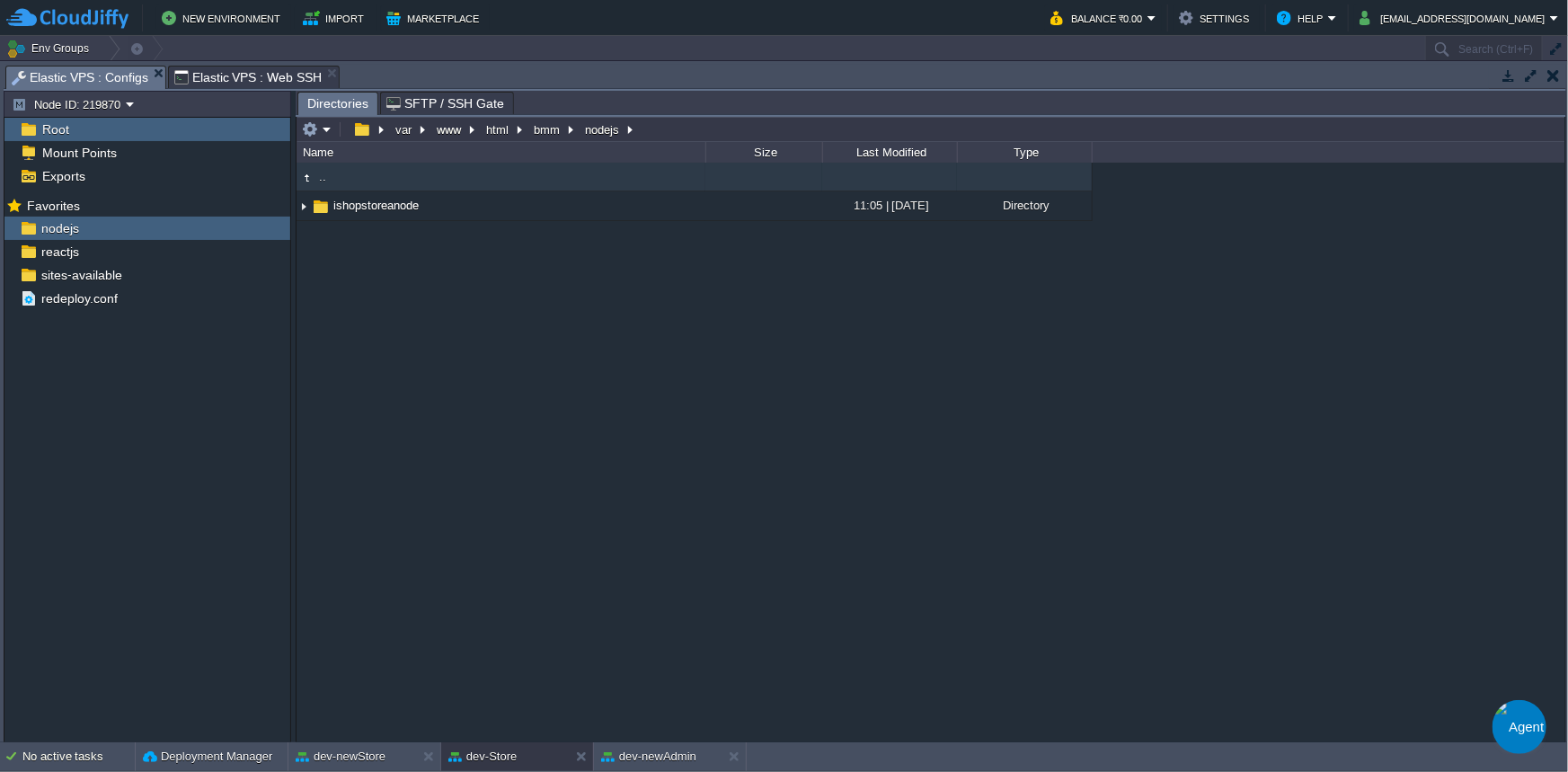 click on "Elastic VPS : Configs" at bounding box center [80, 77] 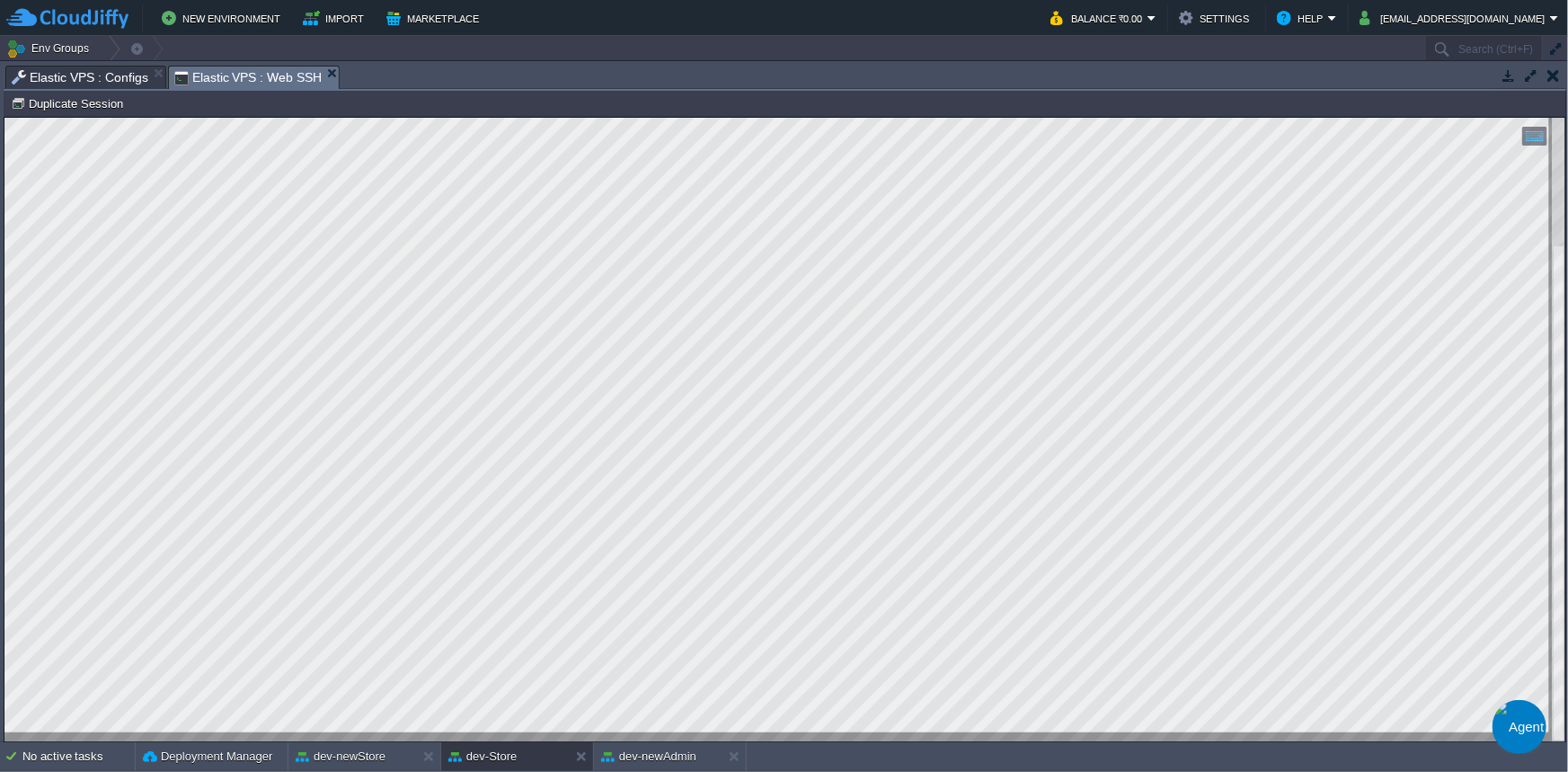 click on "Elastic VPS : Web SSH" at bounding box center [248, 77] 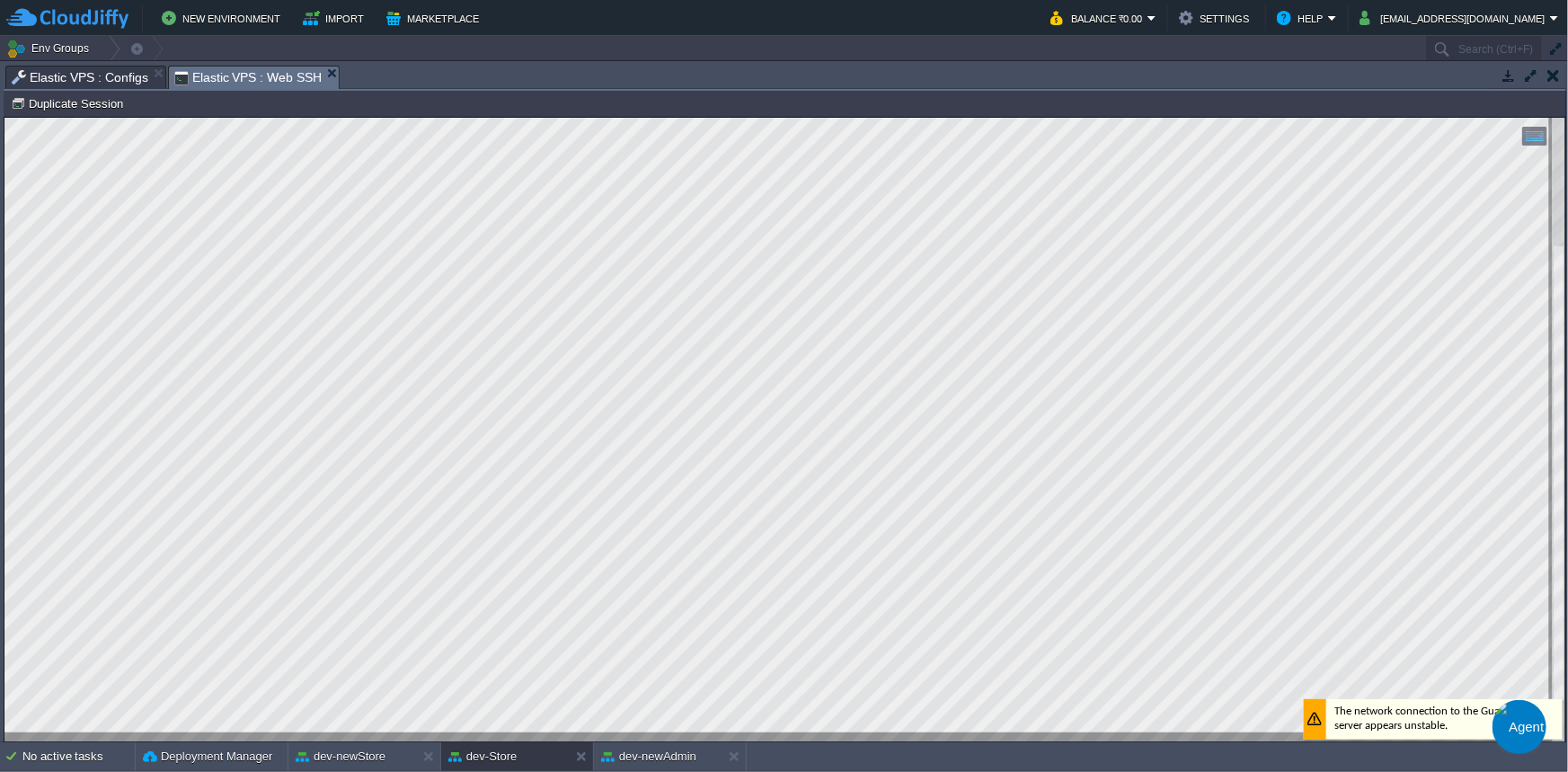 click at bounding box center (784, 429) 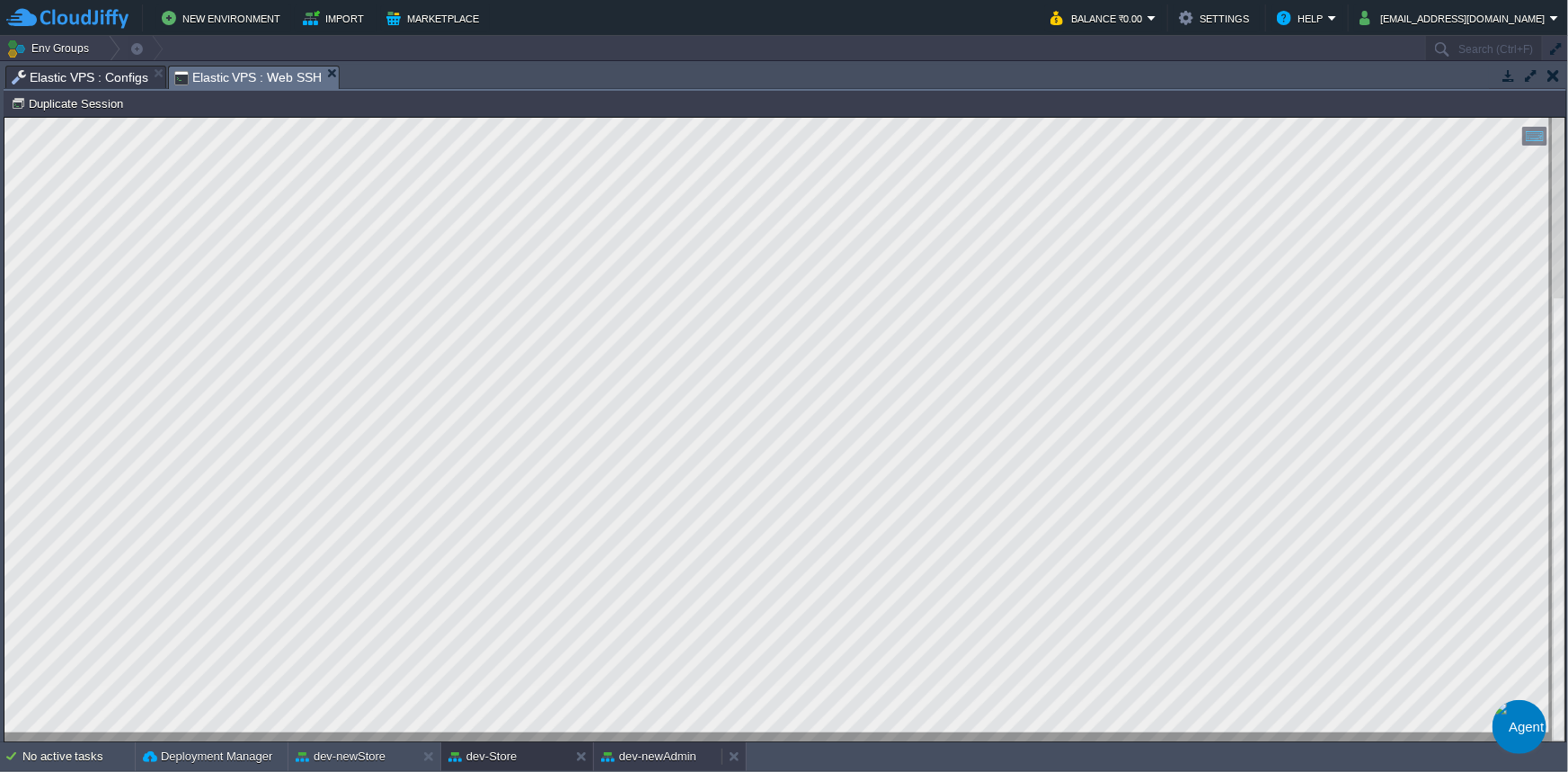 click on "dev-newAdmin" at bounding box center [649, 757] 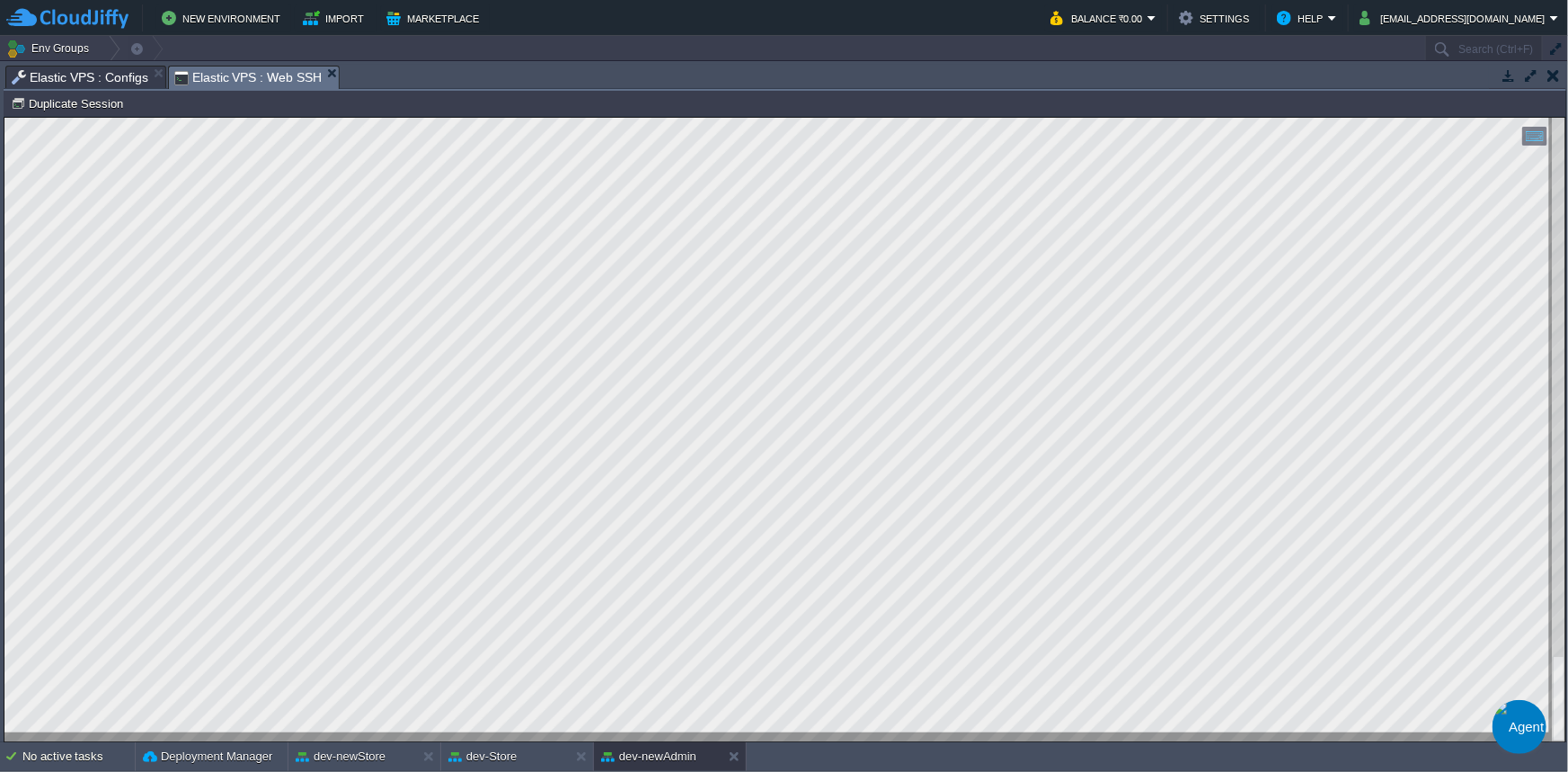click at bounding box center [784, 429] 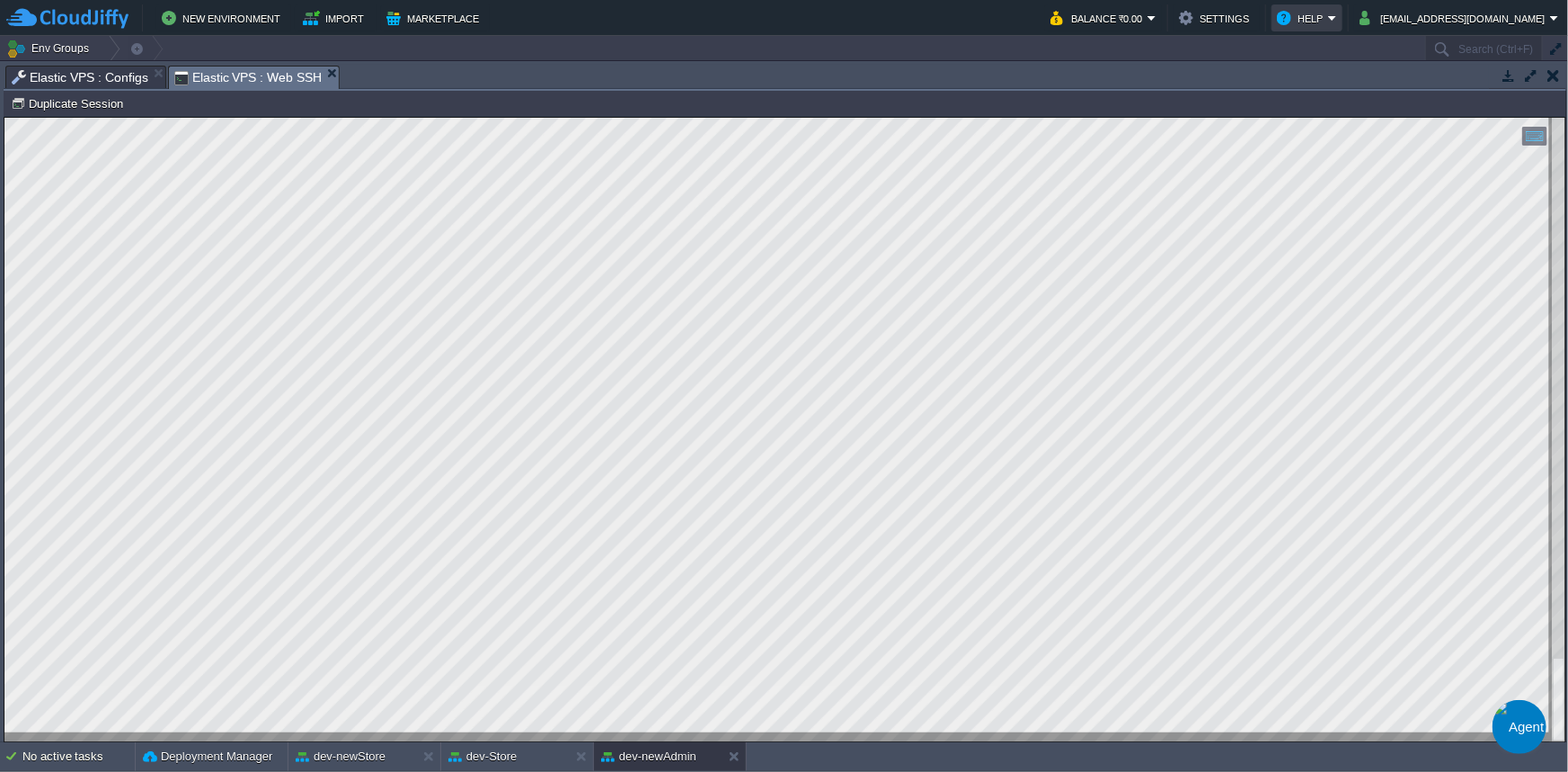 click on "Help" at bounding box center [1307, 18] 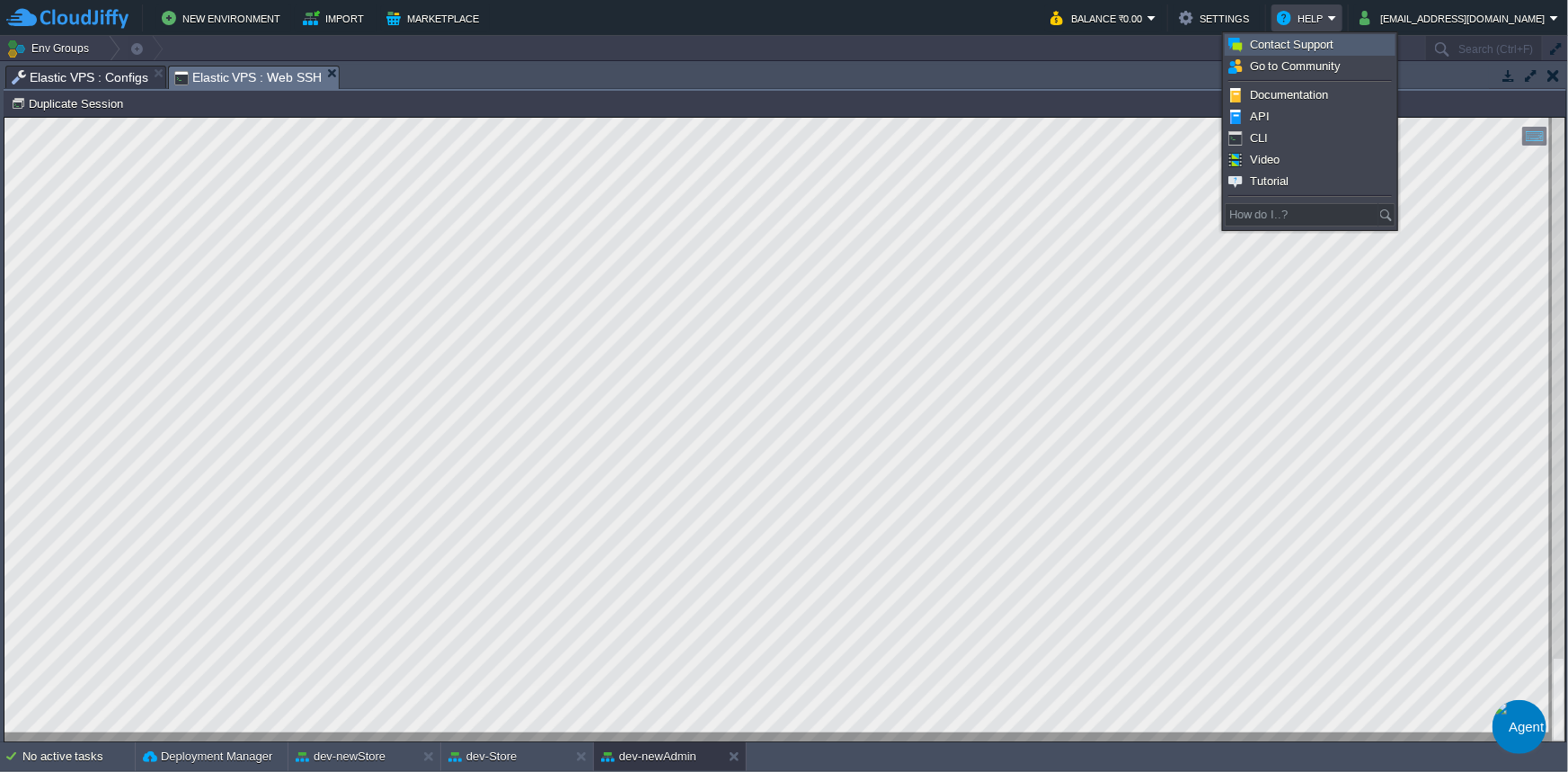 click on "Contact Support" at bounding box center [1292, 44] 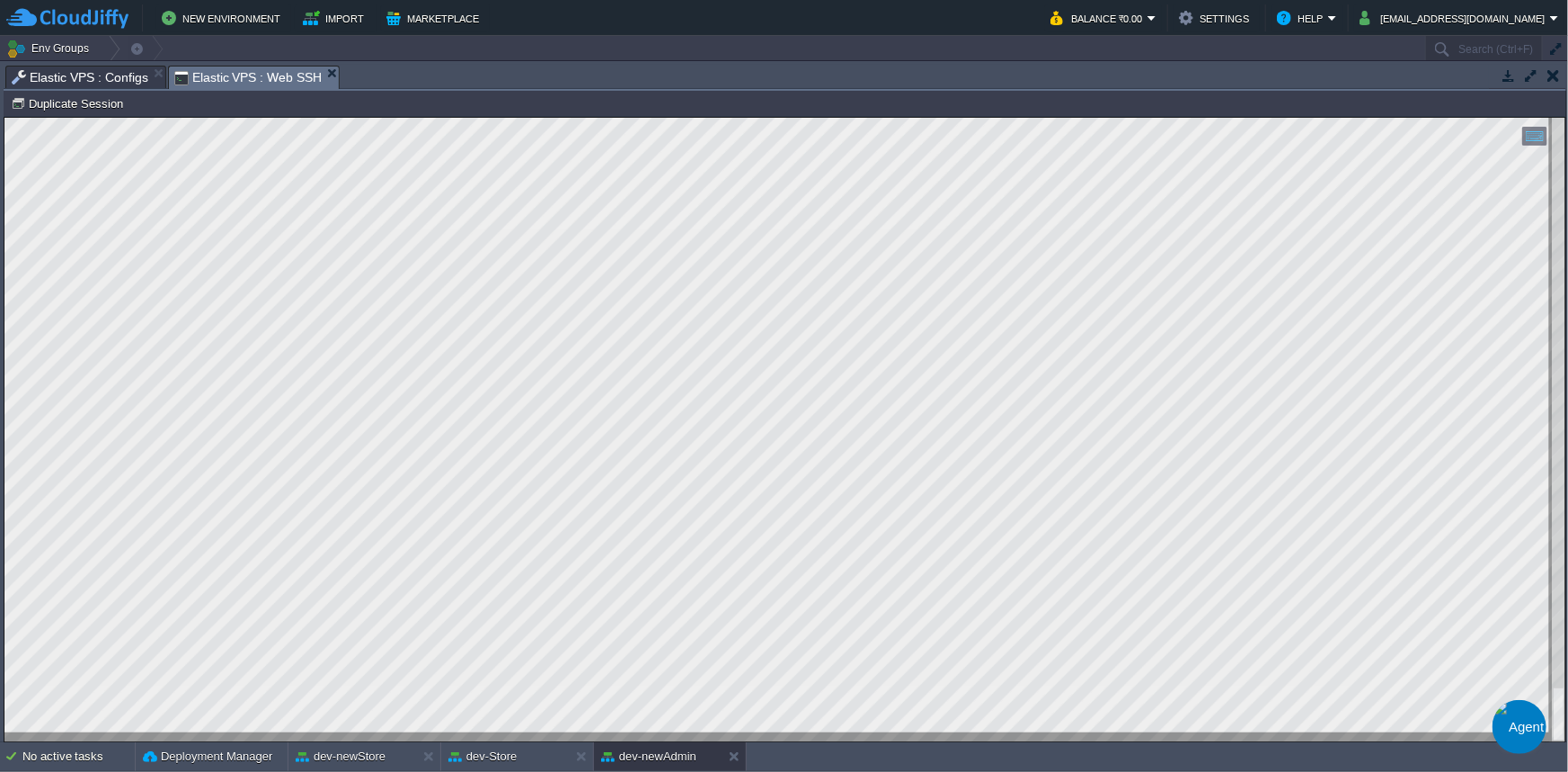 click on "Elastic VPS : Web SSH" at bounding box center (248, 77) 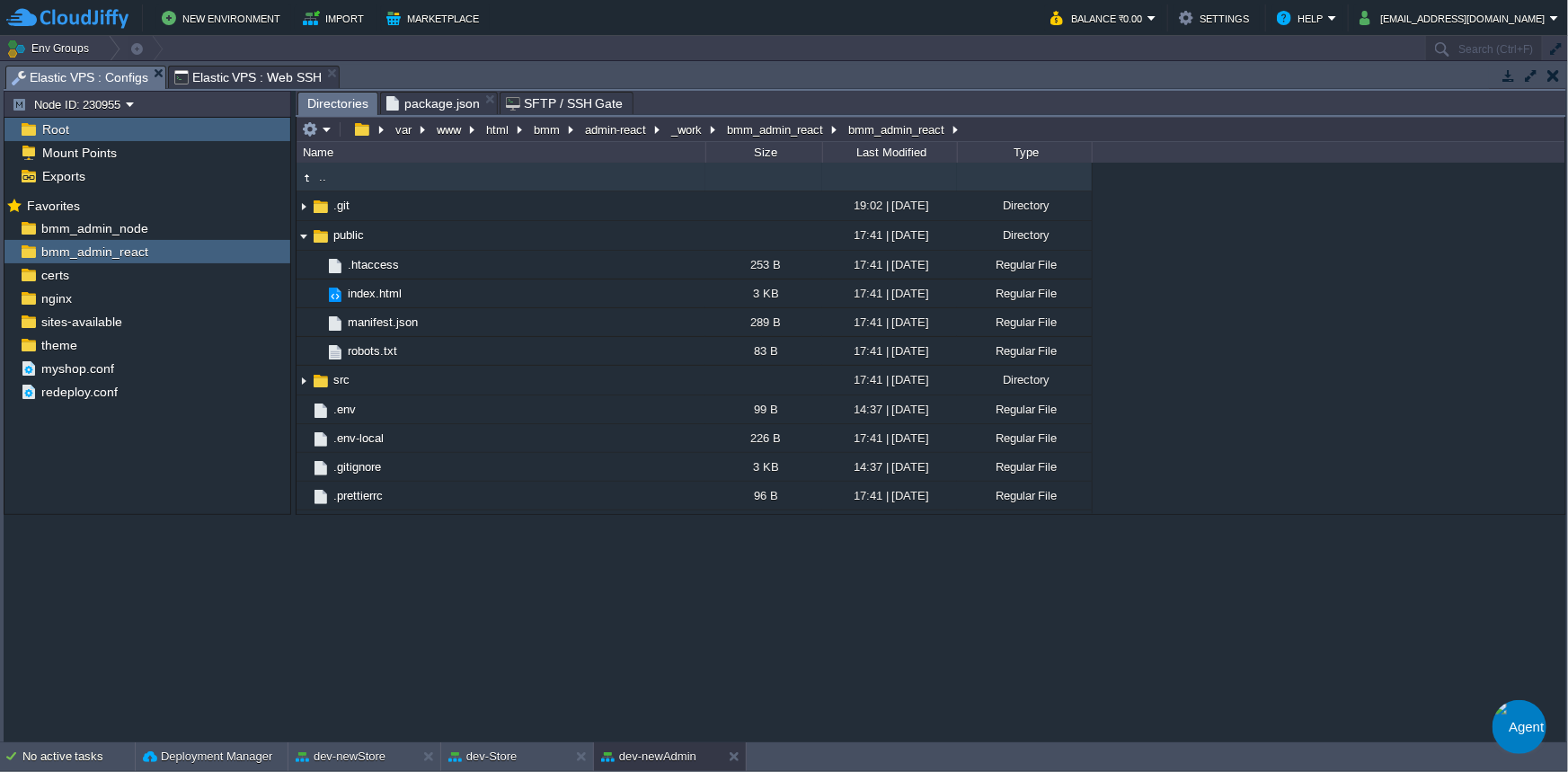 click on "Elastic VPS : Configs" at bounding box center (80, 77) 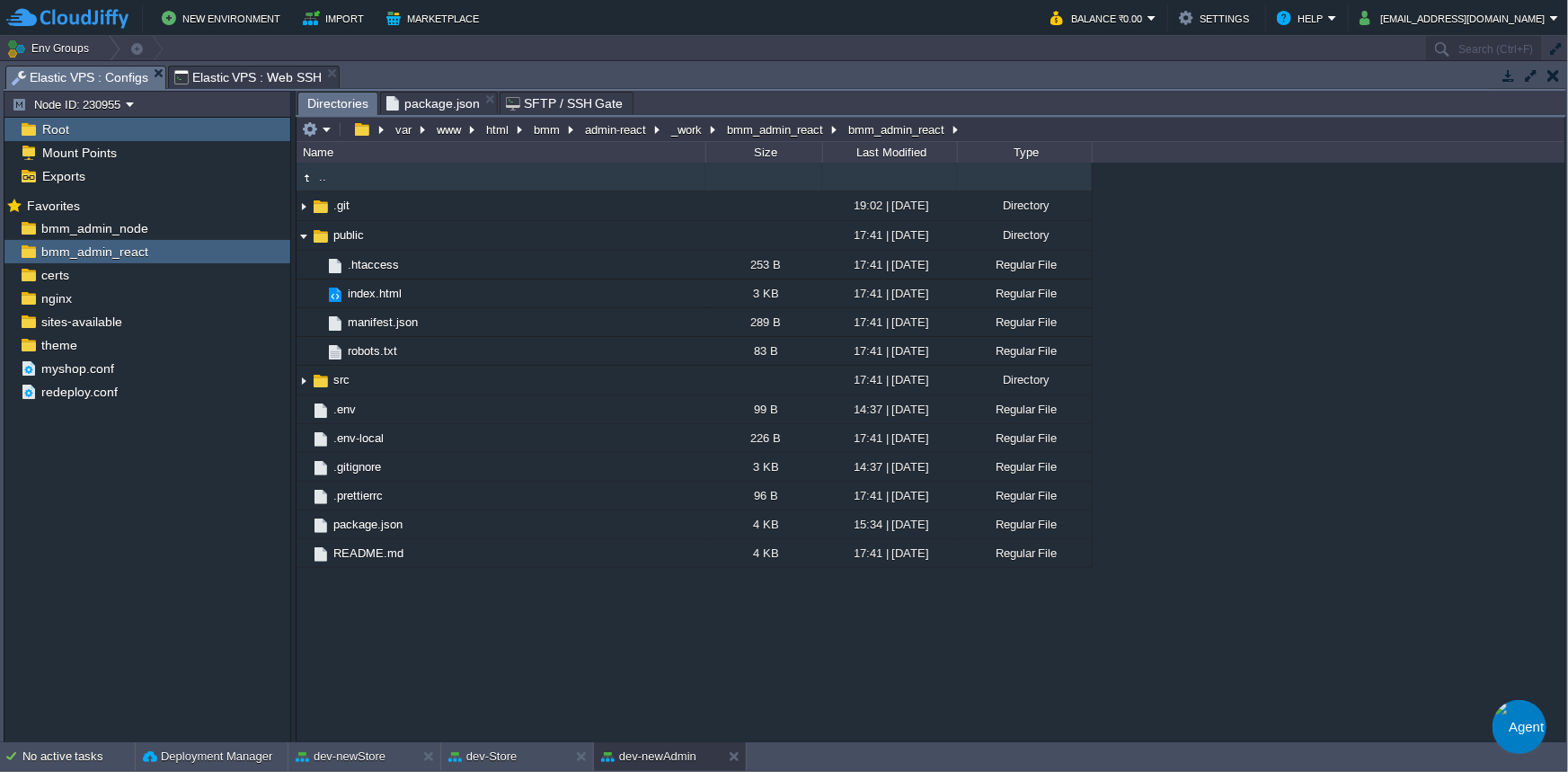 click on "Elastic VPS : Web SSH" at bounding box center [248, 77] 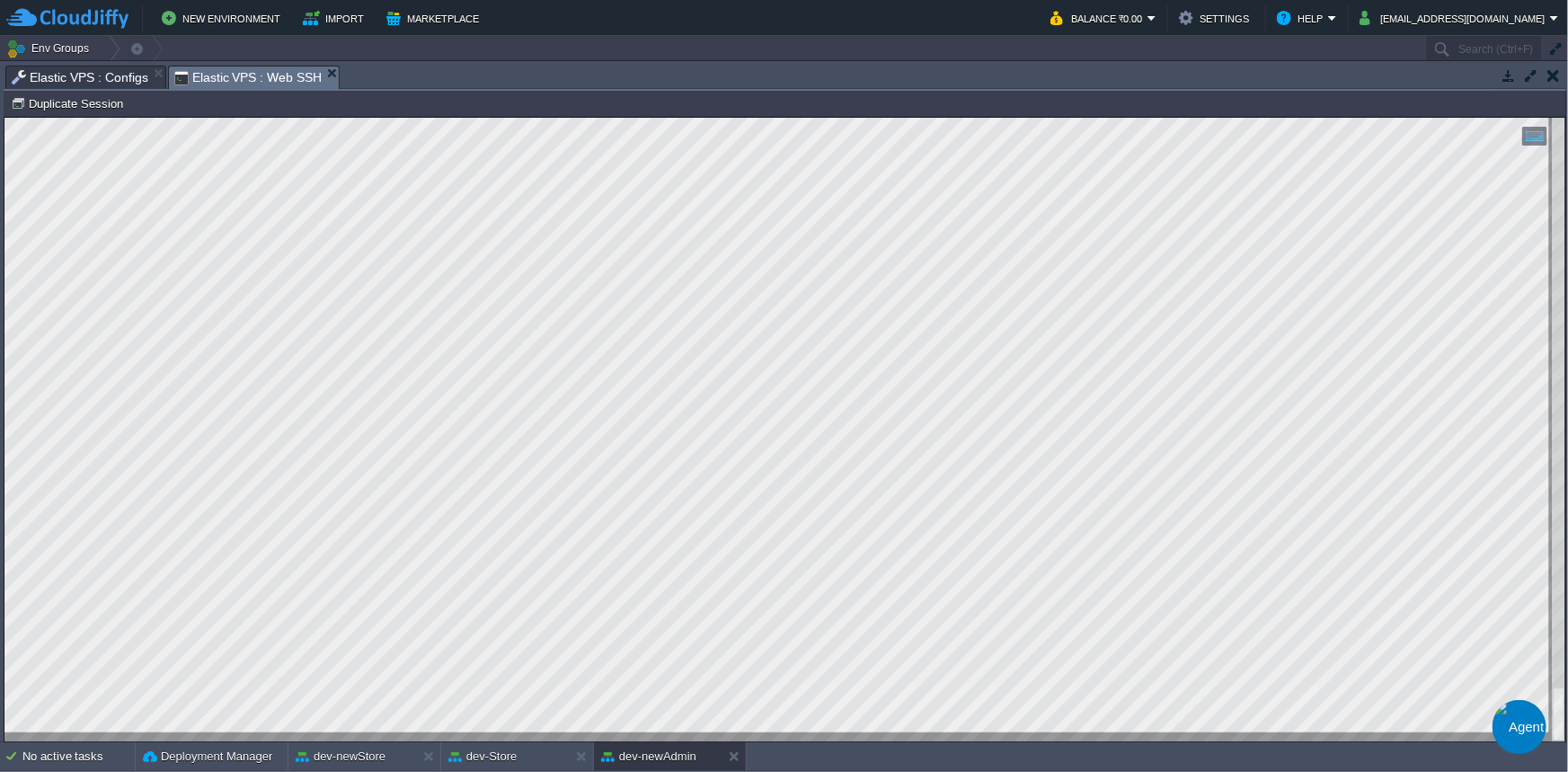 click on "Copy:                  Ctrl + Shift + C                                          Paste:                  Ctrl + V                                         Settings:                  Ctrl + Shift + Alt
0" at bounding box center (784, 117) 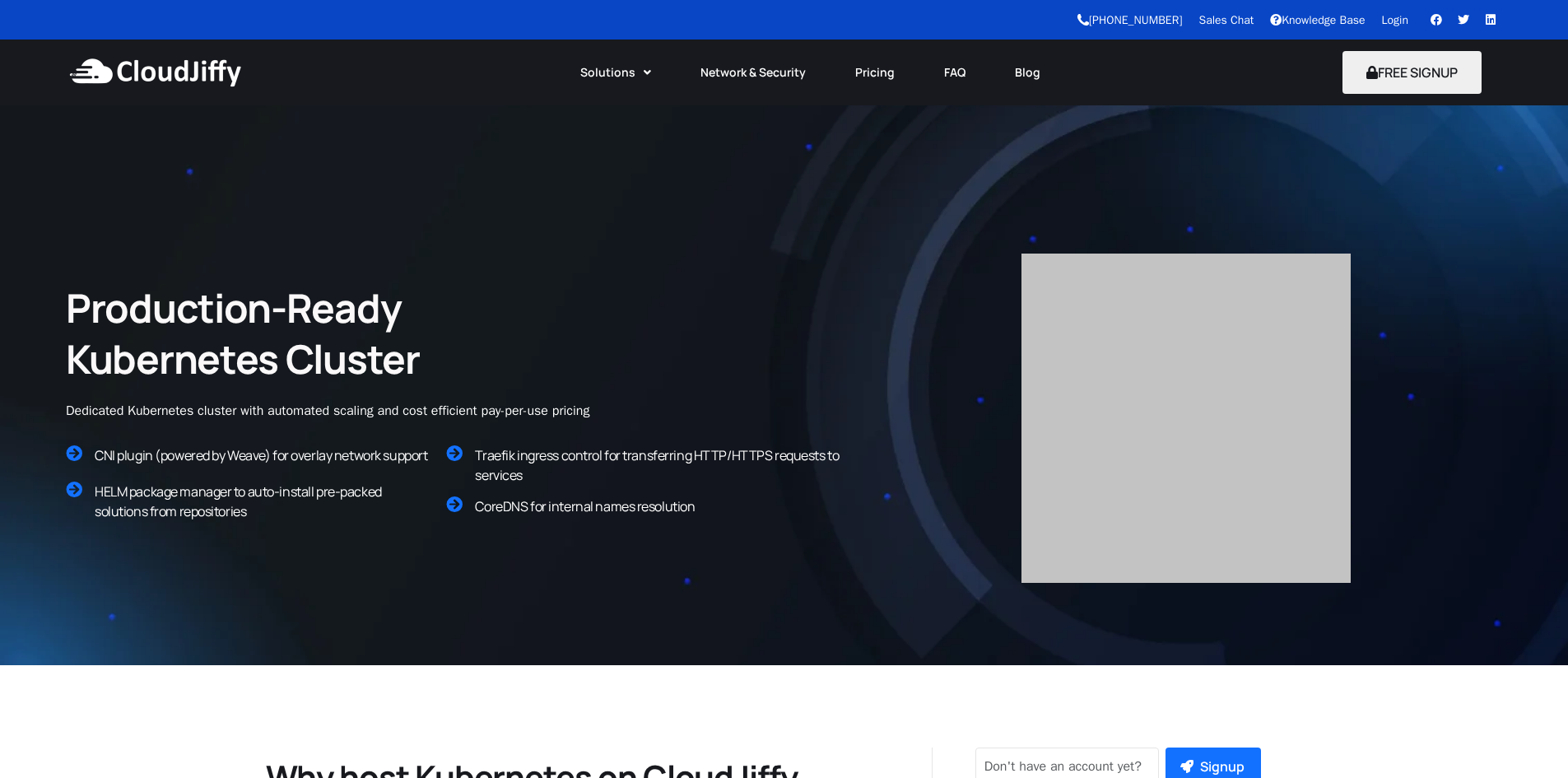 scroll, scrollTop: 0, scrollLeft: 0, axis: both 